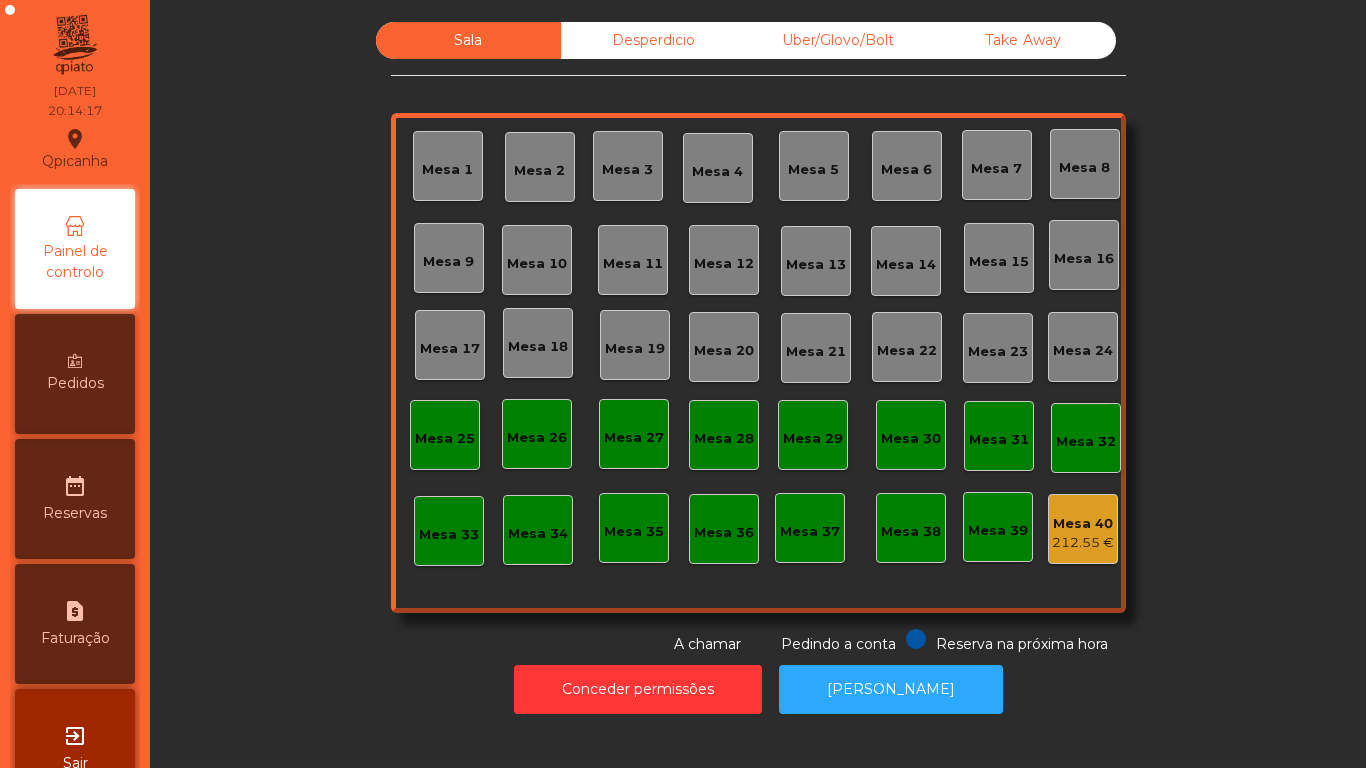 scroll, scrollTop: 0, scrollLeft: 0, axis: both 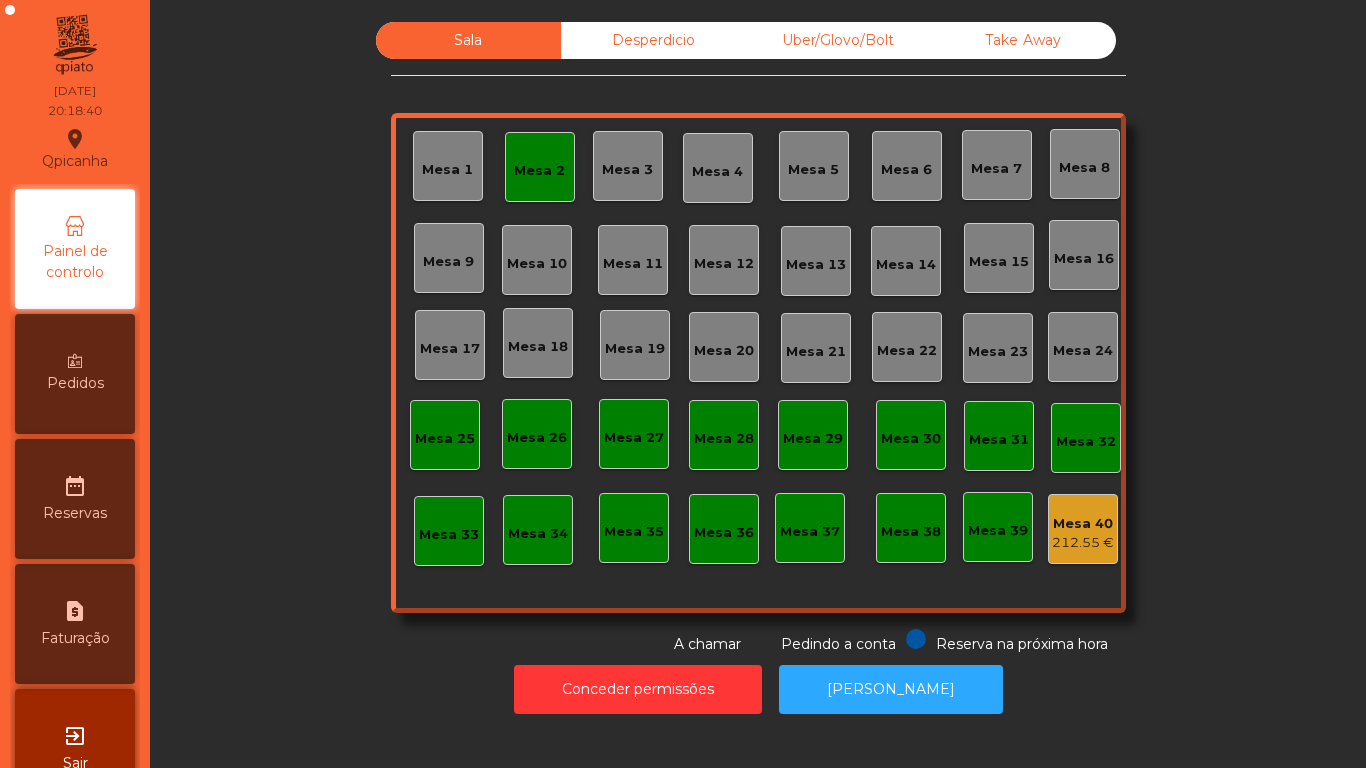 click on "Mesa 2" 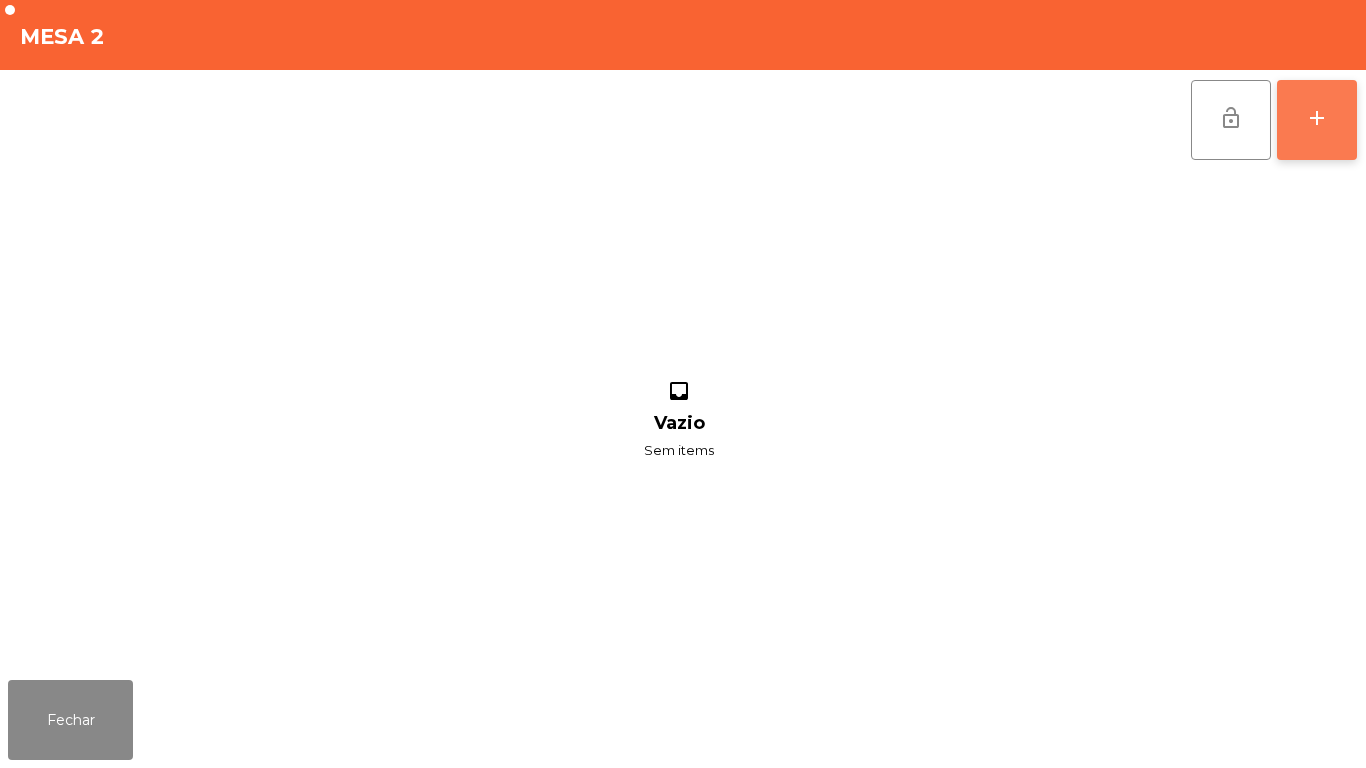 click on "add" 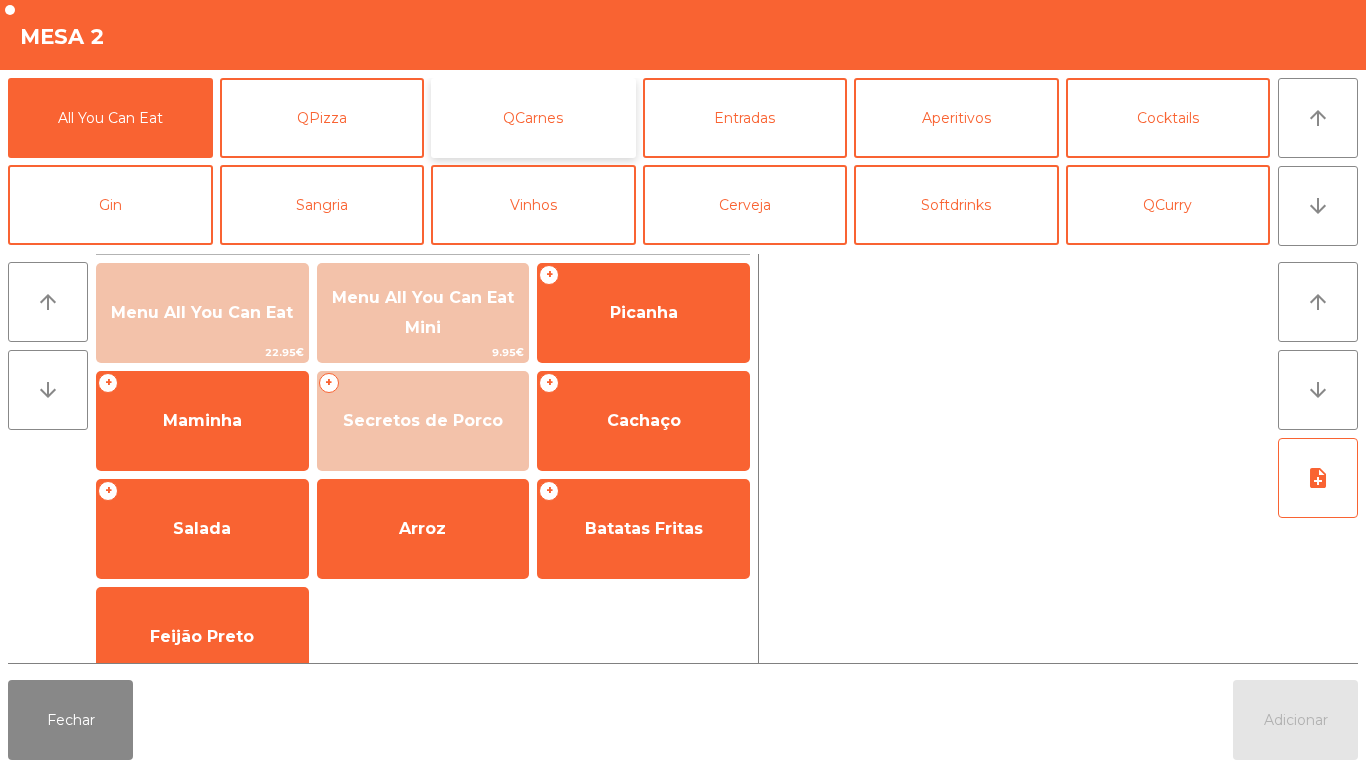 click on "QCarnes" 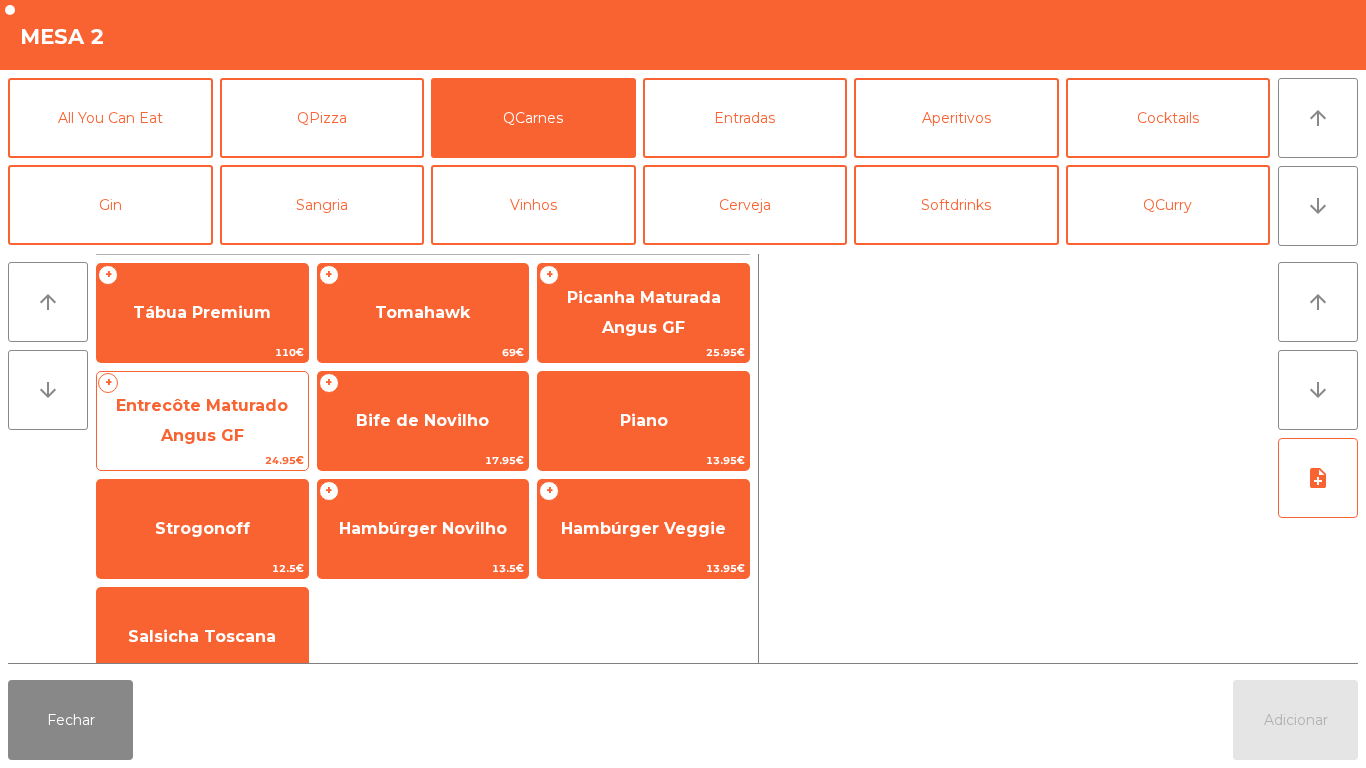 click on "Entrecôte Maturado Angus GF" 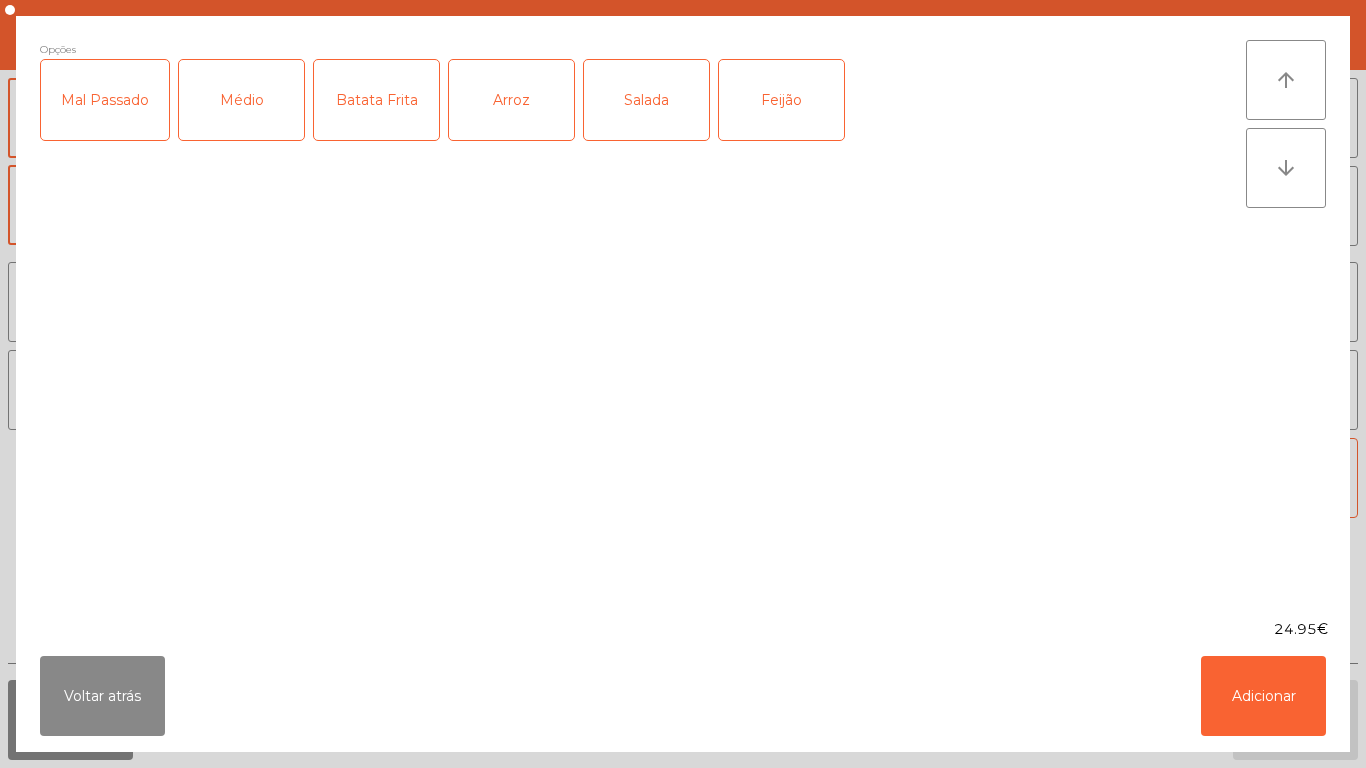 click on "Médio" 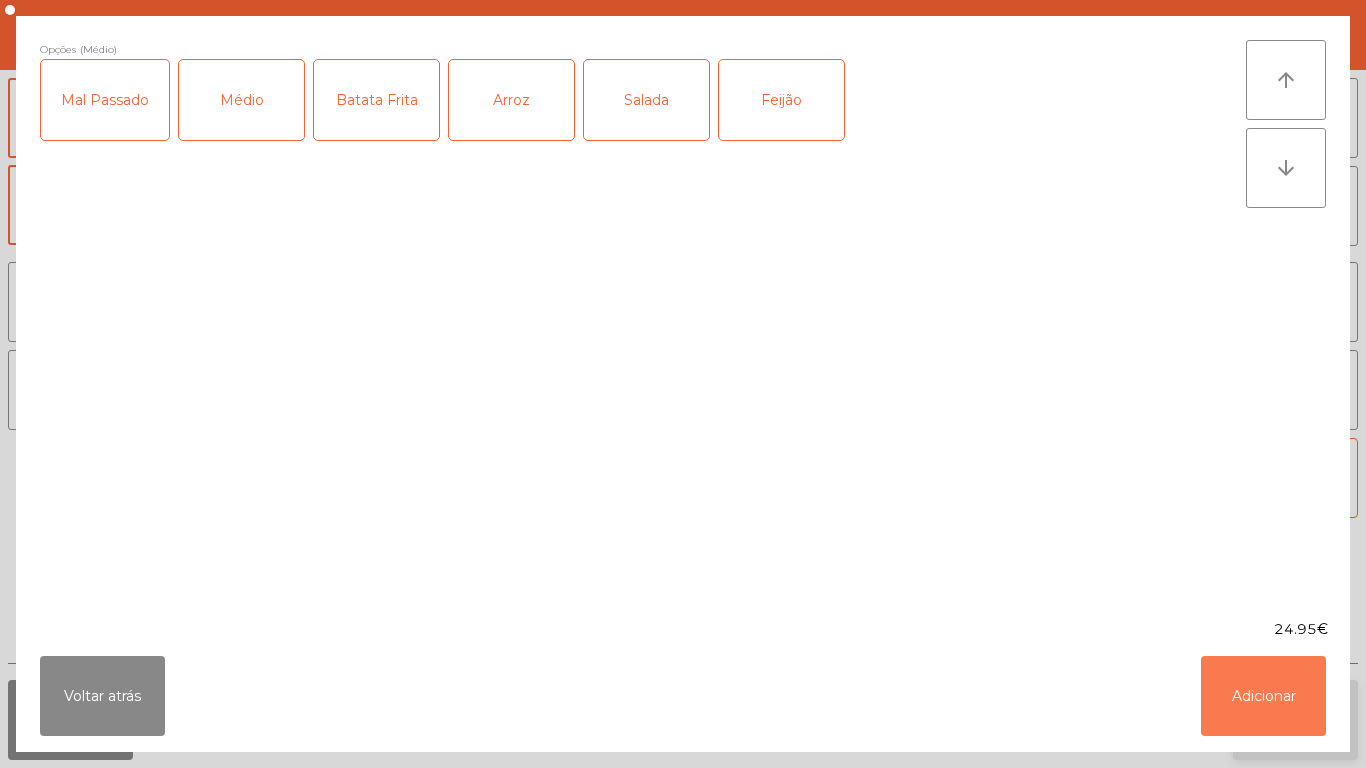 click on "Adicionar" 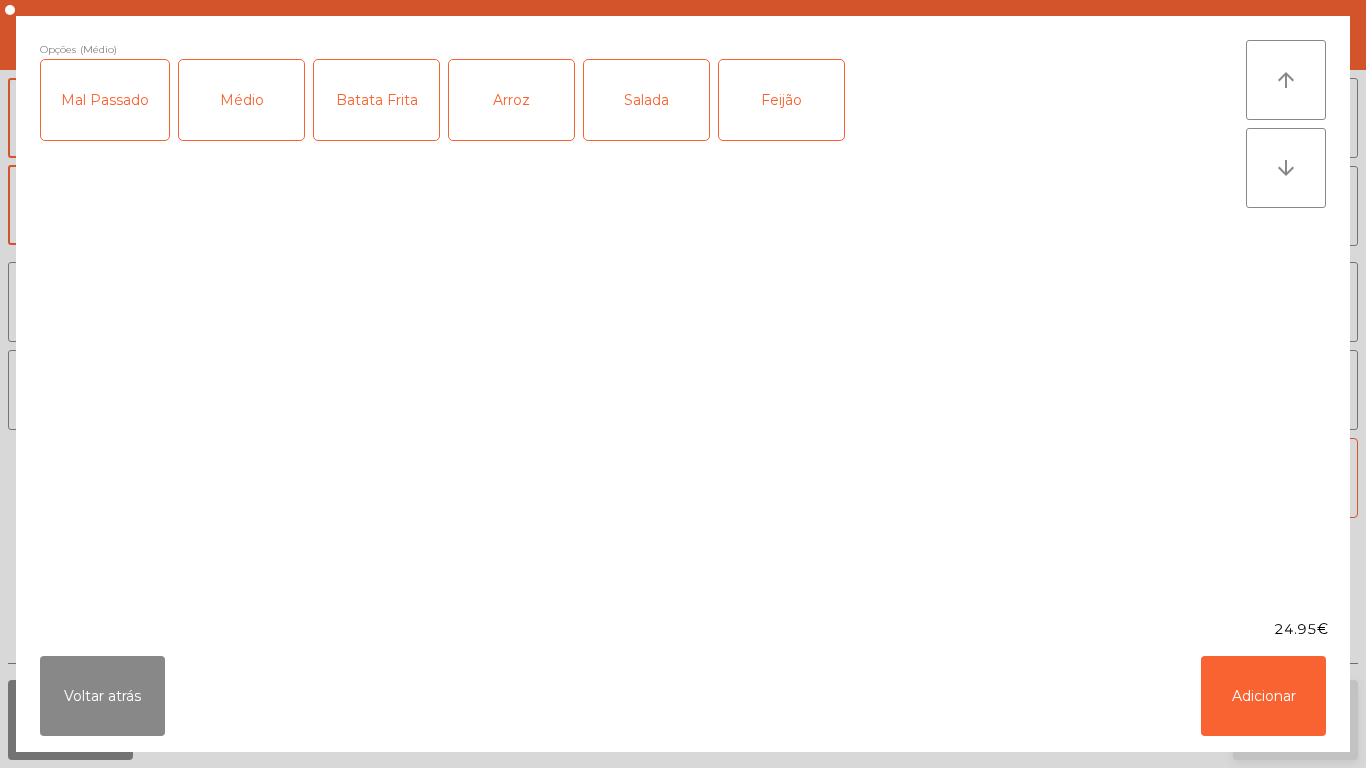 click on "Adicionar" 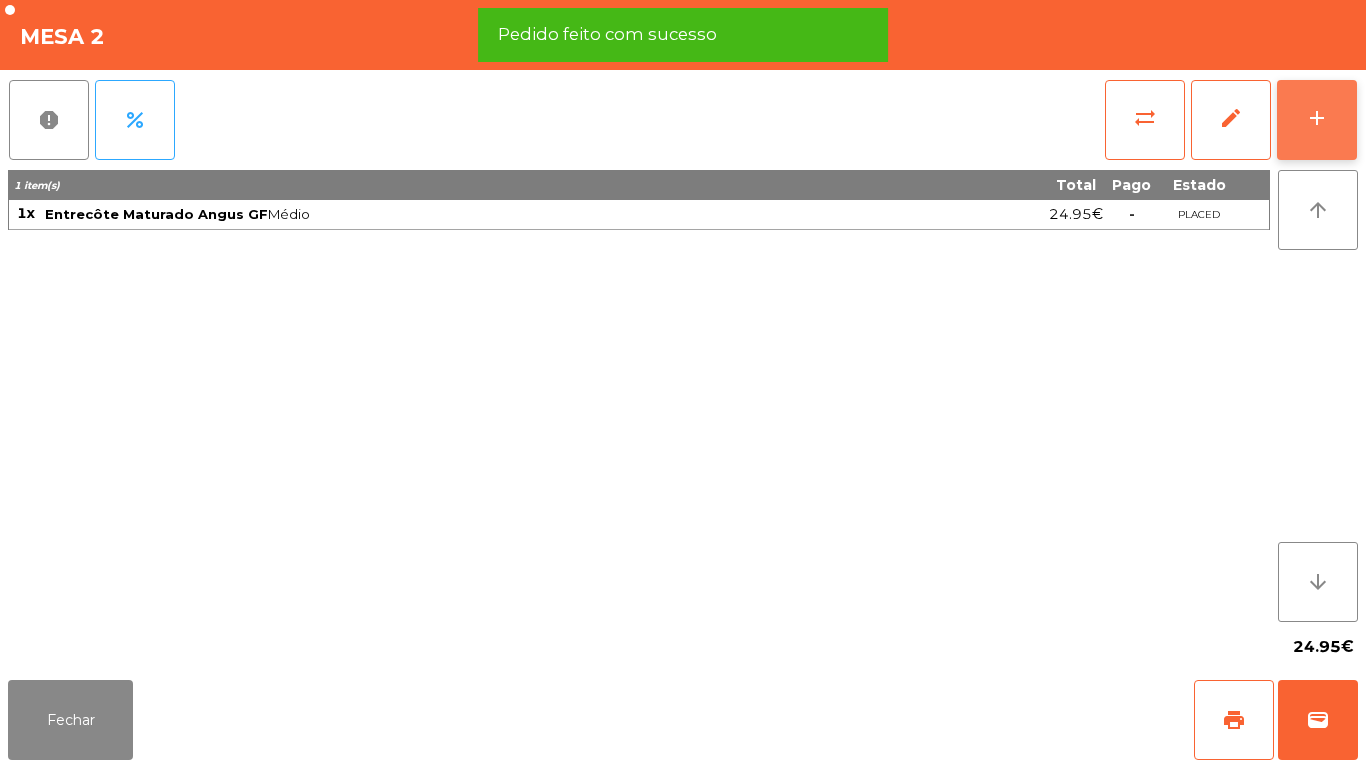 click on "add" 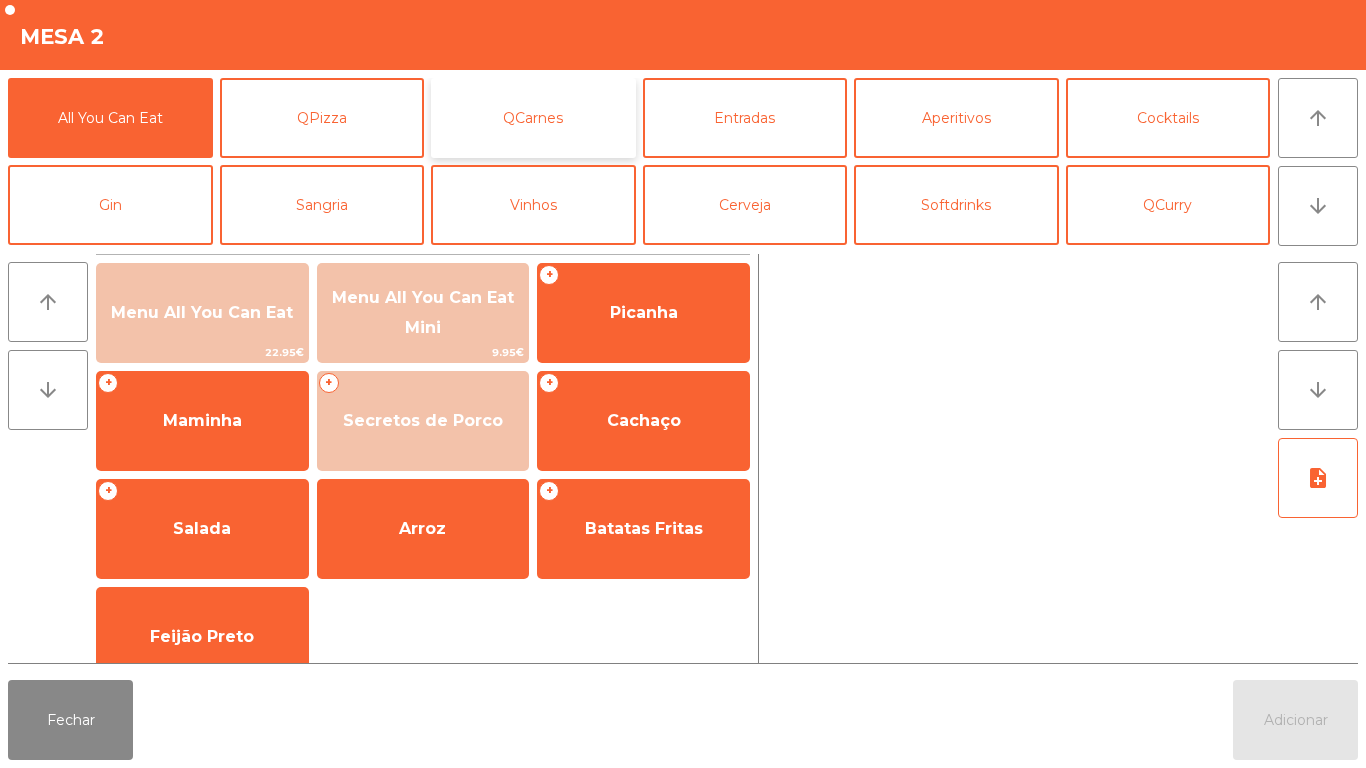 click on "QCarnes" 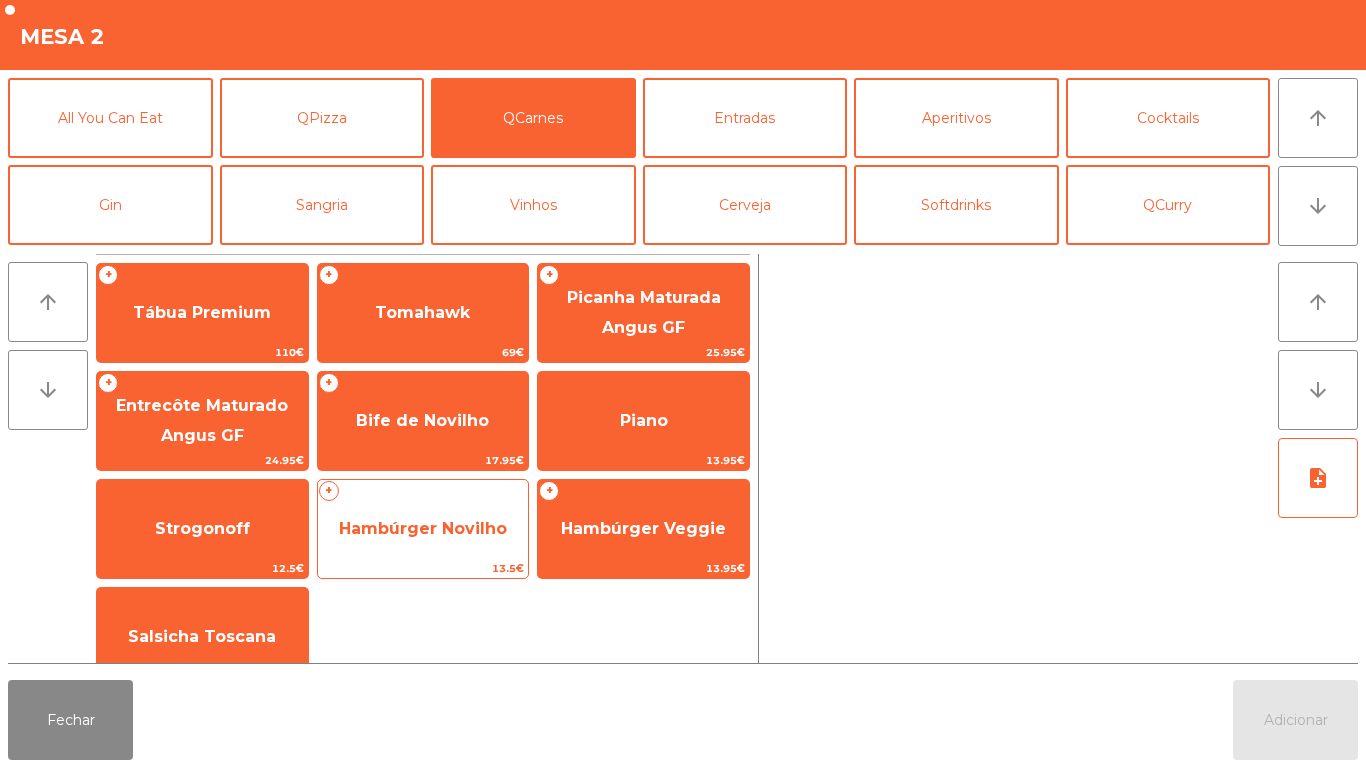 click on "Hambúrger Novilho" 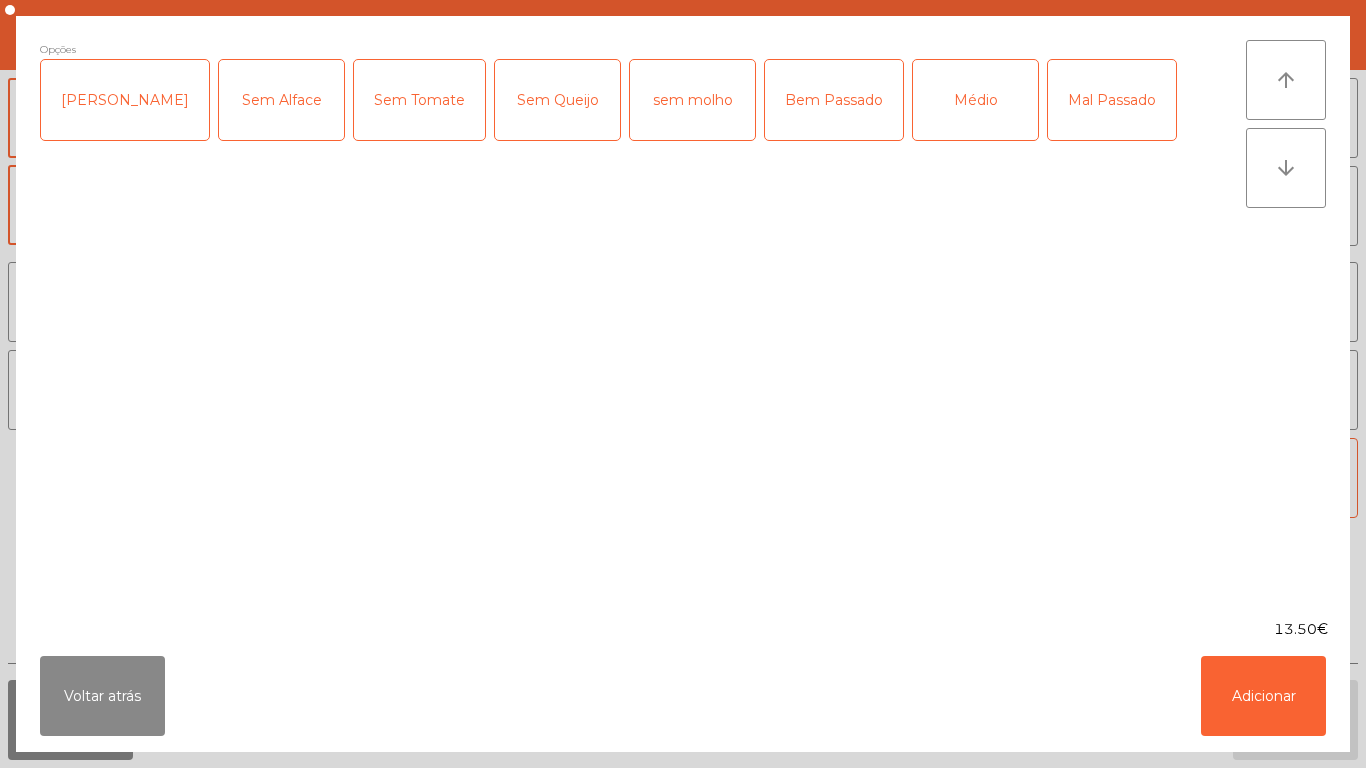 click on "Sem Alface" 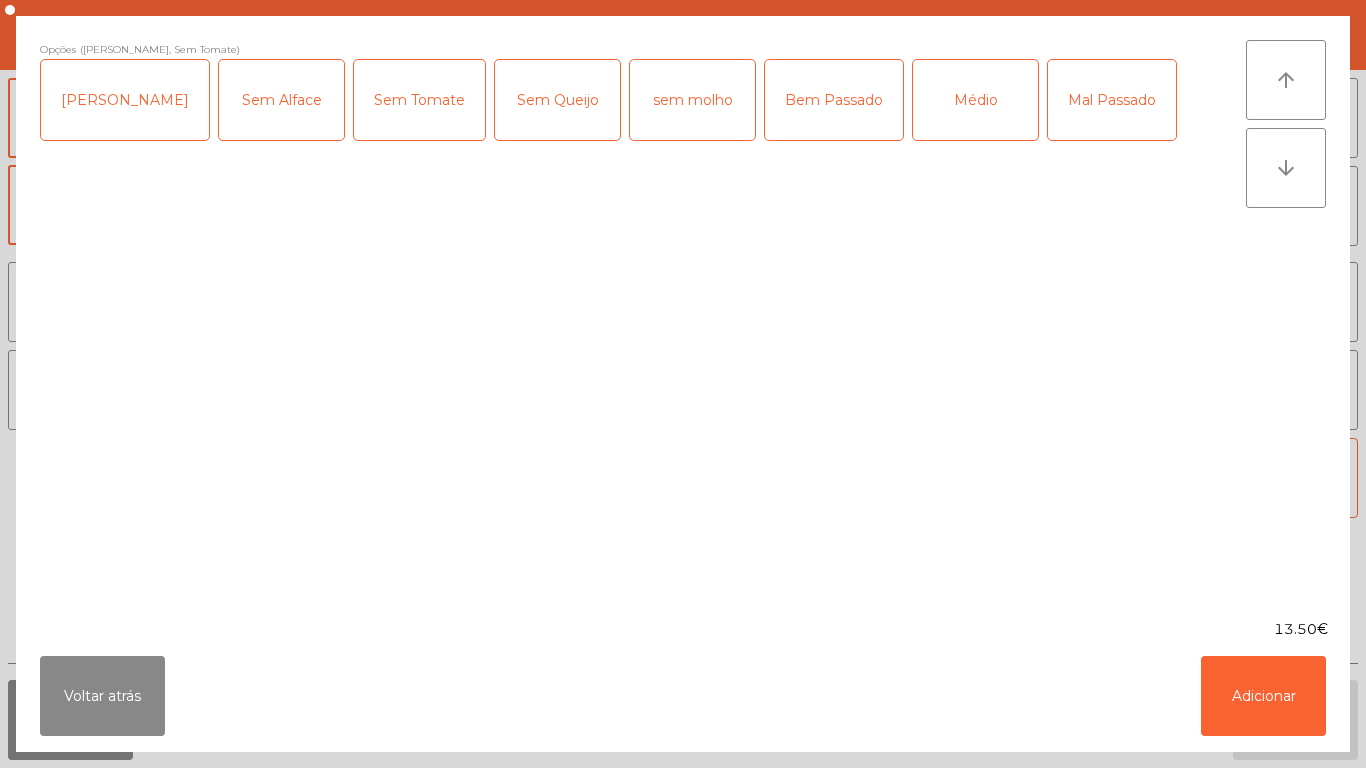 click on "Médio" 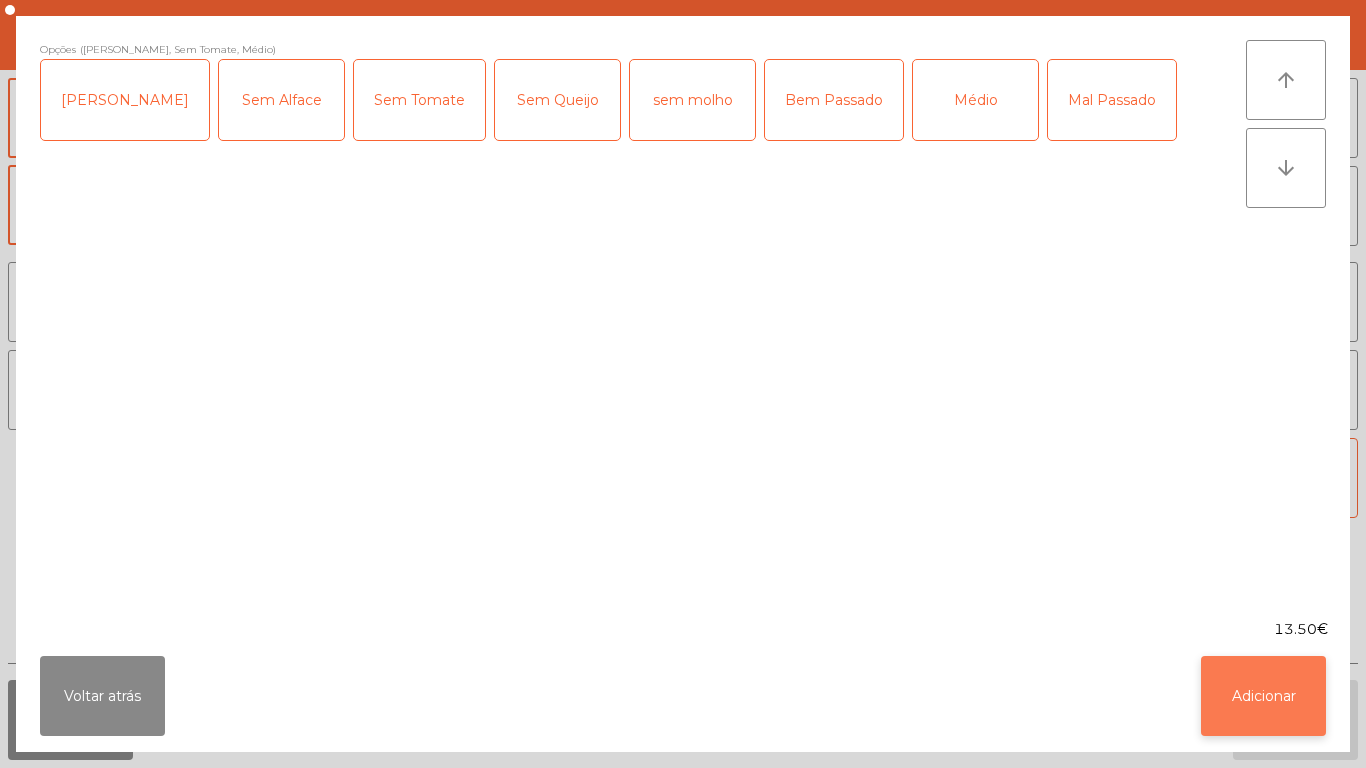 click on "Adicionar" 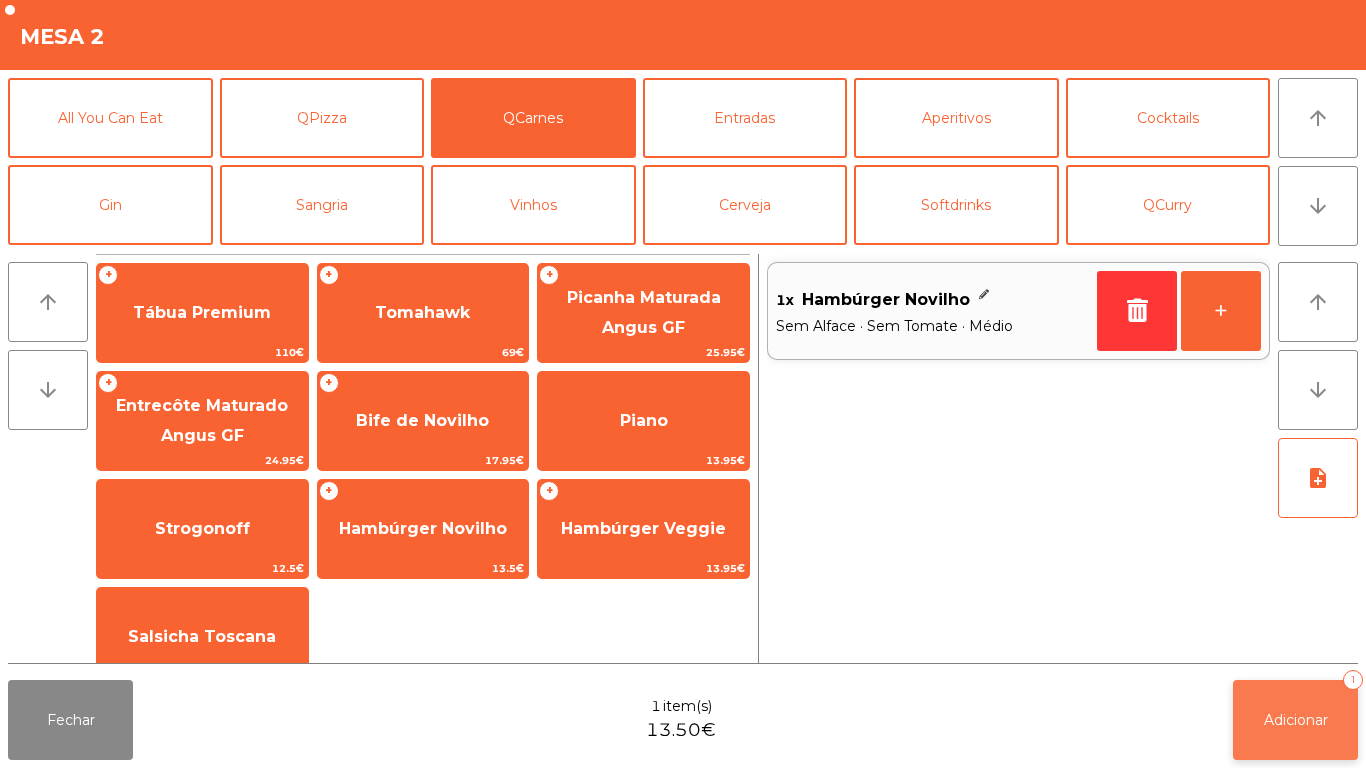 click on "Adicionar" 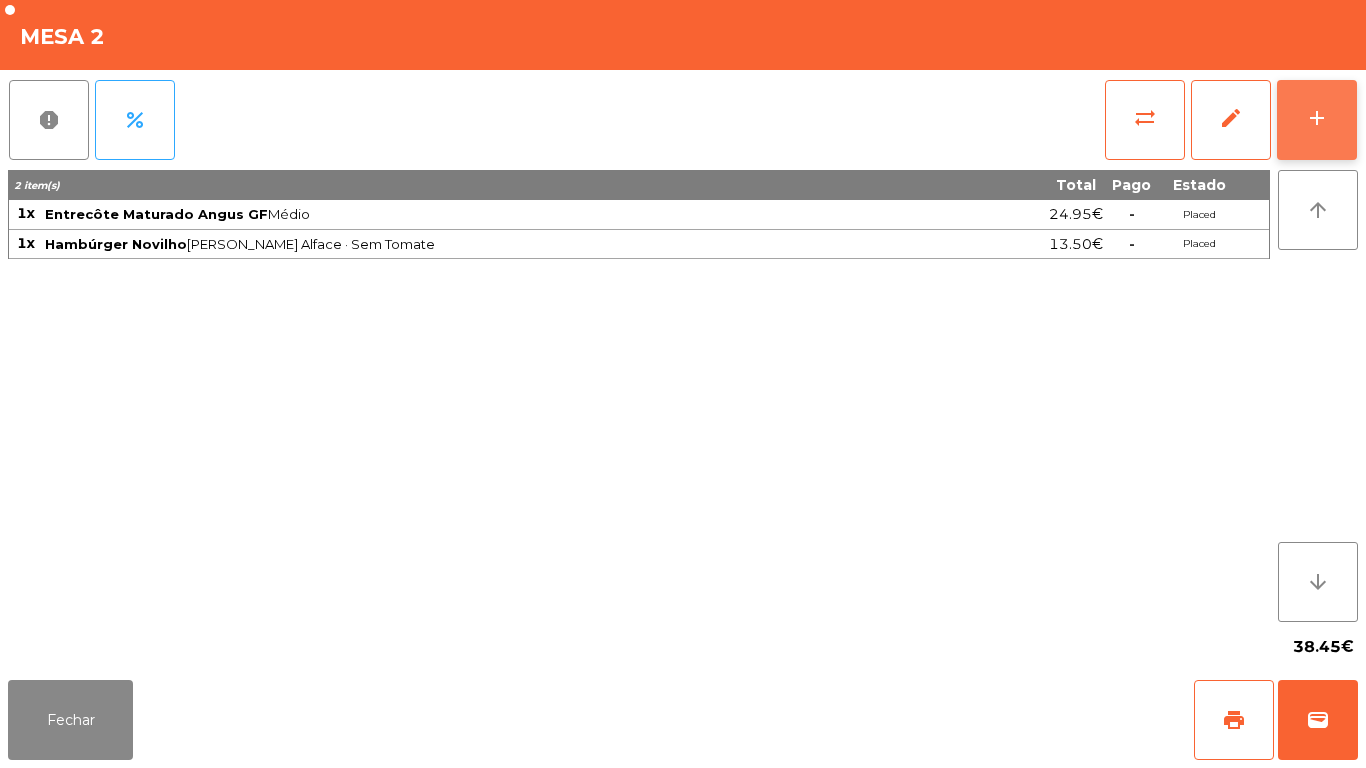 click on "add" 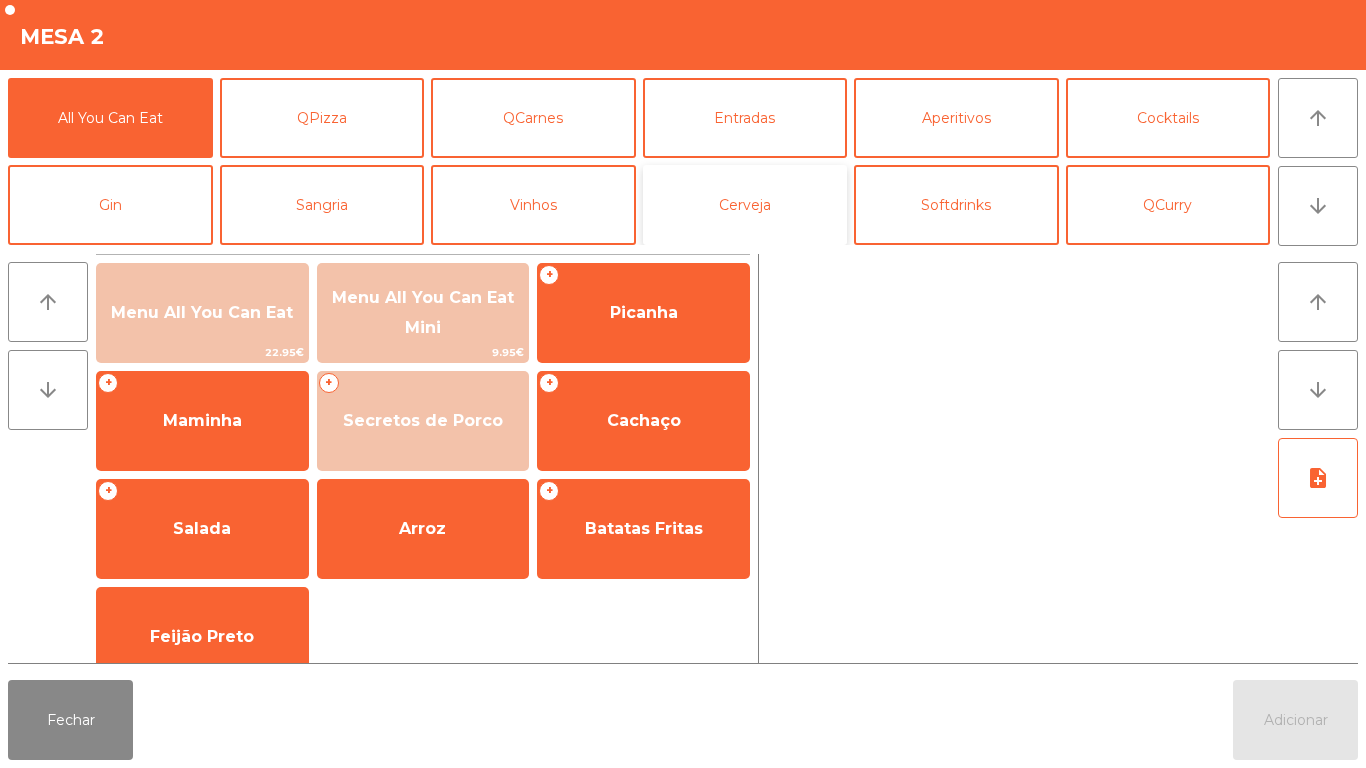 click on "Cerveja" 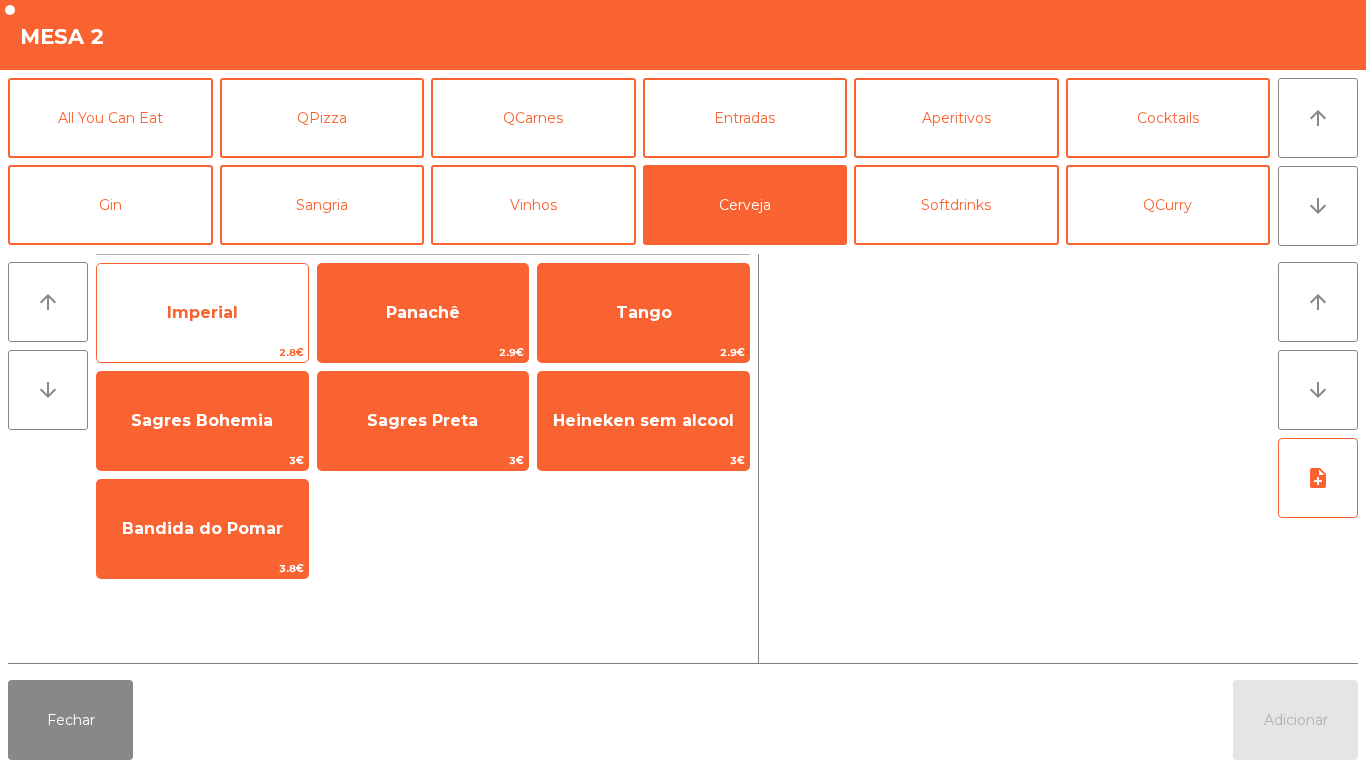 click on "Imperial" 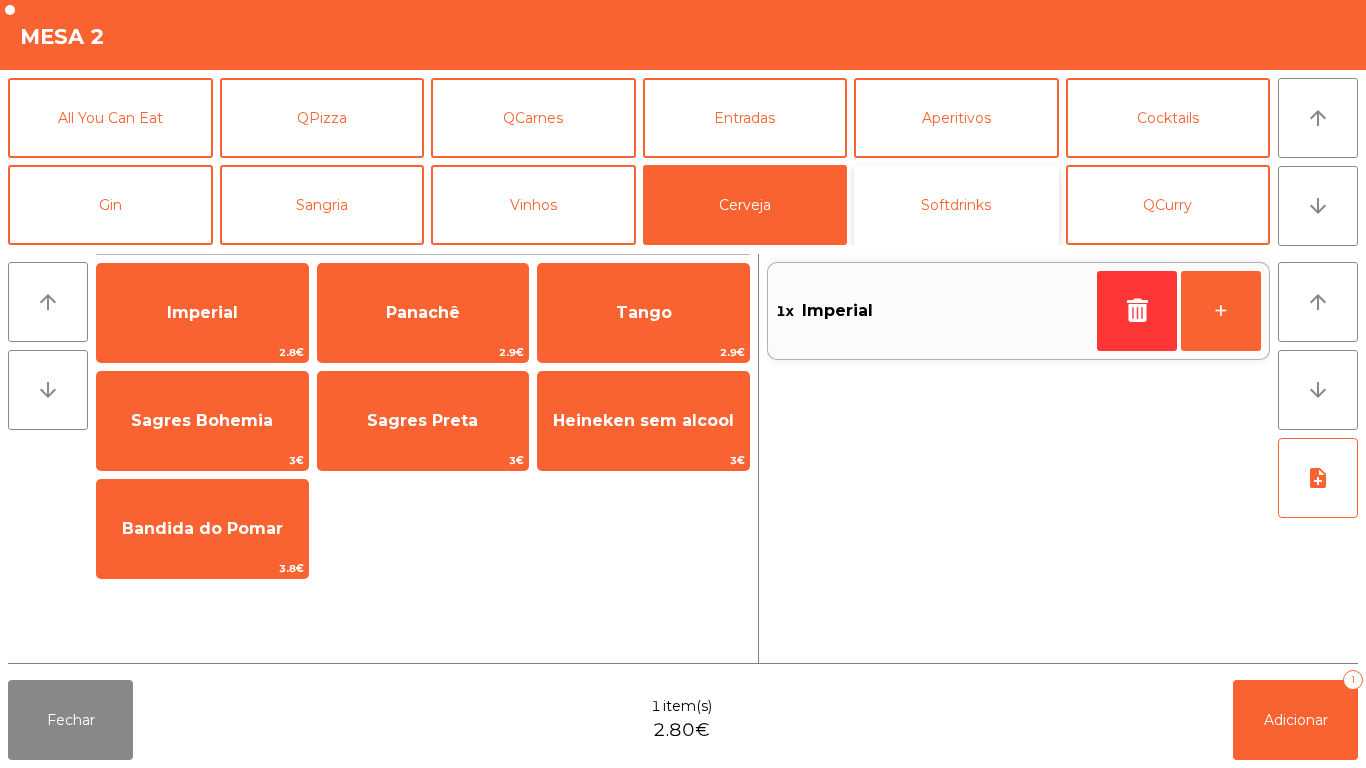click on "Softdrinks" 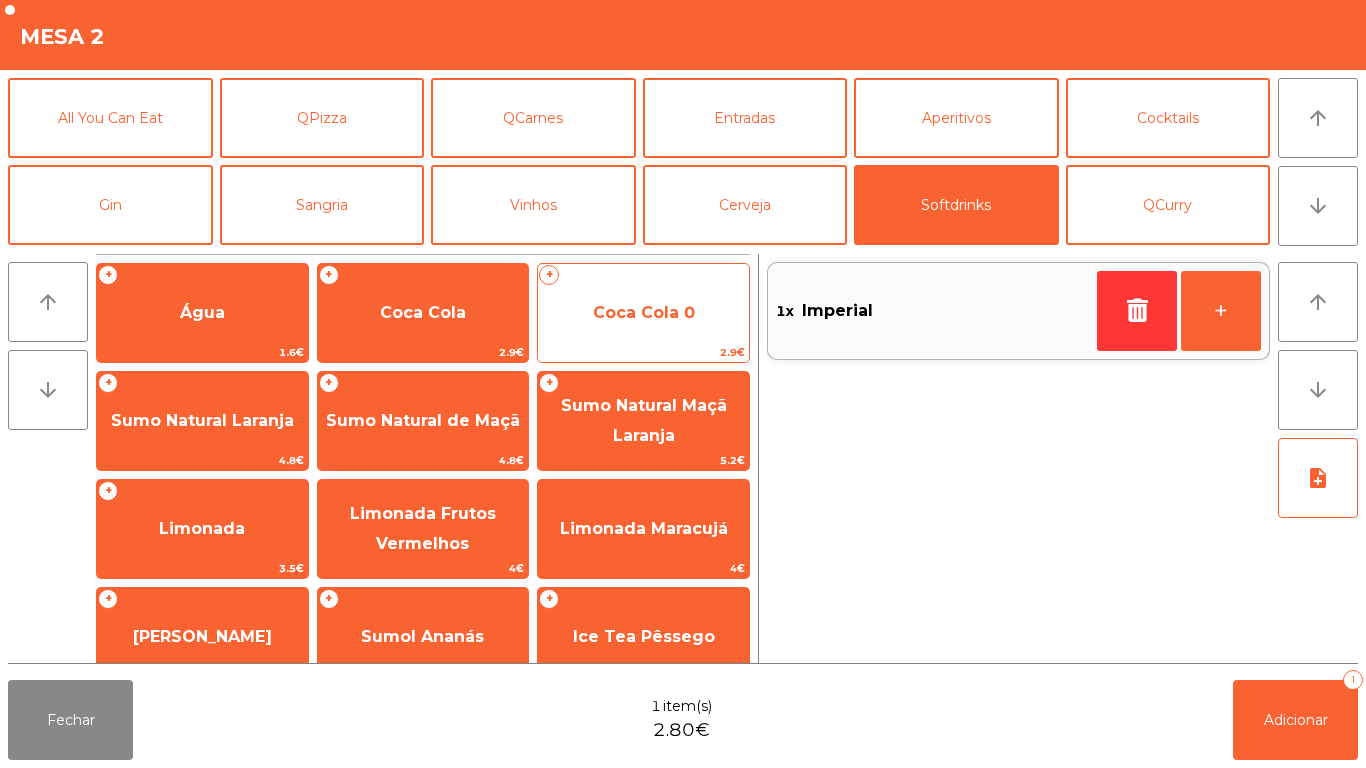 click on "Coca Cola 0" 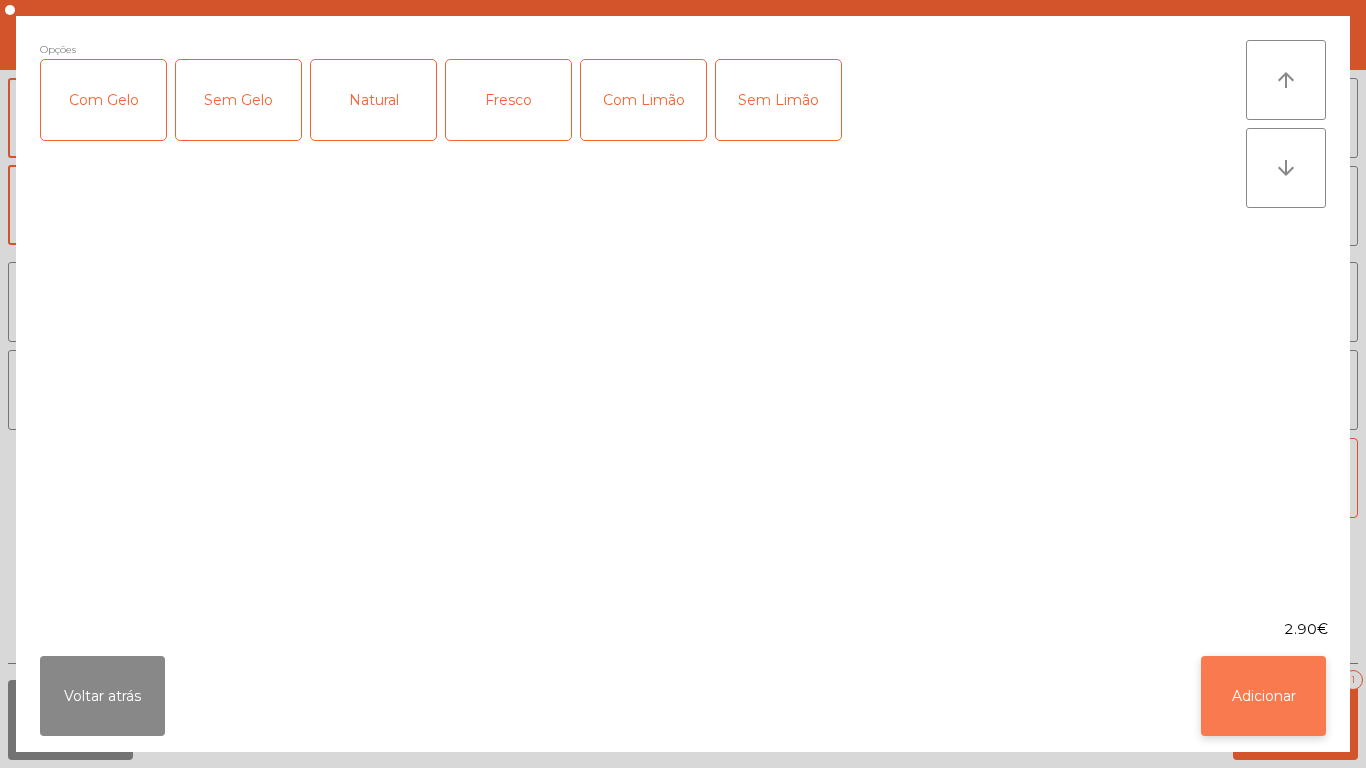 click on "Adicionar" 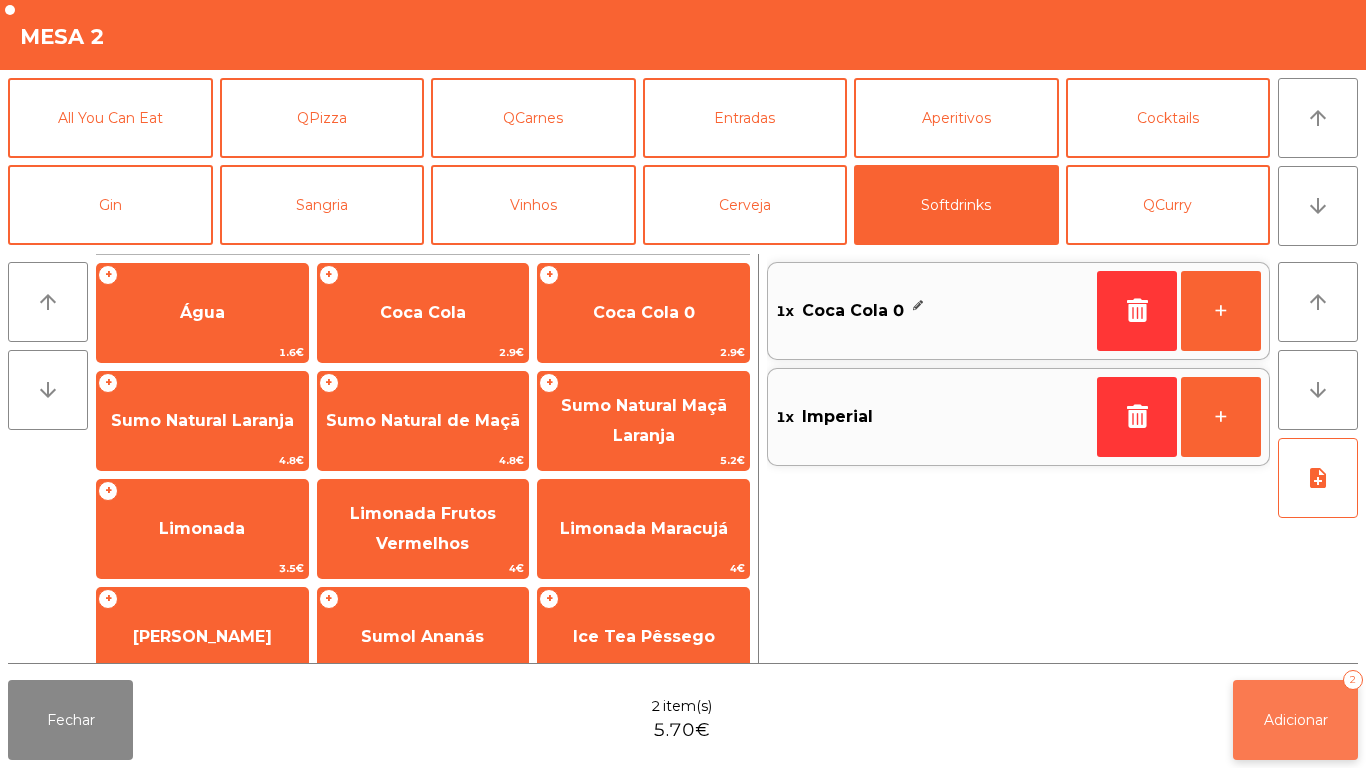 click on "Adicionar" 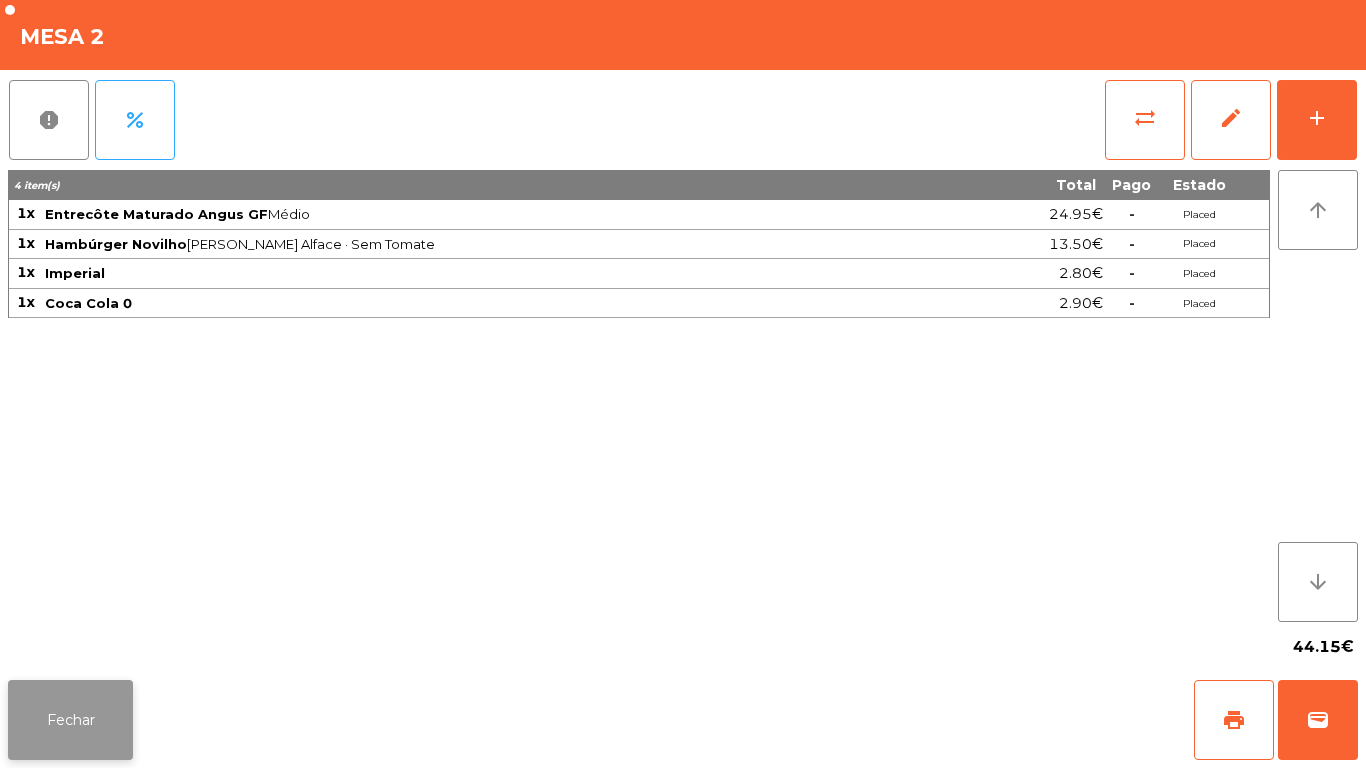 click on "Fechar" 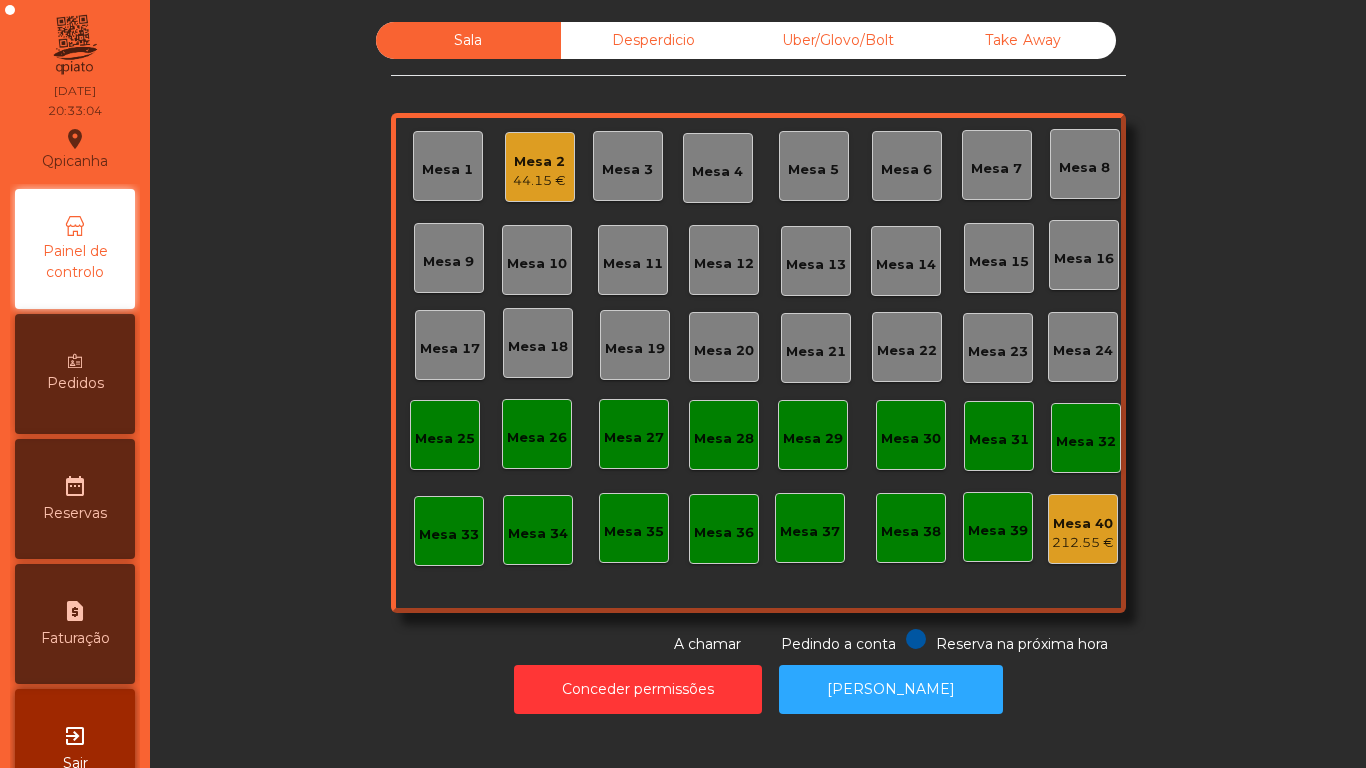 click on "Mesa 2" 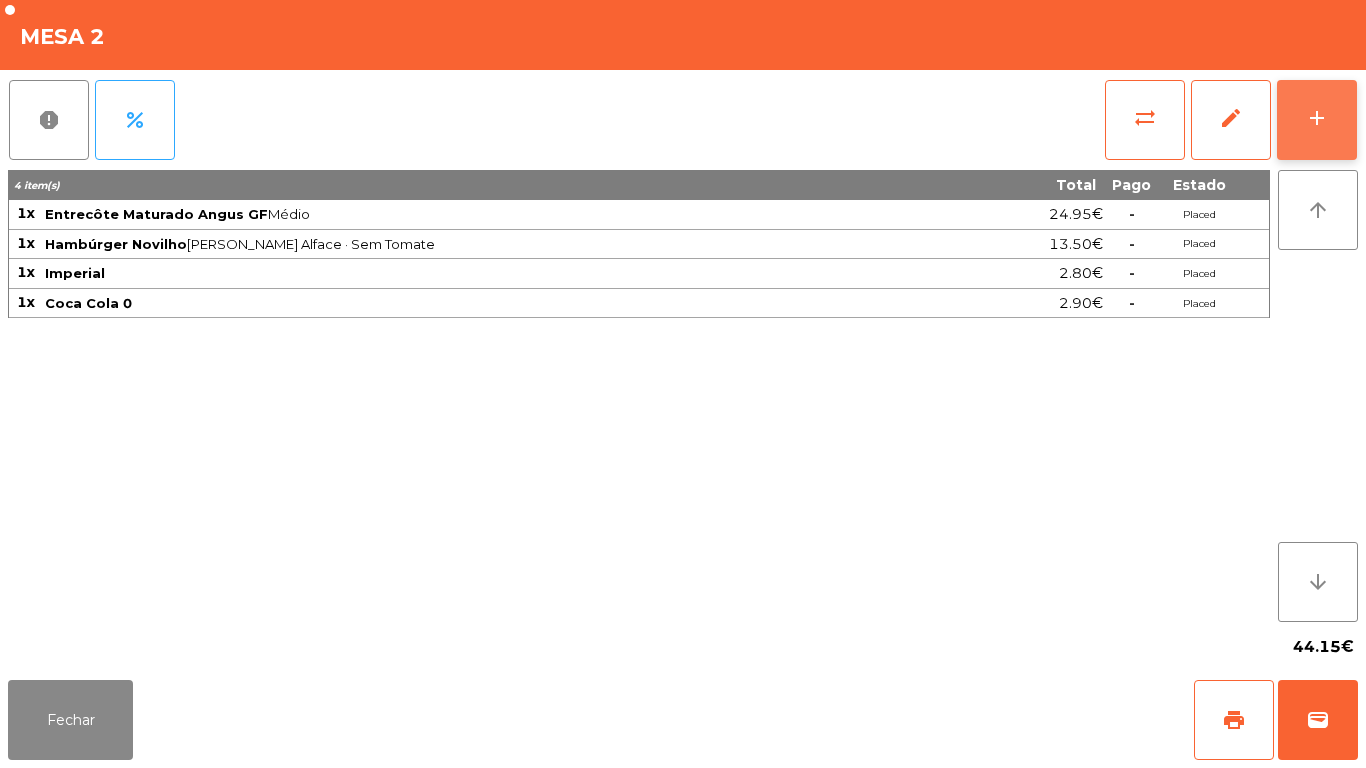 click on "add" 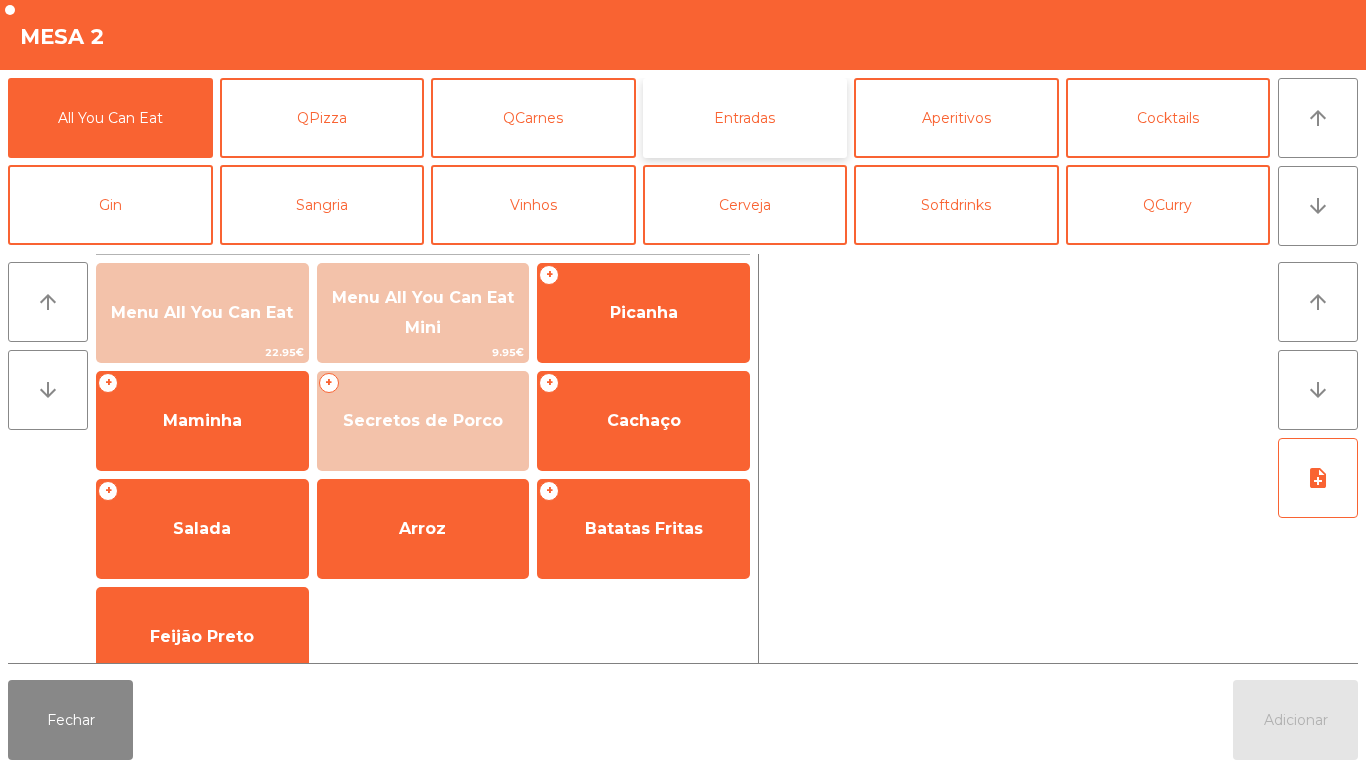 click on "Entradas" 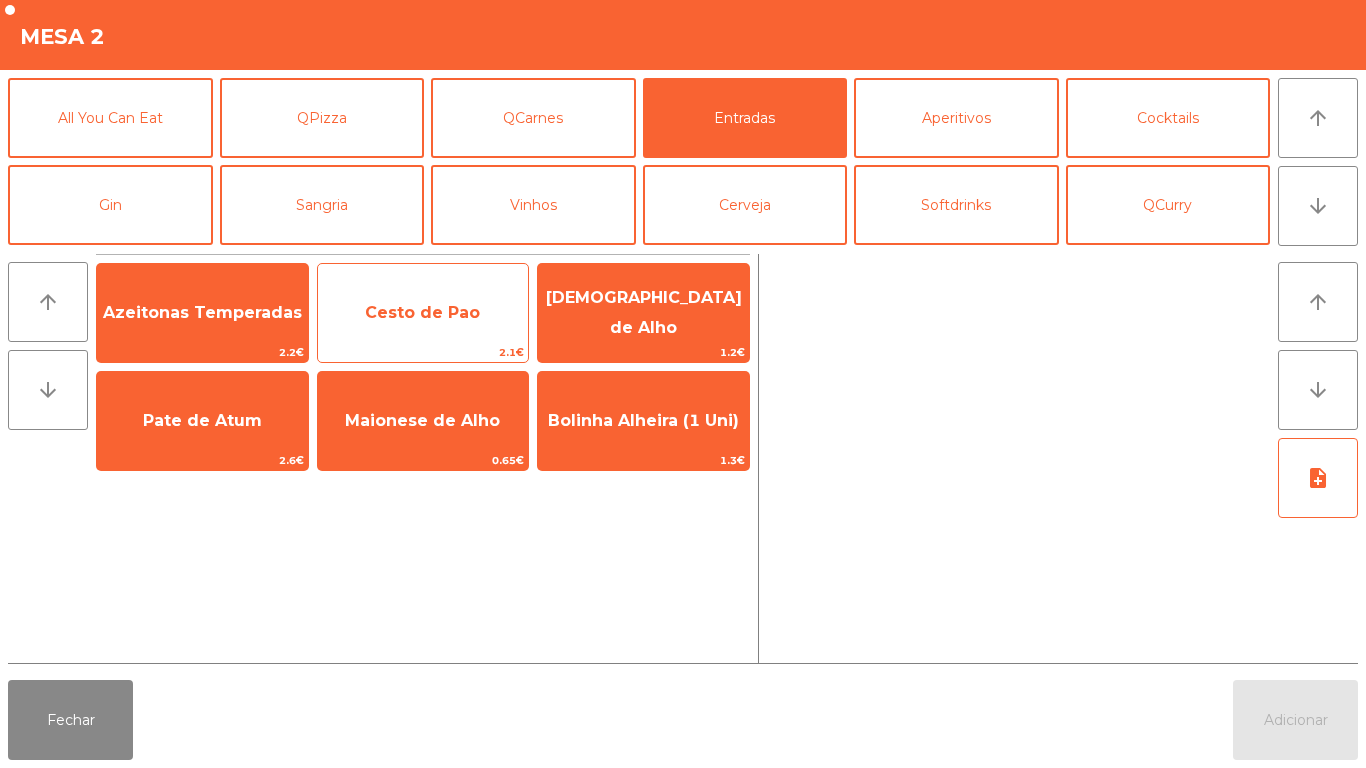 click on "Cesto de Pao" 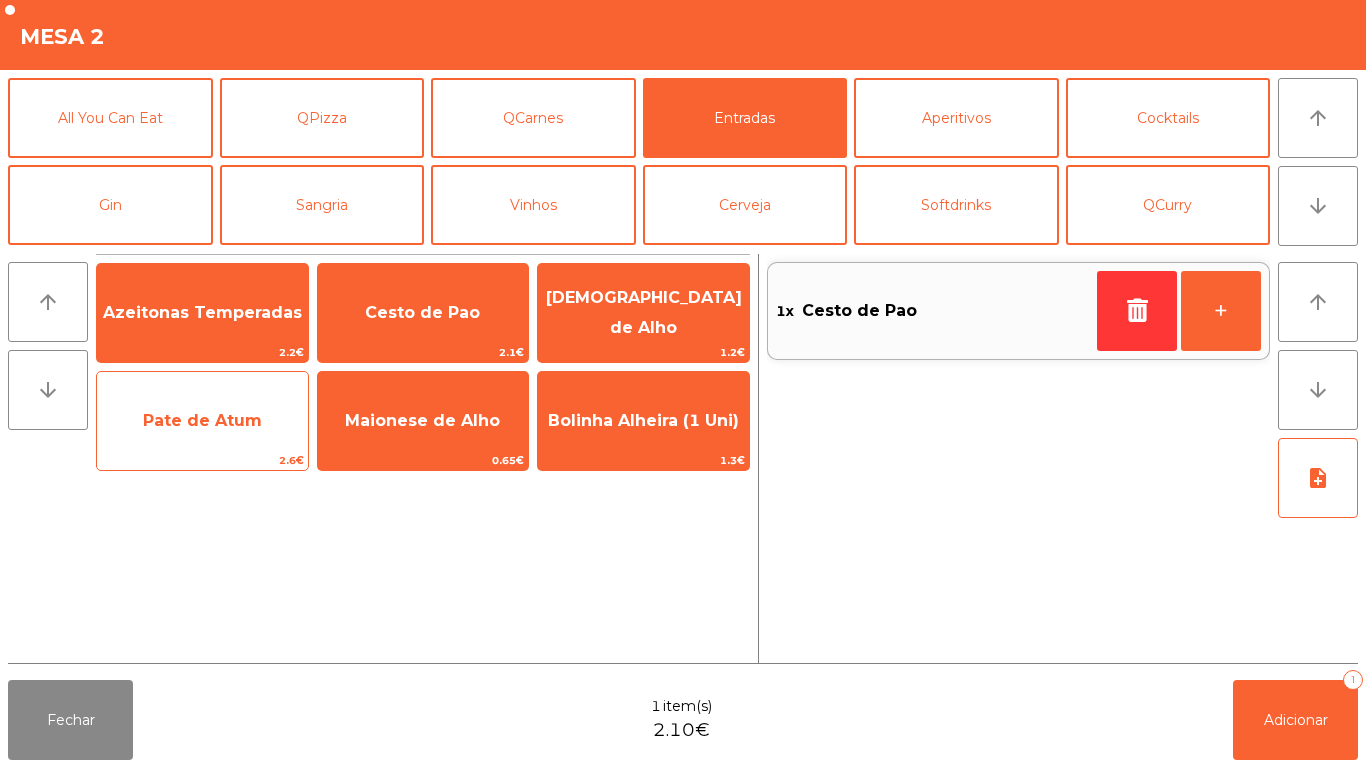 click on "Pate de Atum" 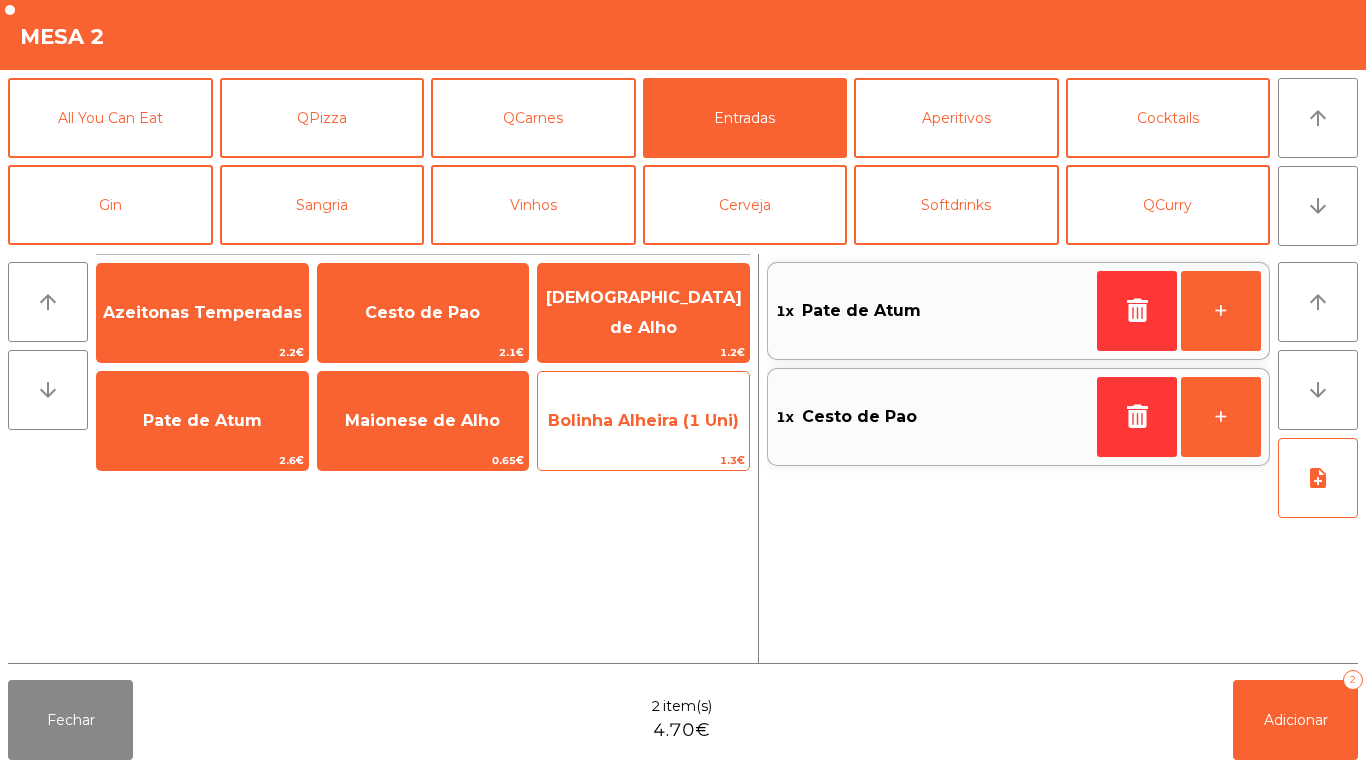 click on "Bolinha Alheira (1 Uni)" 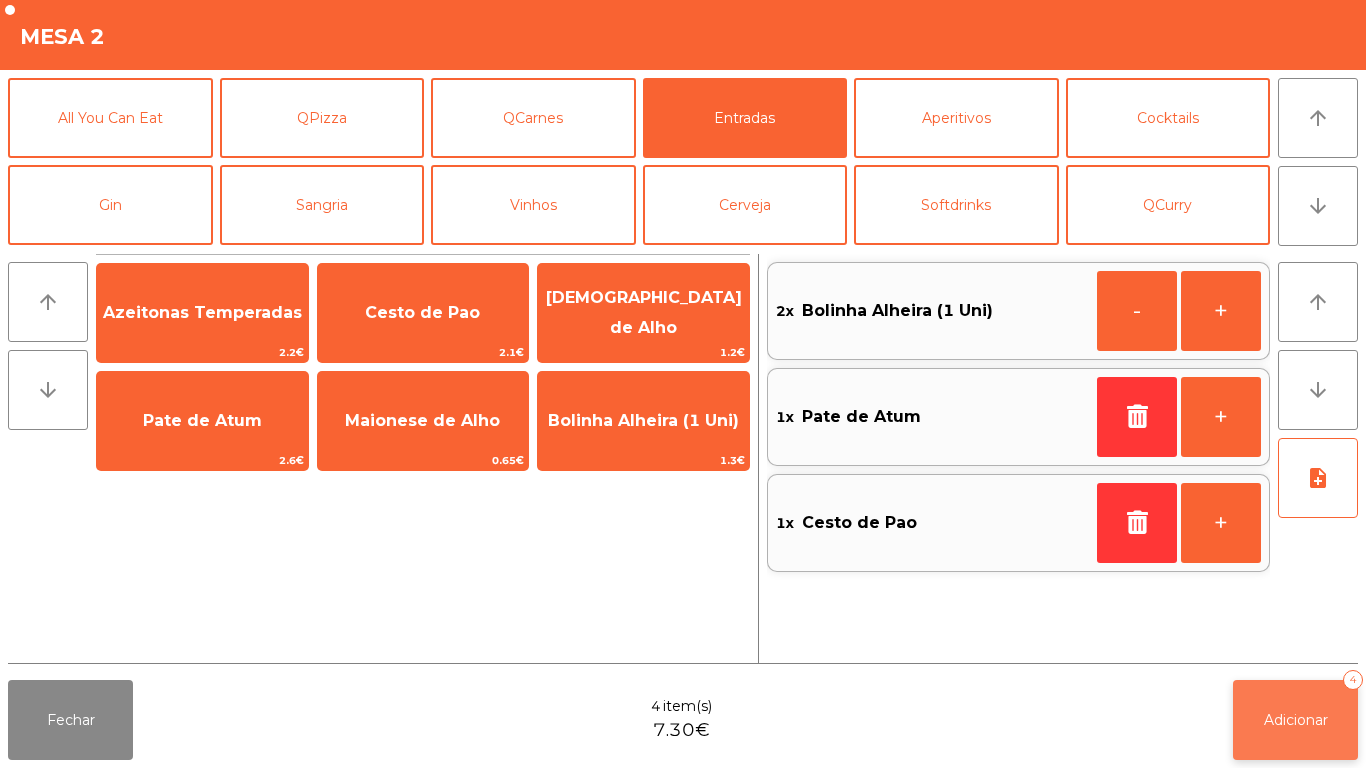 click on "Adicionar   4" 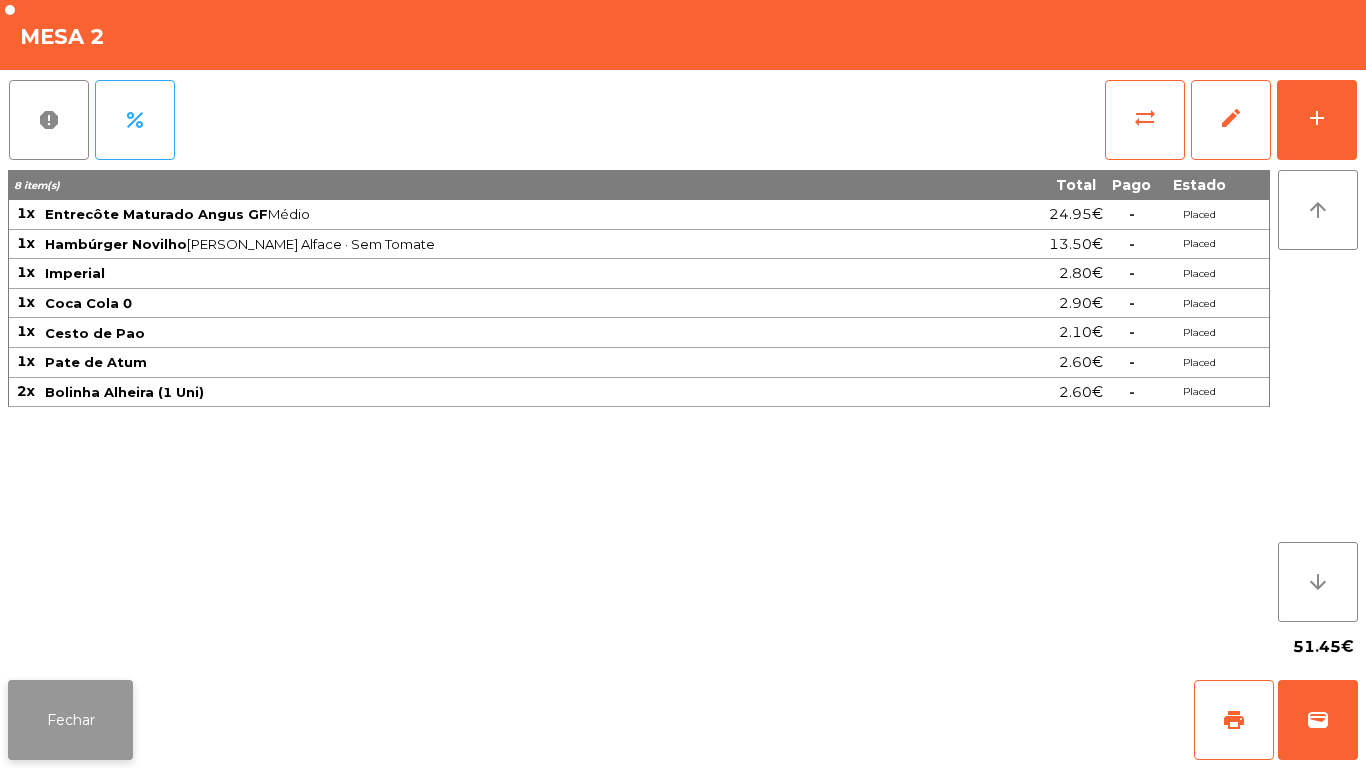 click on "Fechar" 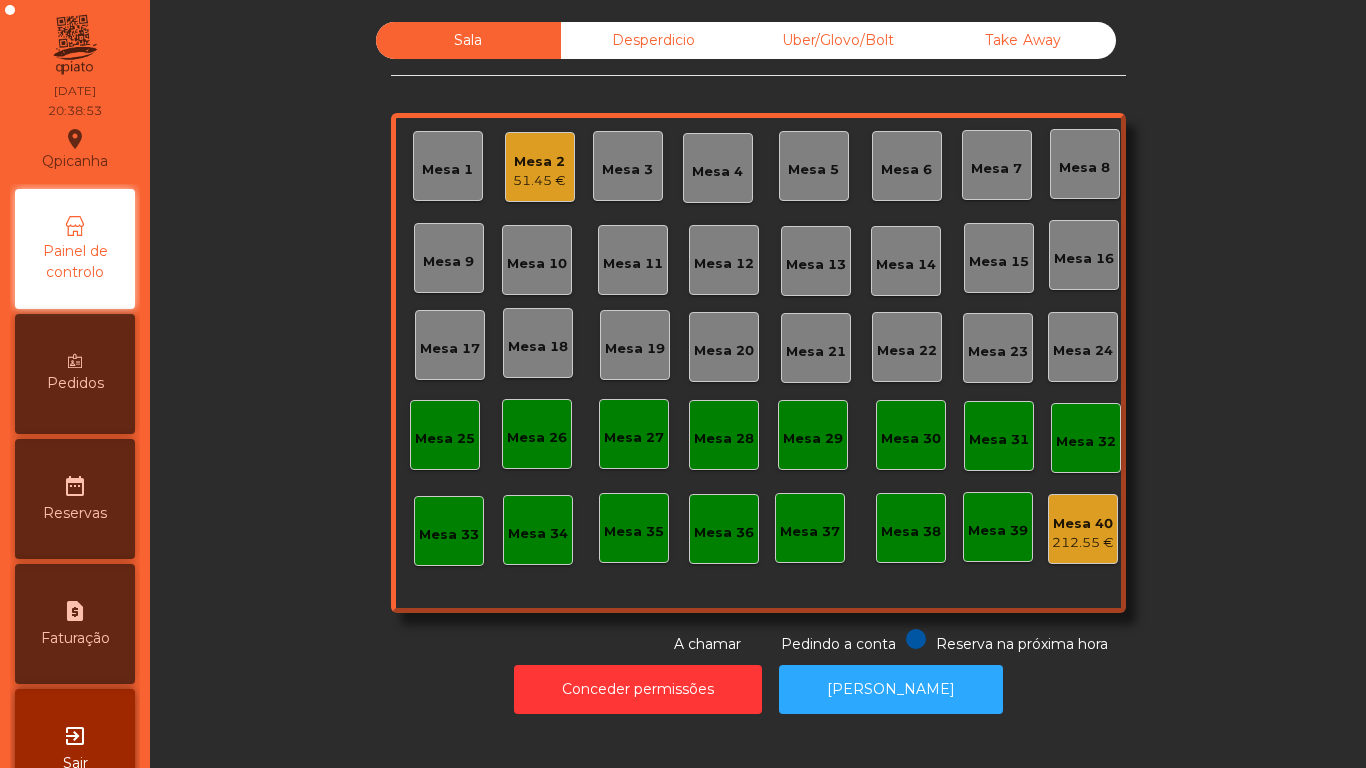click on "Mesa 11" 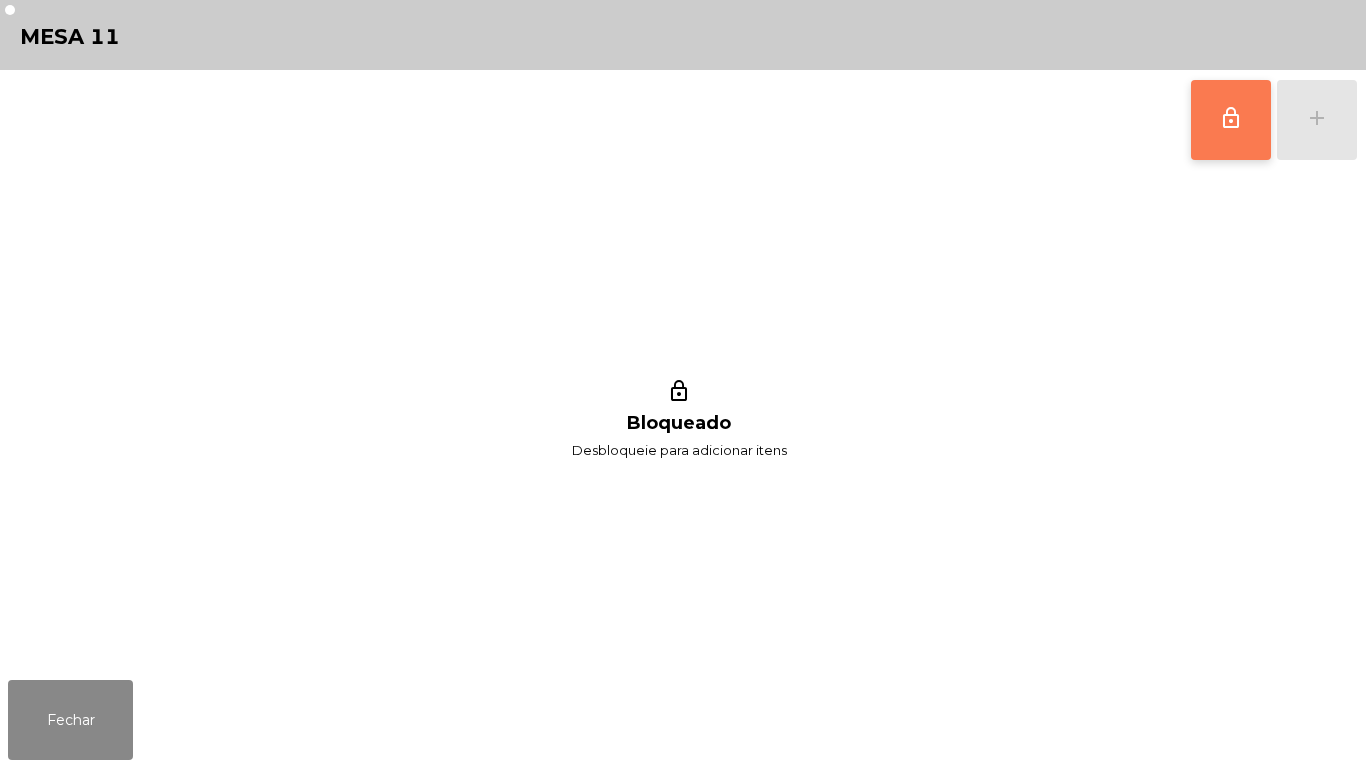 click on "lock_outline" 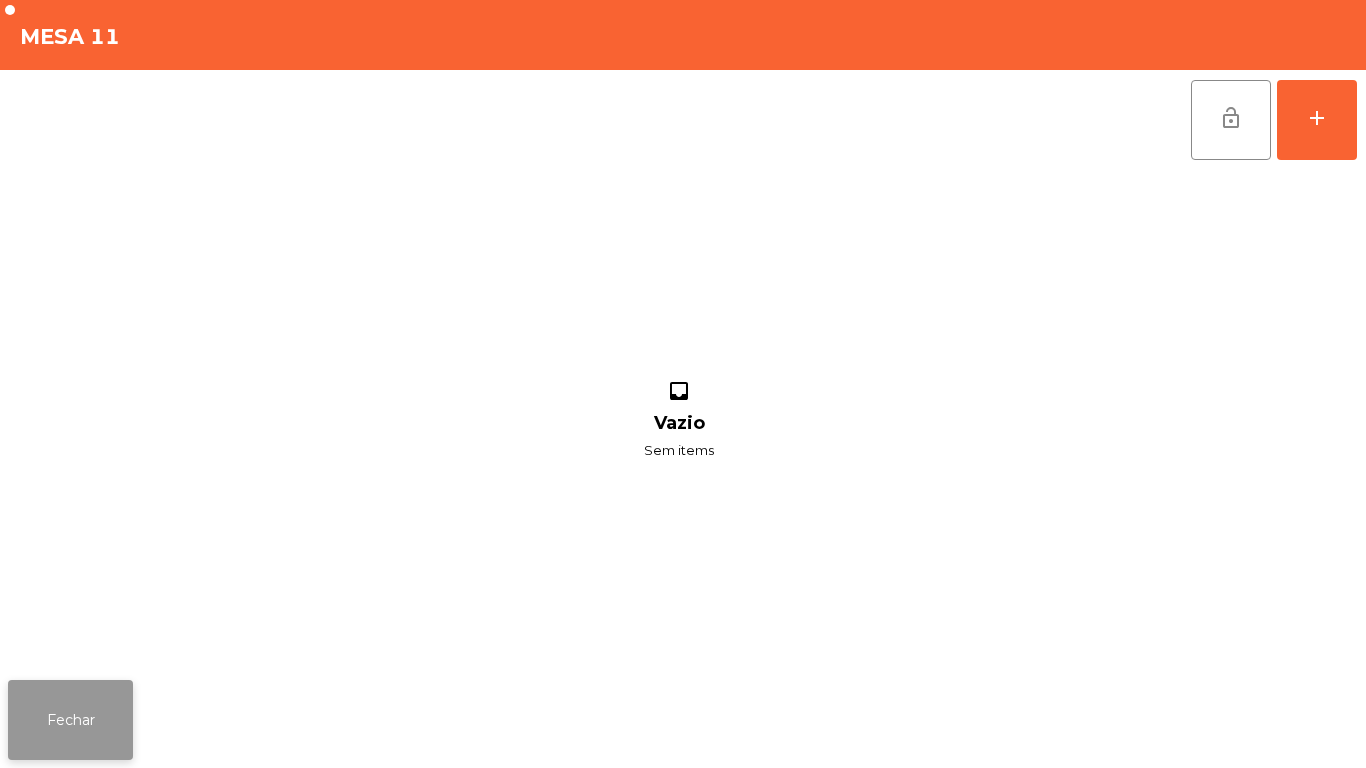 click on "Fechar" 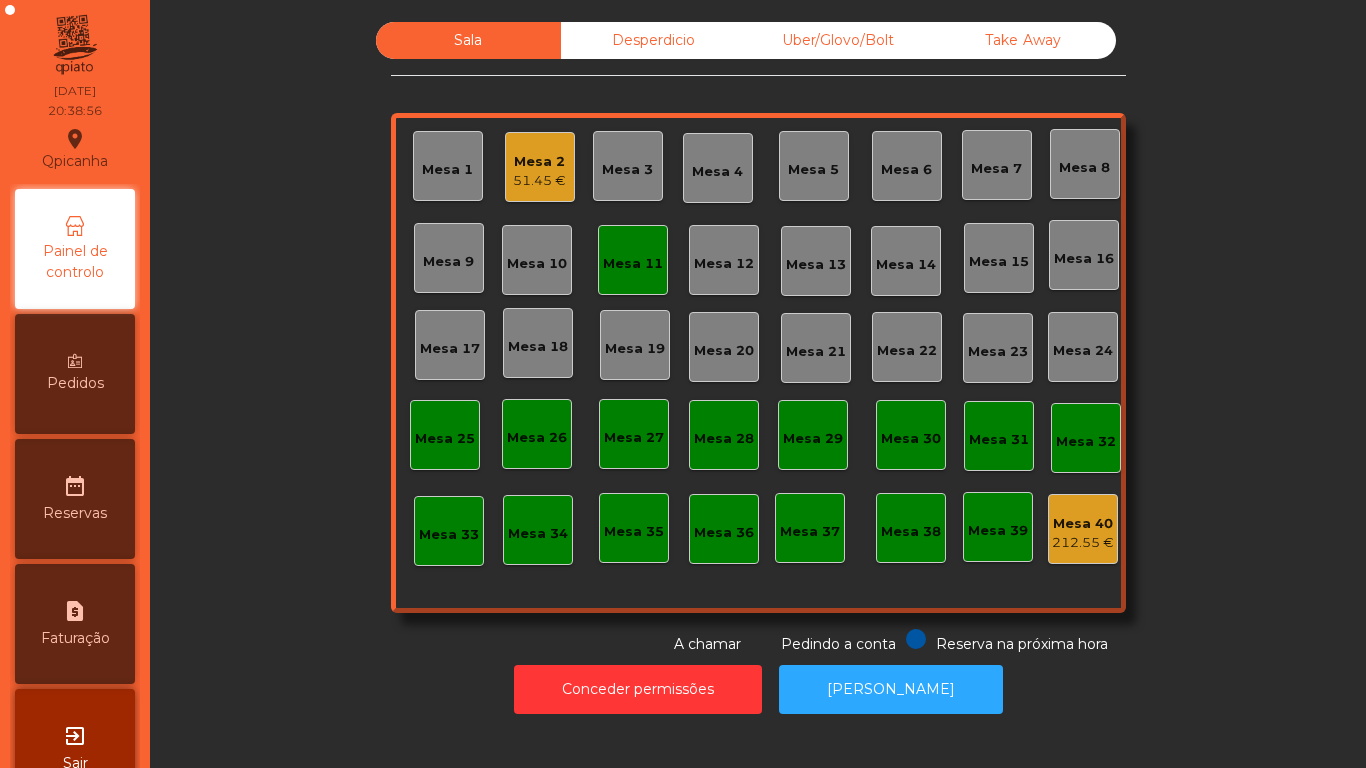click on "Mesa 11" 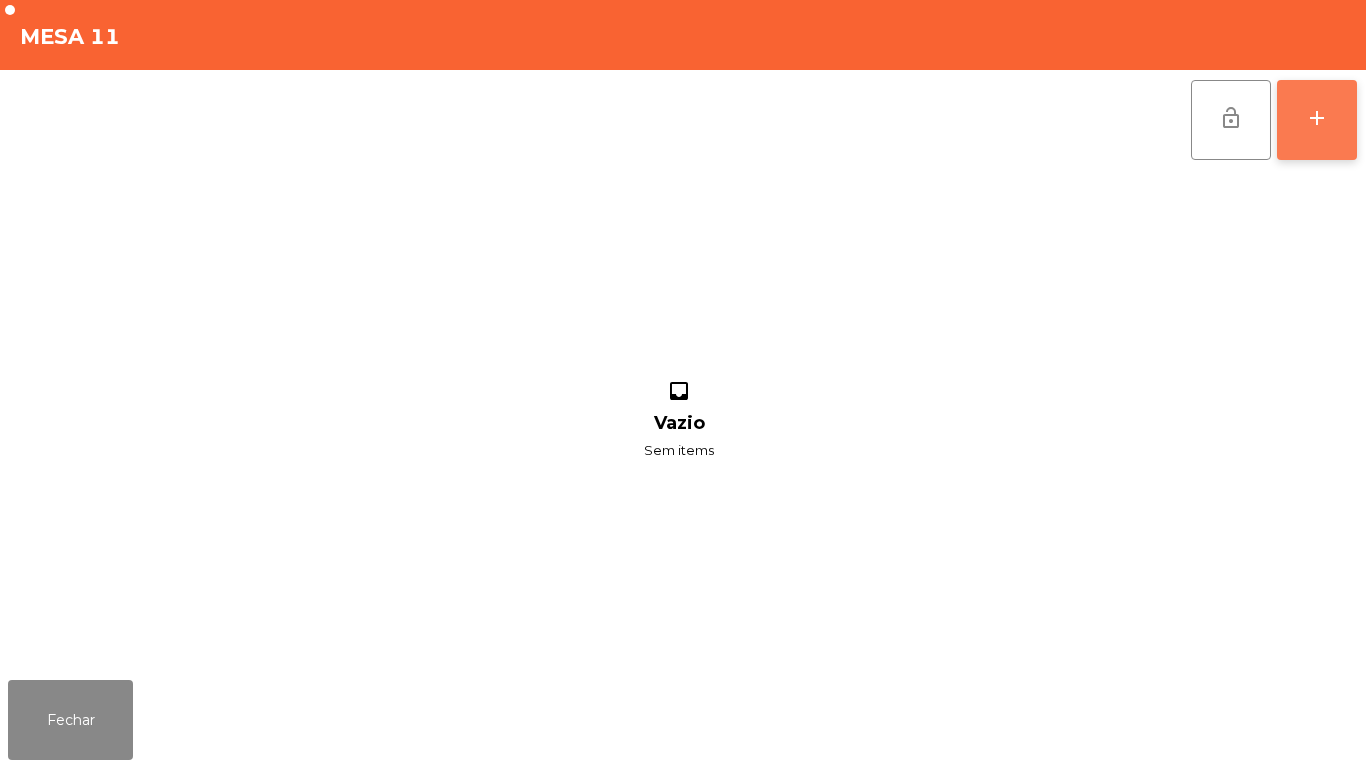 click on "add" 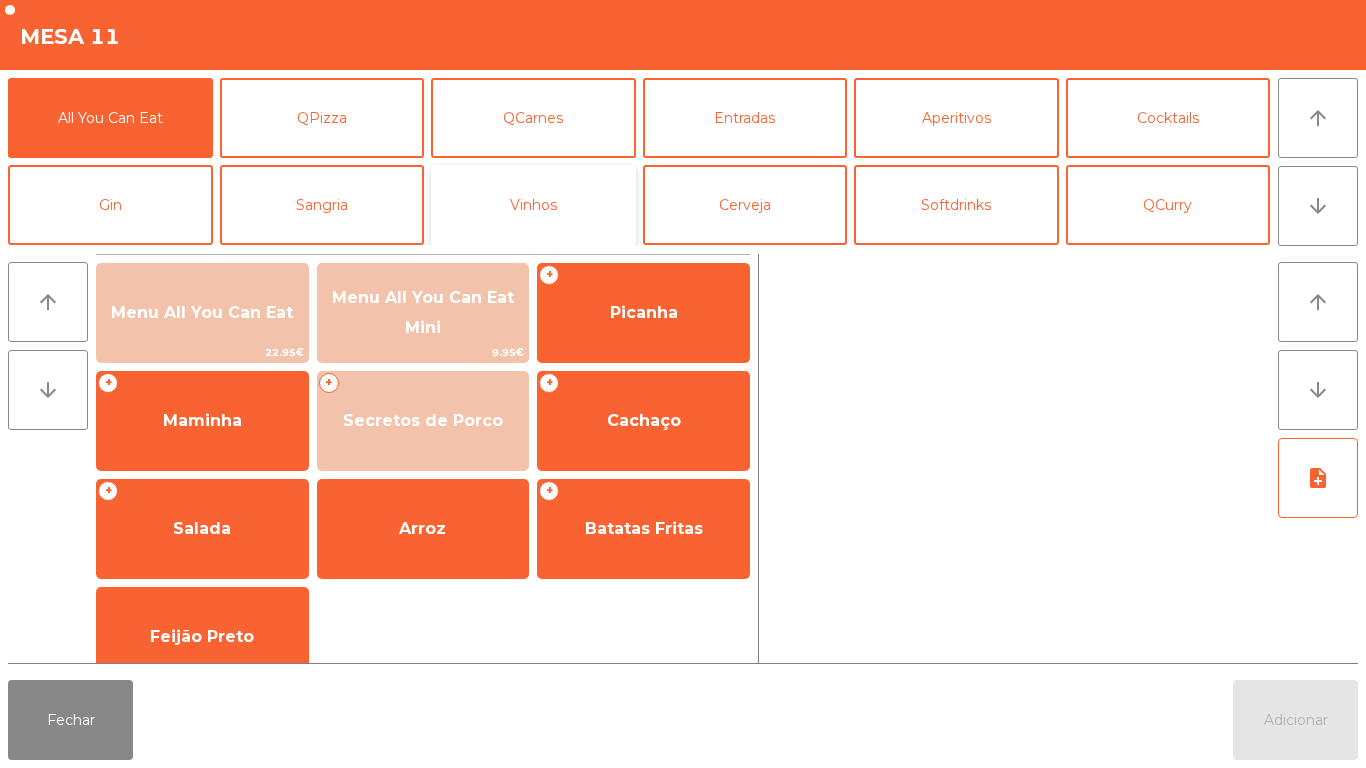 click on "Vinhos" 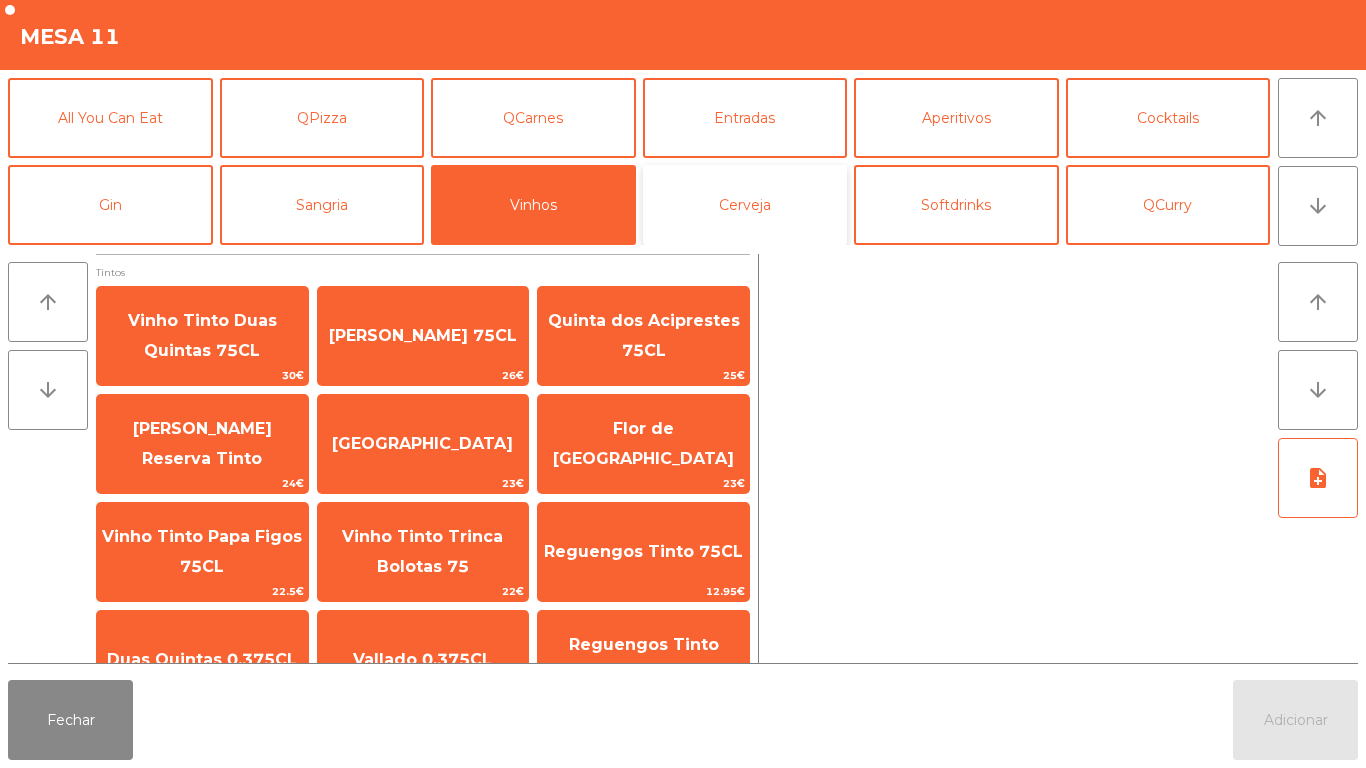 click on "Cerveja" 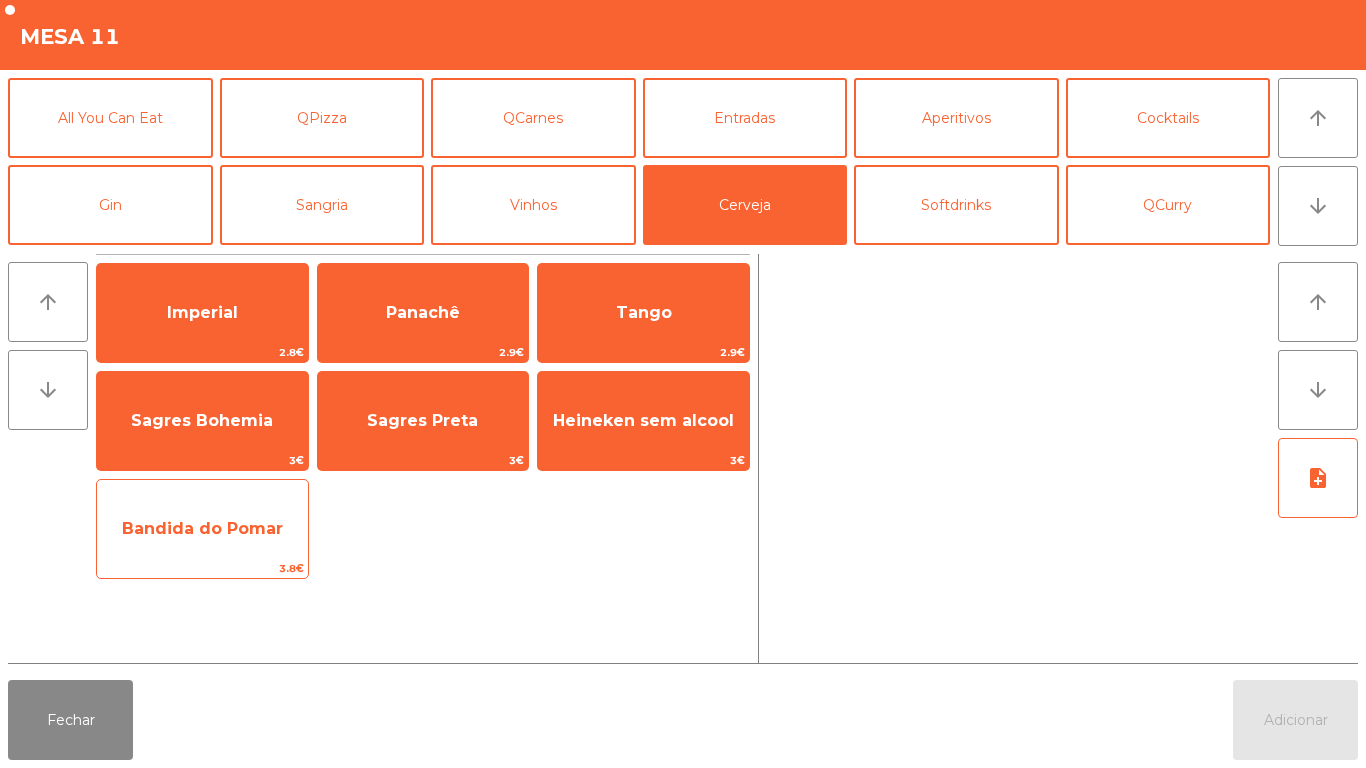 click on "Bandida do Pomar" 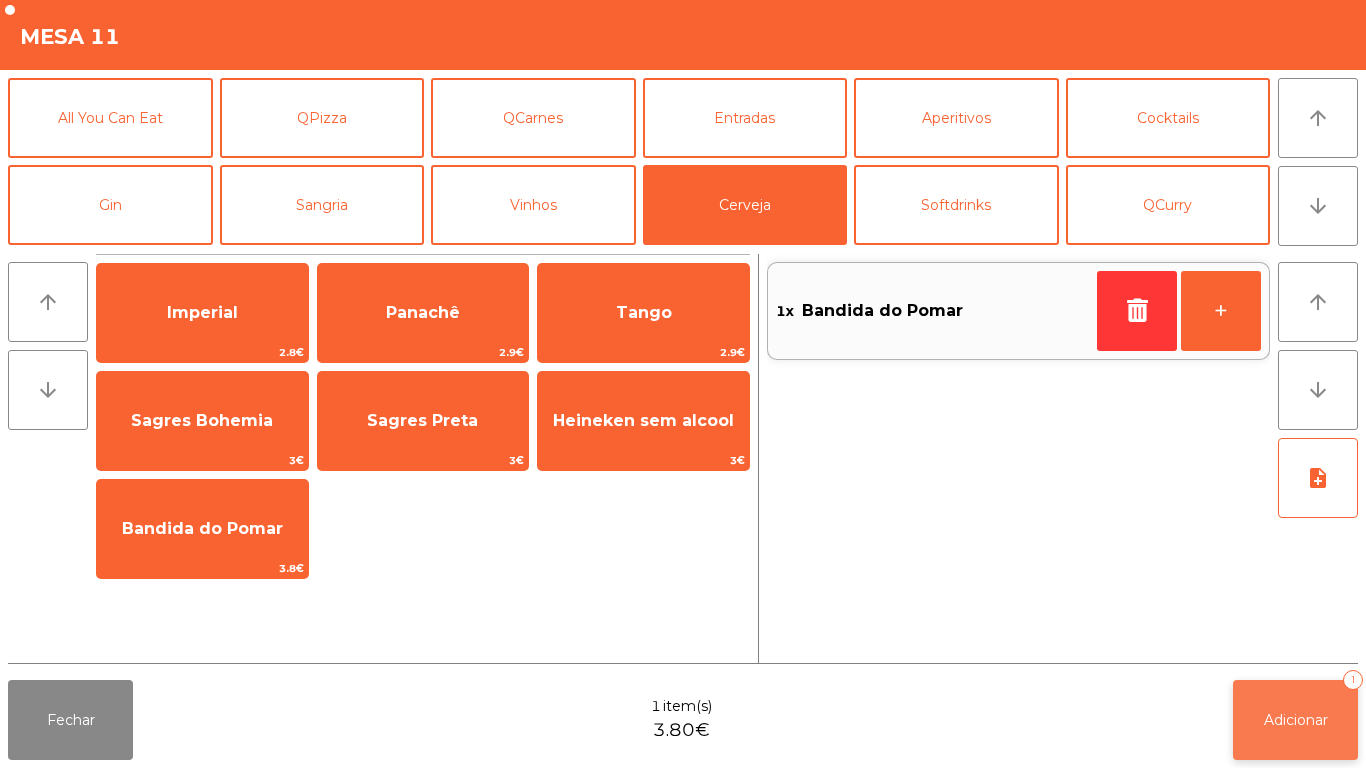 click on "Adicionar   1" 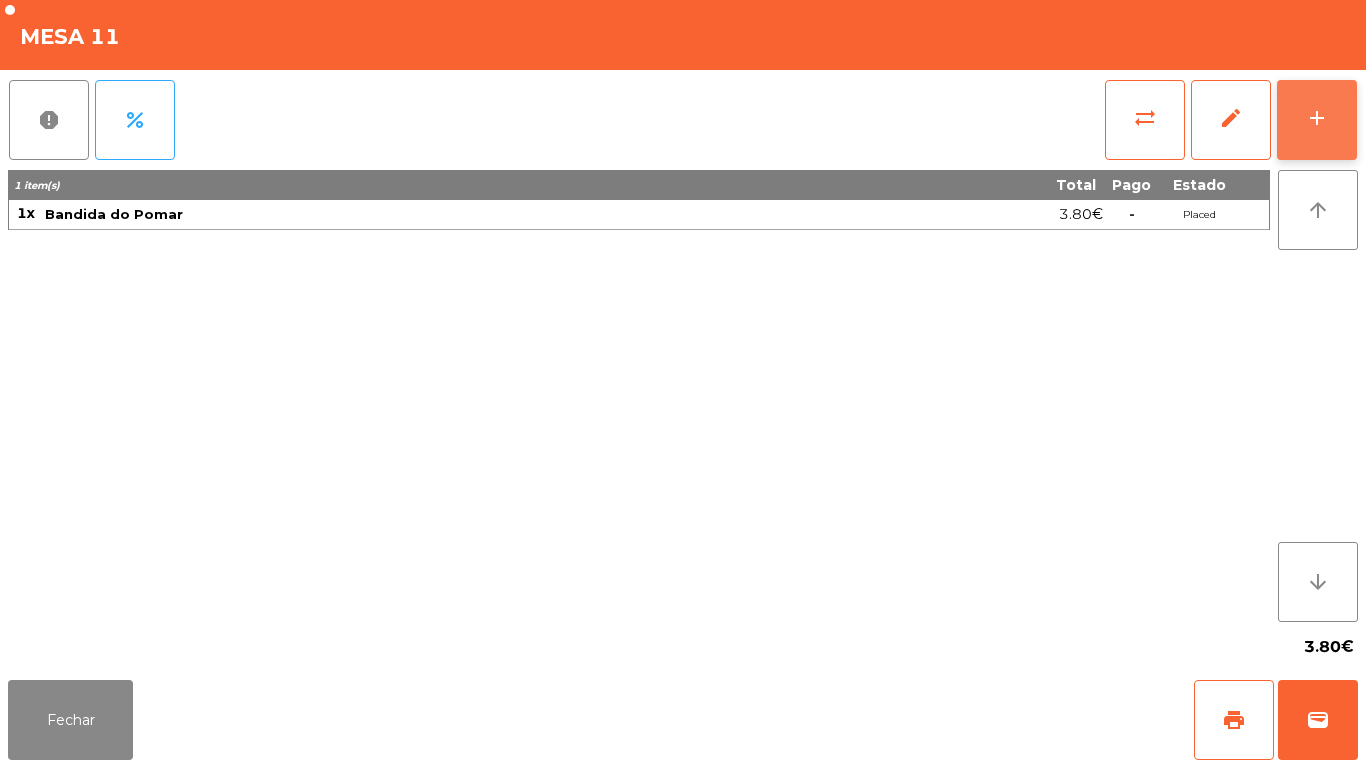 click on "add" 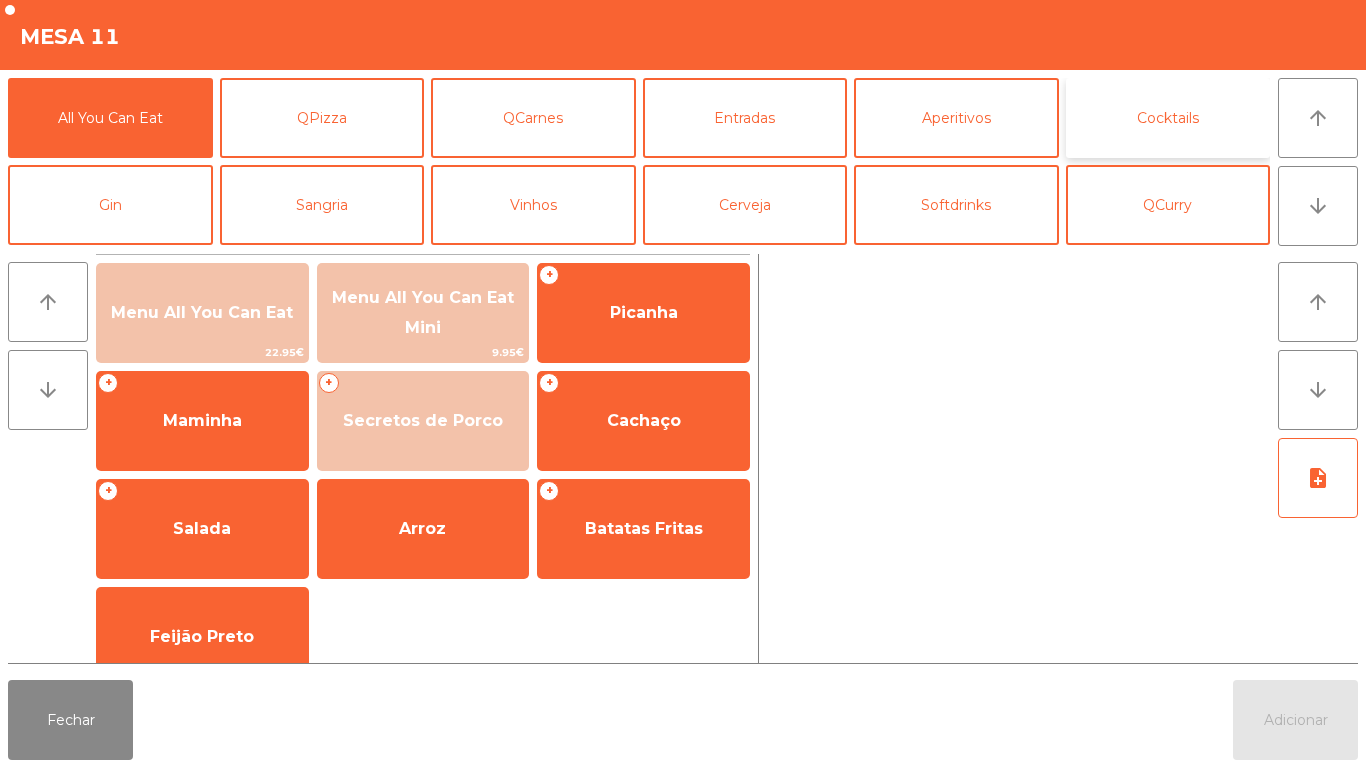 click on "Cocktails" 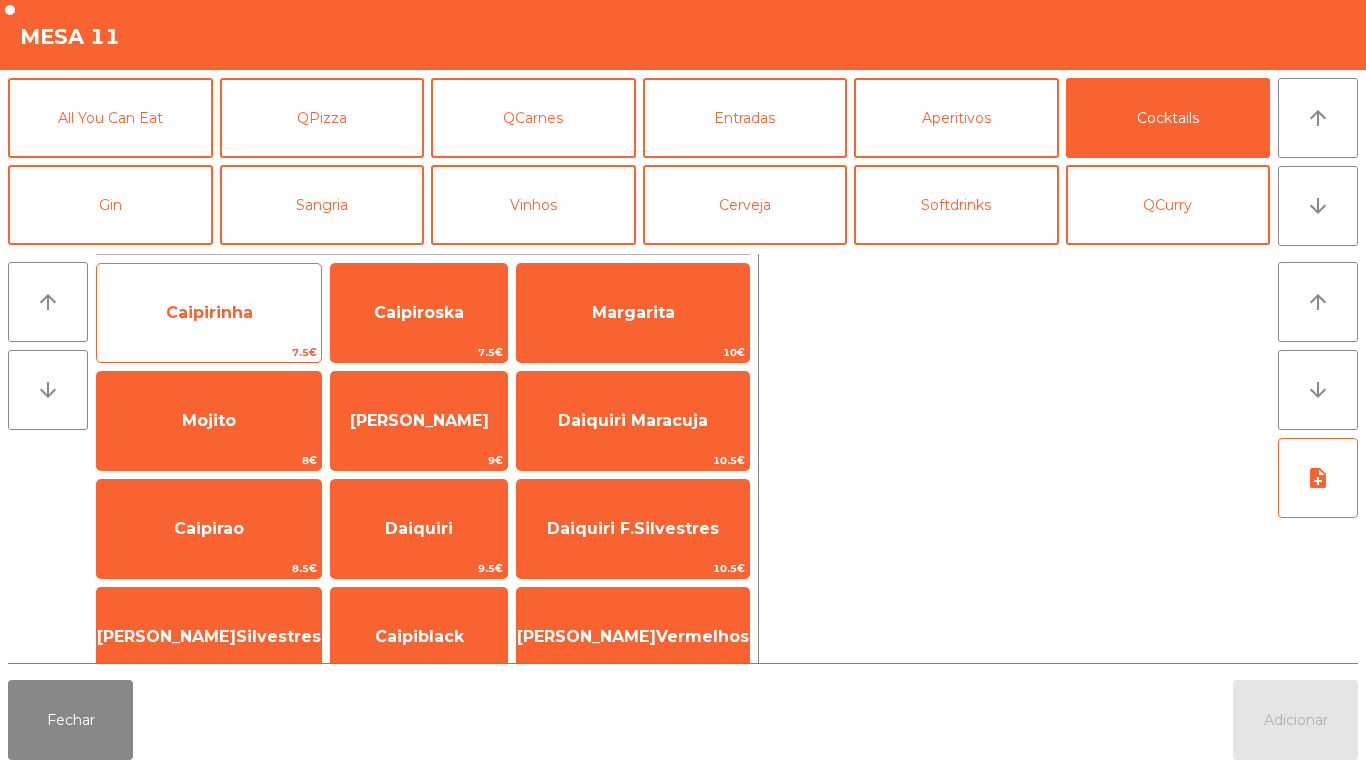click on "Caipirinha" 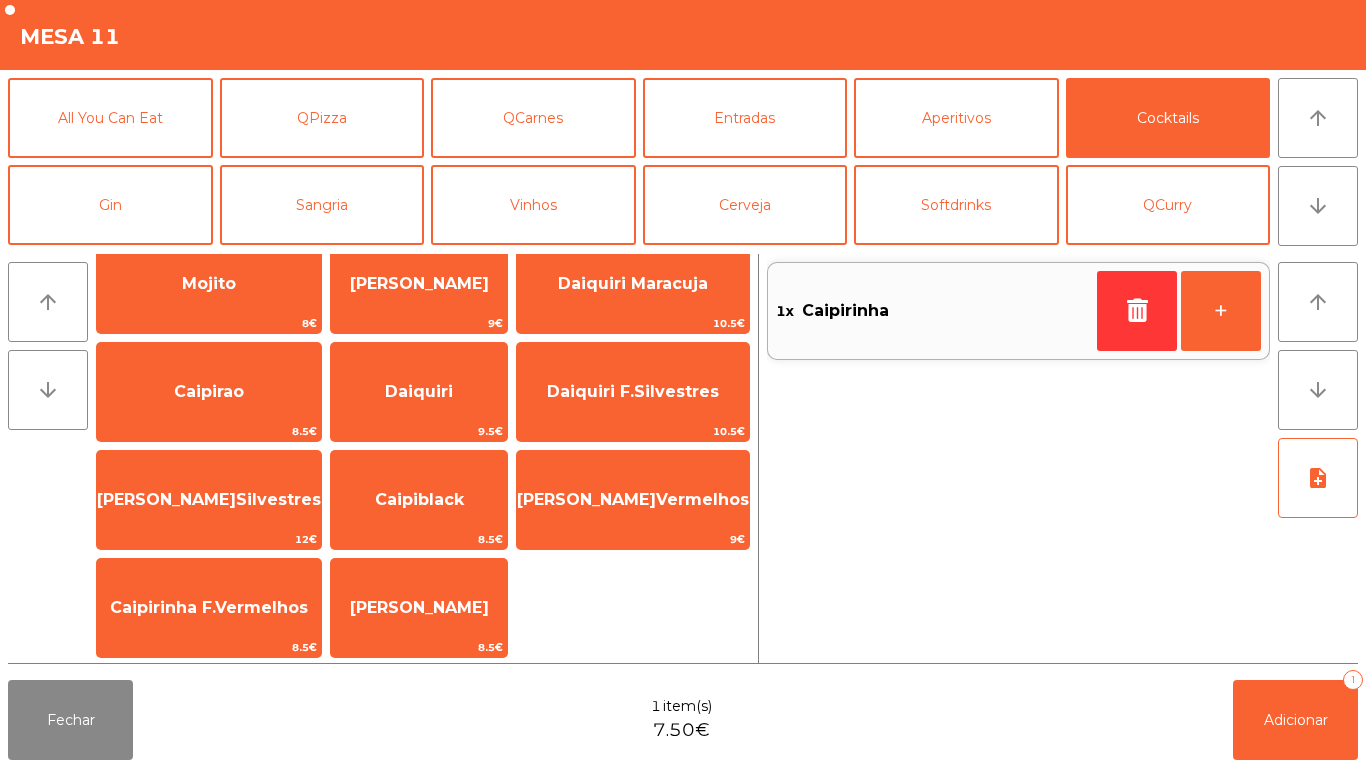 scroll, scrollTop: 140, scrollLeft: 0, axis: vertical 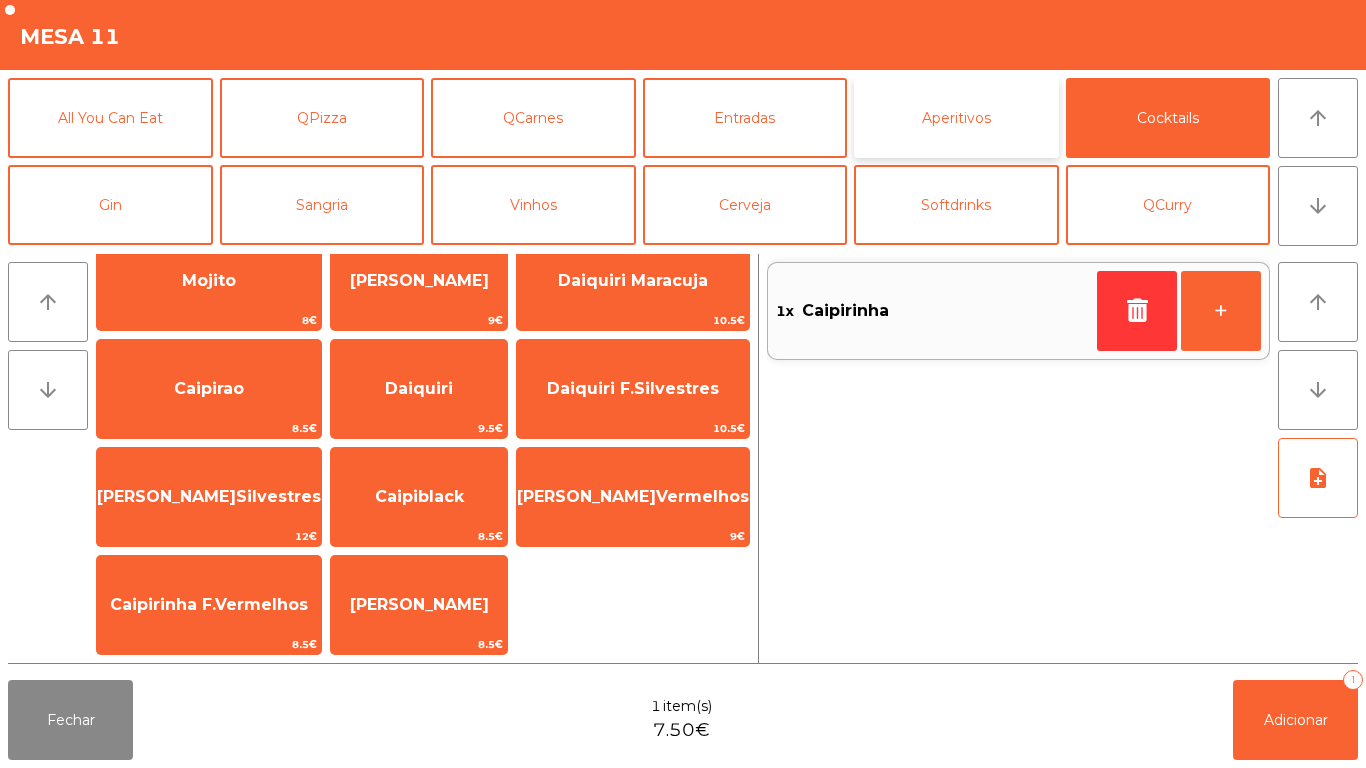 click on "Aperitivos" 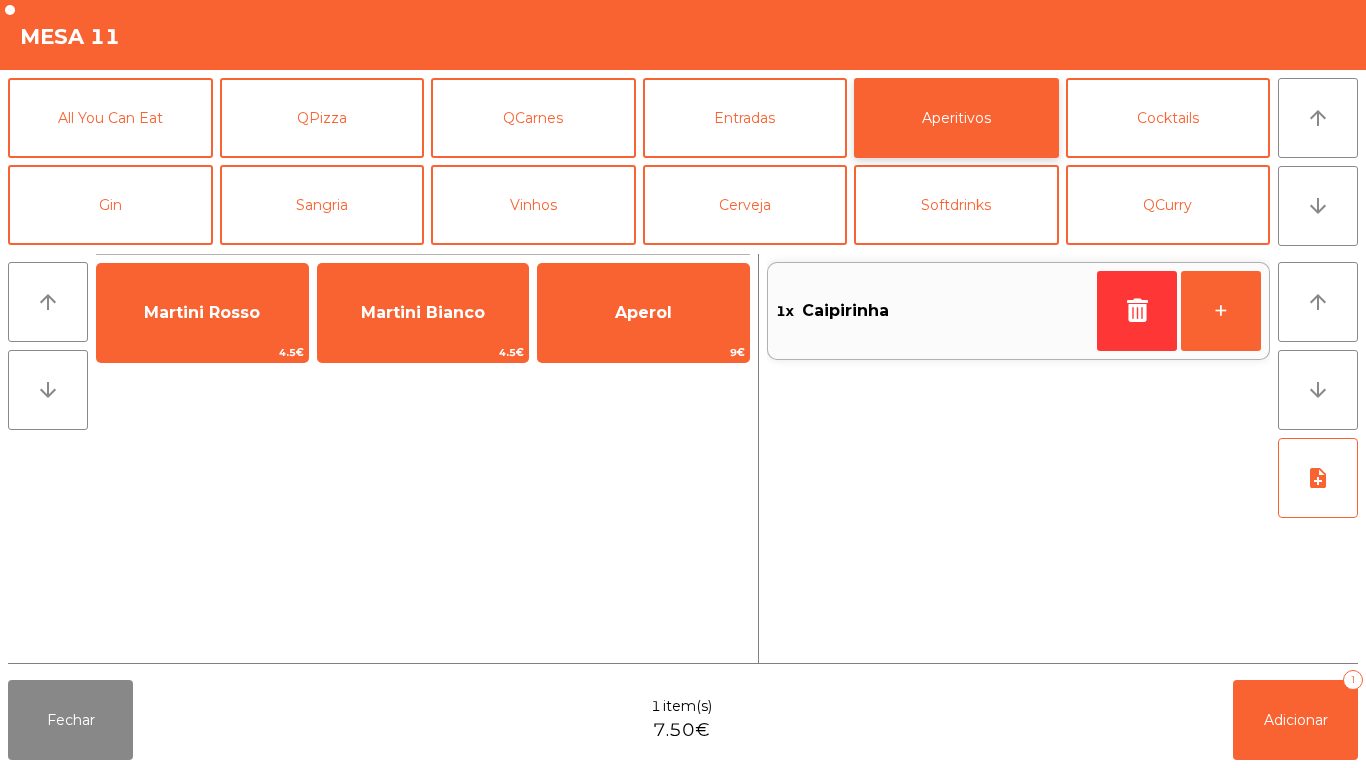 scroll, scrollTop: 0, scrollLeft: 0, axis: both 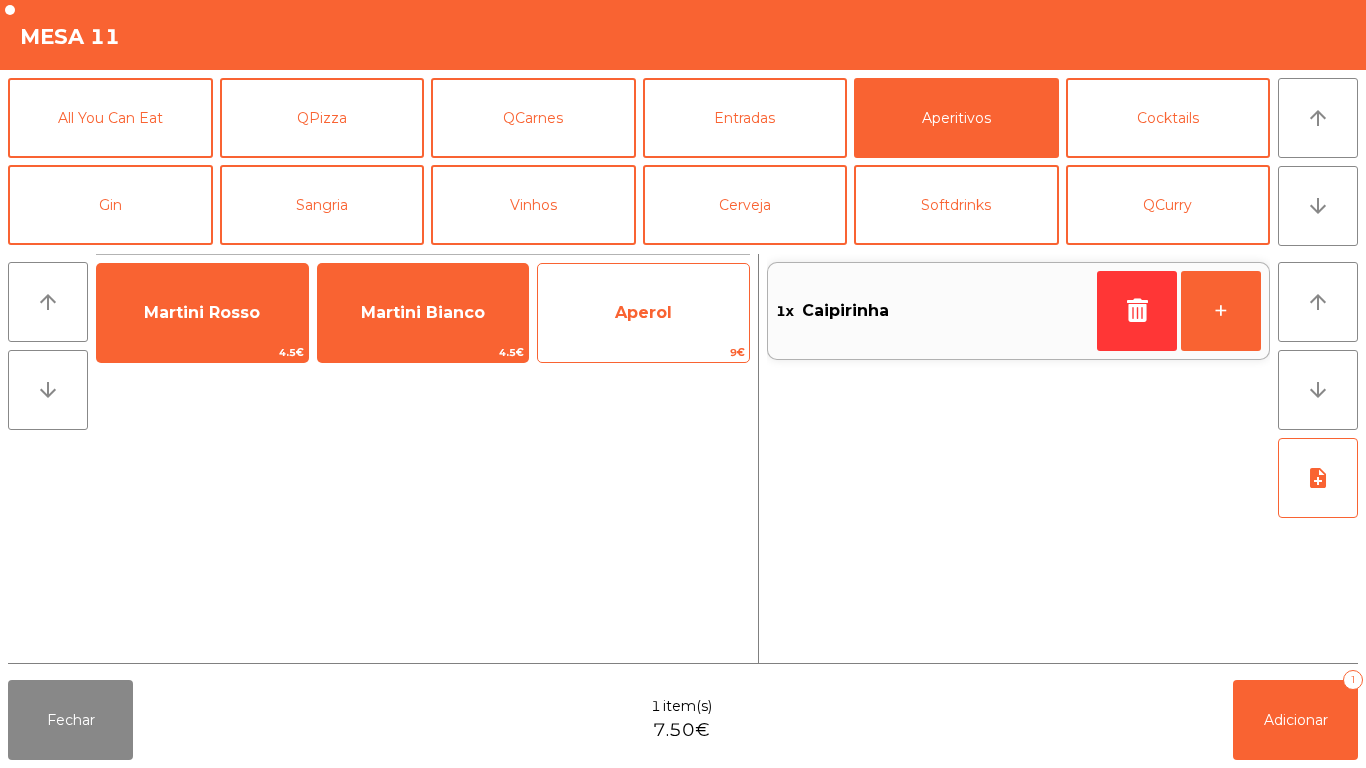 click on "Aperol" 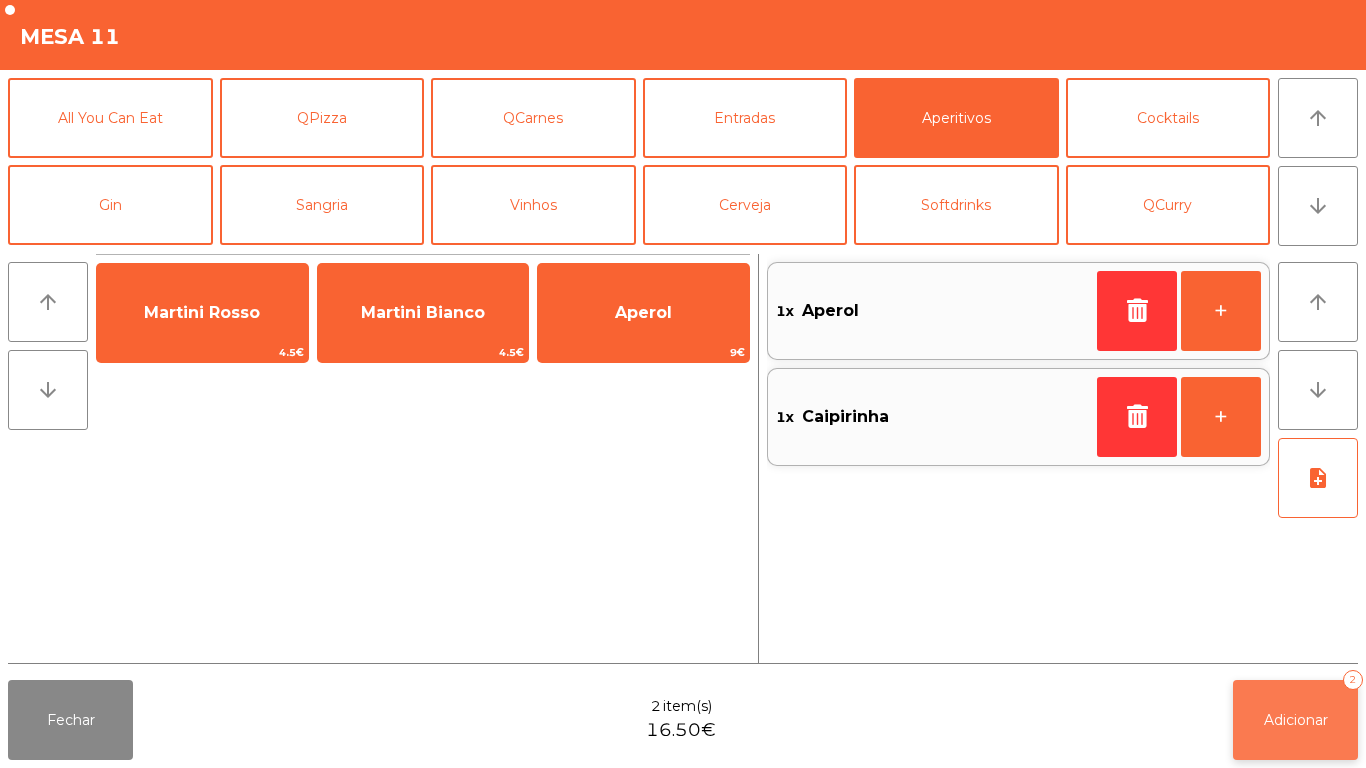 click on "Adicionar   2" 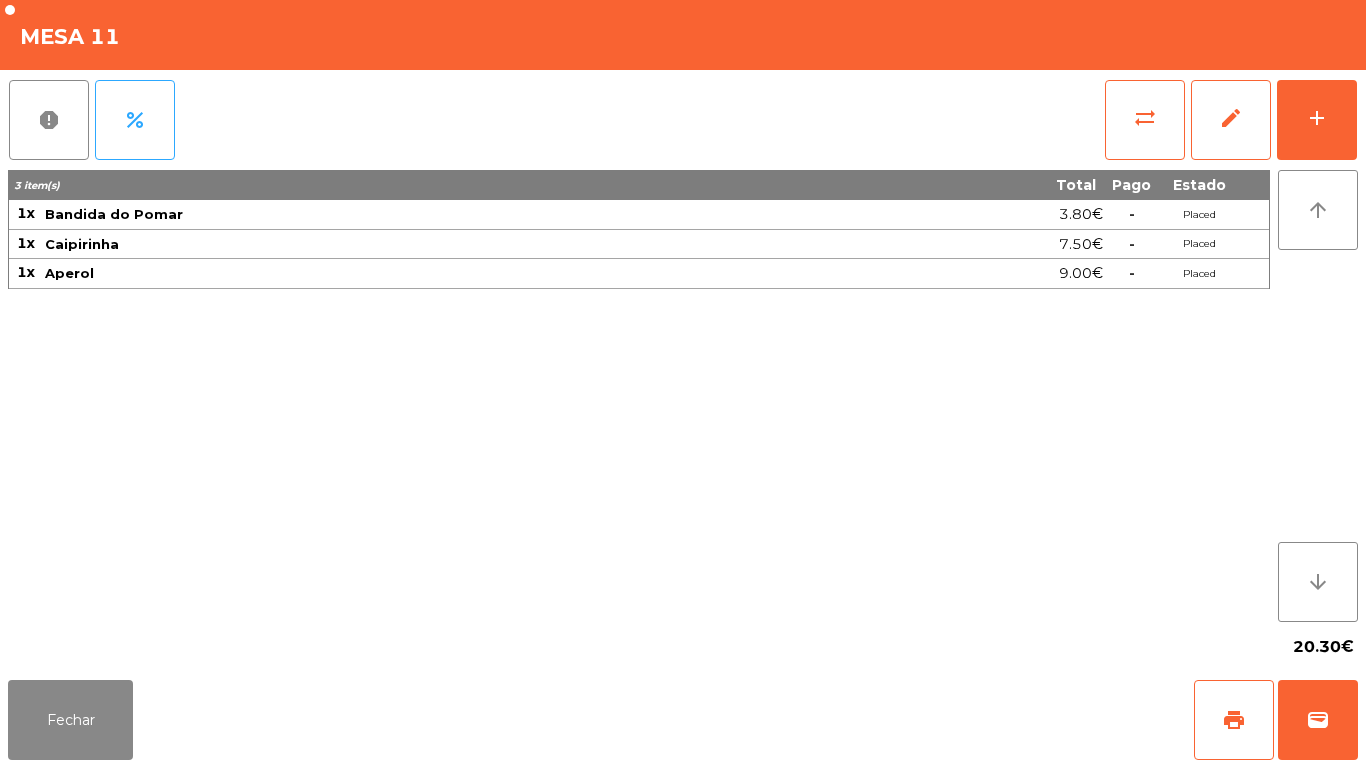 click on "Fechar   print   wallet" 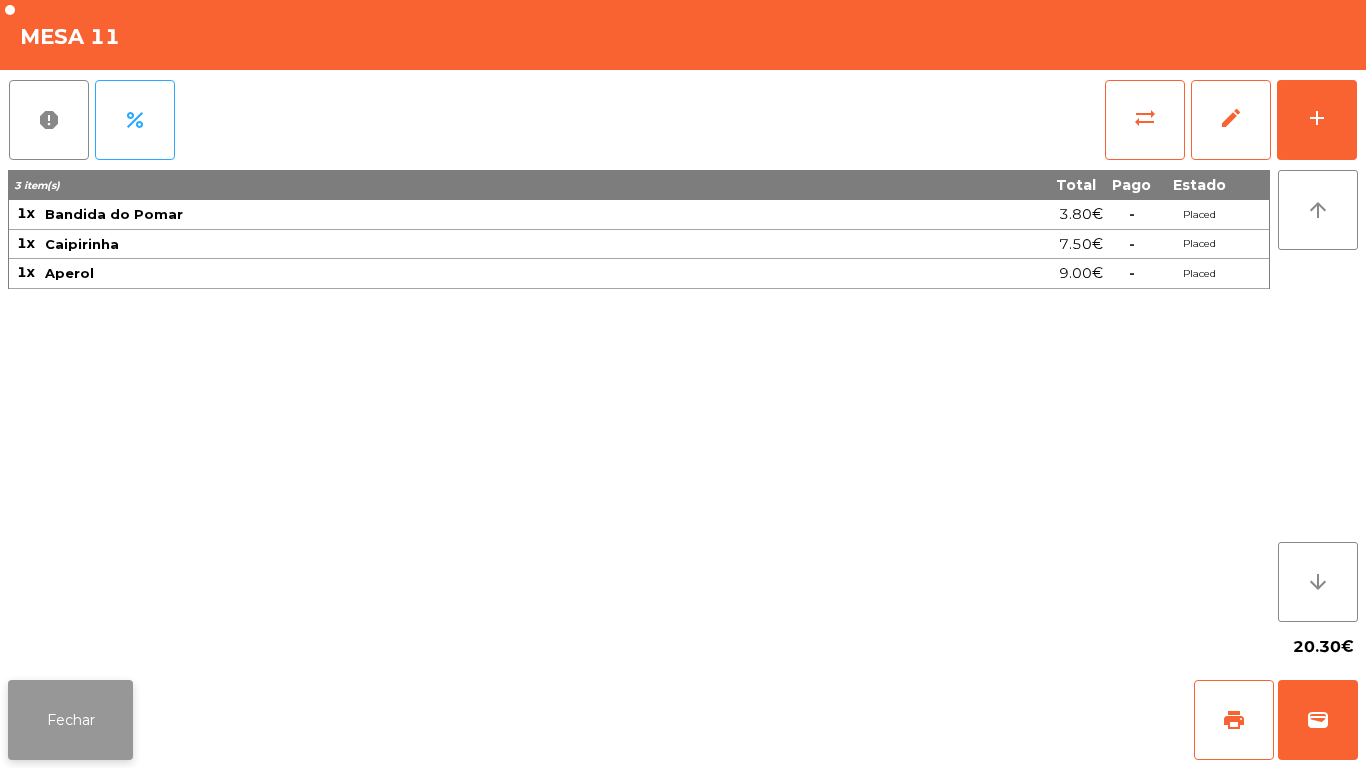 click on "Fechar" 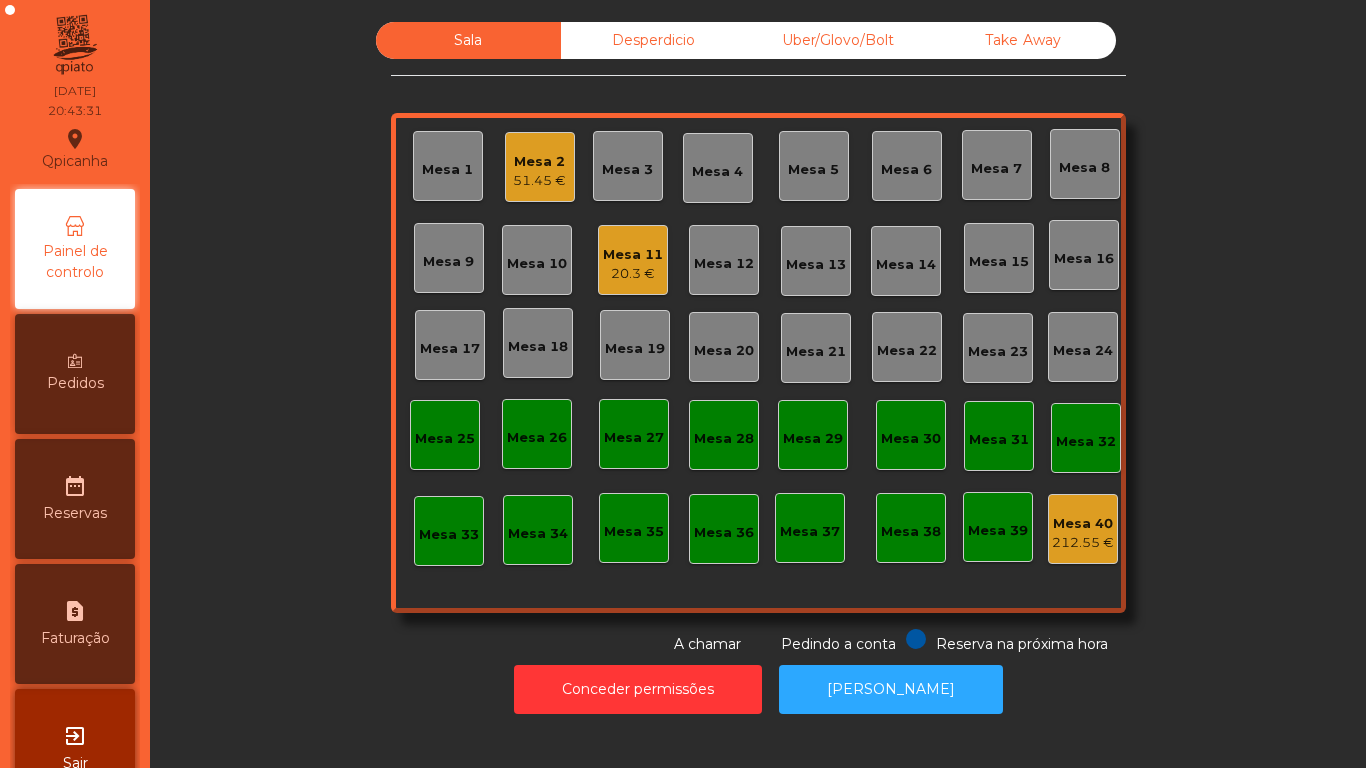 click on "Mesa 1" 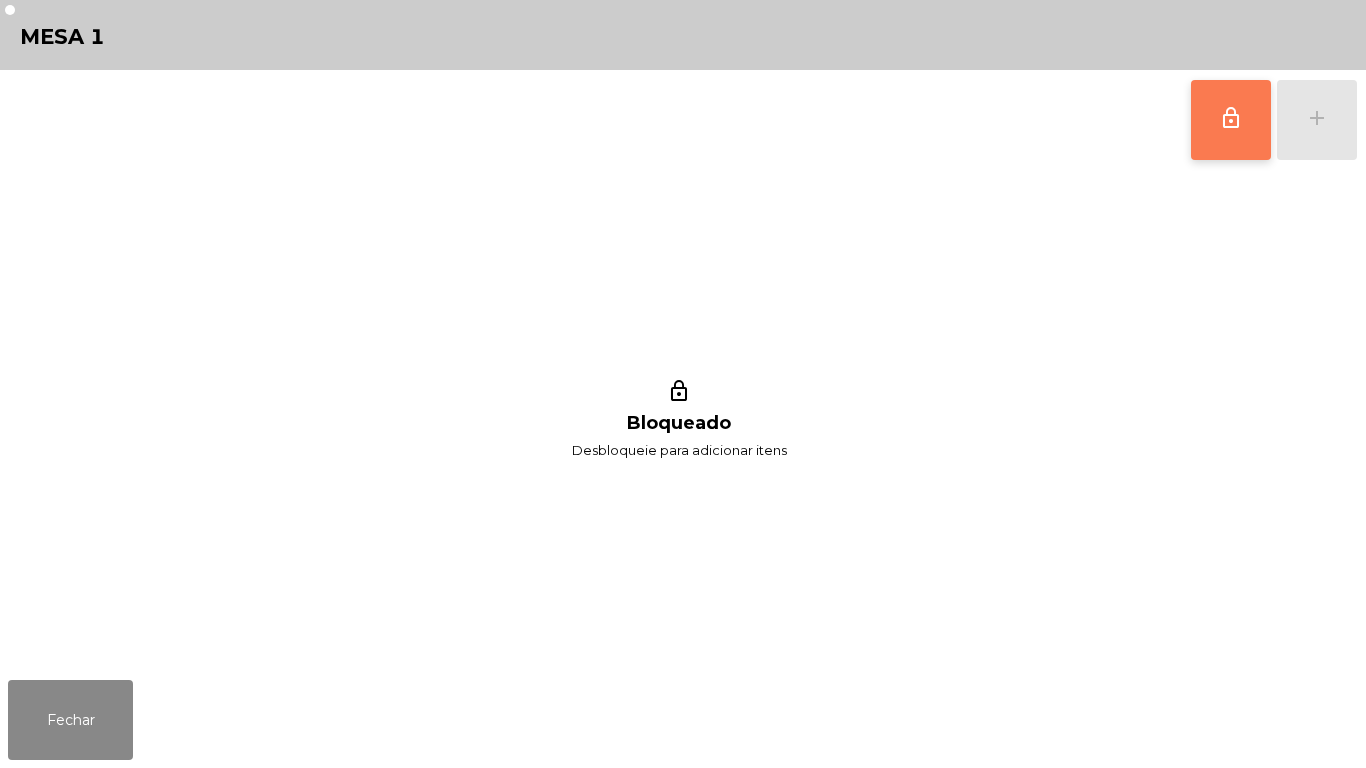 click on "lock_outline" 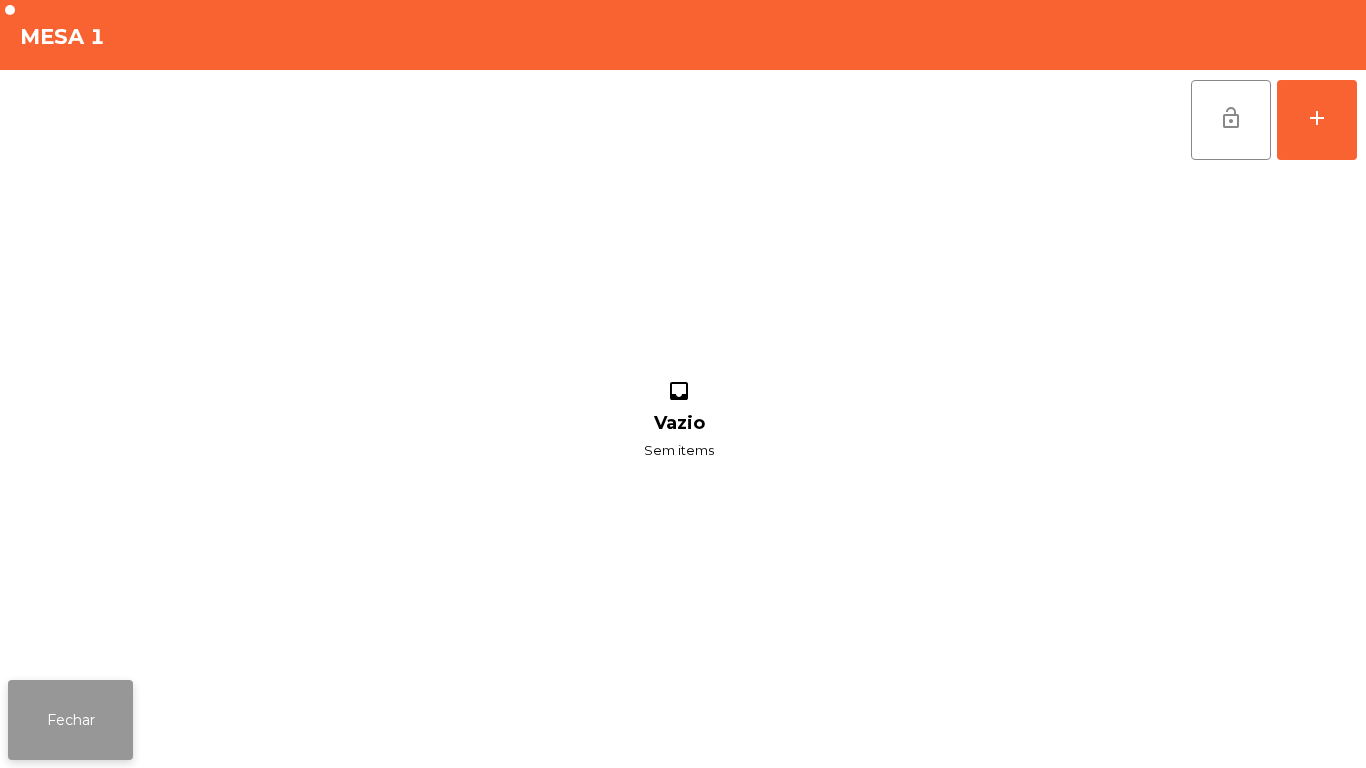 click on "Fechar" 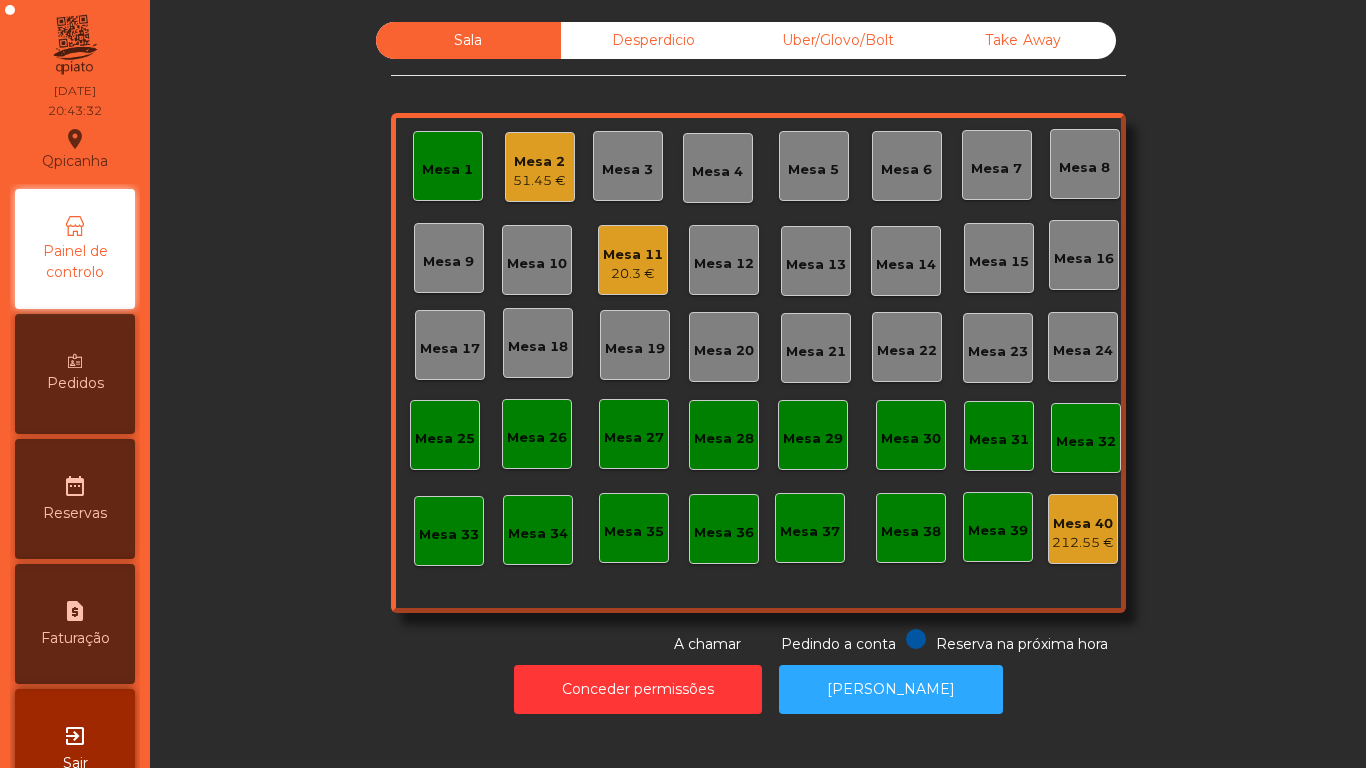 click on "Mesa 3" 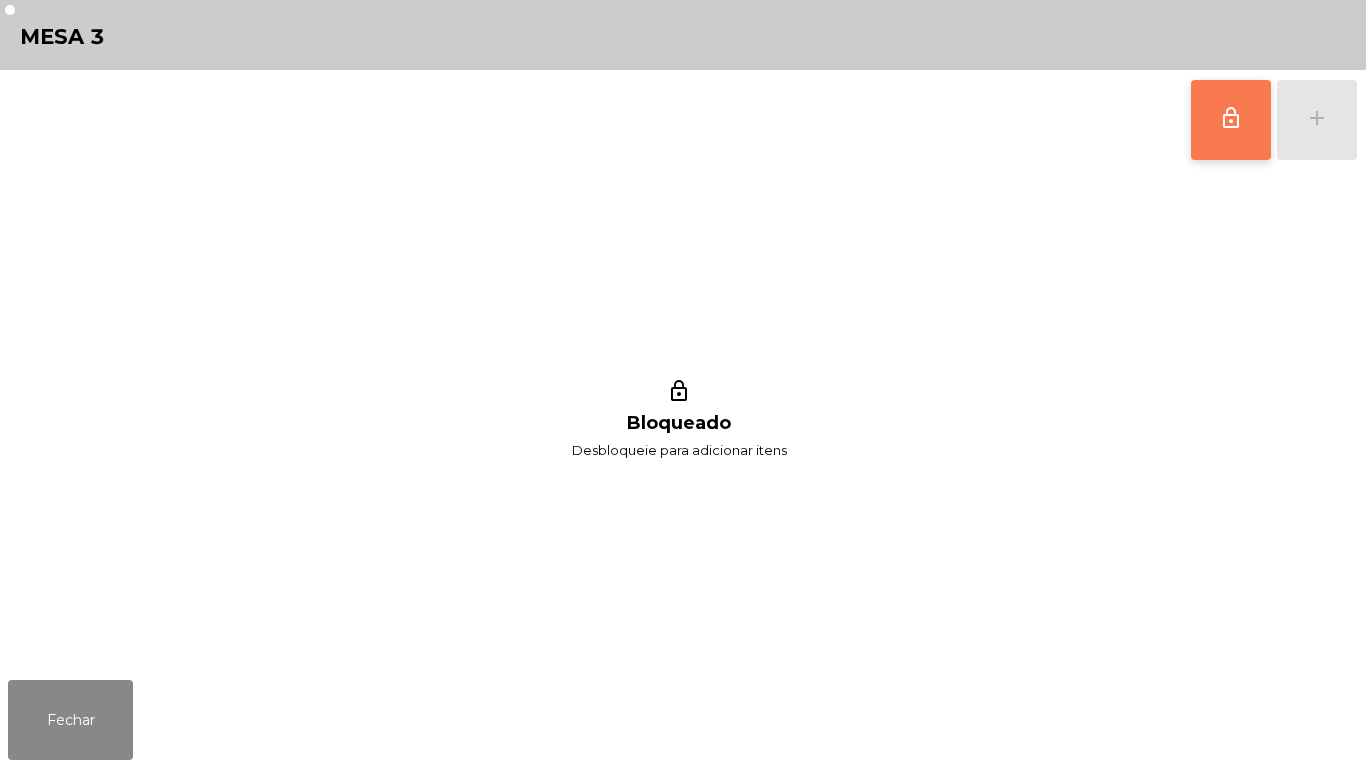 click on "lock_outline" 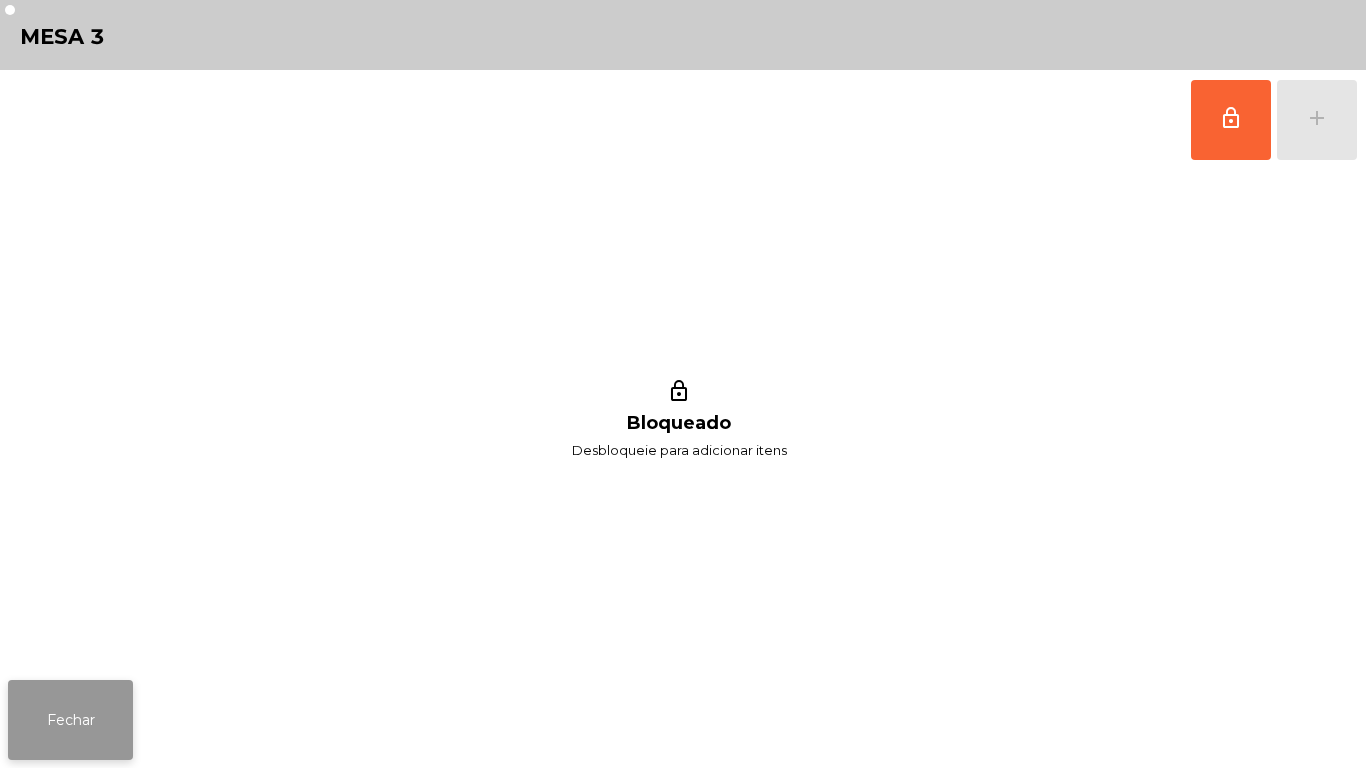 click on "Fechar" 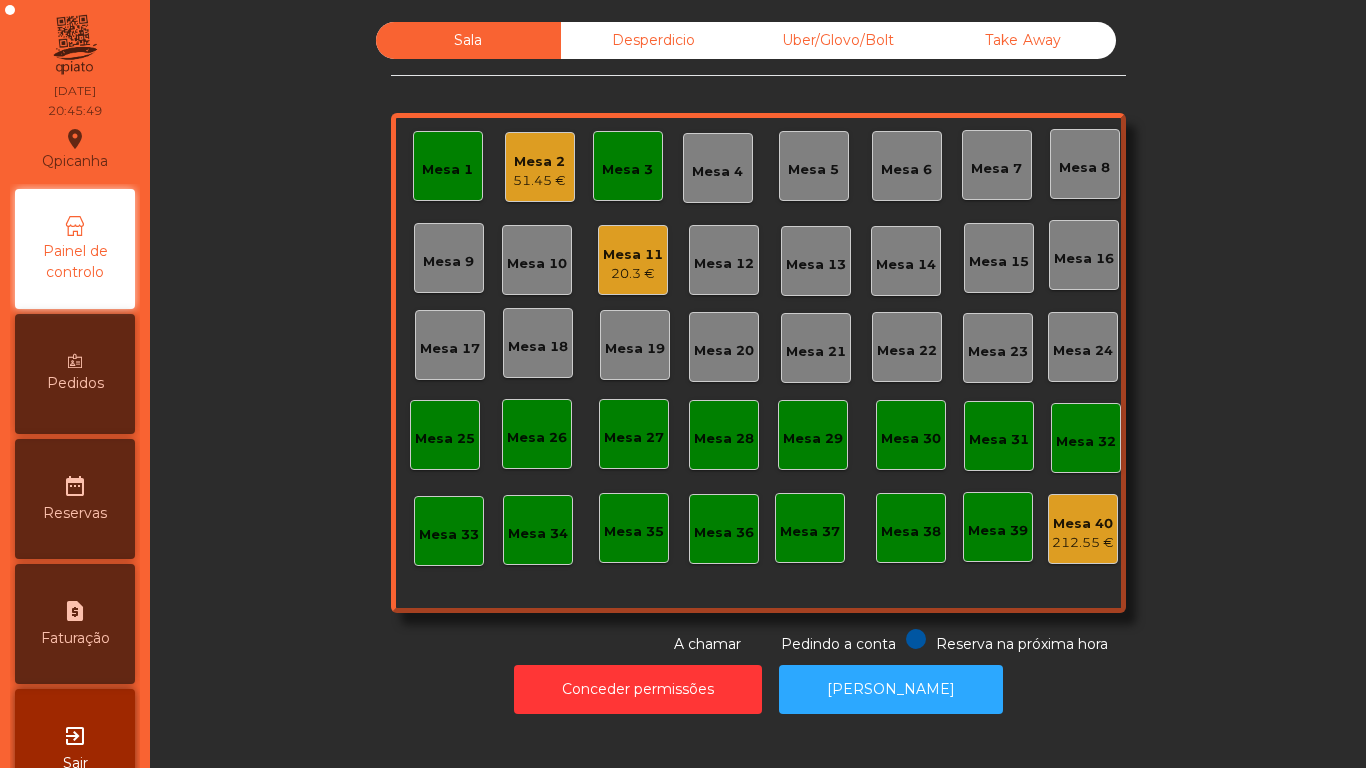 click on "Mesa 3" 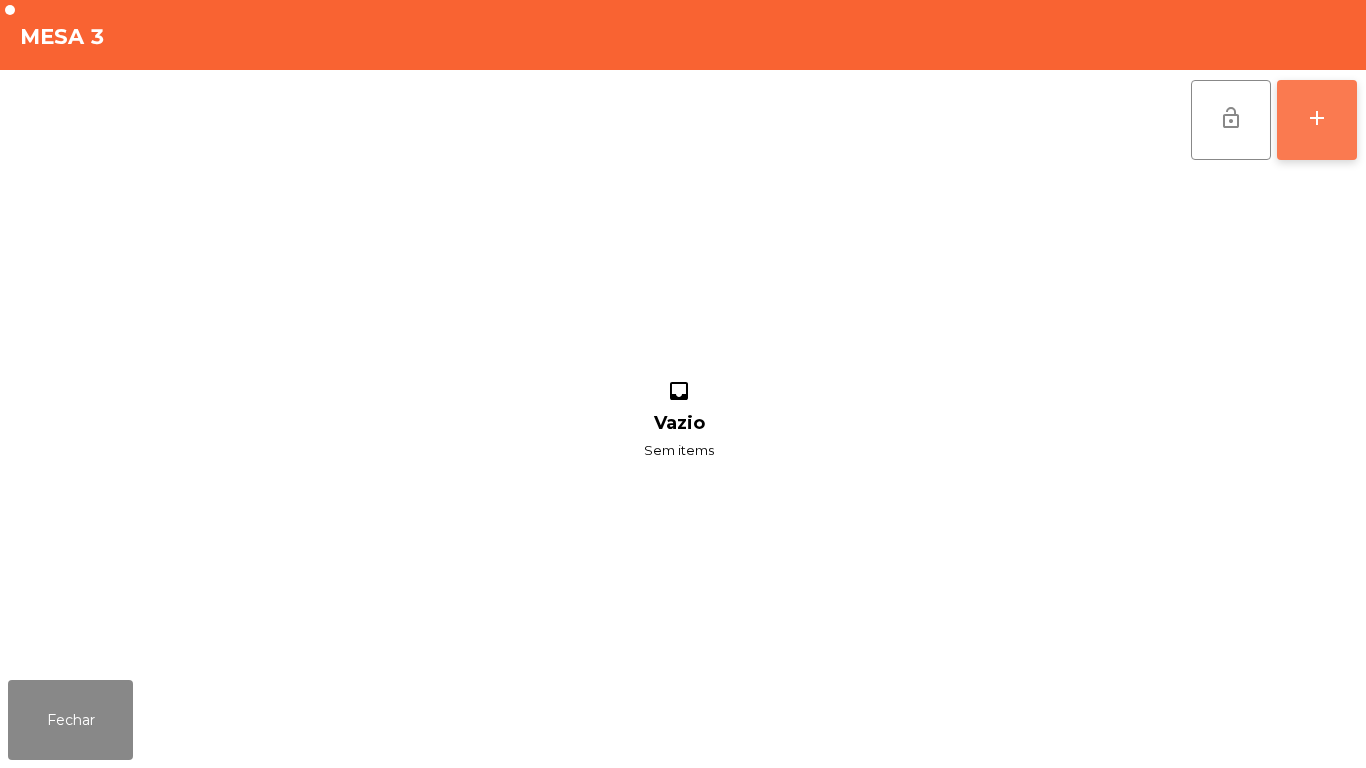 click on "add" 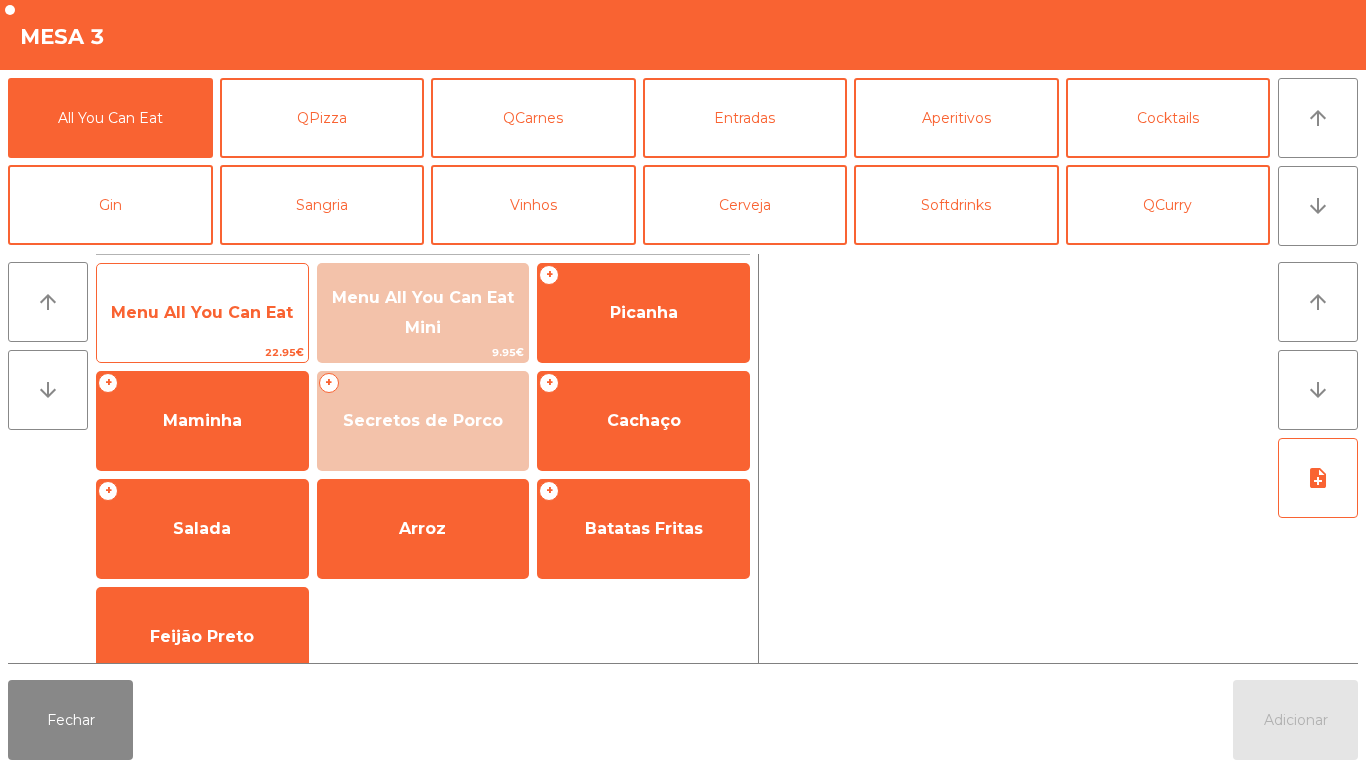 click on "Menu All You Can Eat" 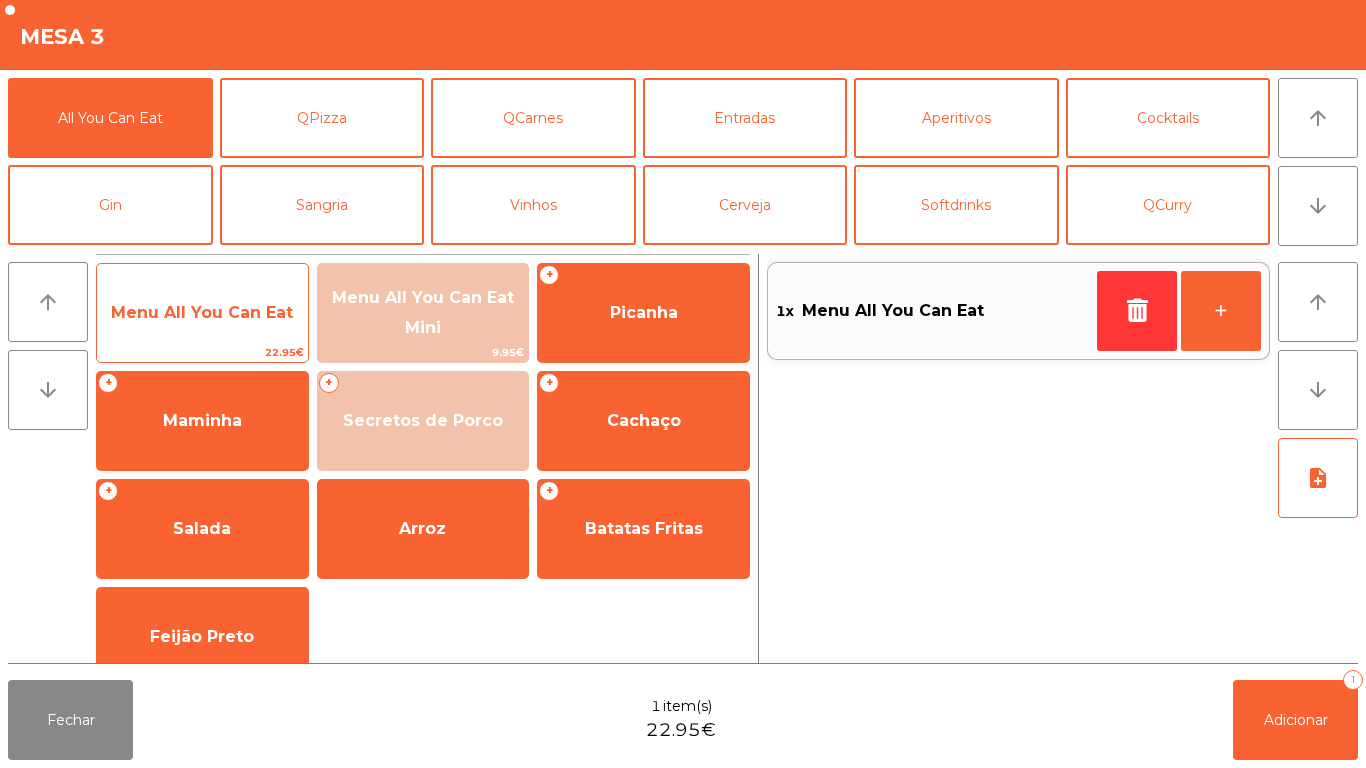 click on "Menu All You Can Eat" 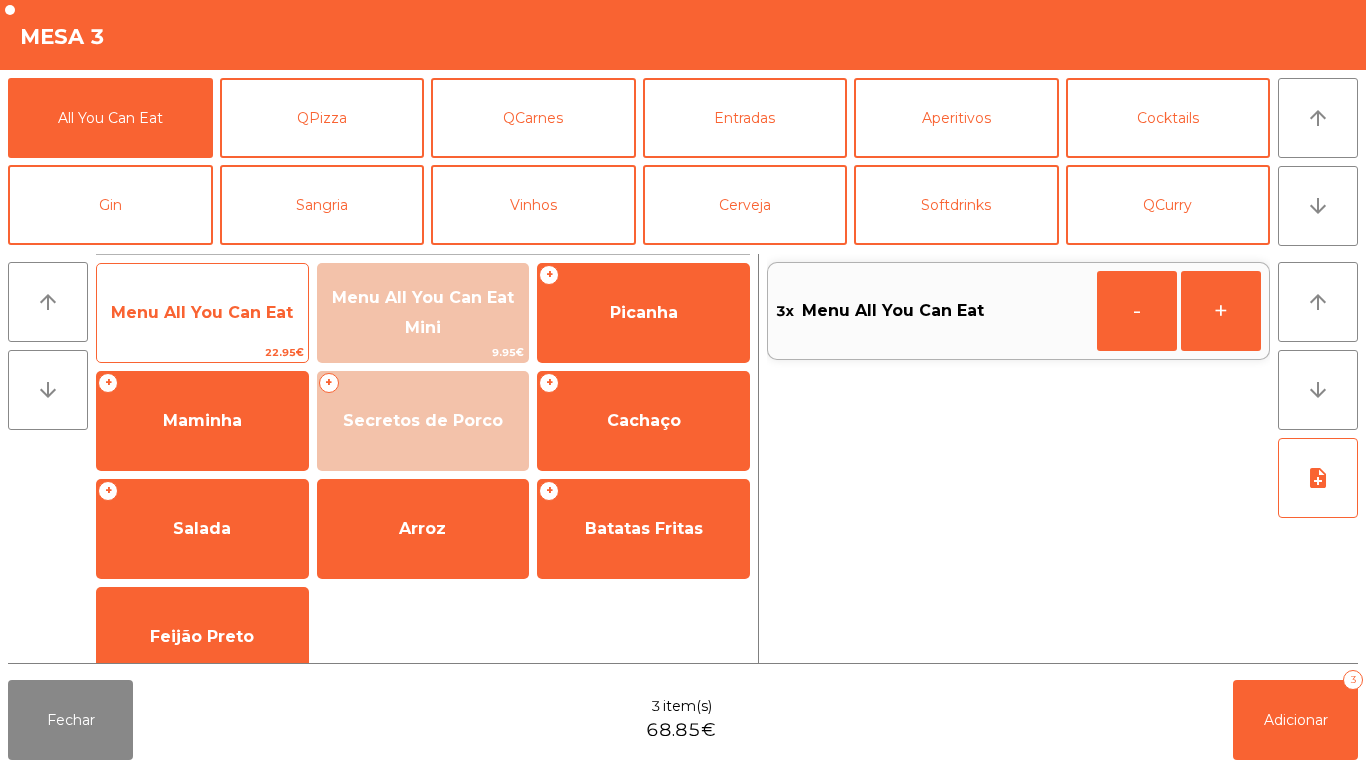 click on "Menu All You Can Eat" 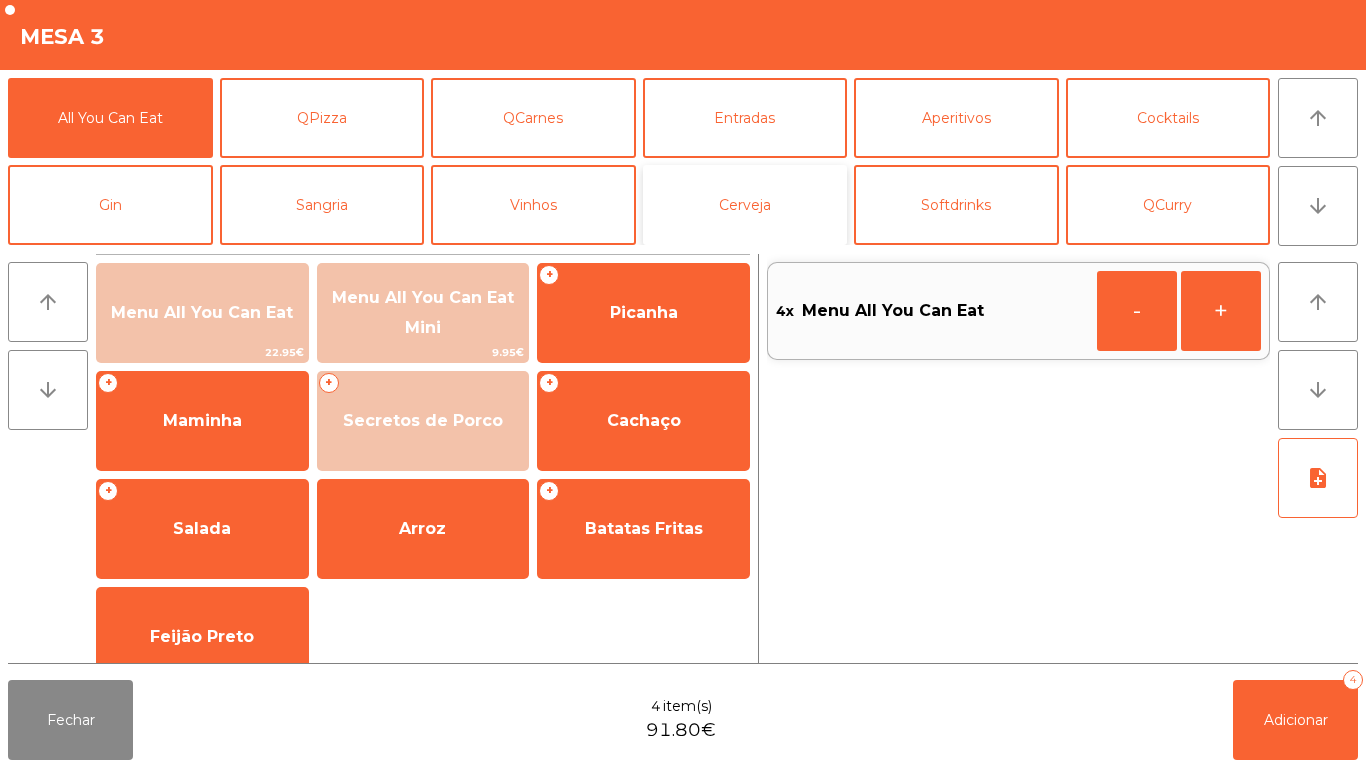 click on "Cerveja" 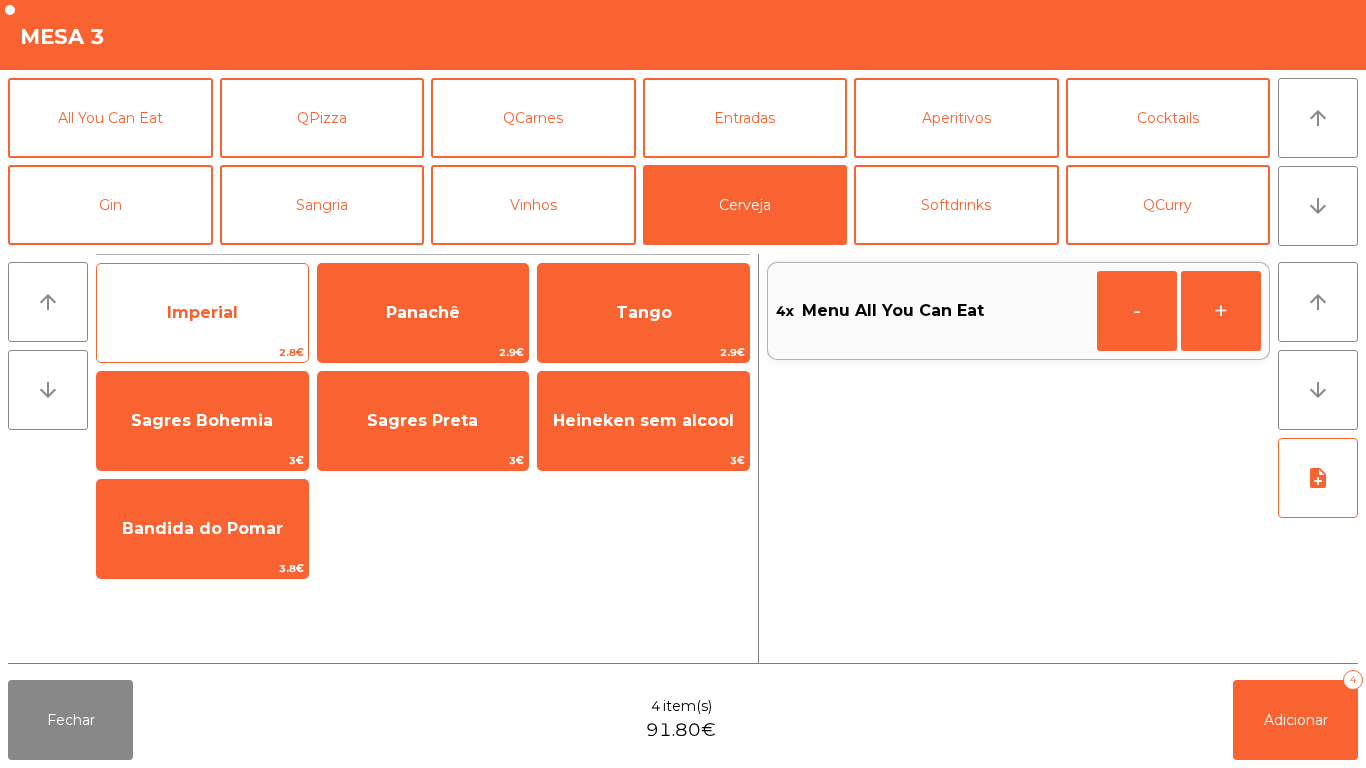 click on "Imperial" 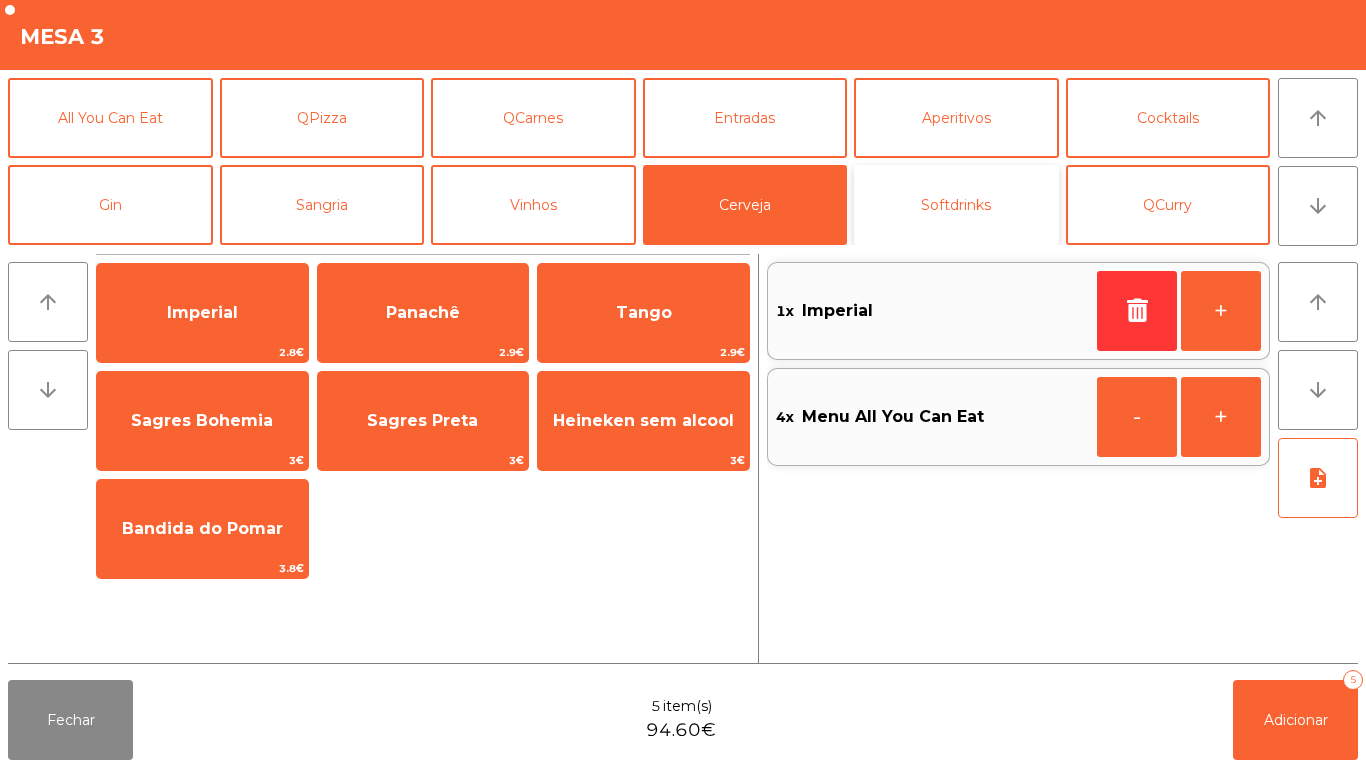 click on "Softdrinks" 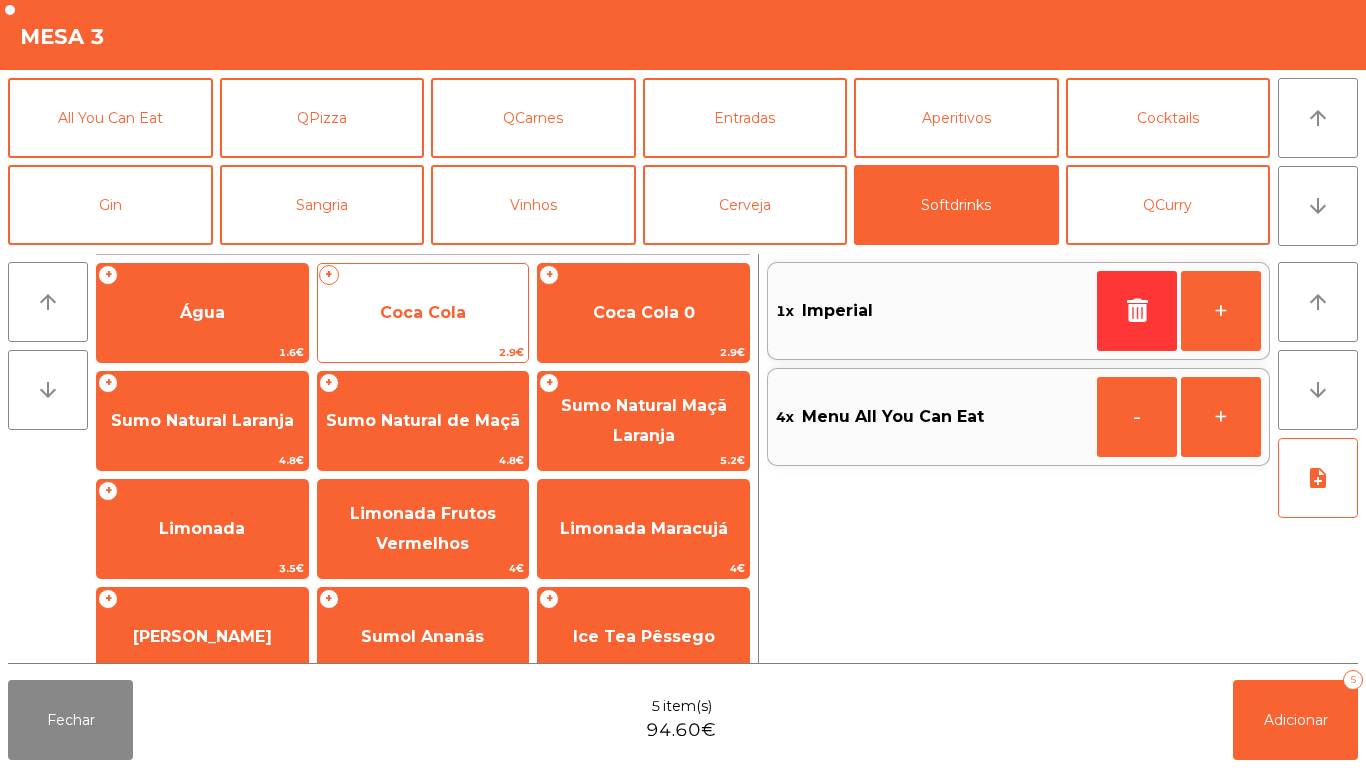 click on "Coca Cola" 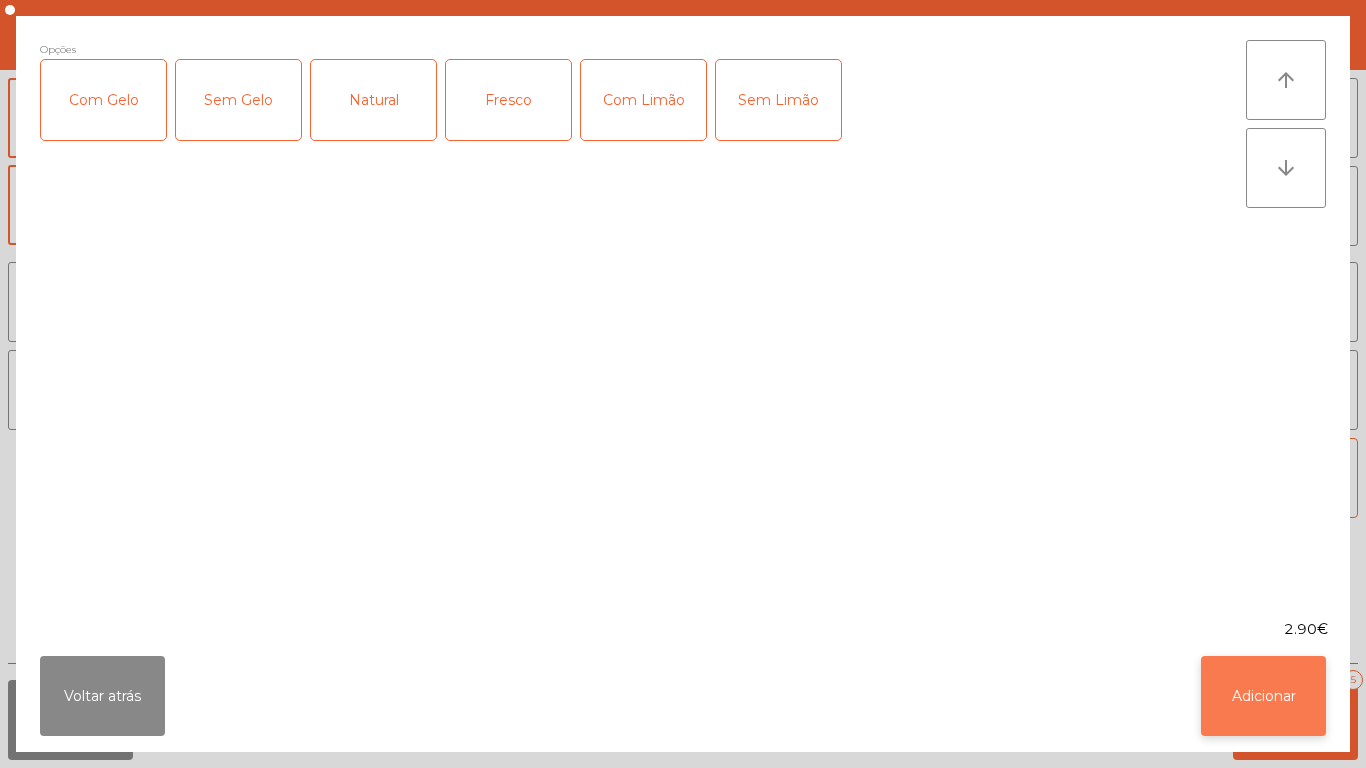 click on "Adicionar" 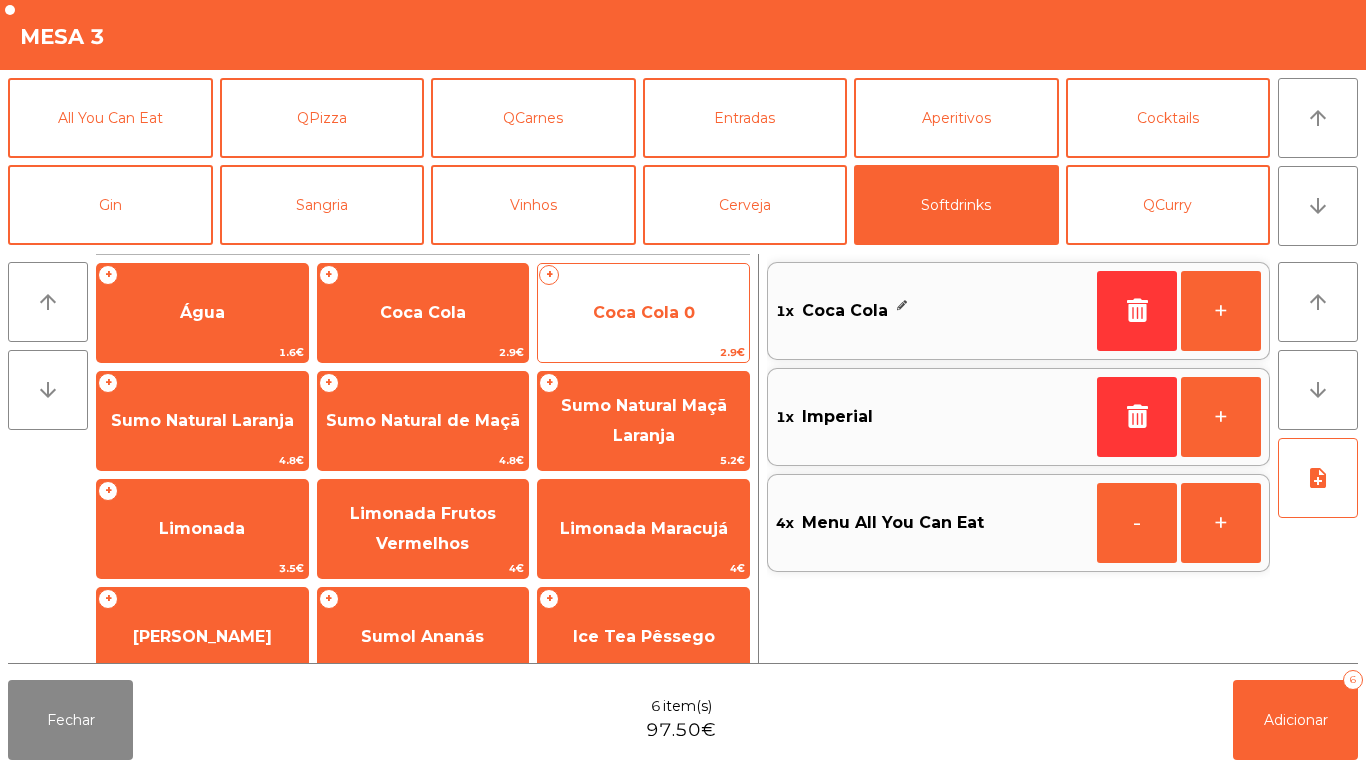 click on "Coca Cola 0" 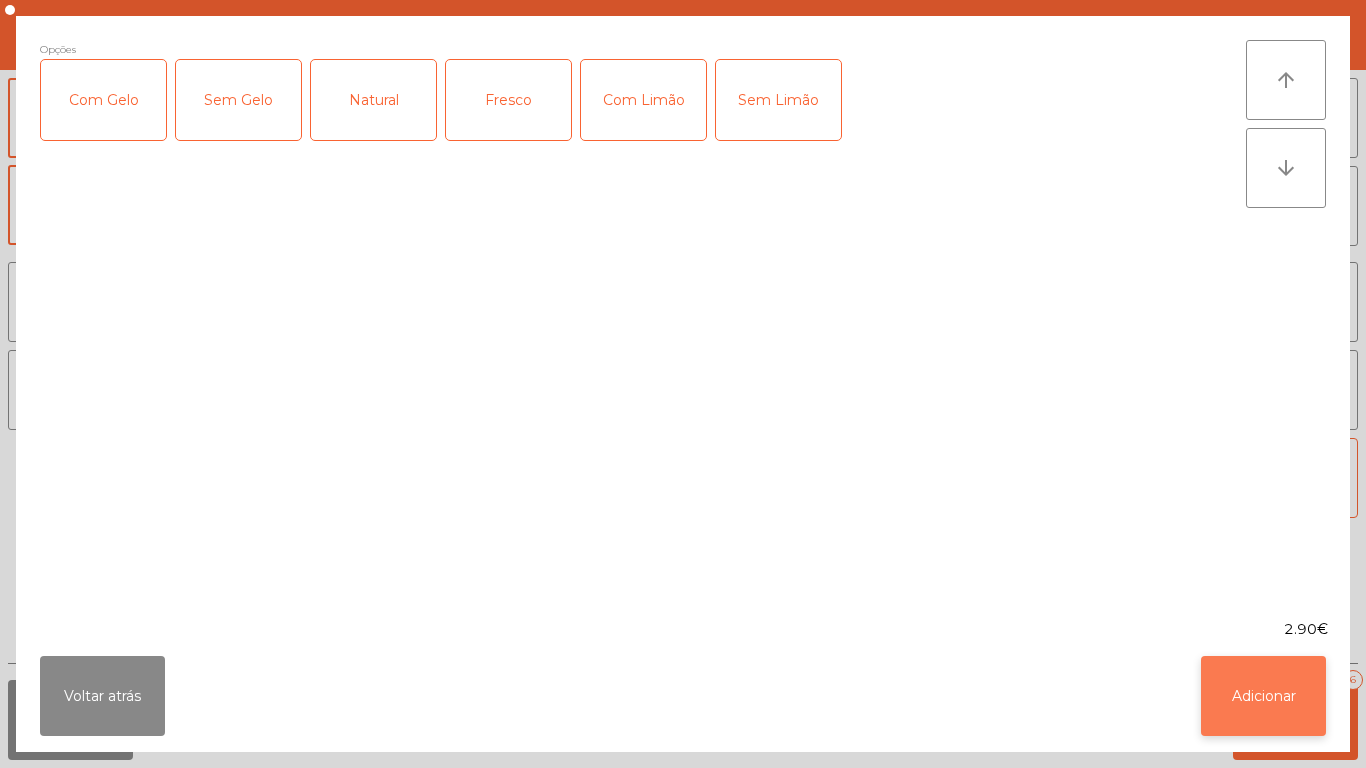 click on "Adicionar" 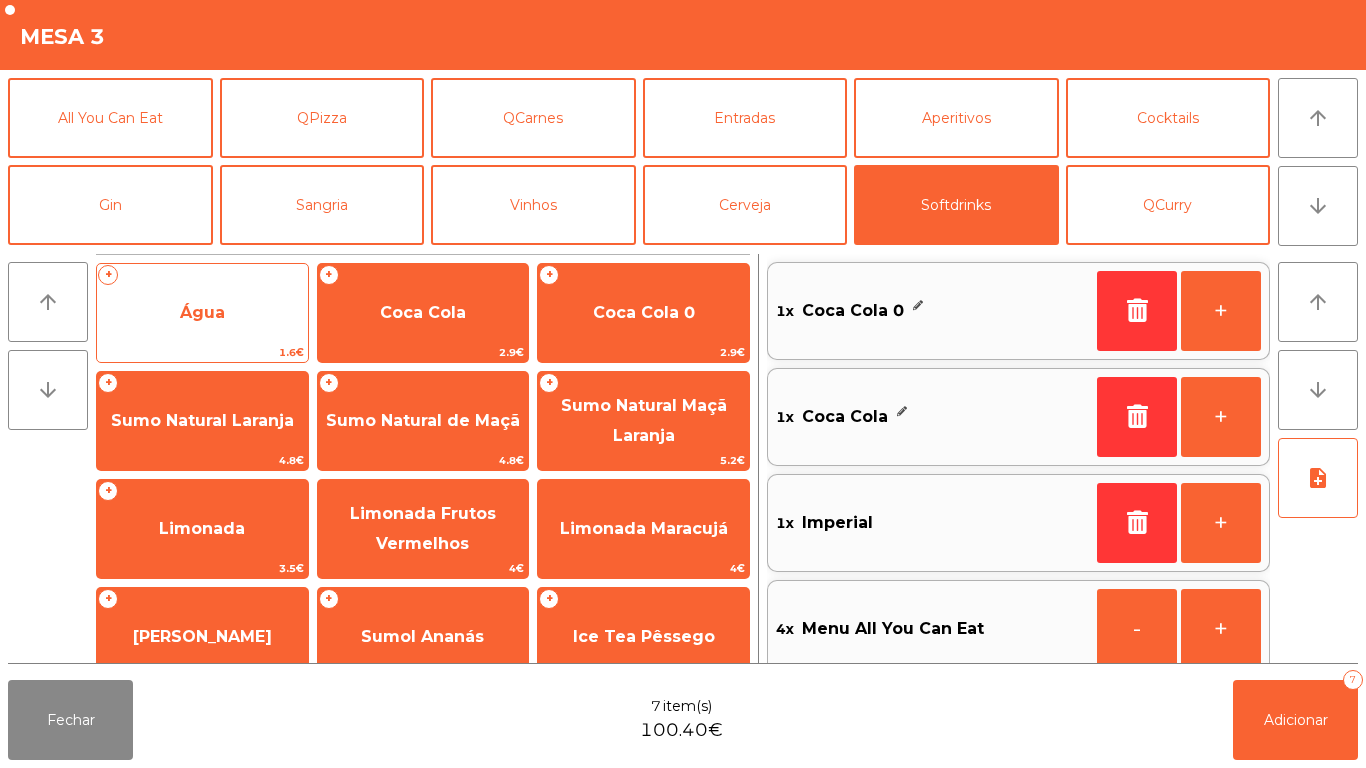 click on "Água" 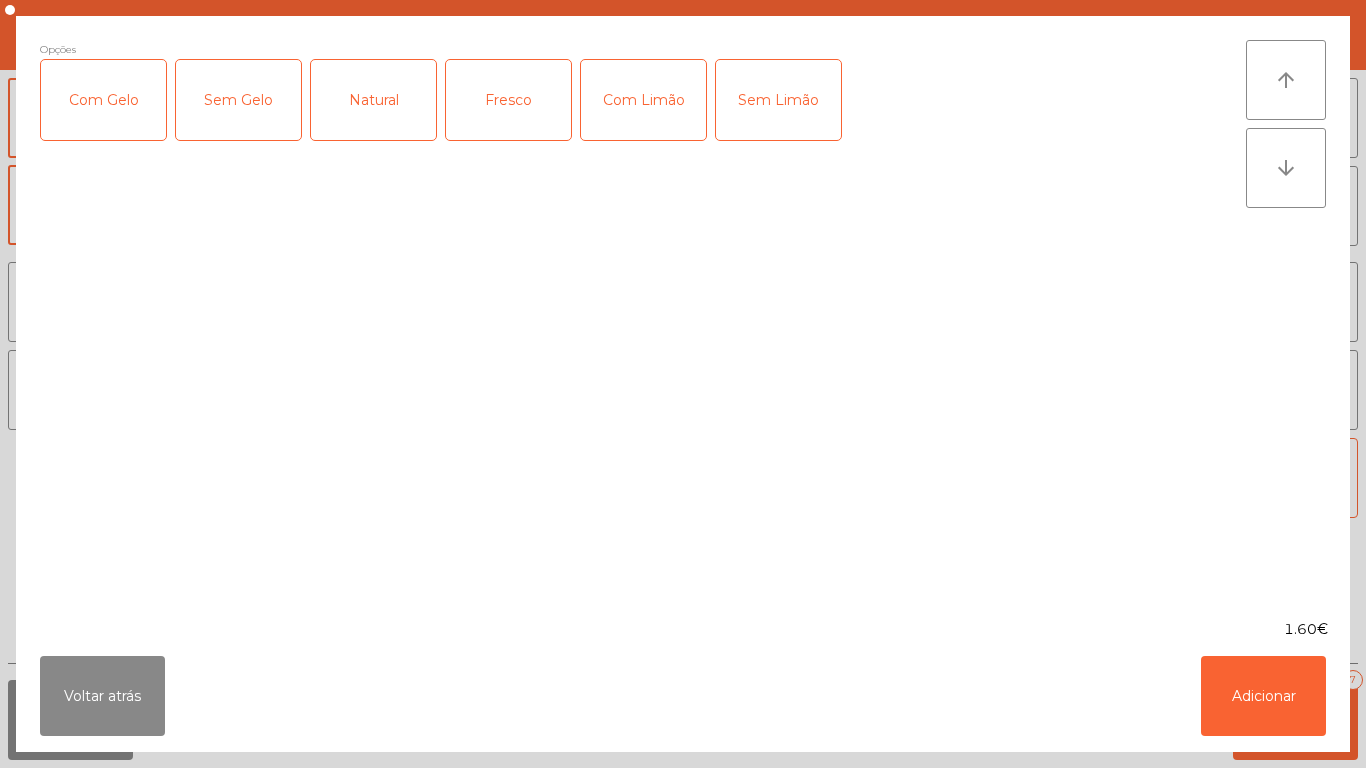 click on "Natural" 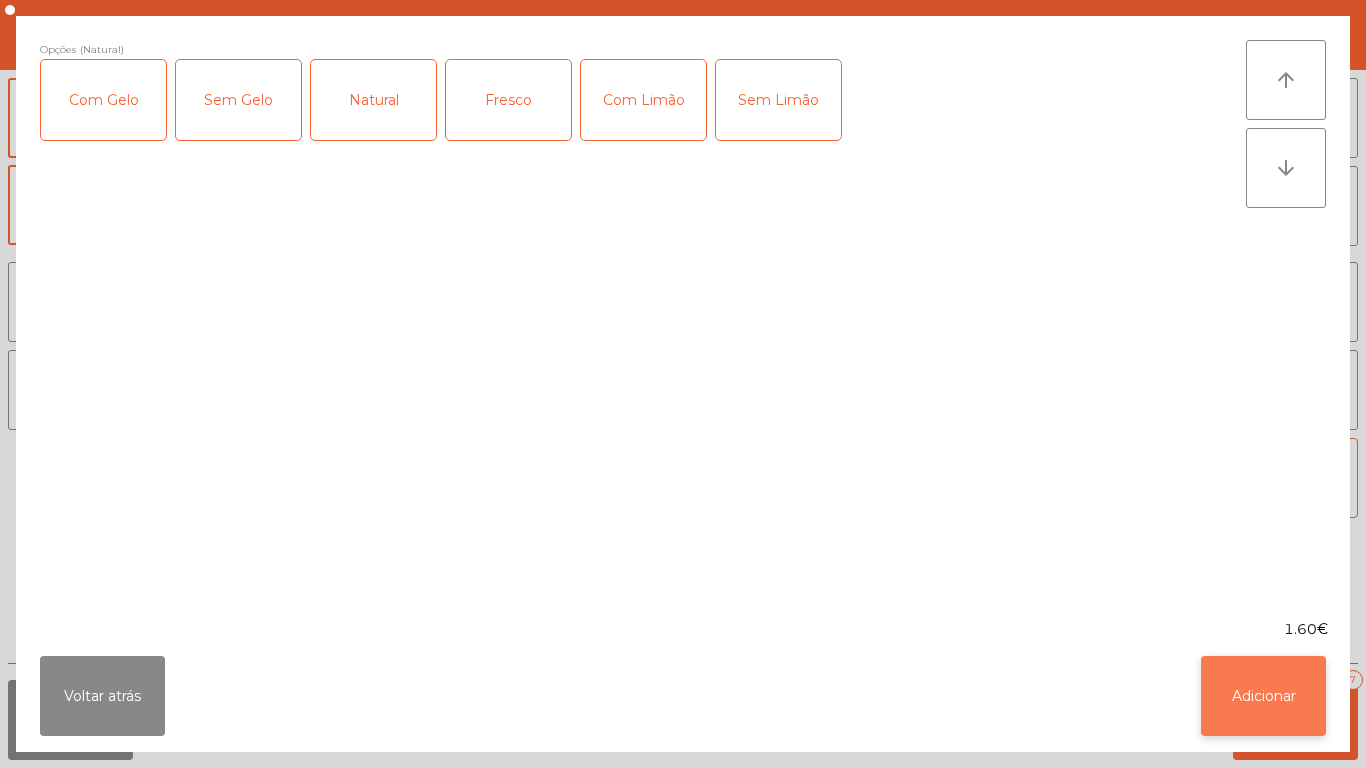 click on "Adicionar" 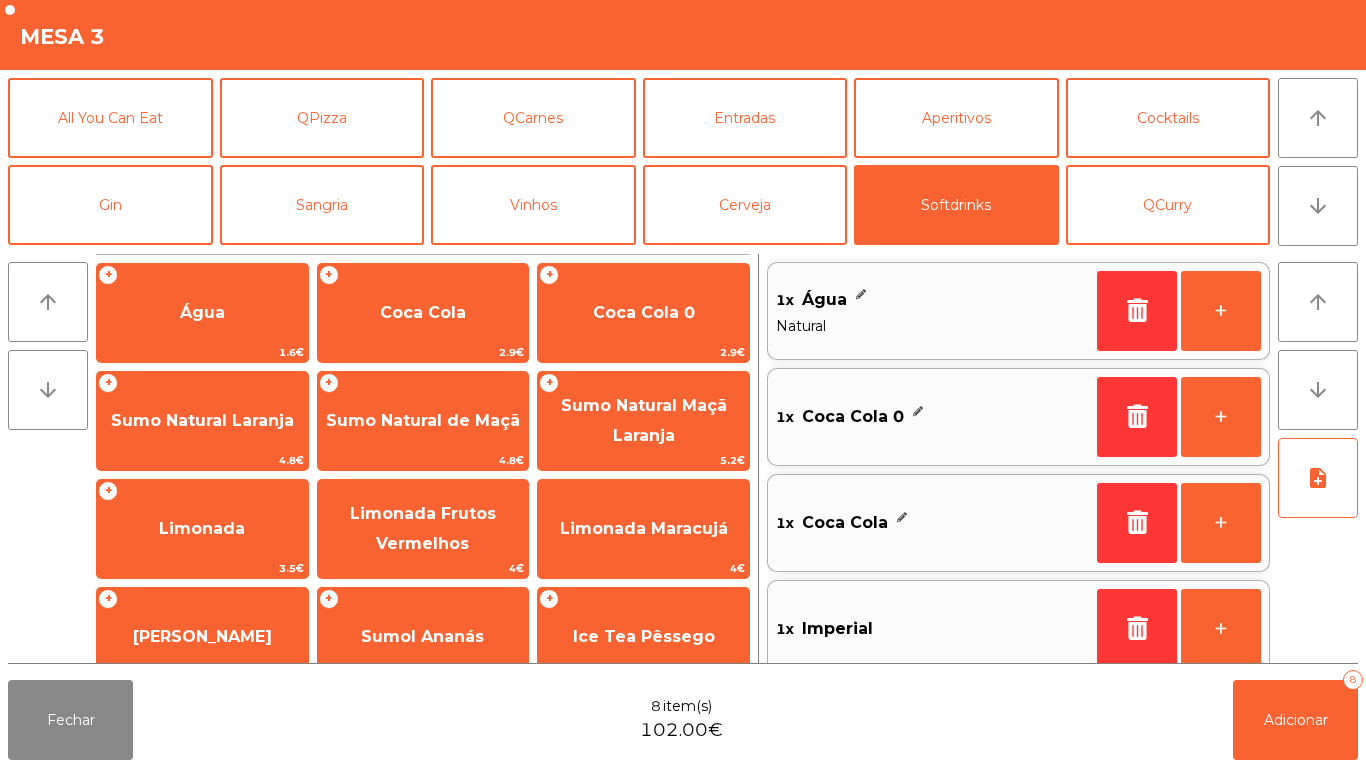 scroll, scrollTop: 8, scrollLeft: 0, axis: vertical 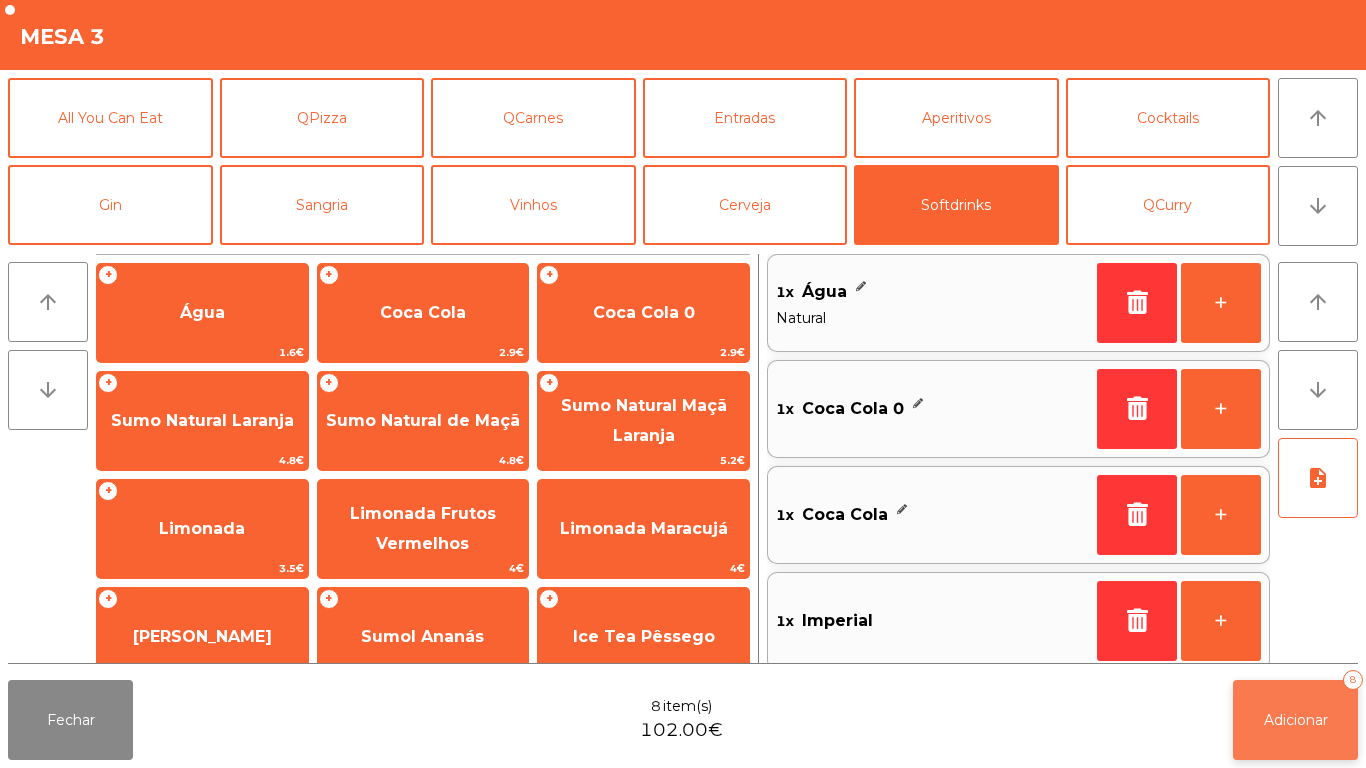 click on "Adicionar   8" 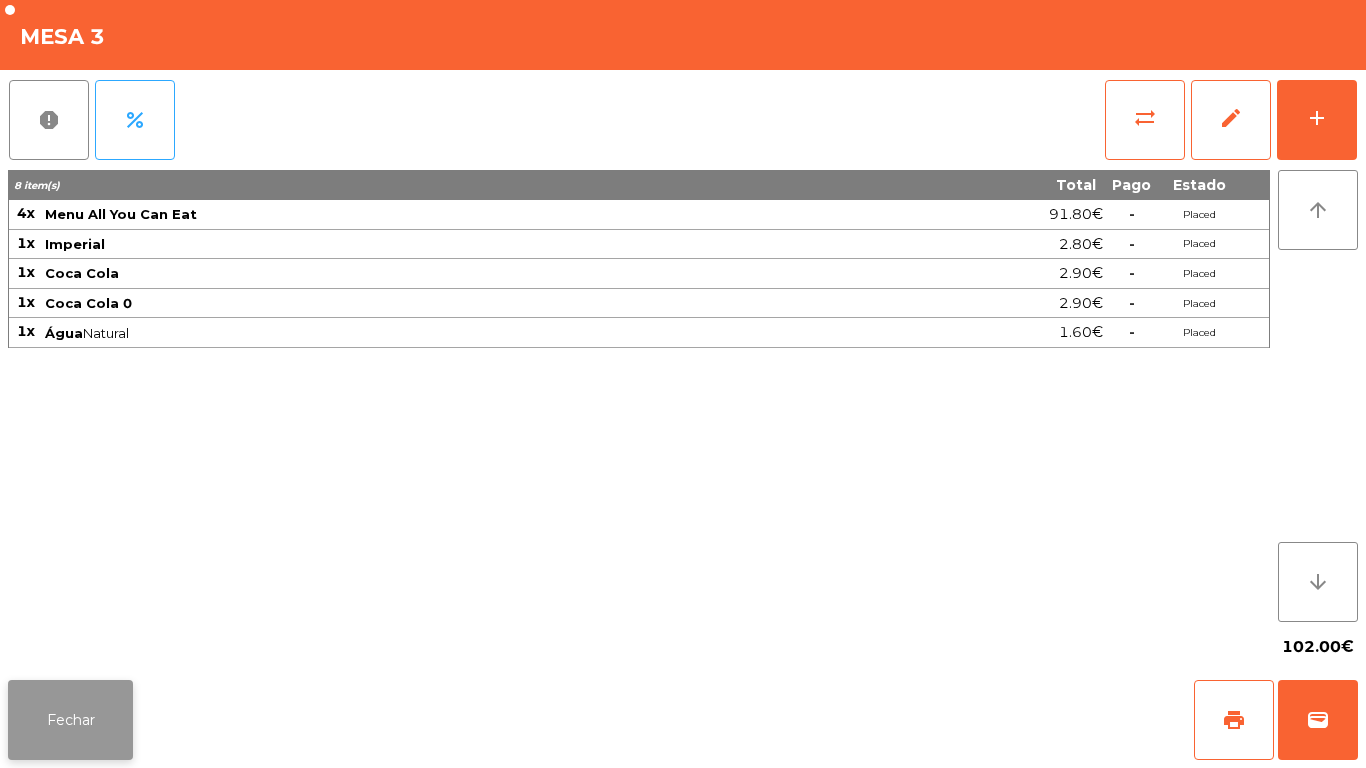 click on "Fechar" 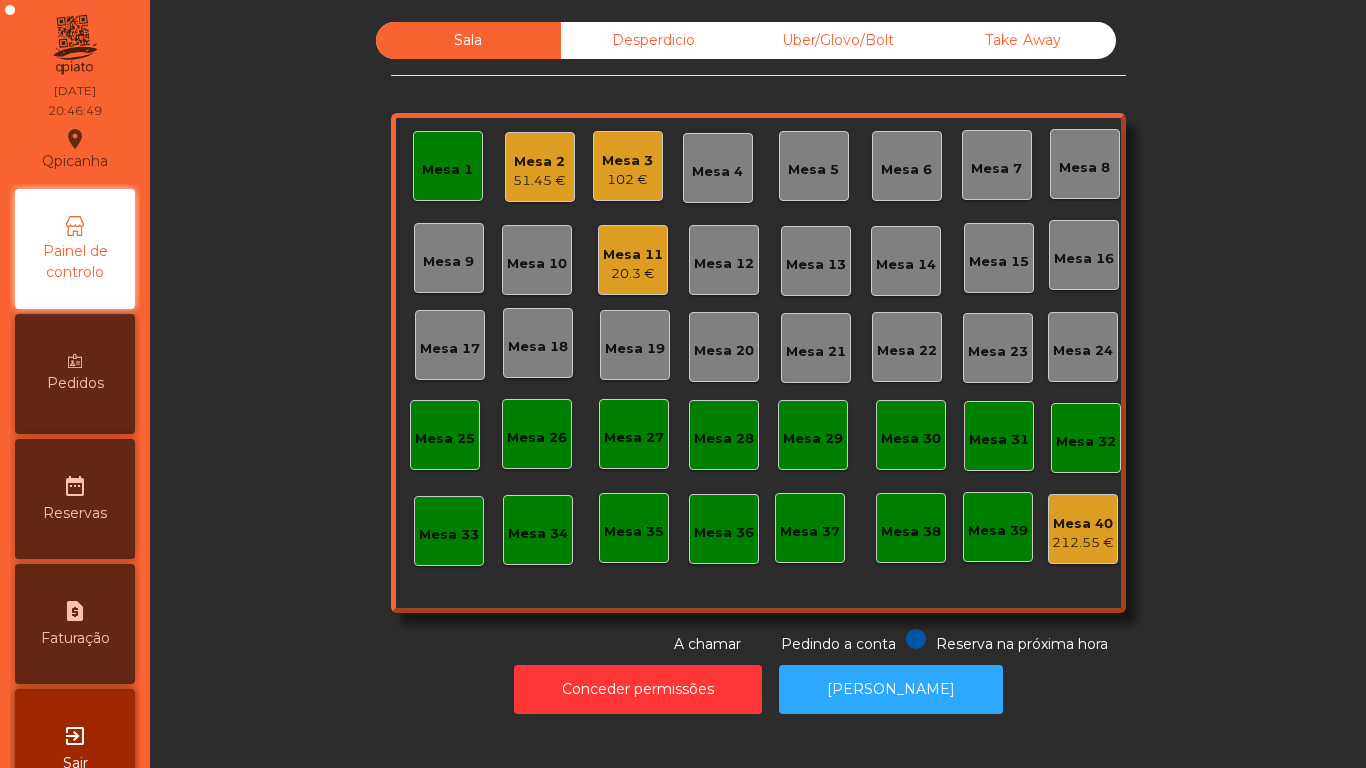 click on "Mesa 1" 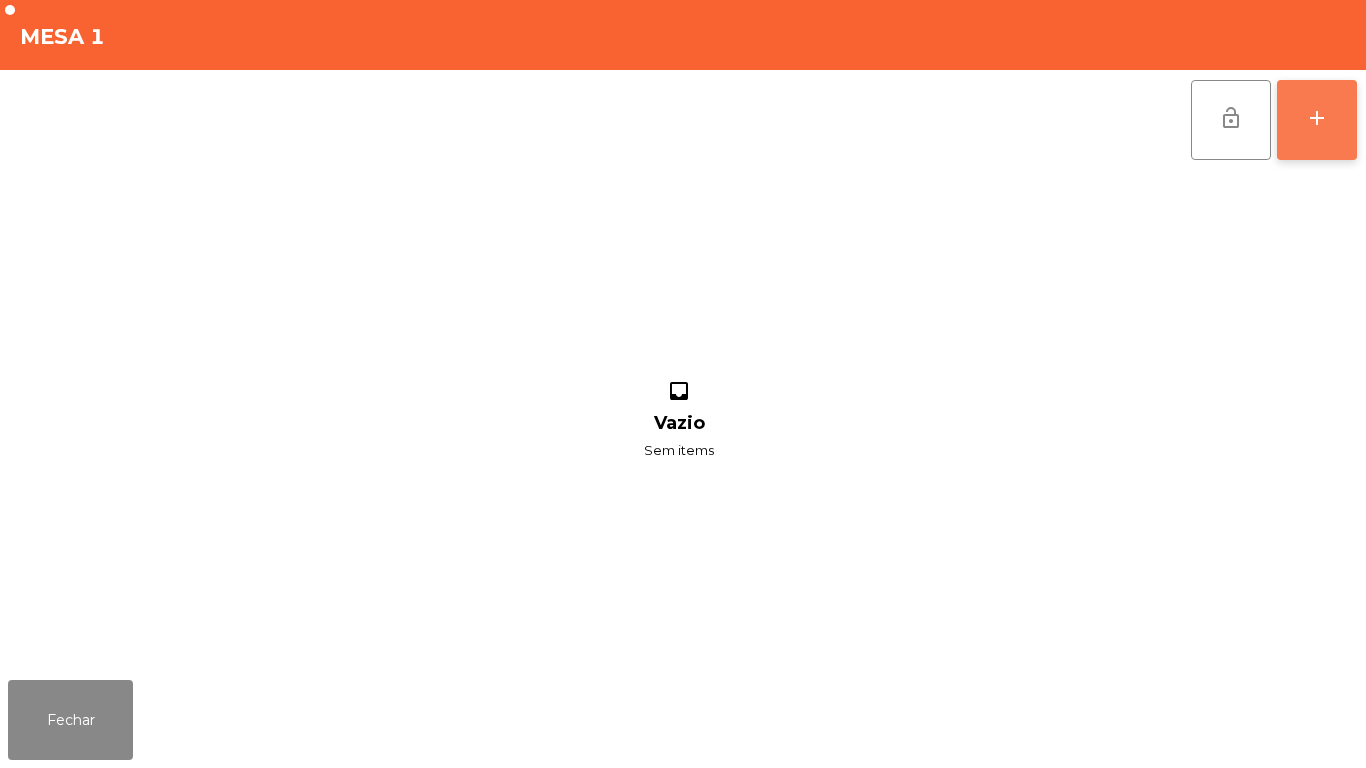 click on "add" 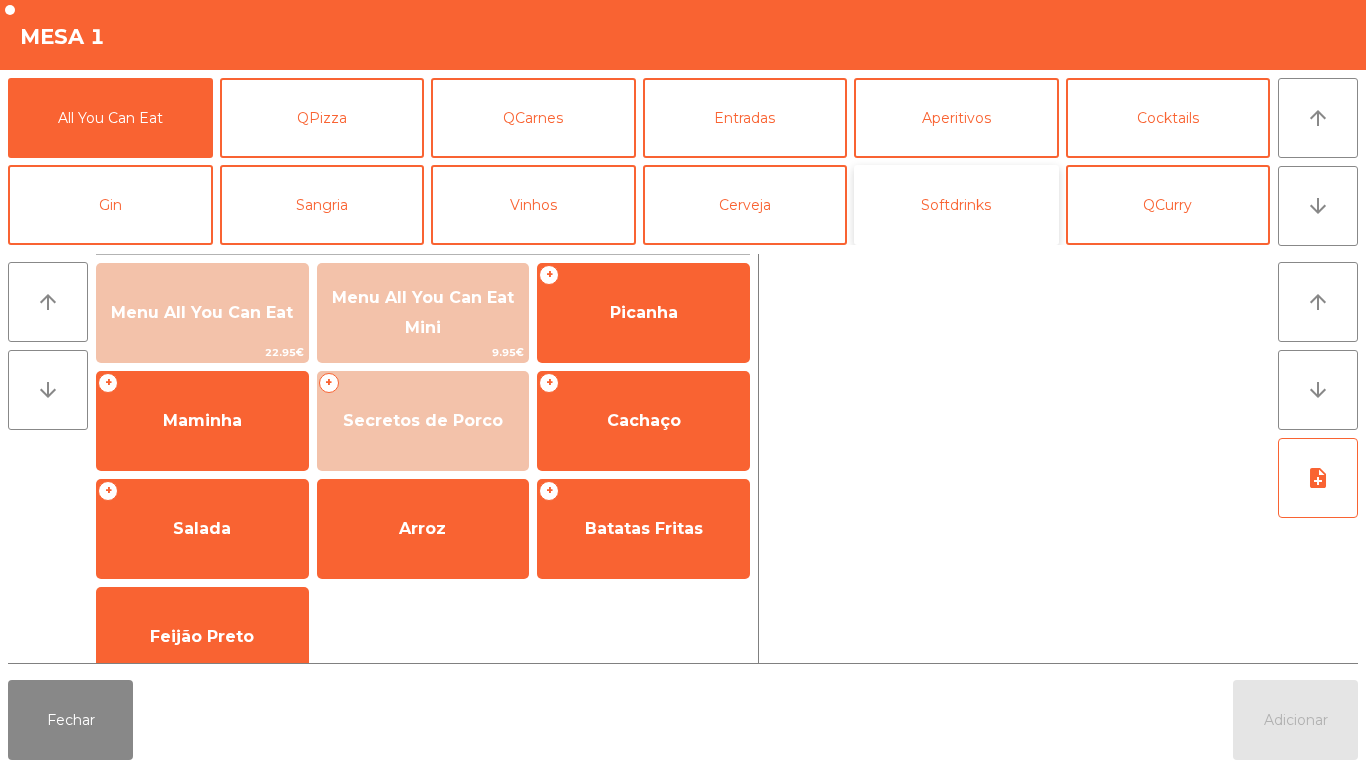 click on "Softdrinks" 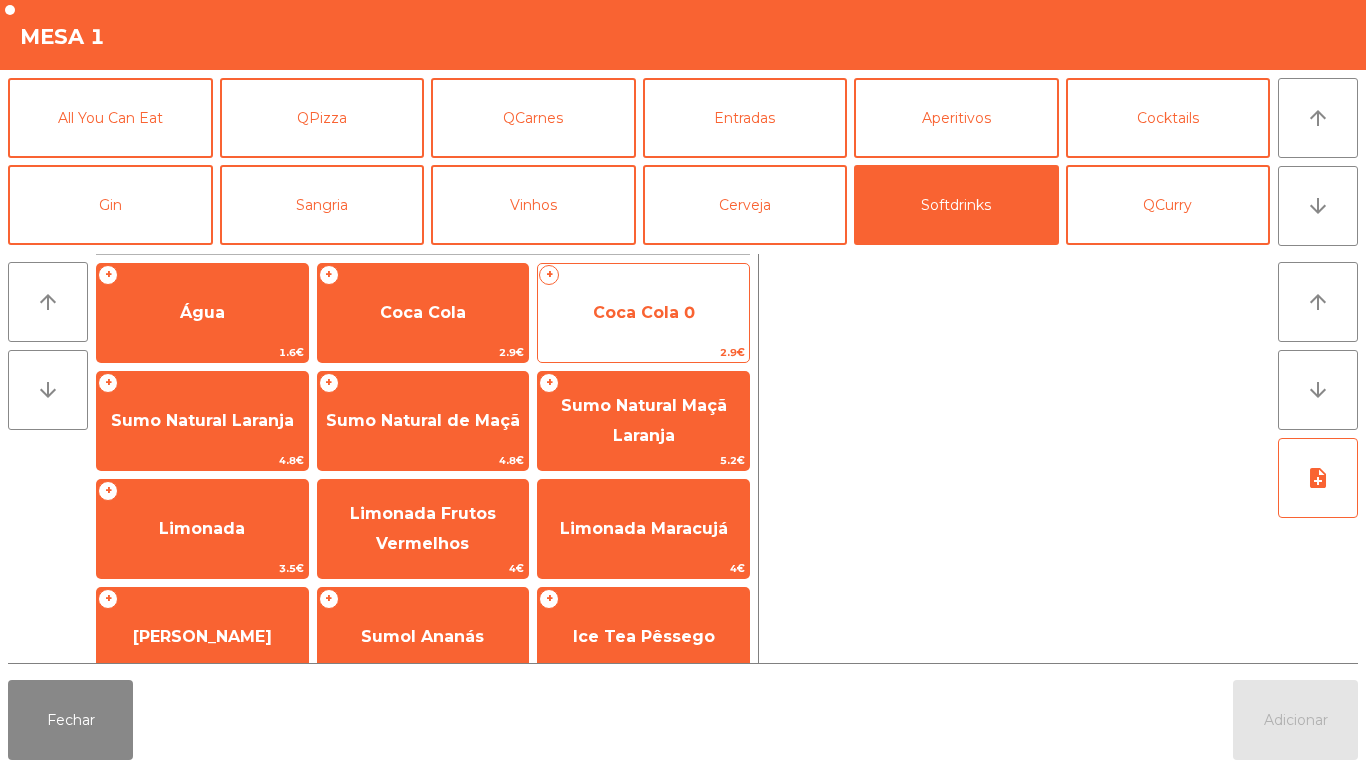 click on "Coca Cola 0" 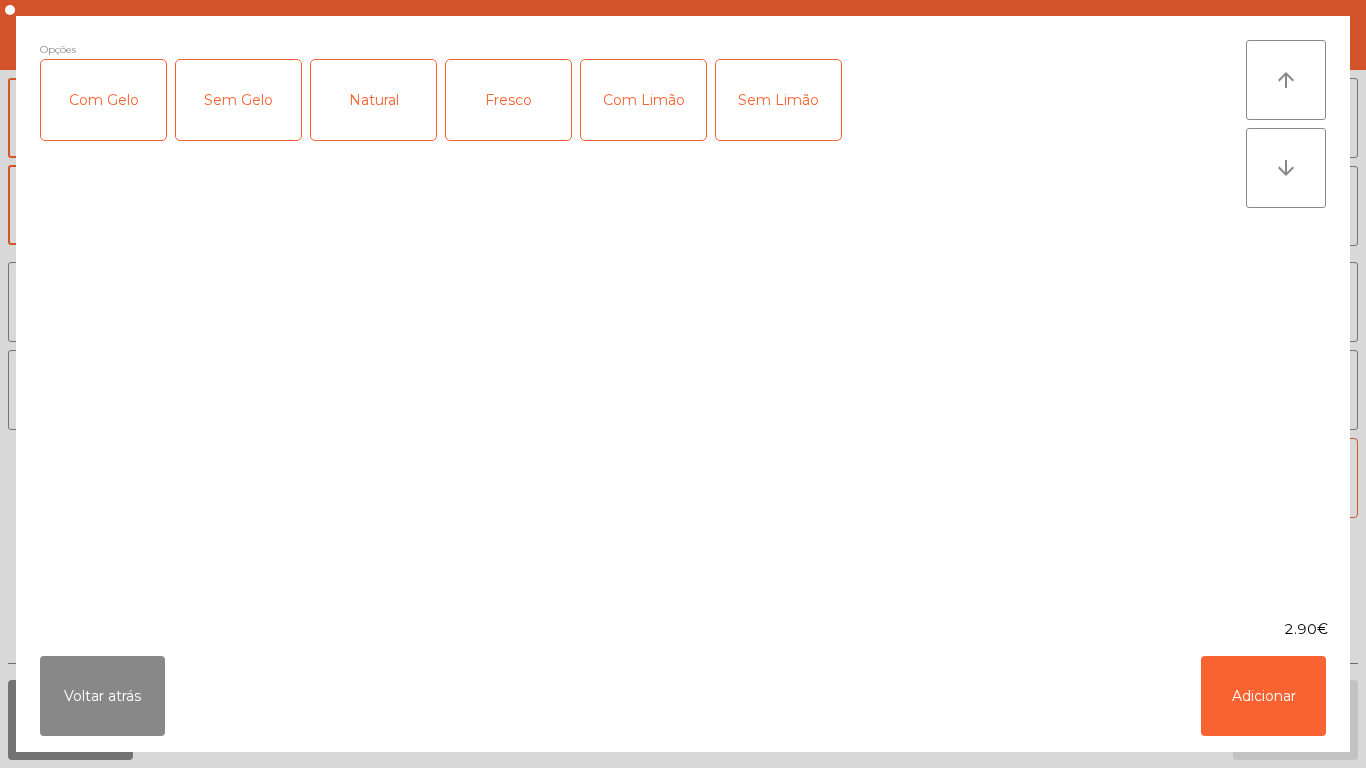 click on "Com Gelo" 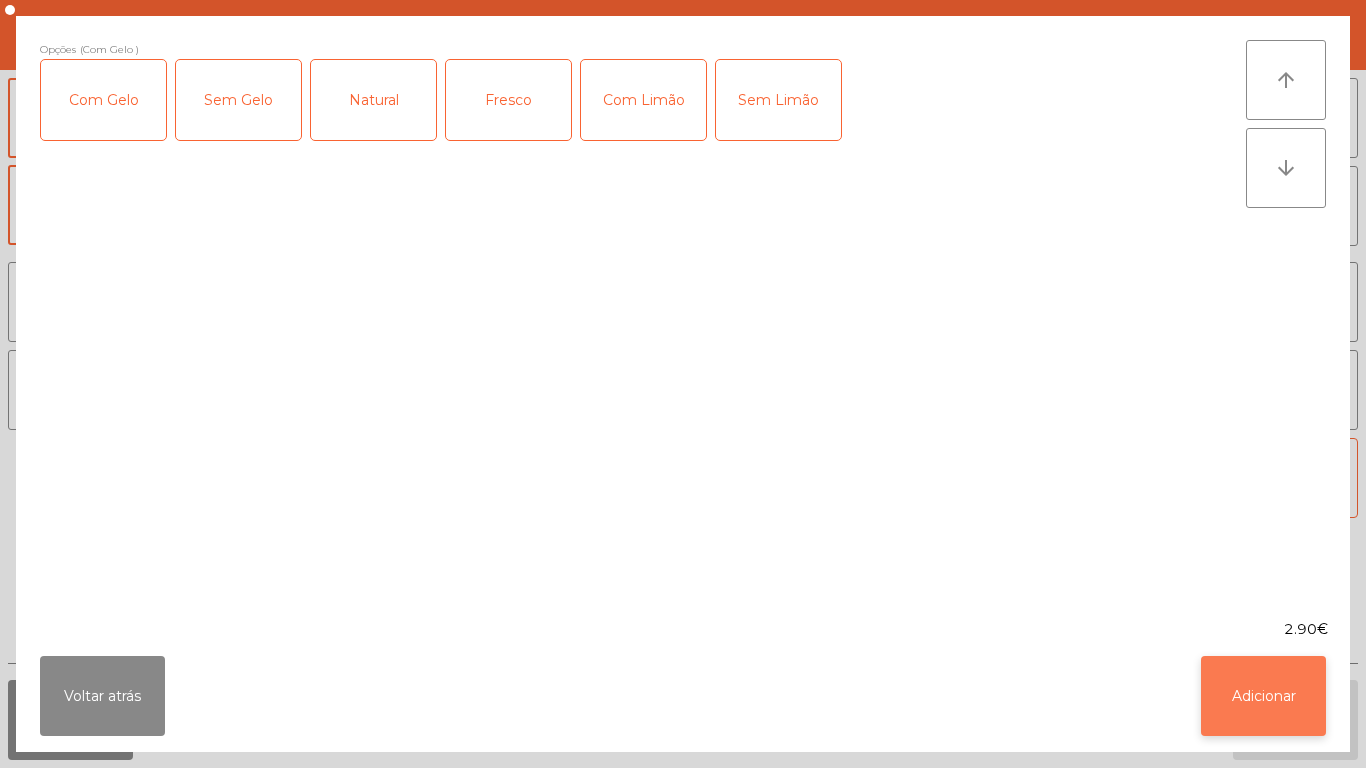 click on "Adicionar" 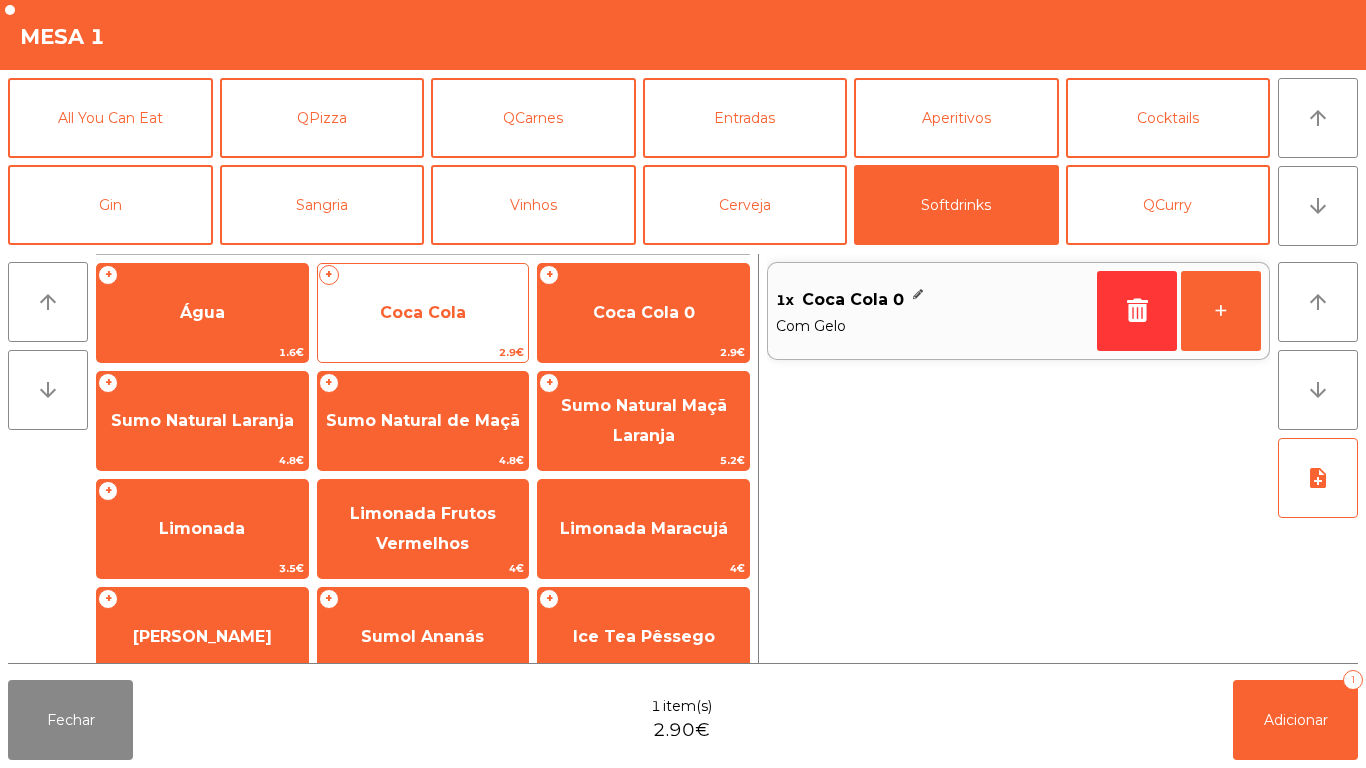 click on "Coca Cola" 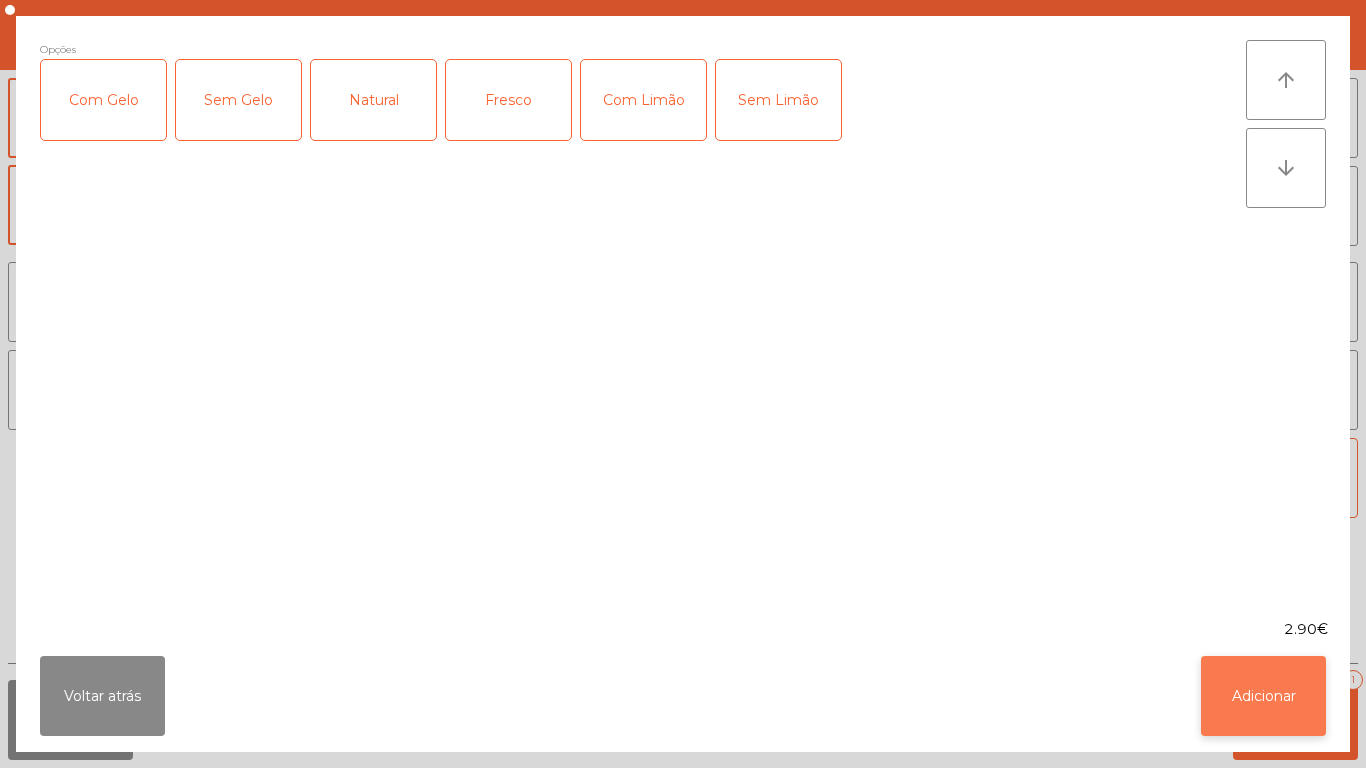click on "Adicionar" 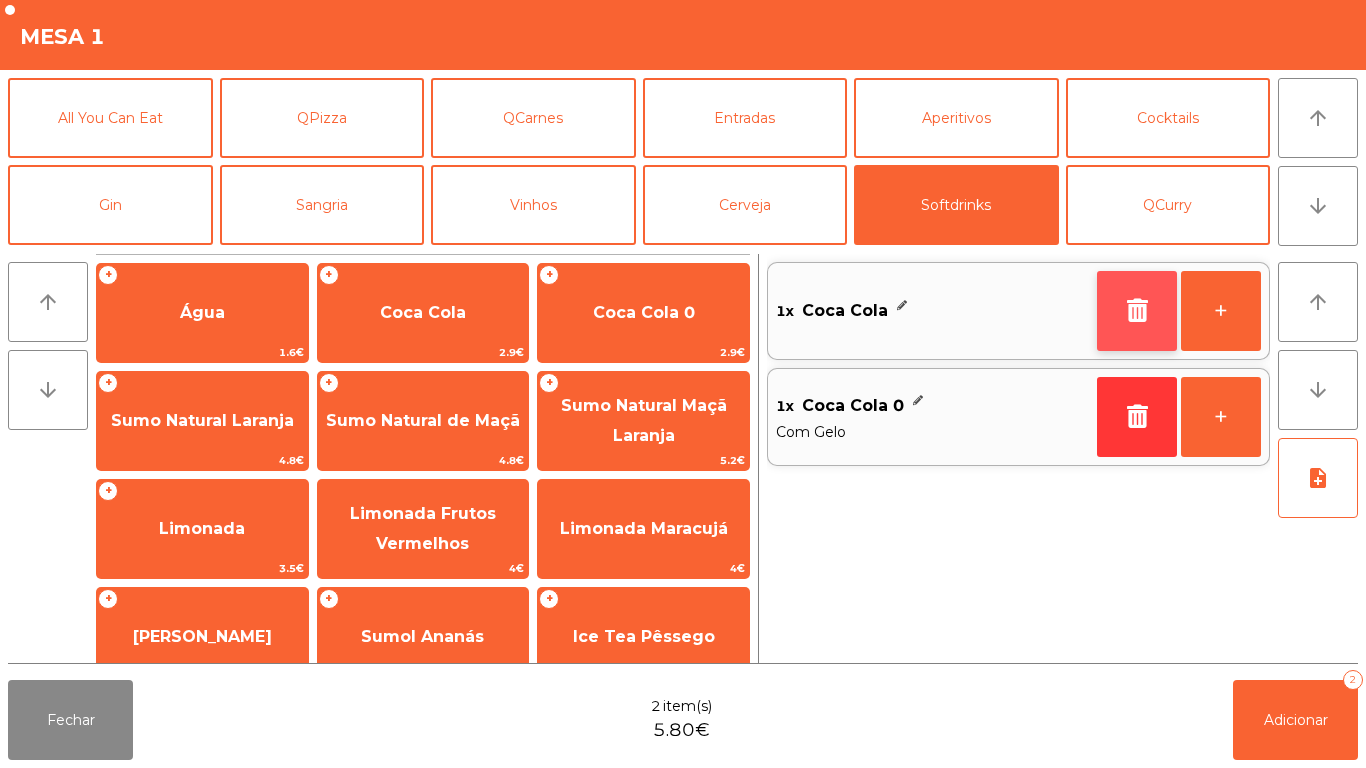 click 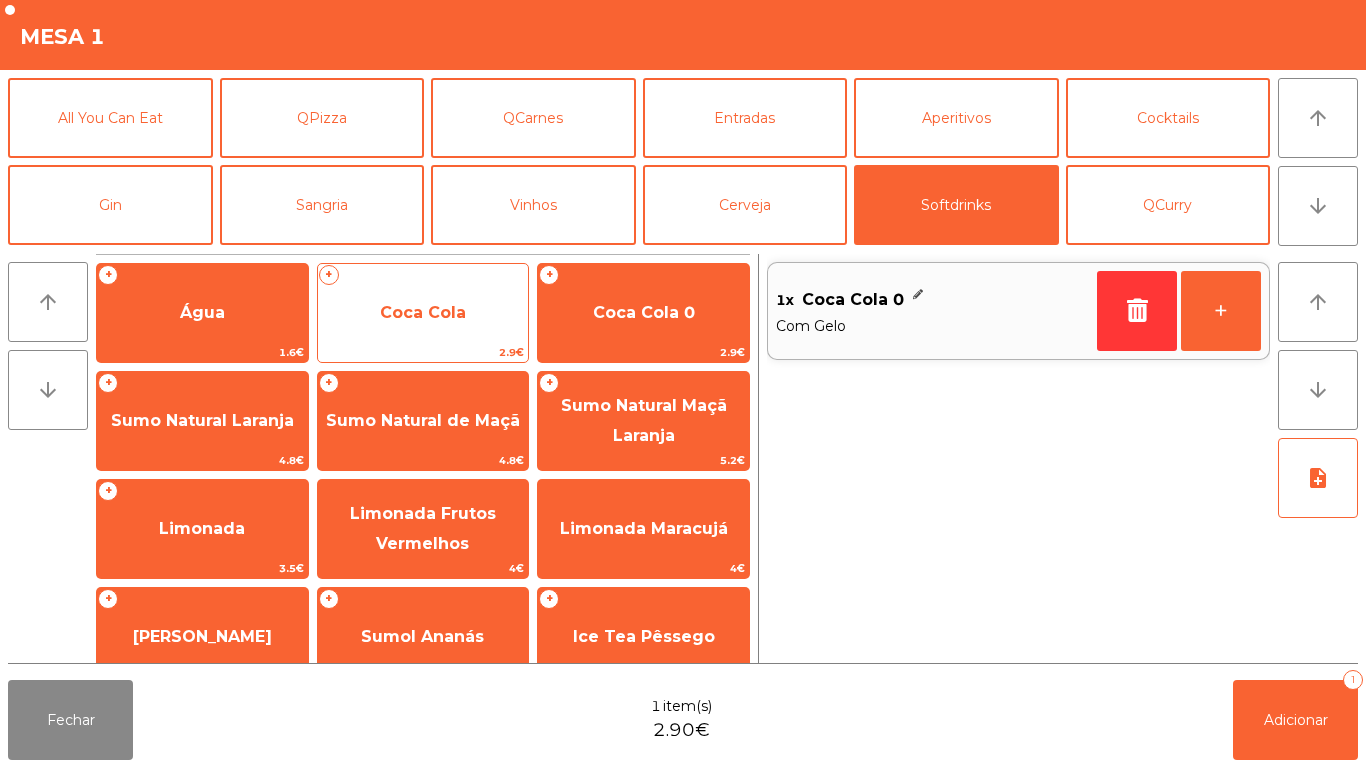 click on "Coca Cola" 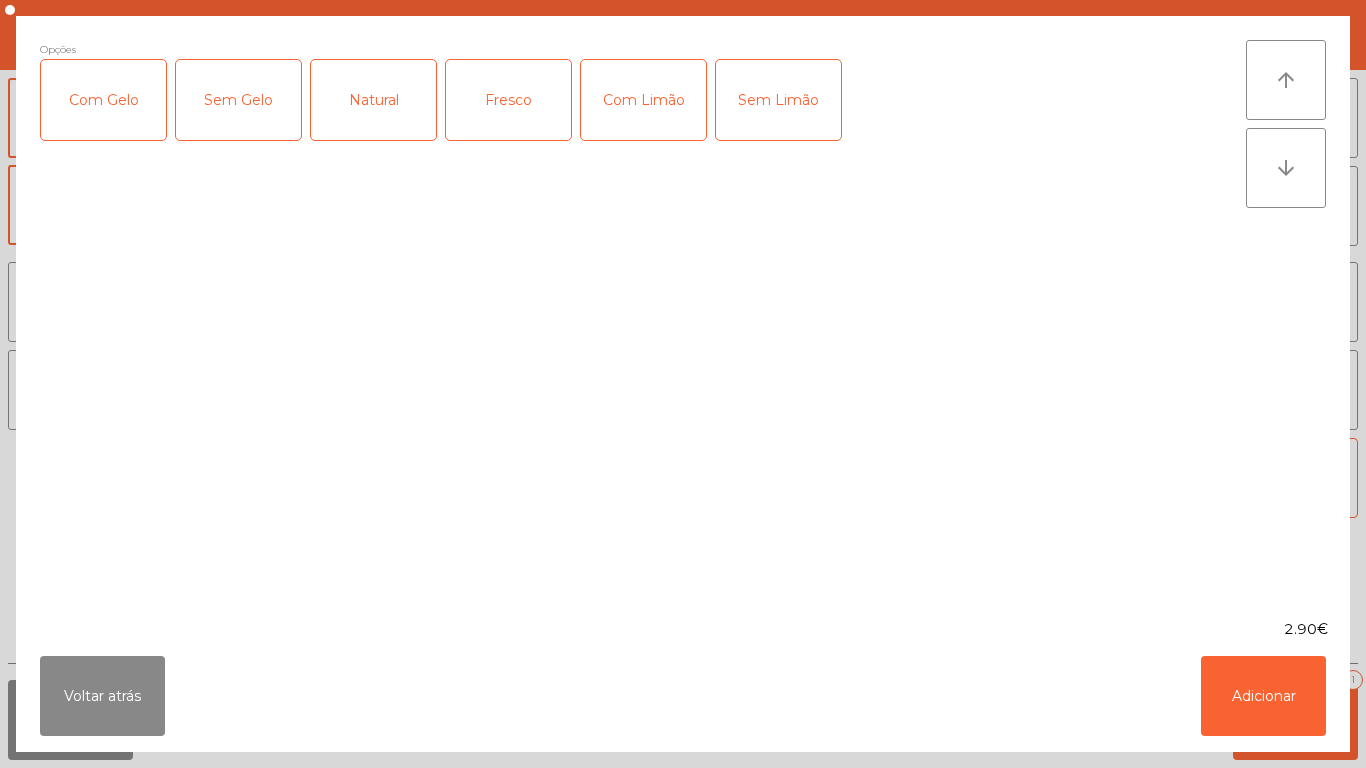 click on "Sem Gelo" 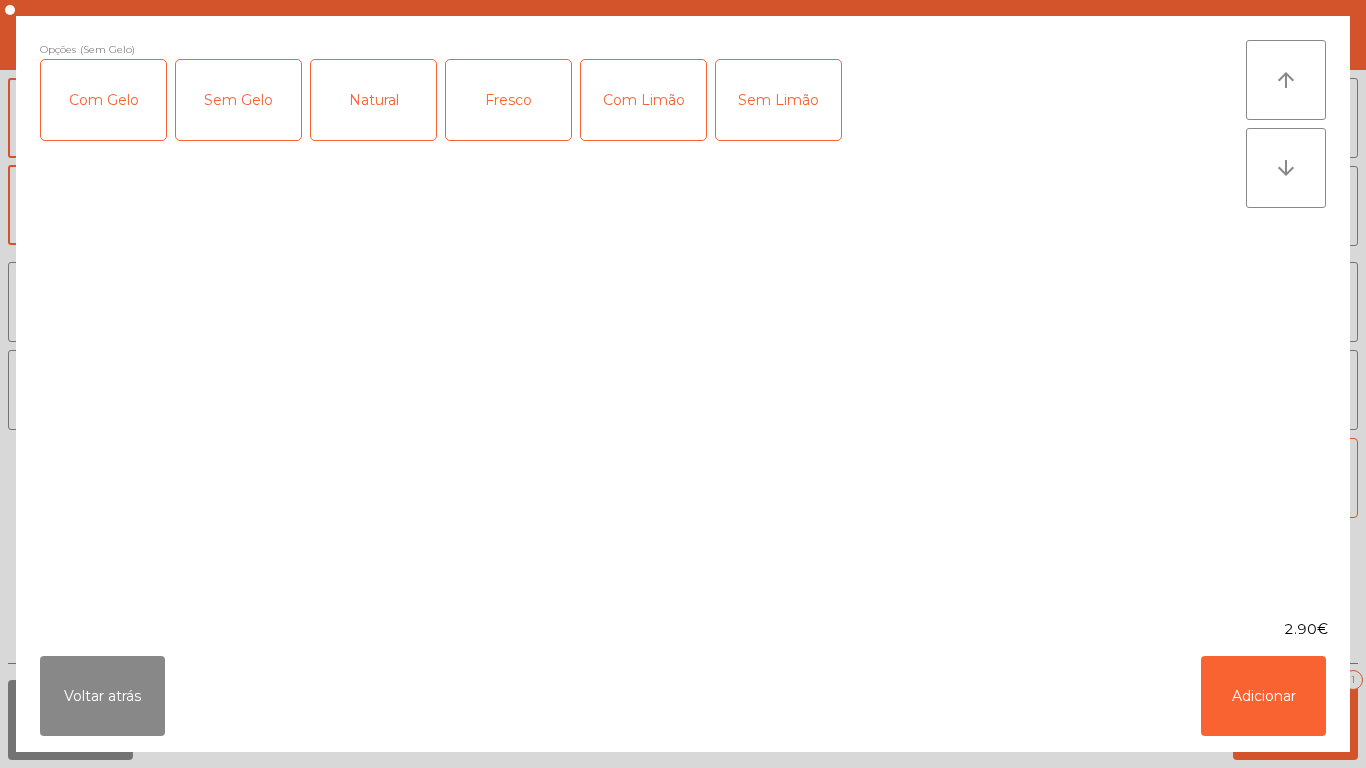 click on "Sem Gelo" 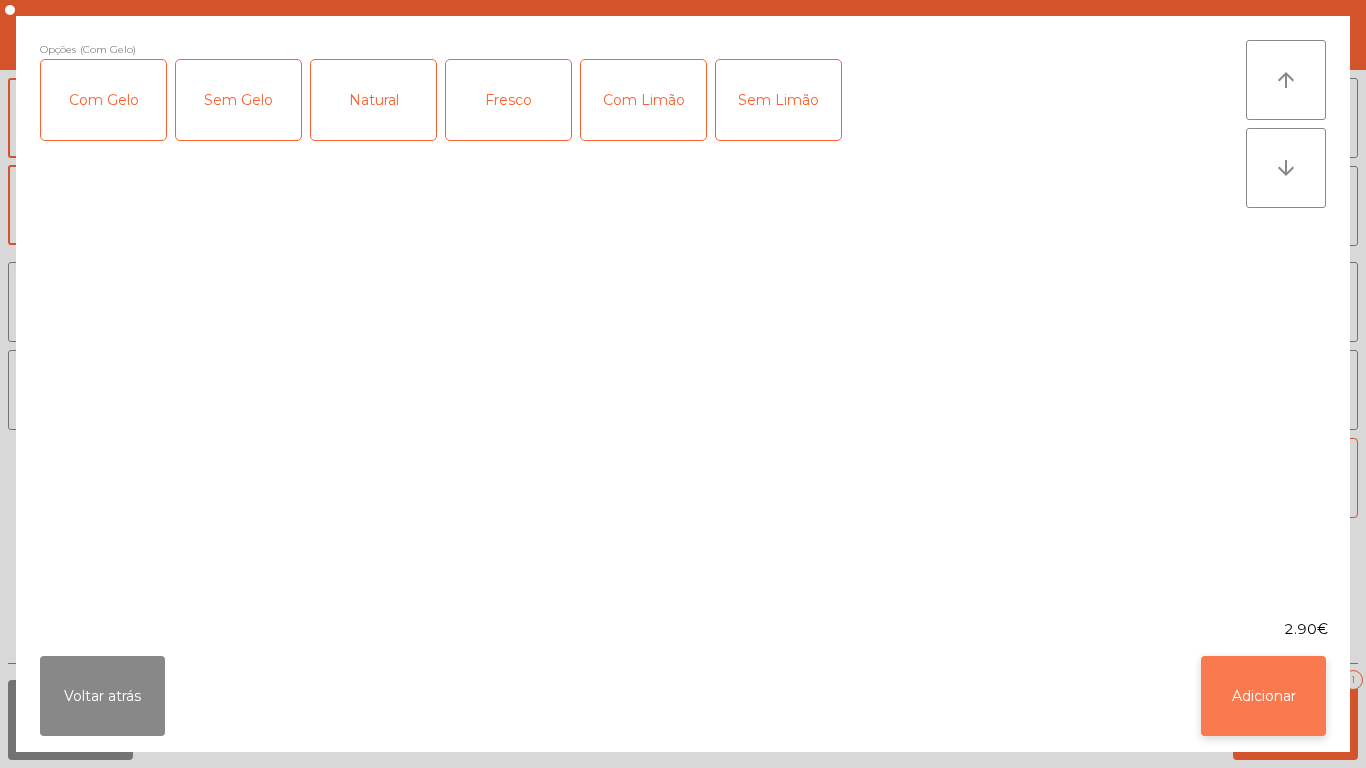 click on "Adicionar" 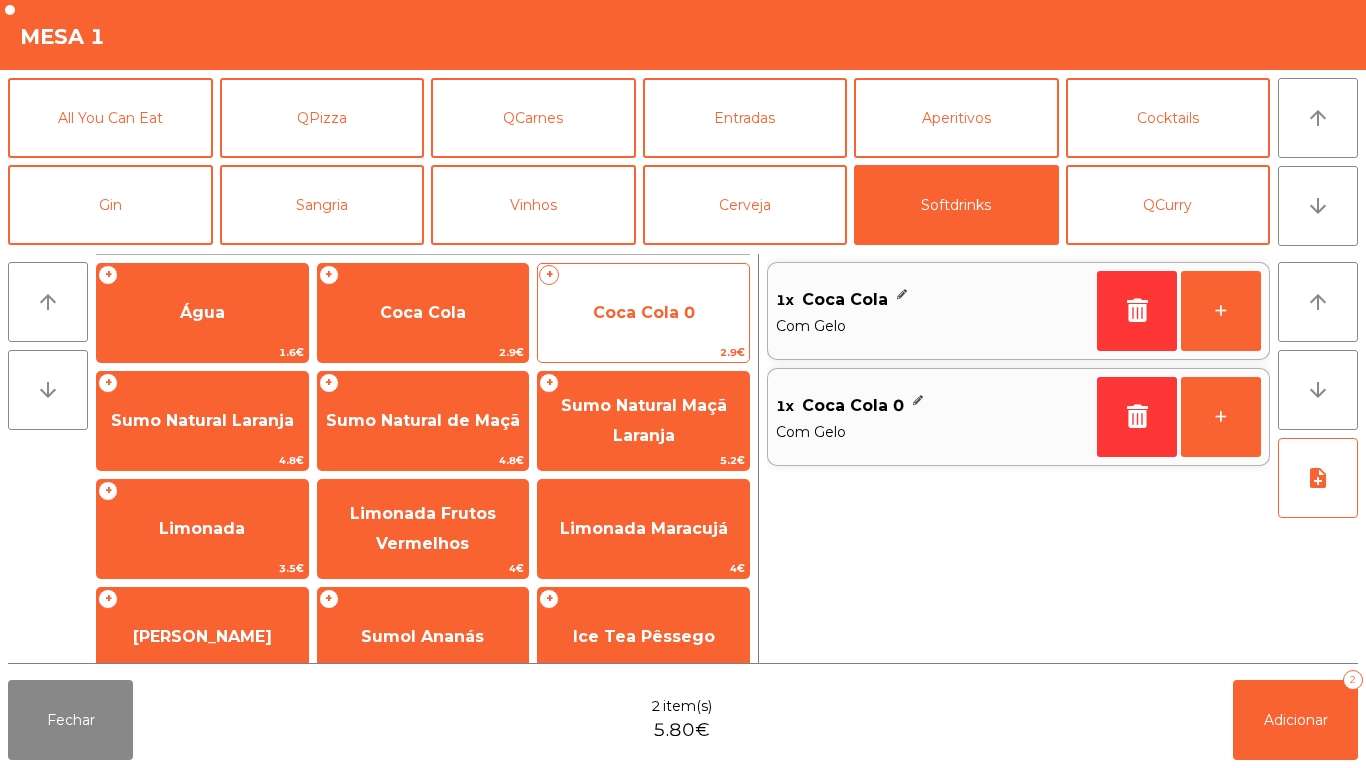 click on "Coca Cola 0" 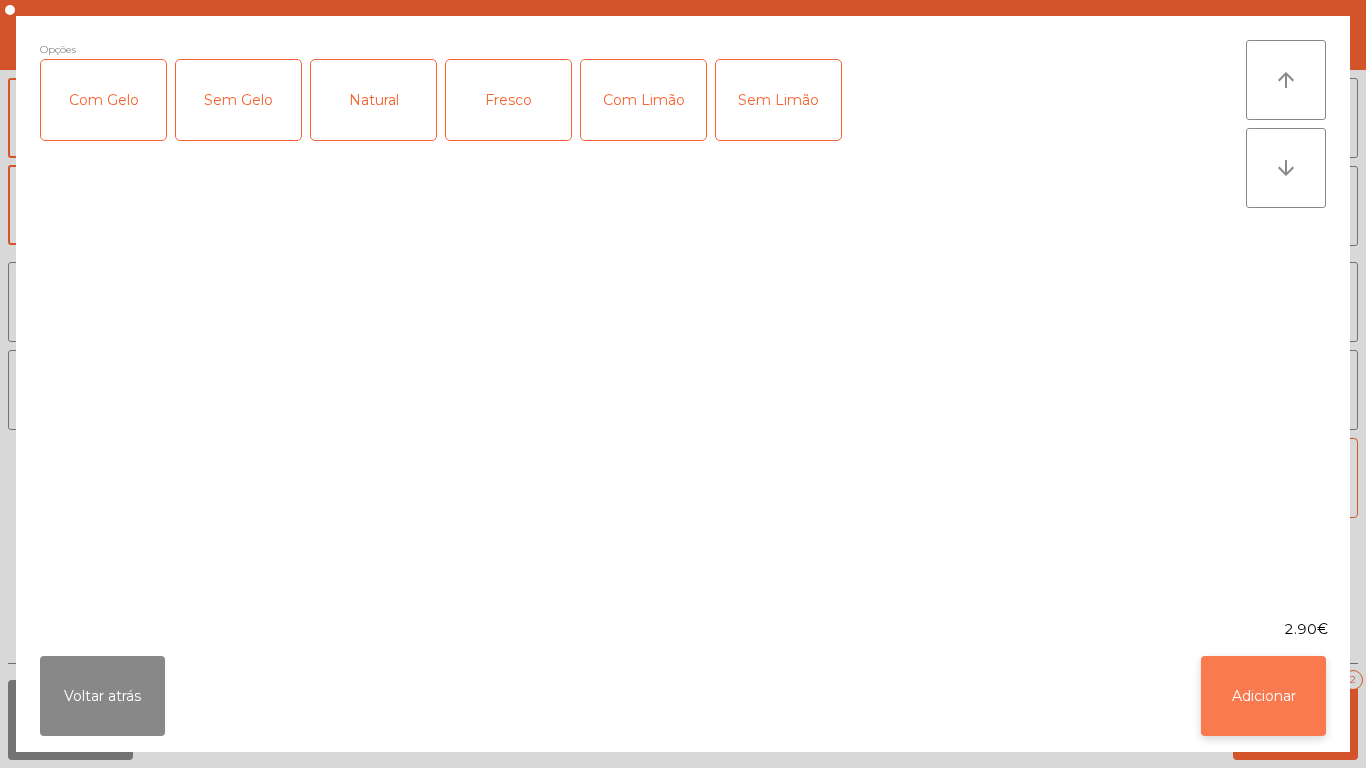 click on "Adicionar" 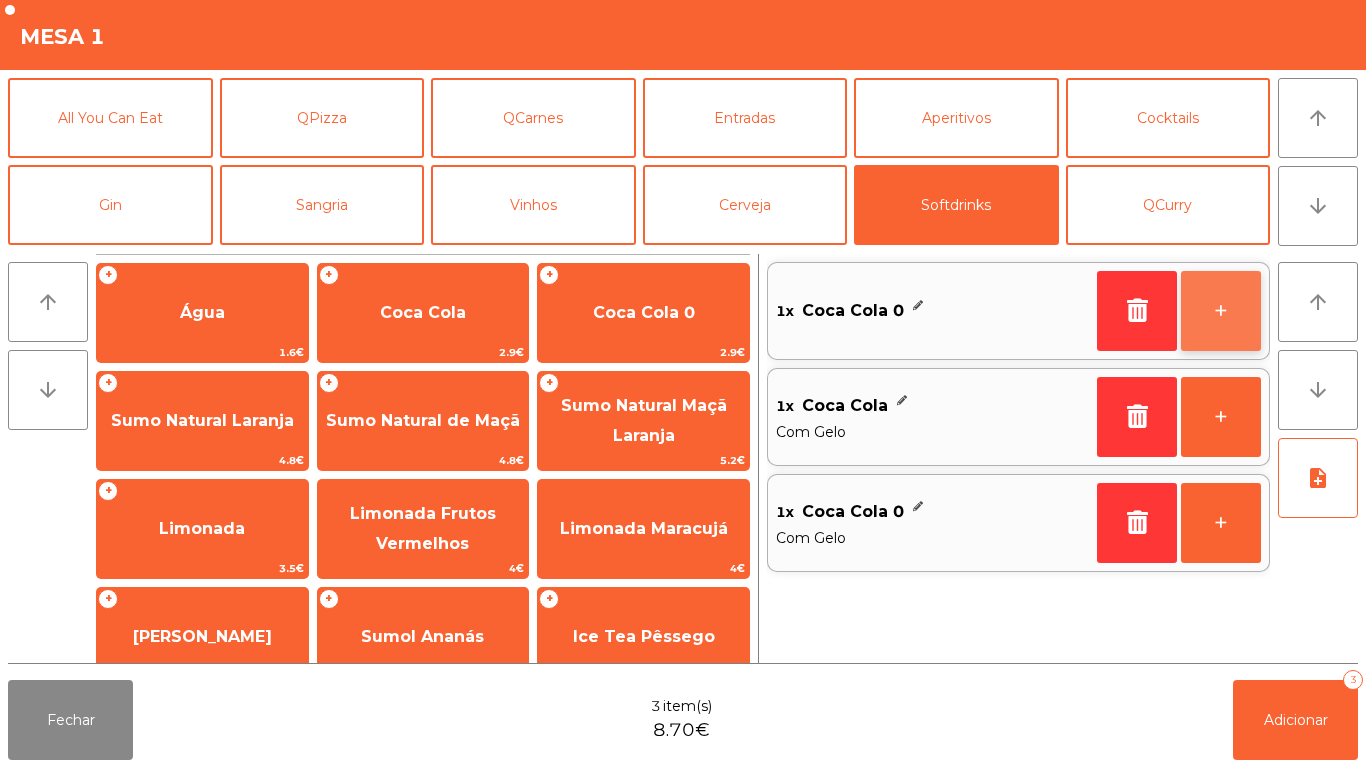 click on "+" 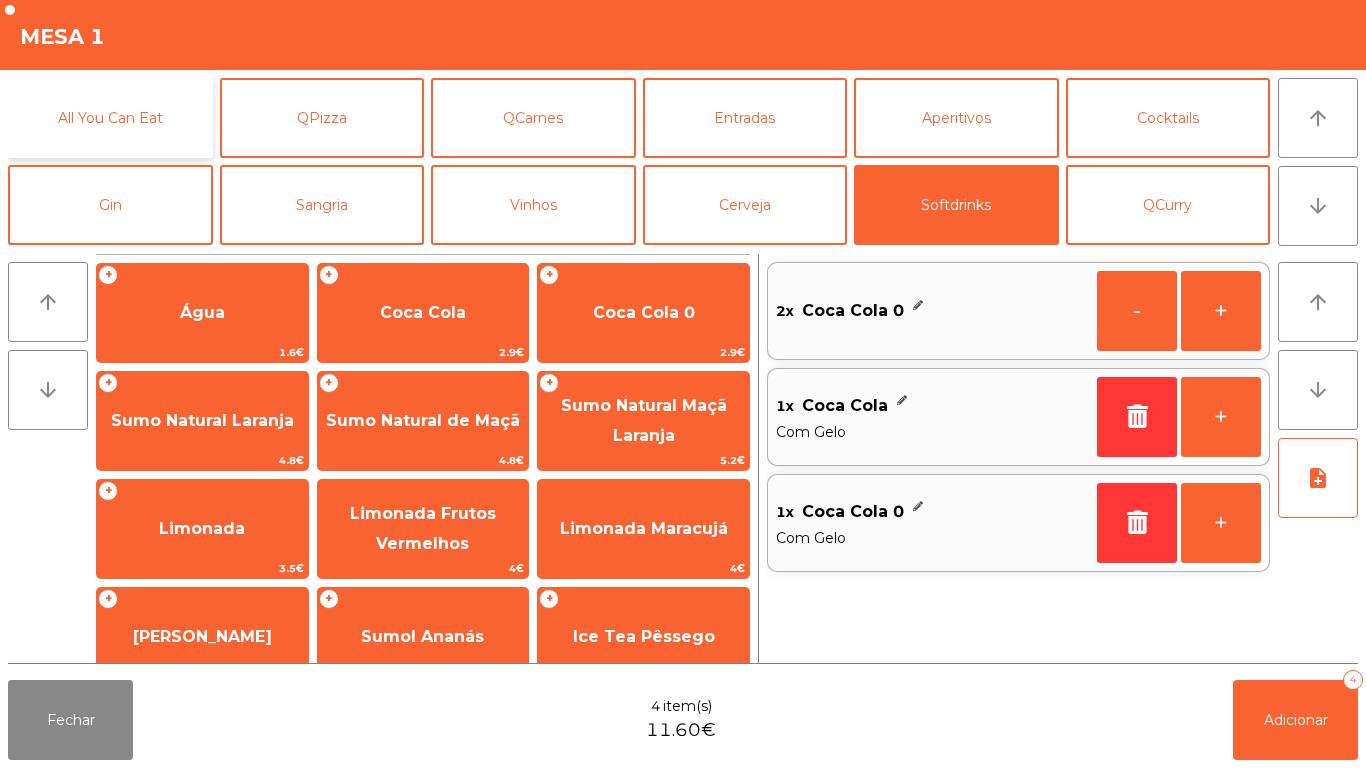 click on "All You Can Eat" 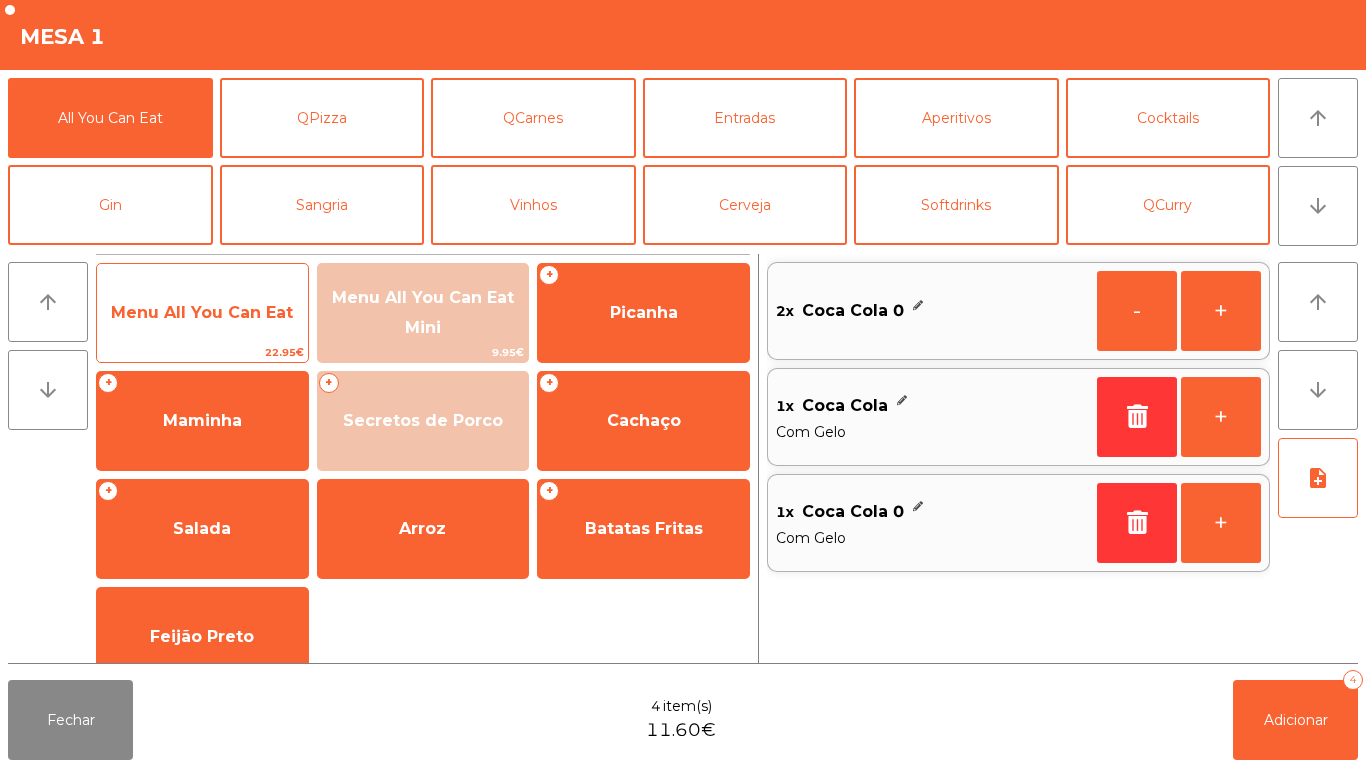 click on "Menu All You Can Eat" 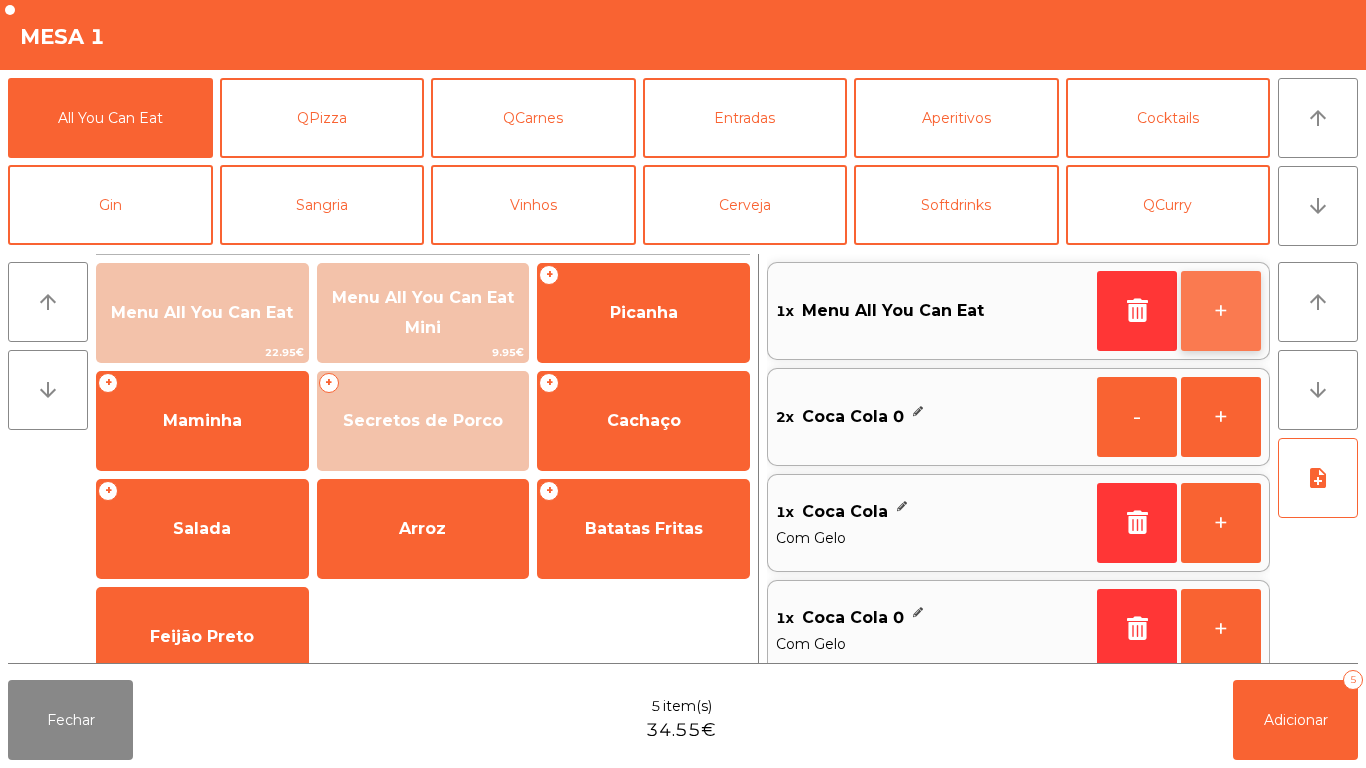 click on "+" 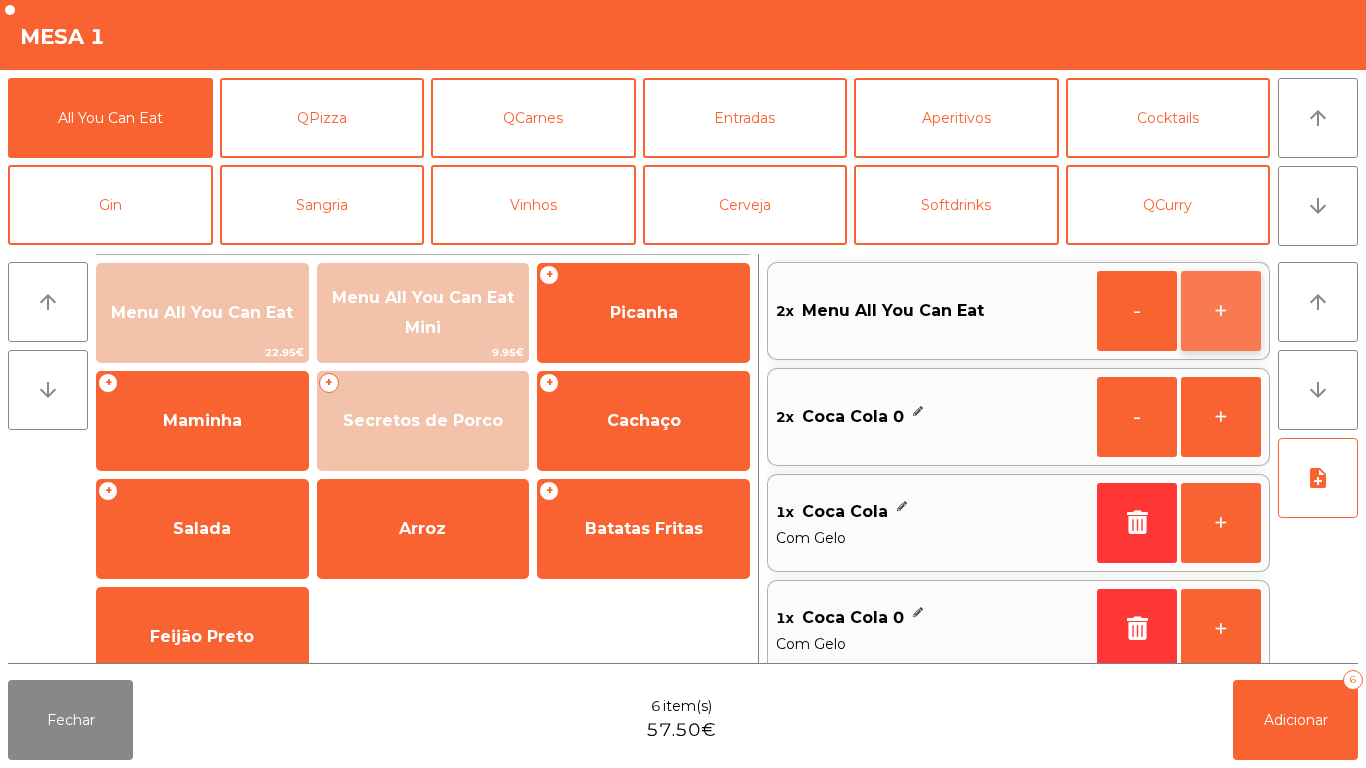click on "+" 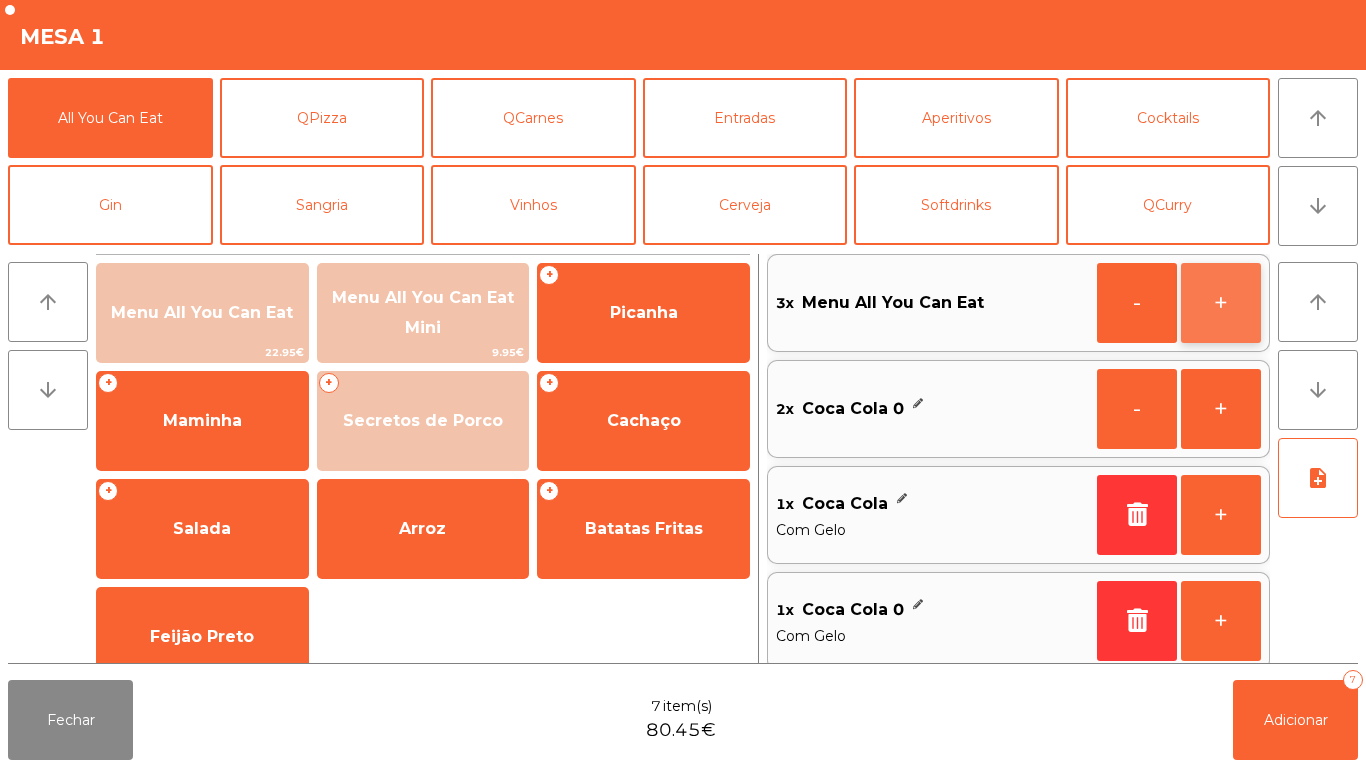 click on "+" 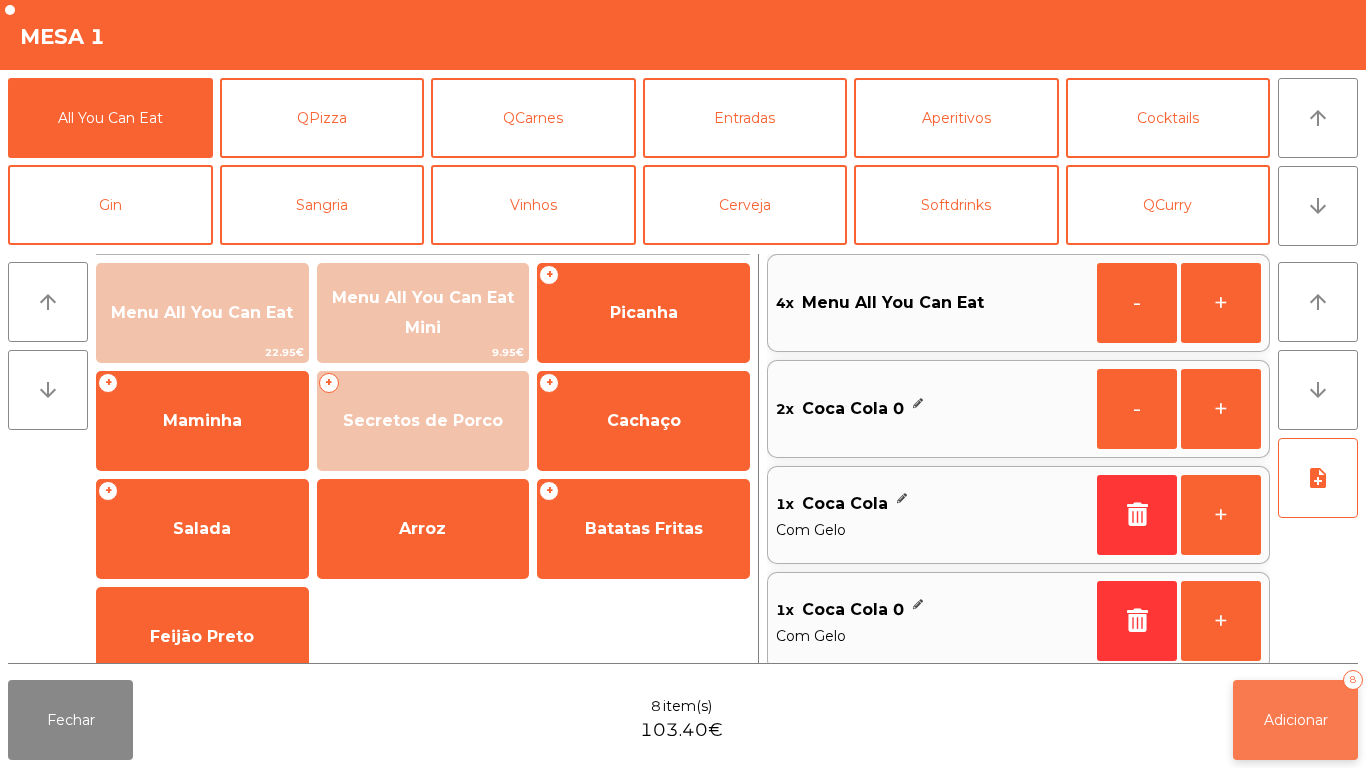 click on "Adicionar" 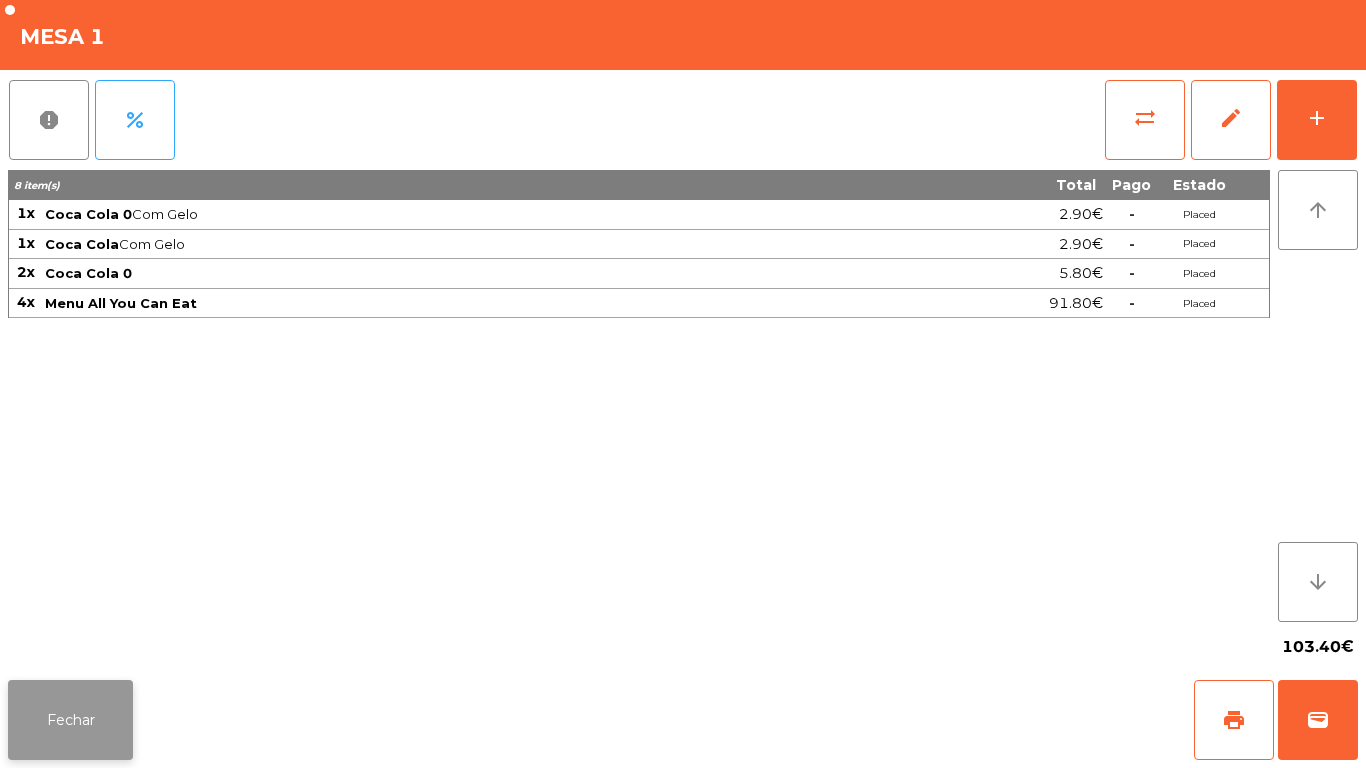 click on "Fechar" 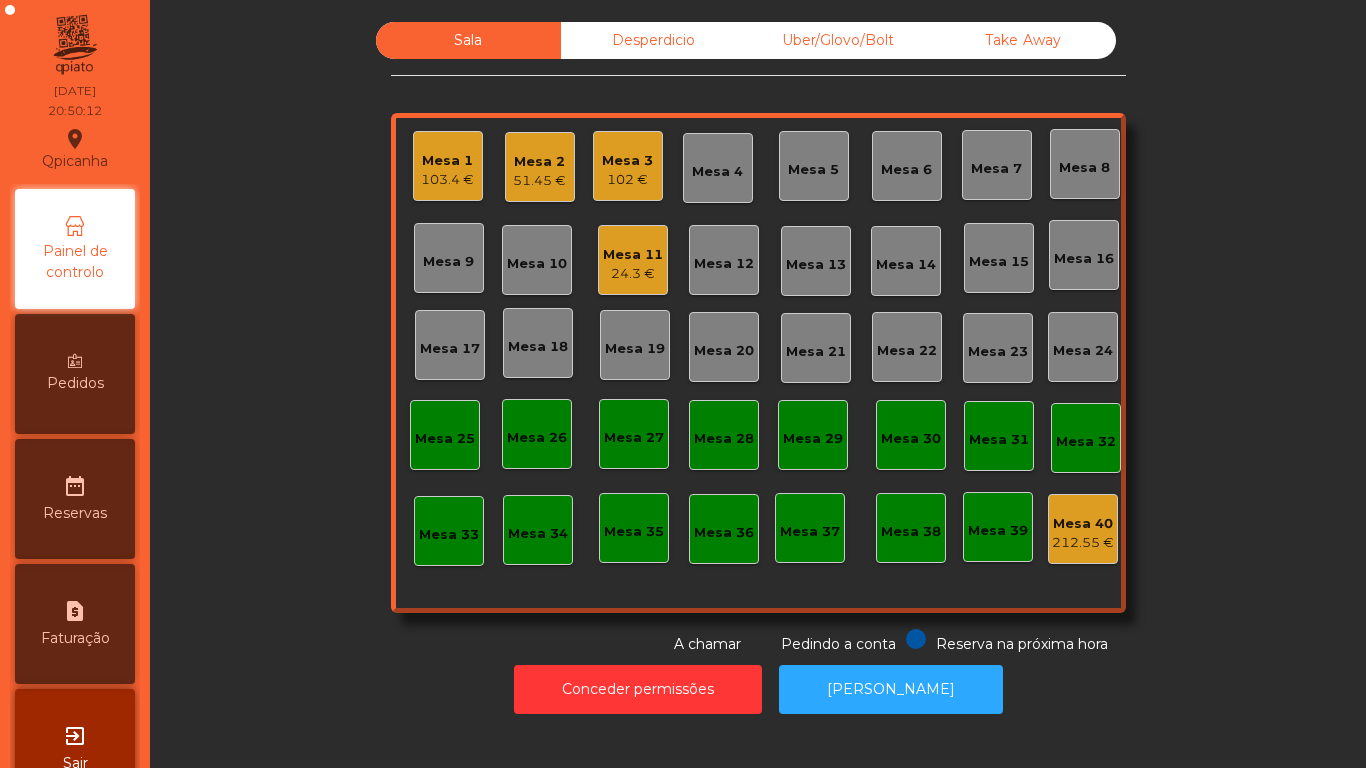 click on "Mesa 16" 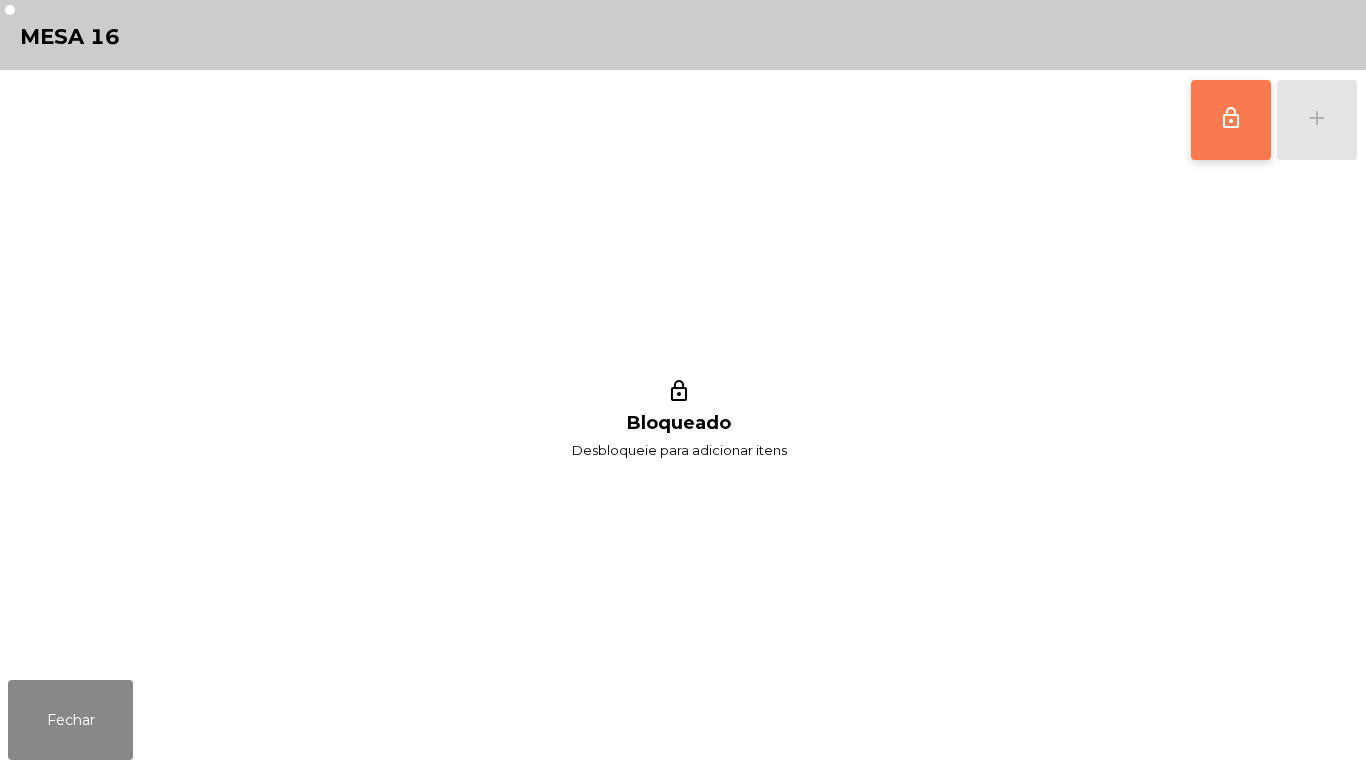 click on "lock_outline" 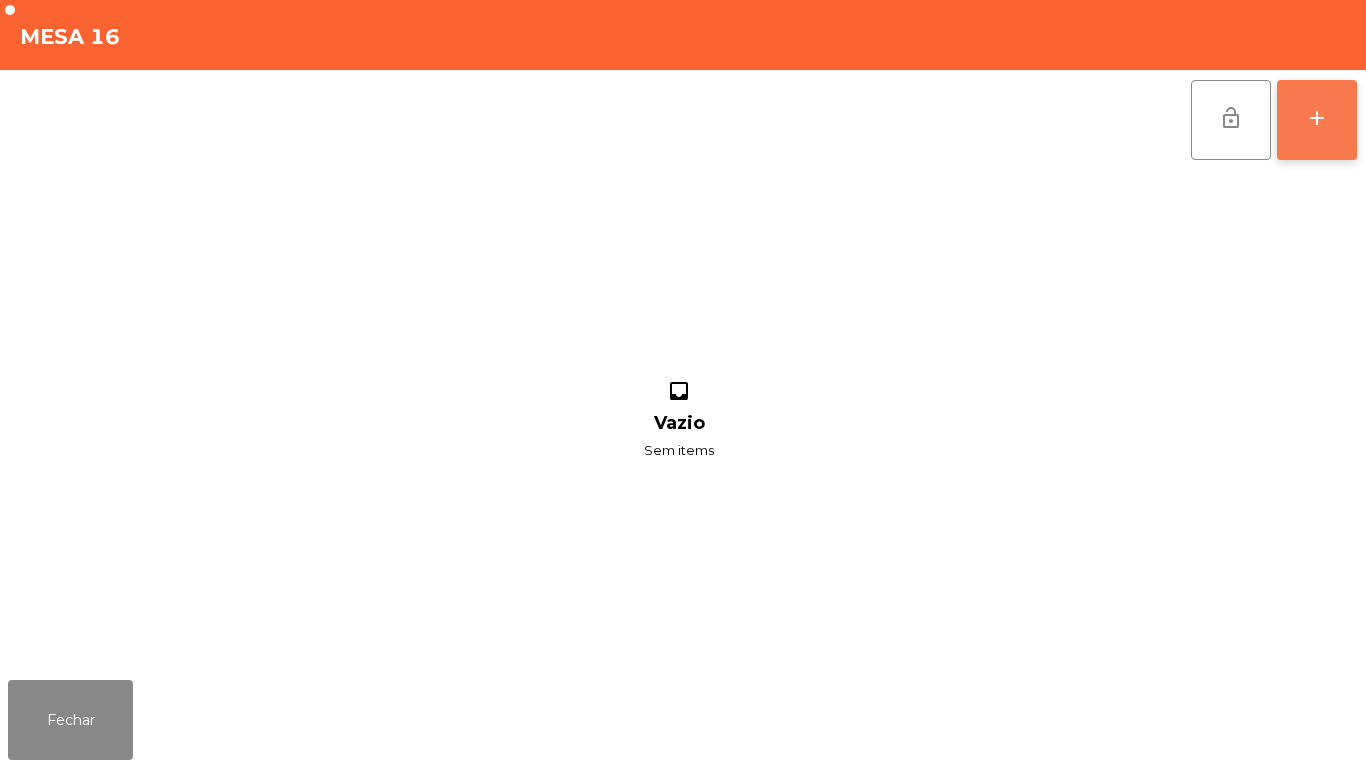 click on "add" 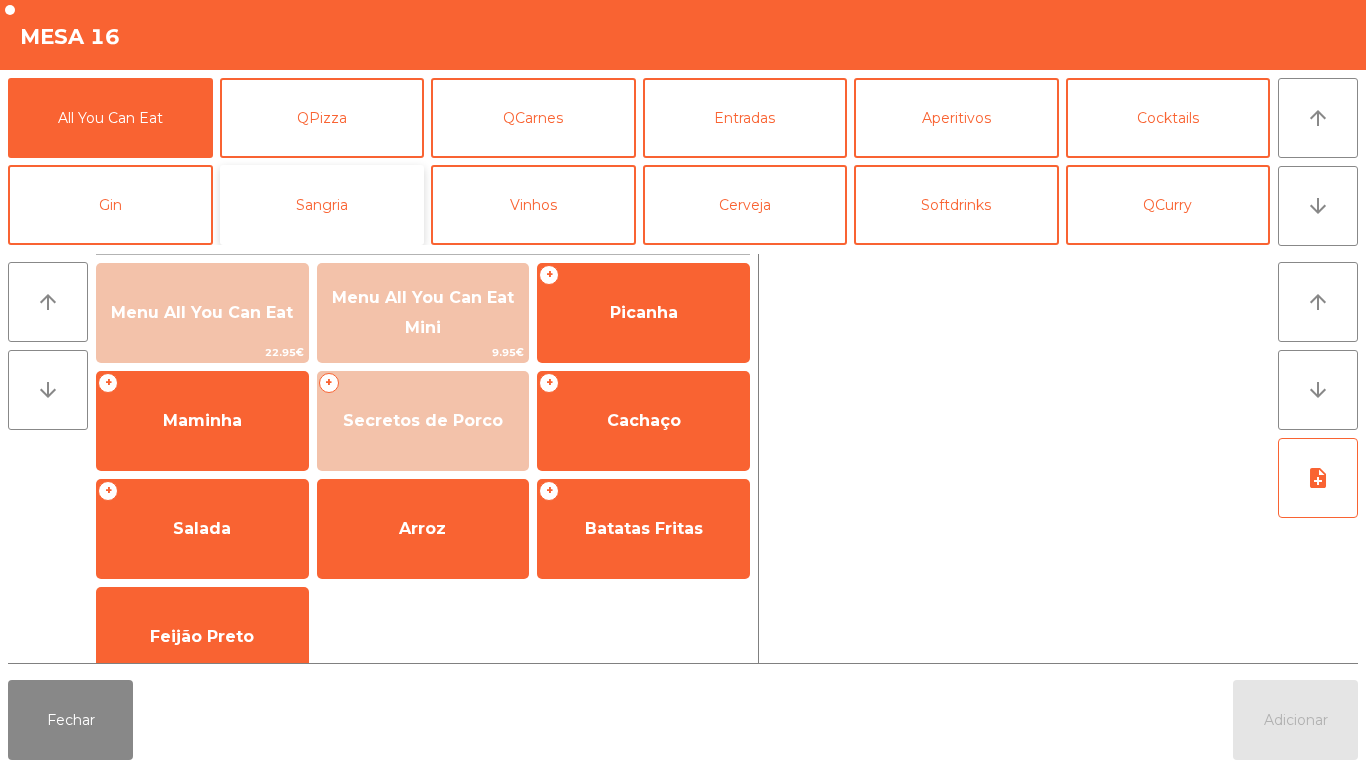 click on "Sangria" 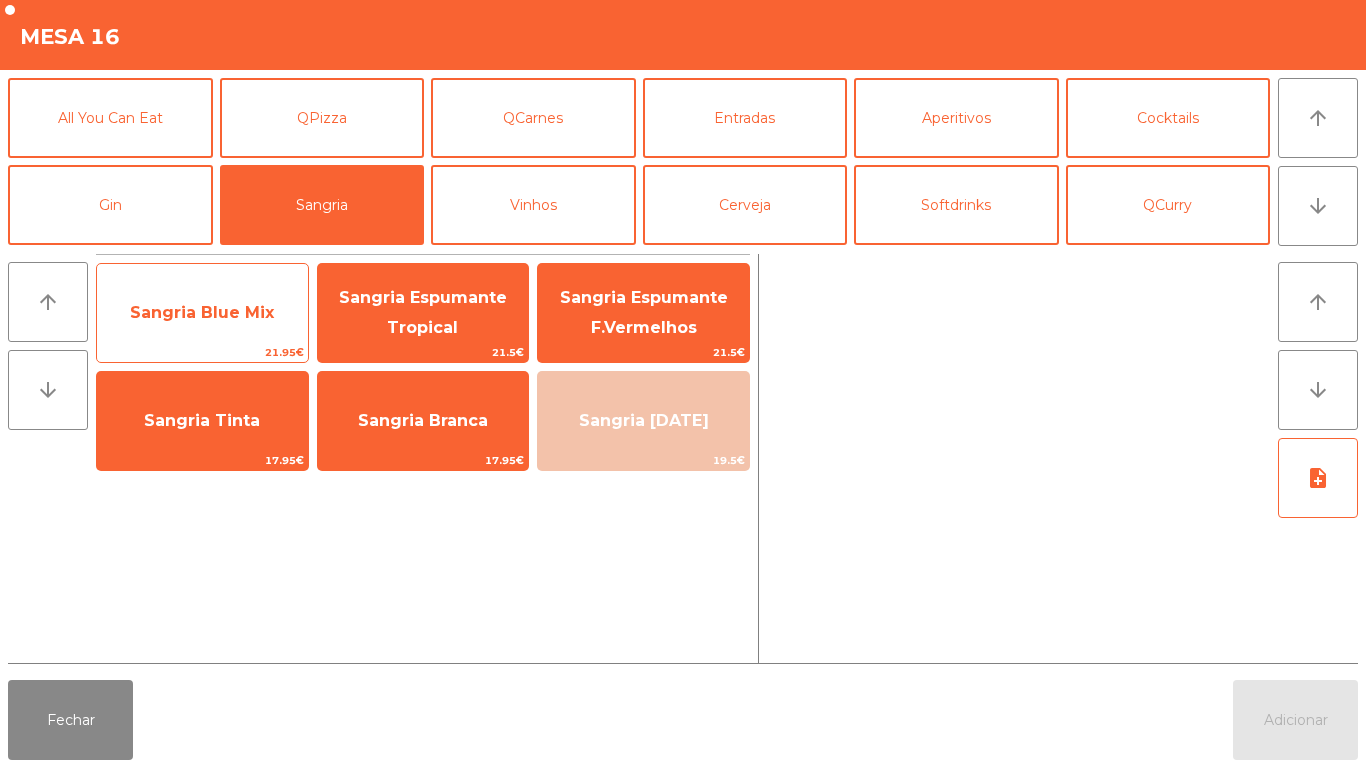 click on "Sangria Blue Mix" 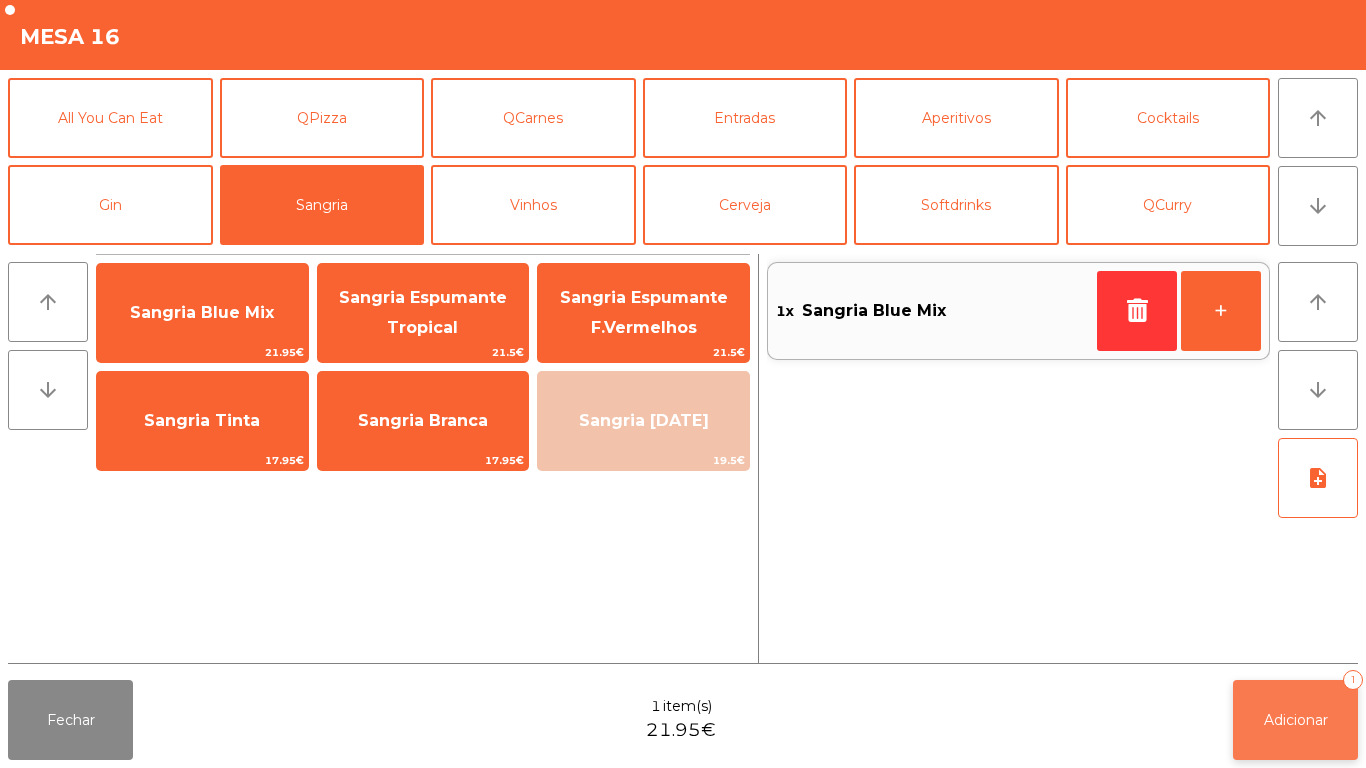 click on "Adicionar   1" 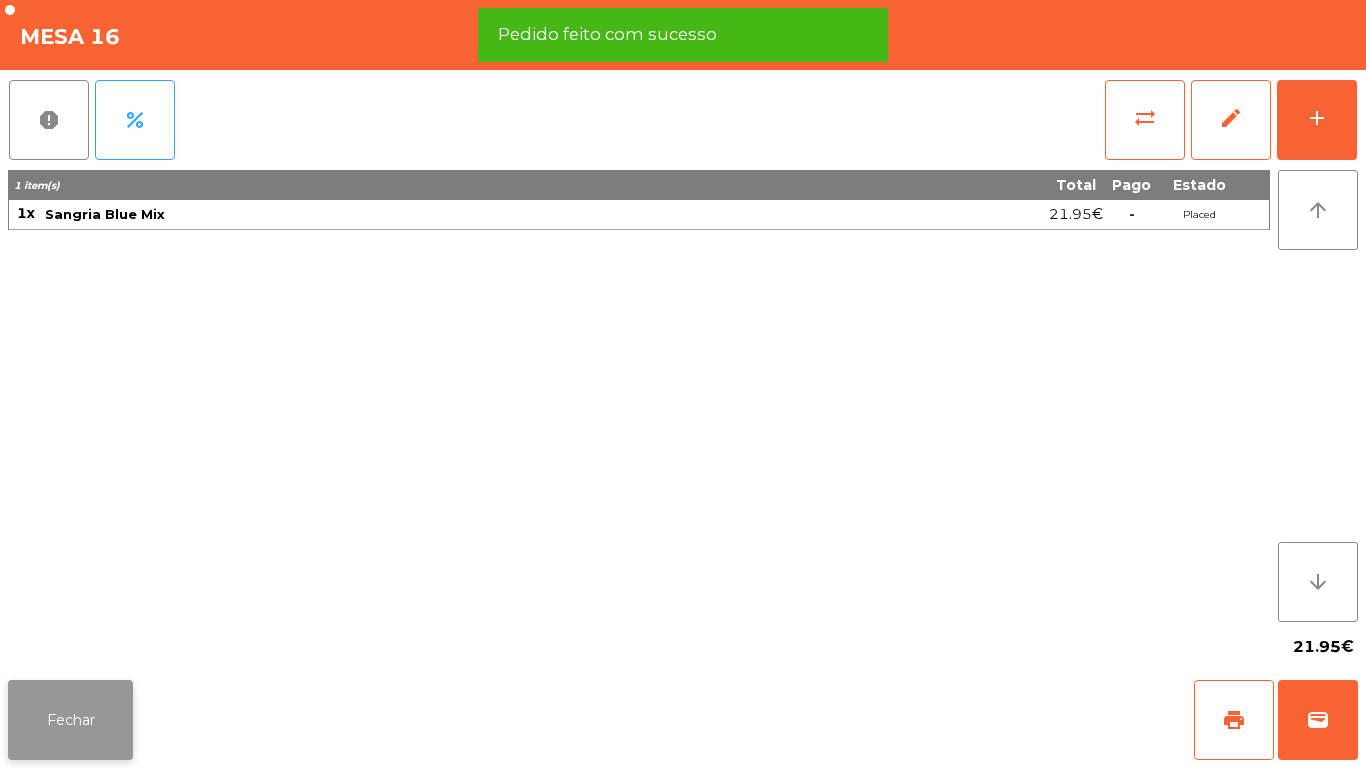 click on "Fechar" 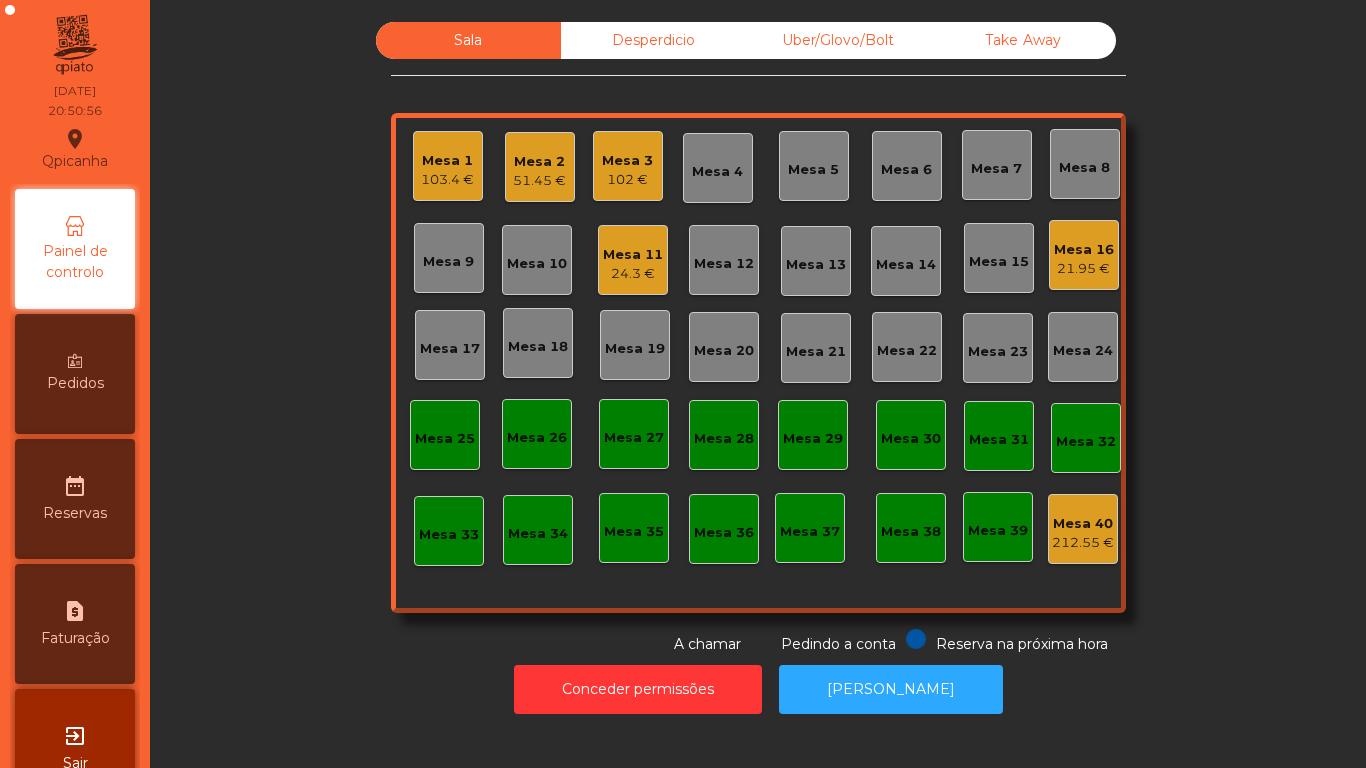 click on "103.4 €" 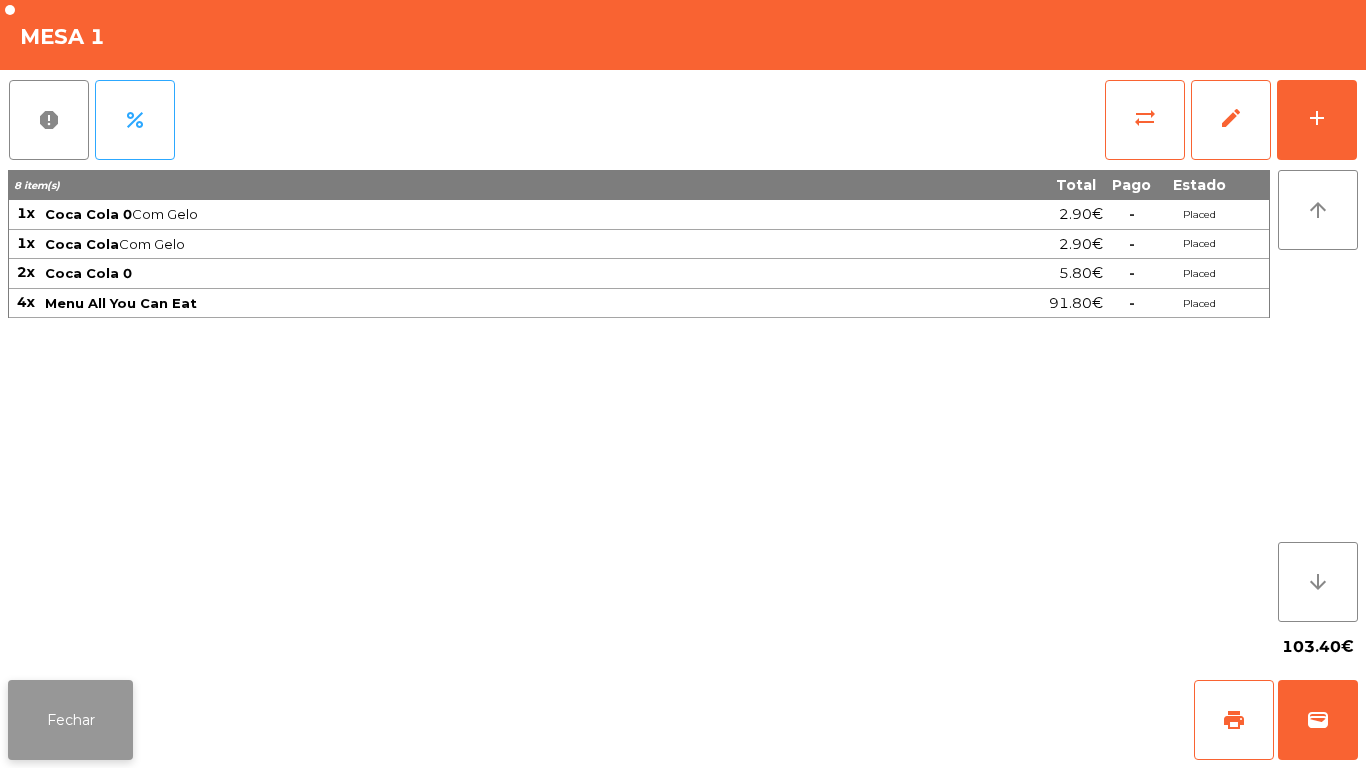 click on "Fechar" 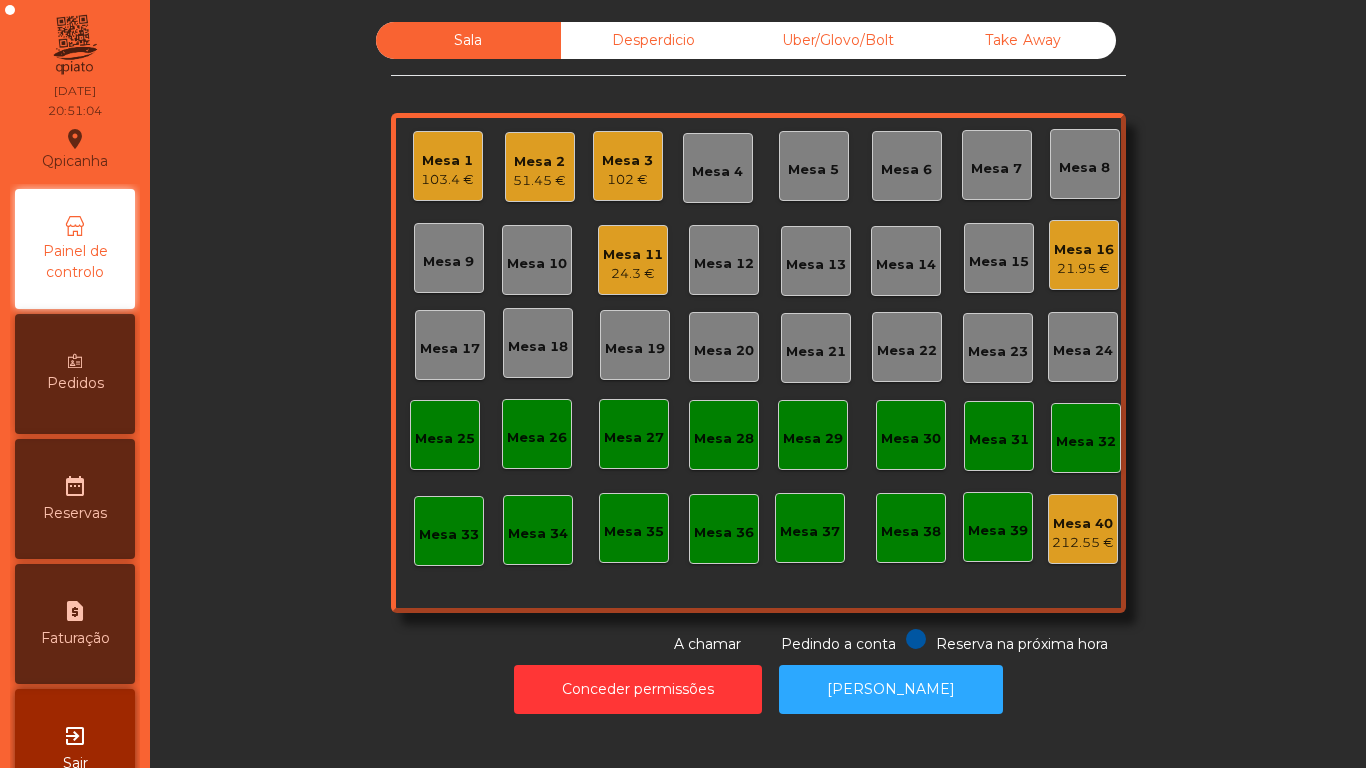 click on "24.3 €" 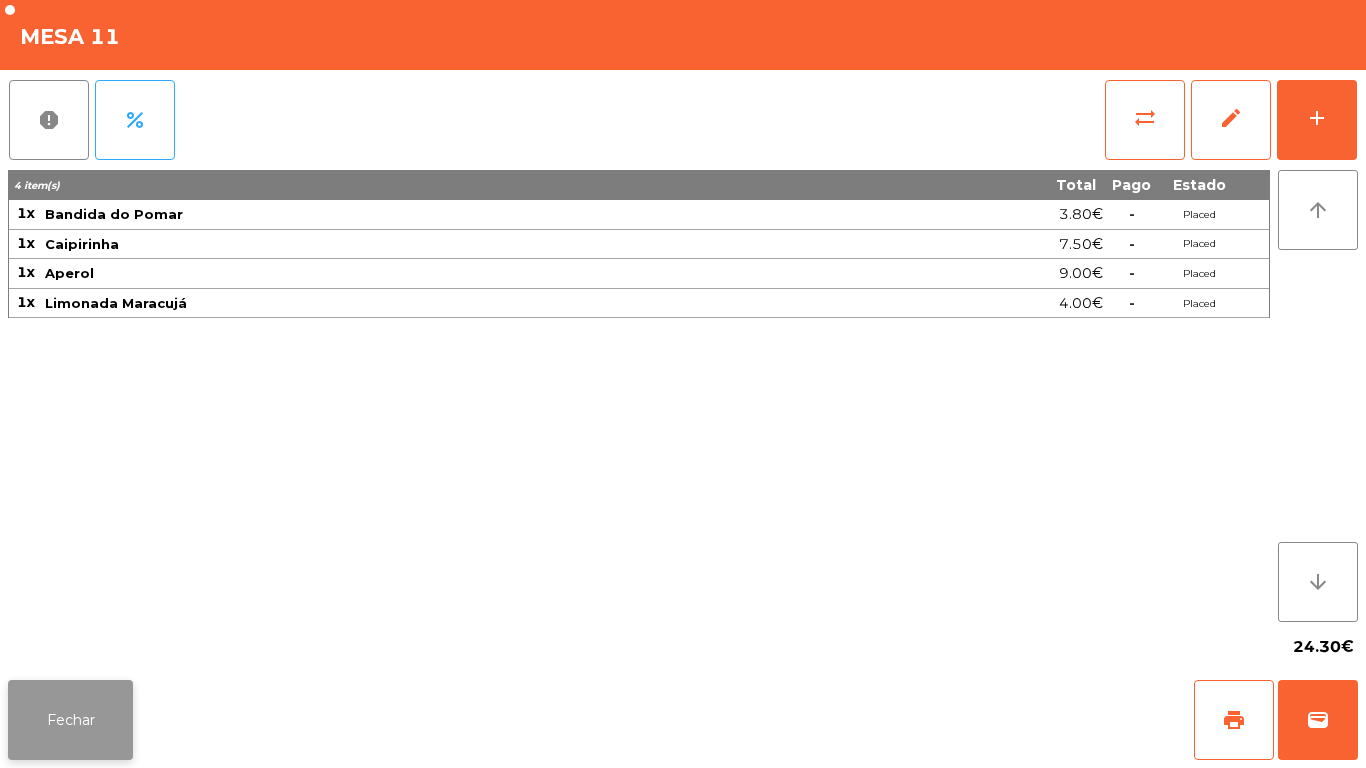 click on "Fechar" 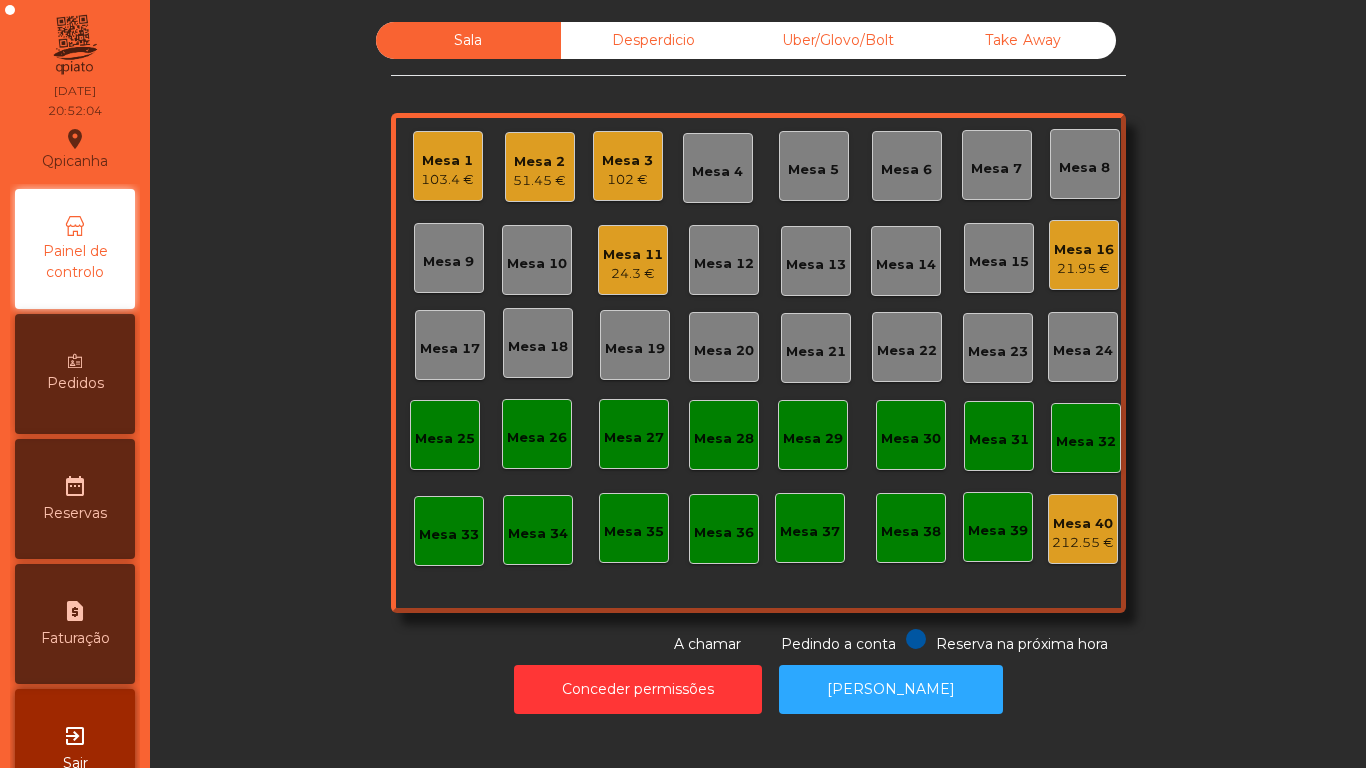 click on "103.4 €" 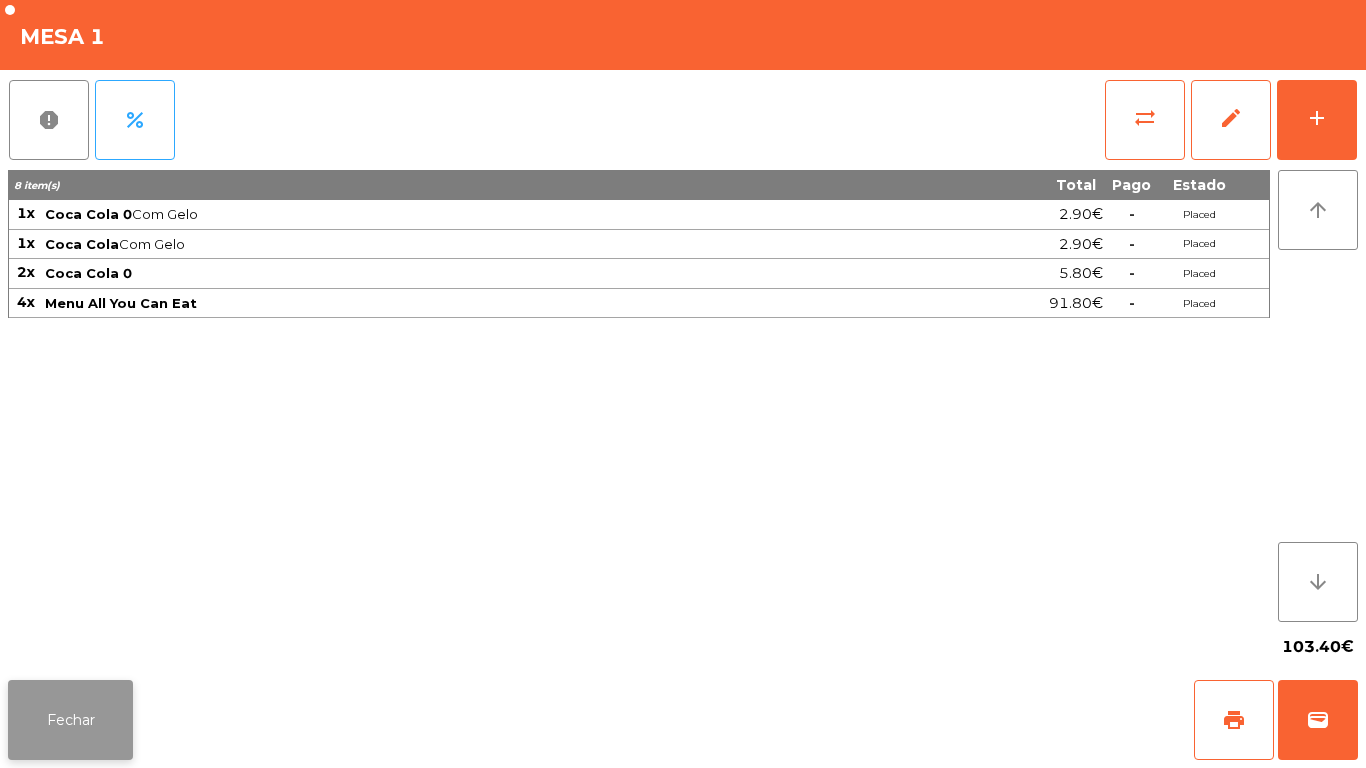click on "Fechar" 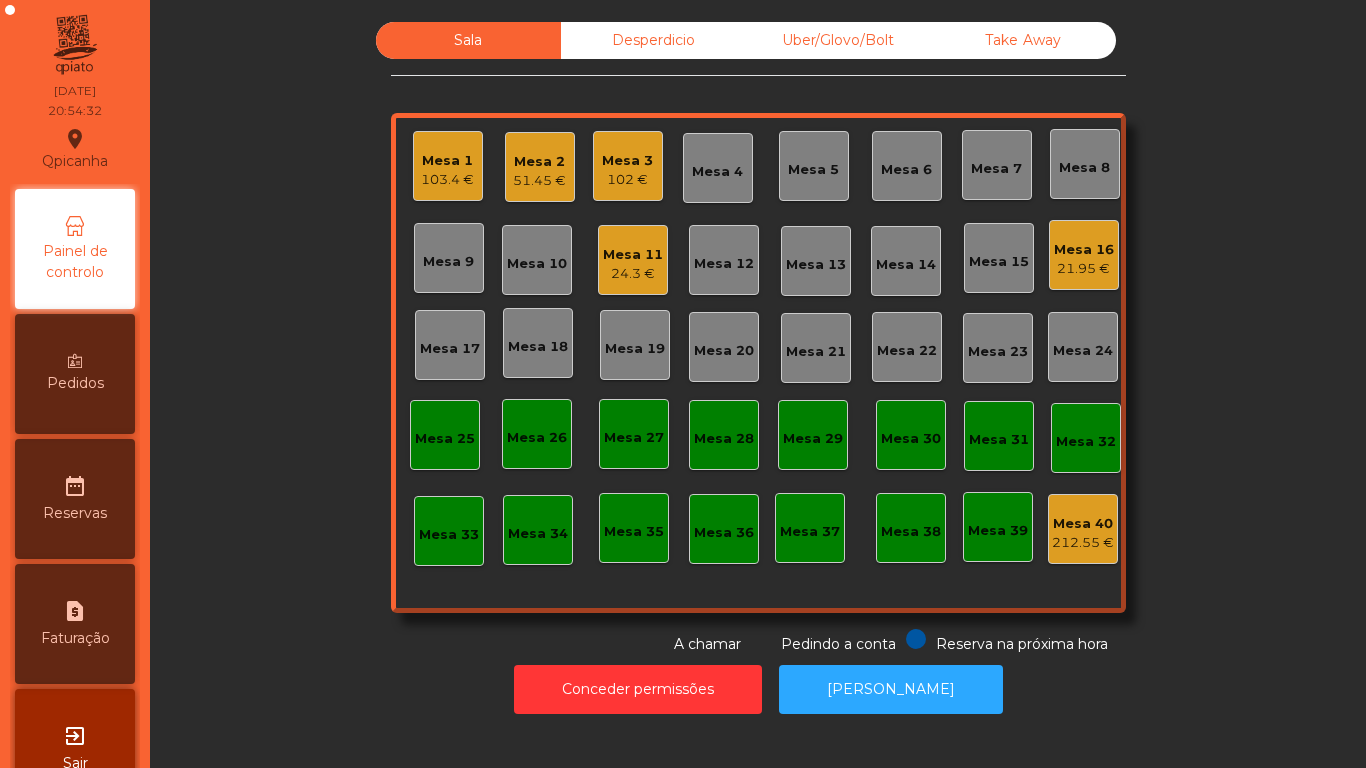 click on "51.45 €" 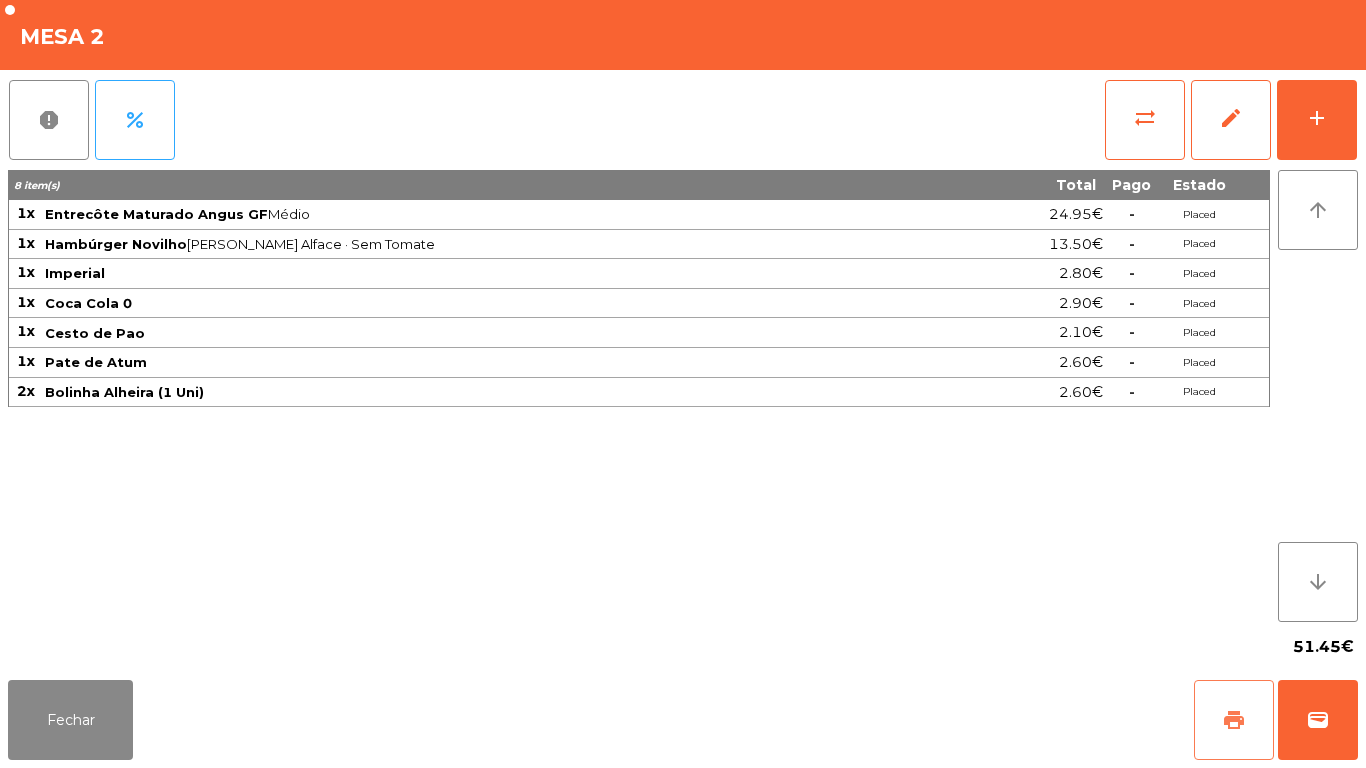 click on "print" 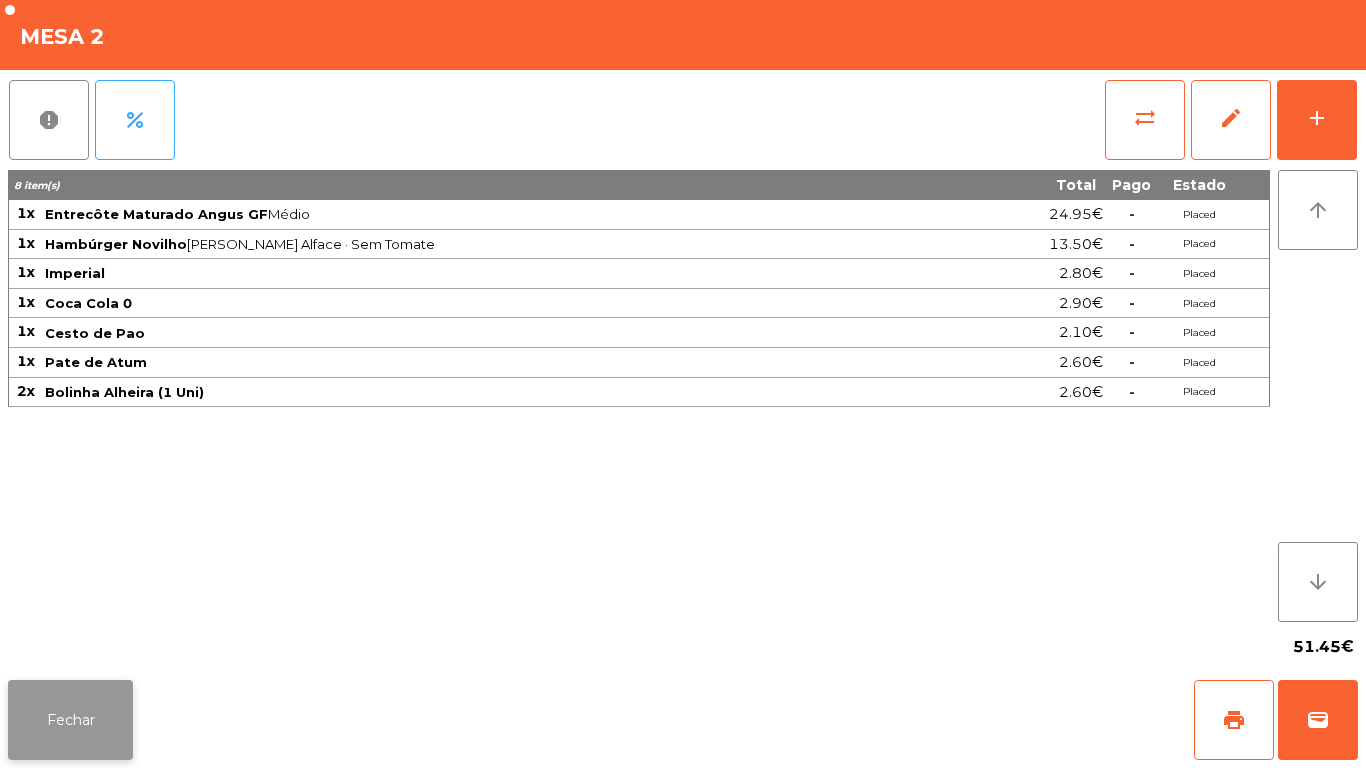 click on "Fechar" 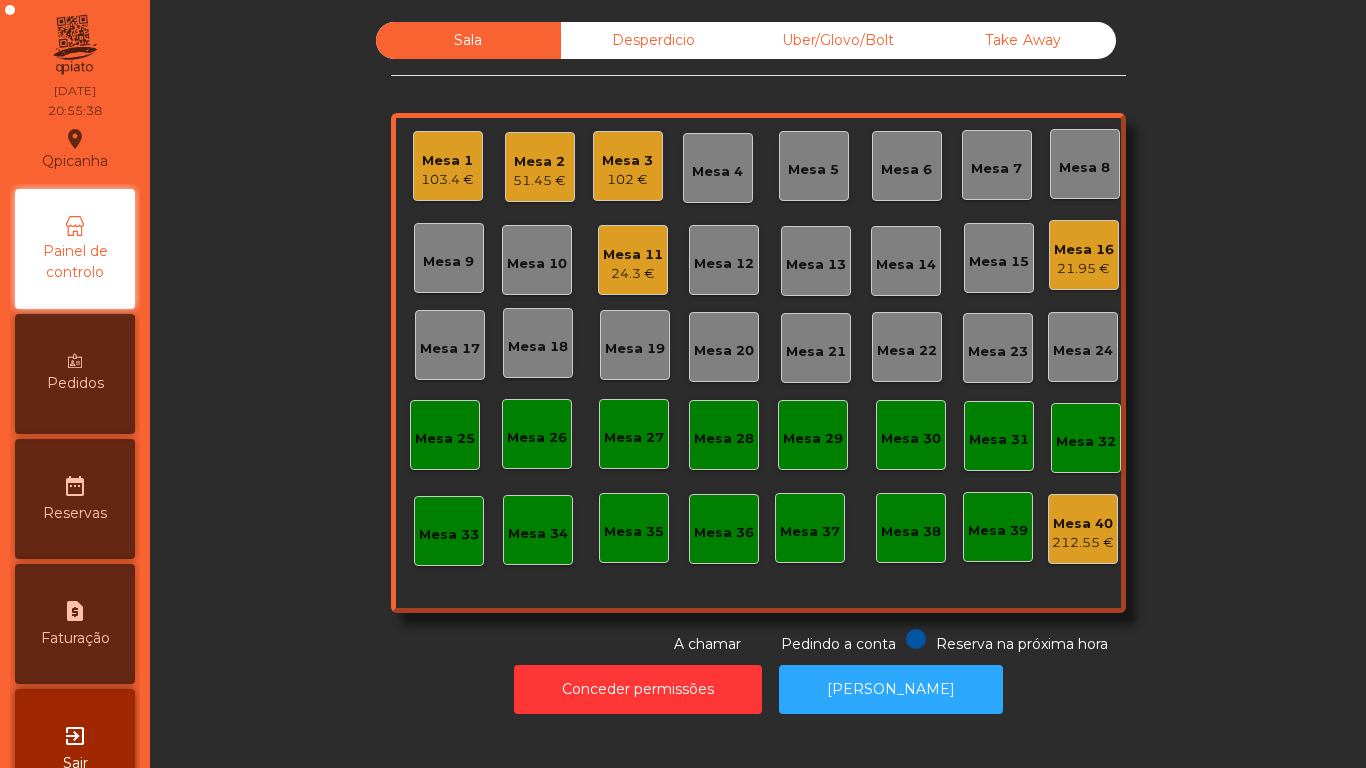 click on "21.95 €" 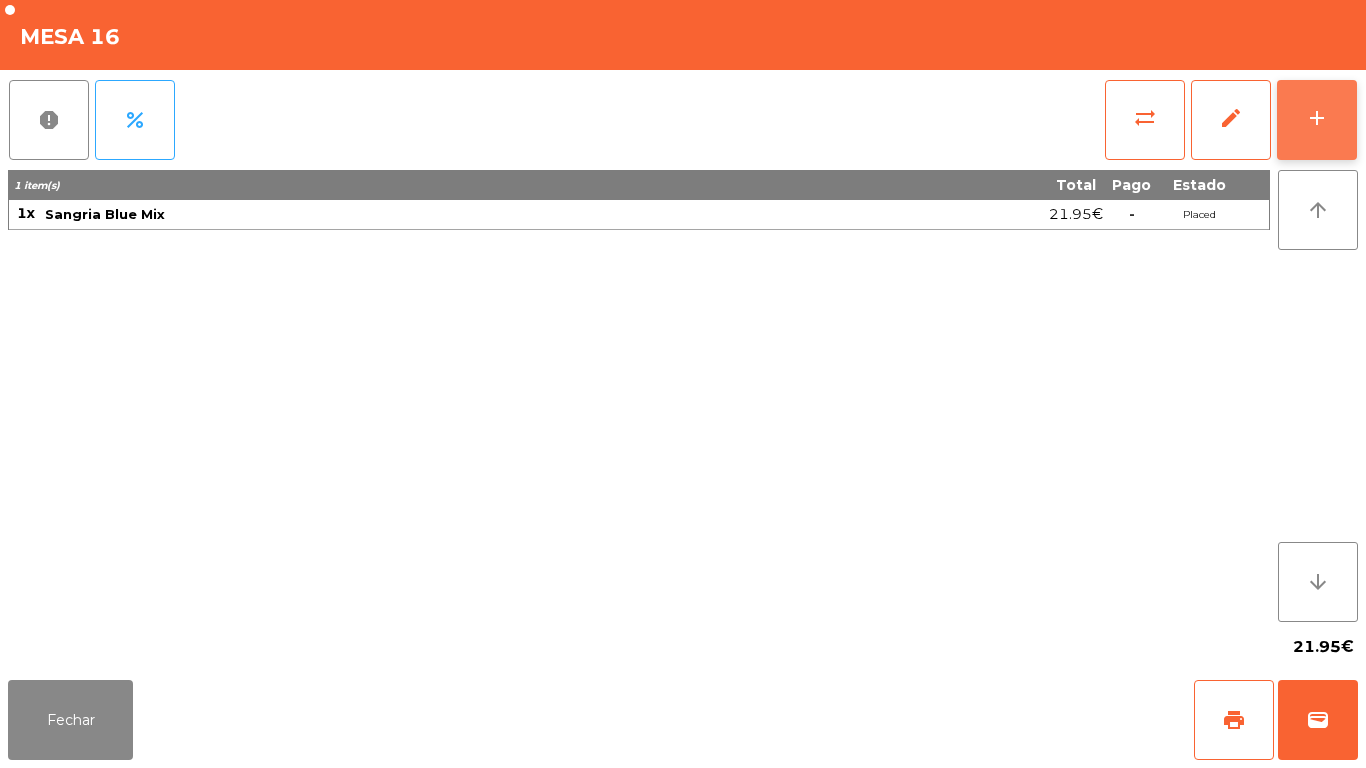click on "add" 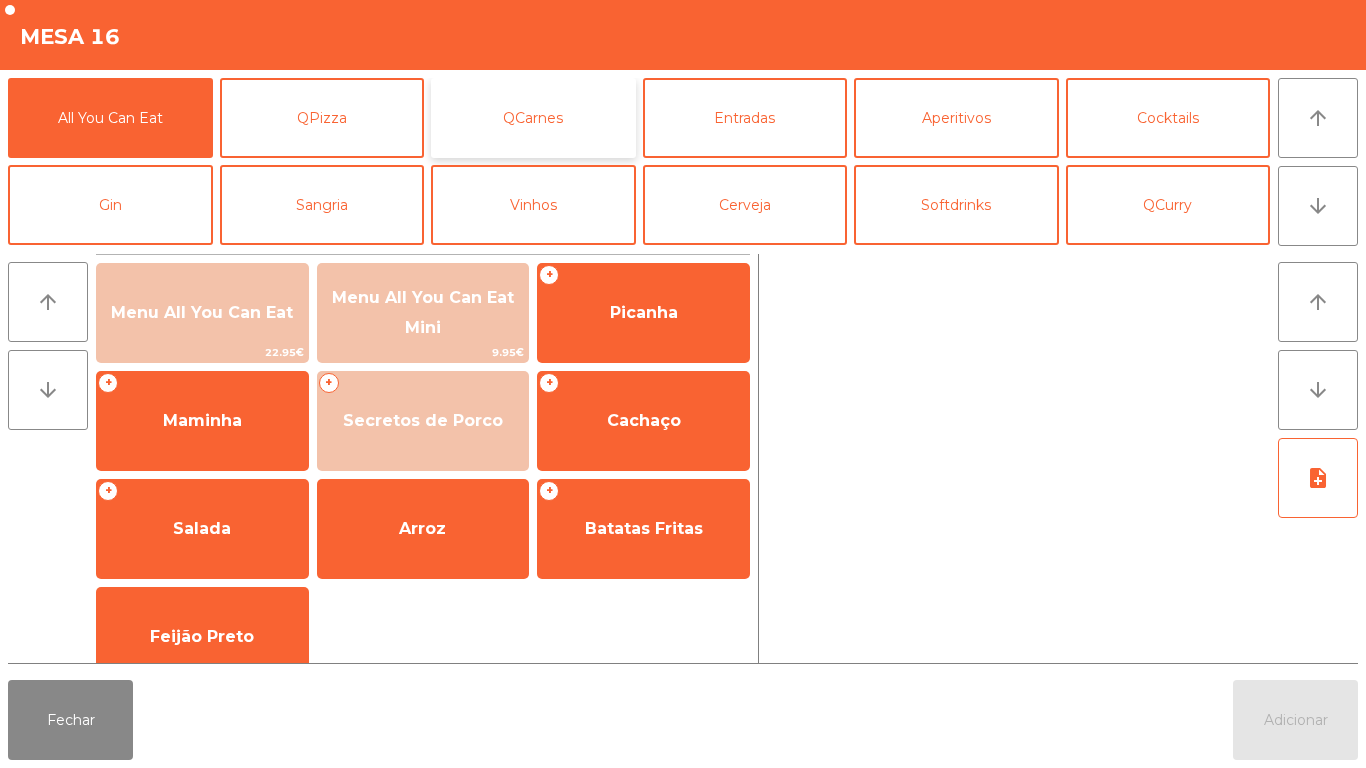 click on "QCarnes" 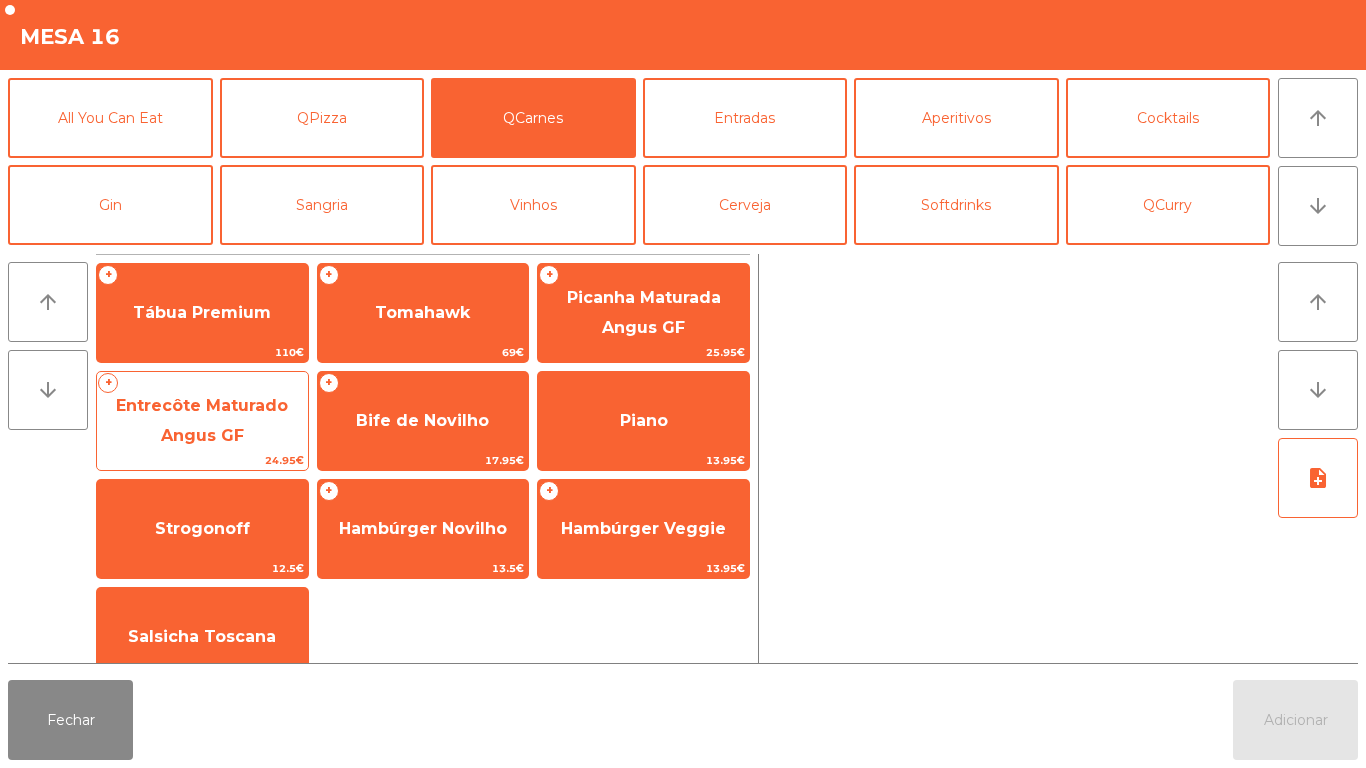 click on "Entrecôte Maturado Angus GF" 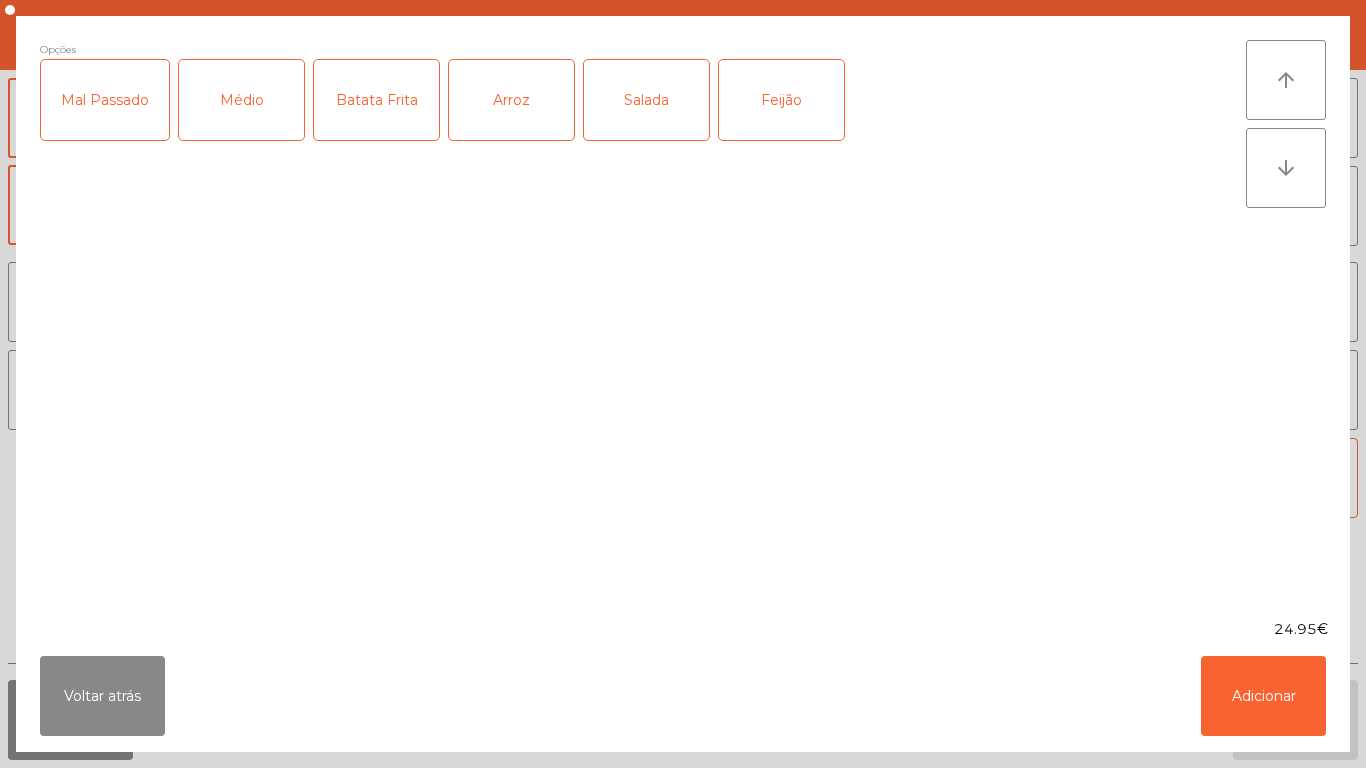 click on "Médio" 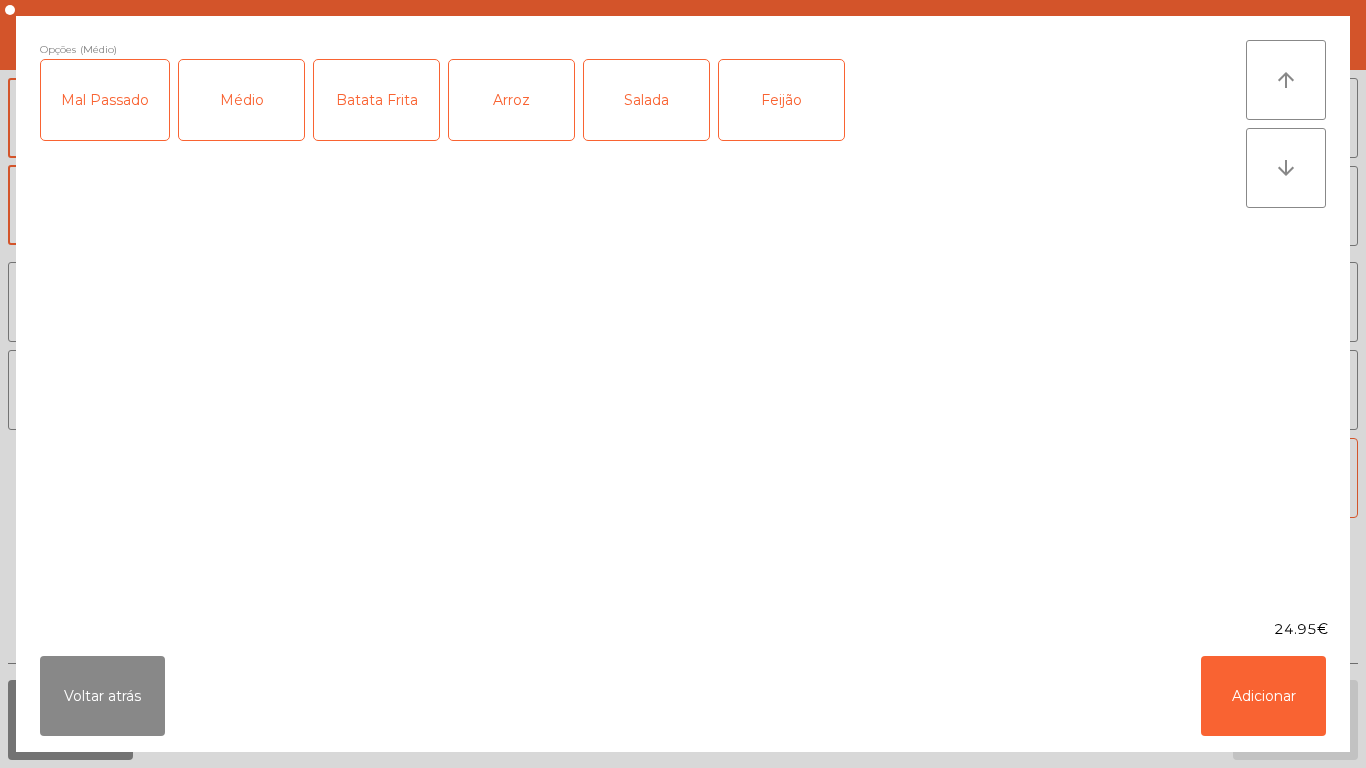 click on "Batata Frita" 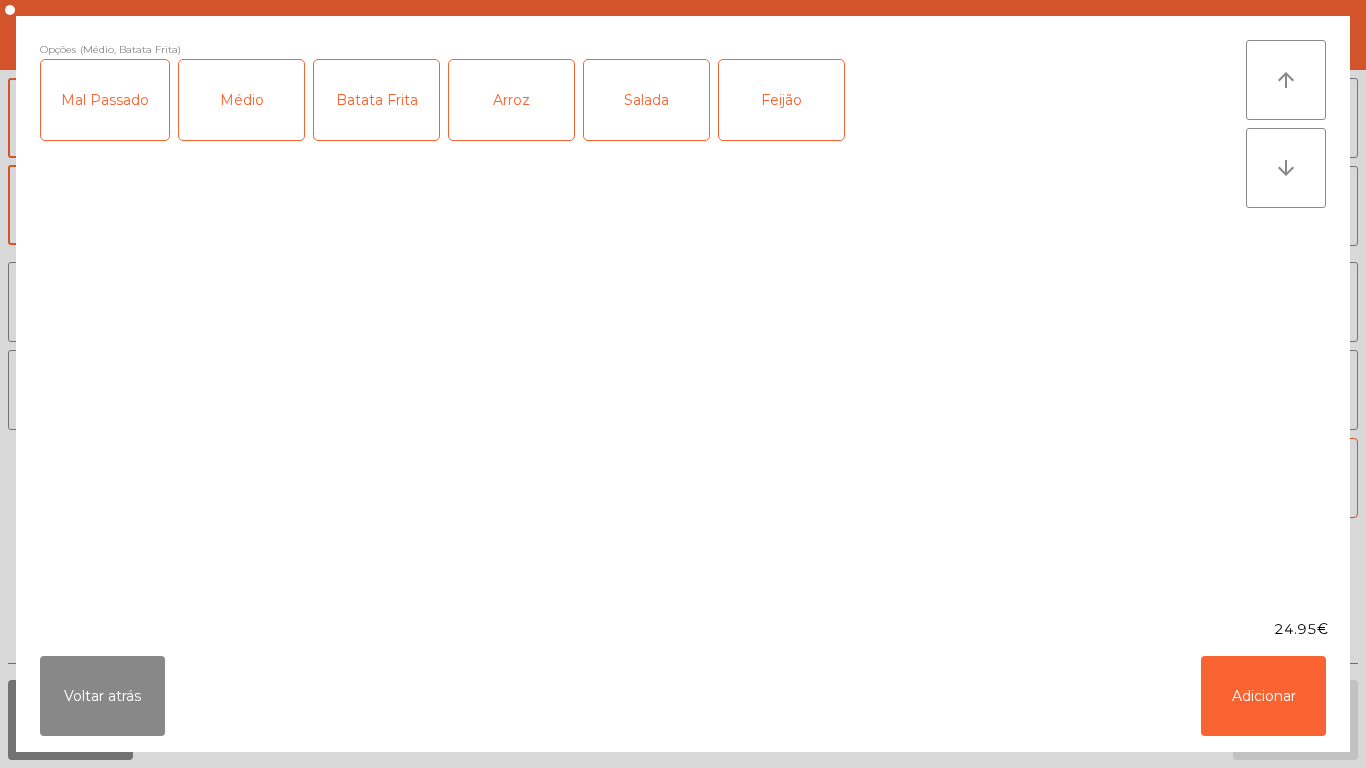 click on "Arroz" 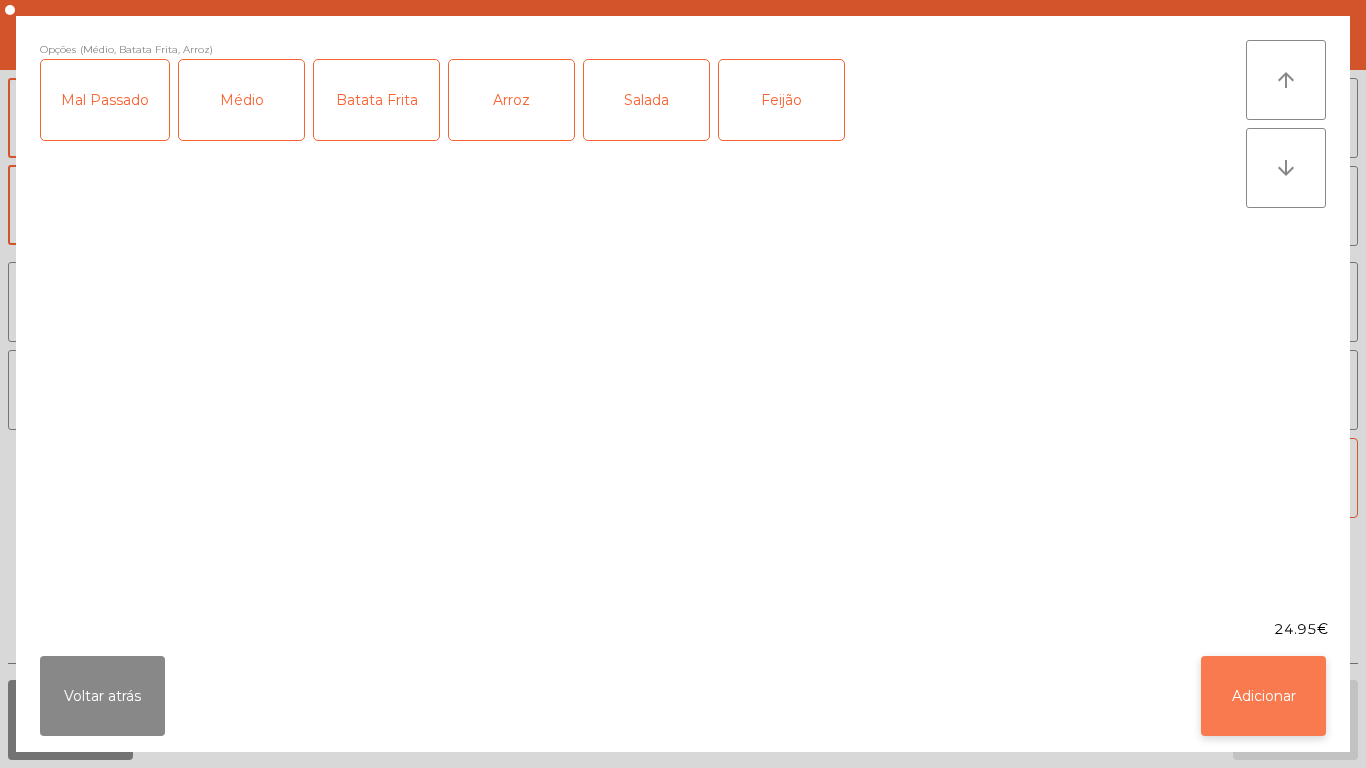 click on "Adicionar" 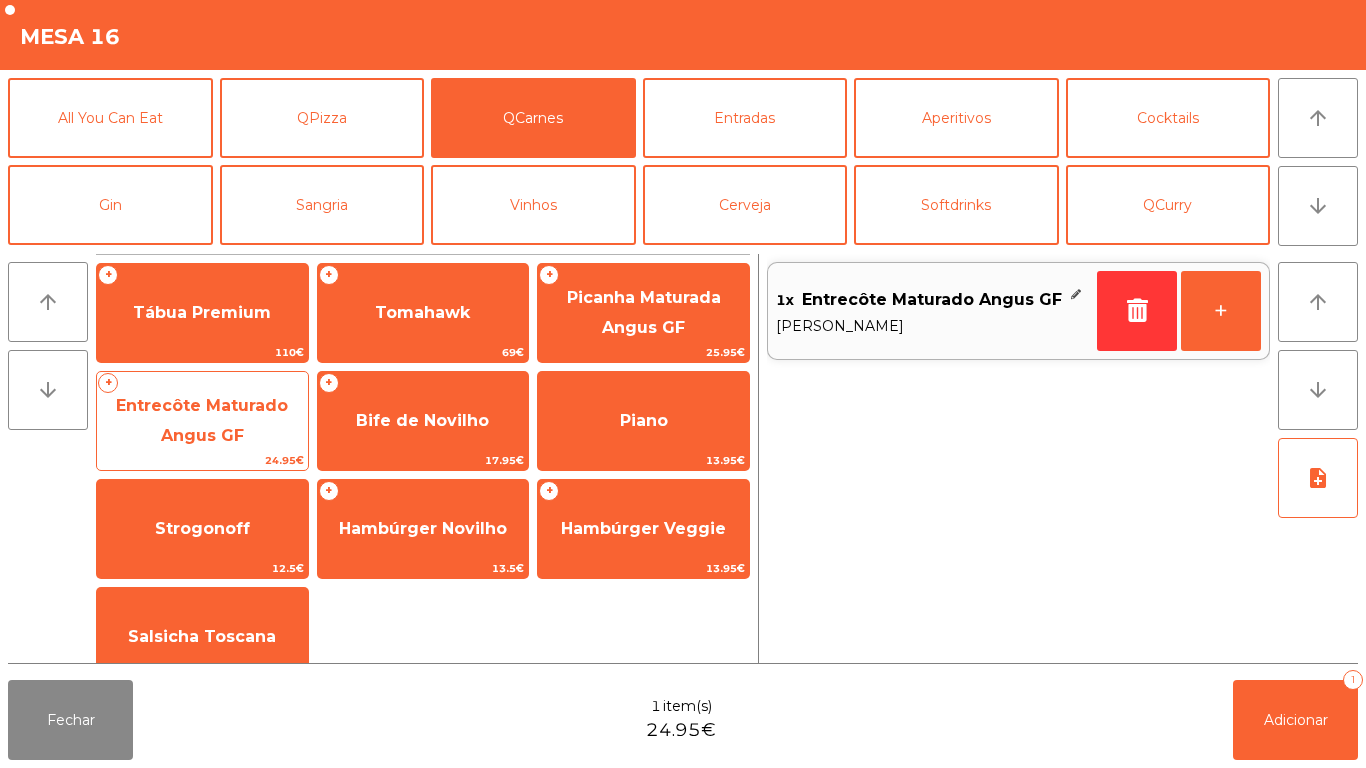 click on "Entrecôte Maturado Angus GF" 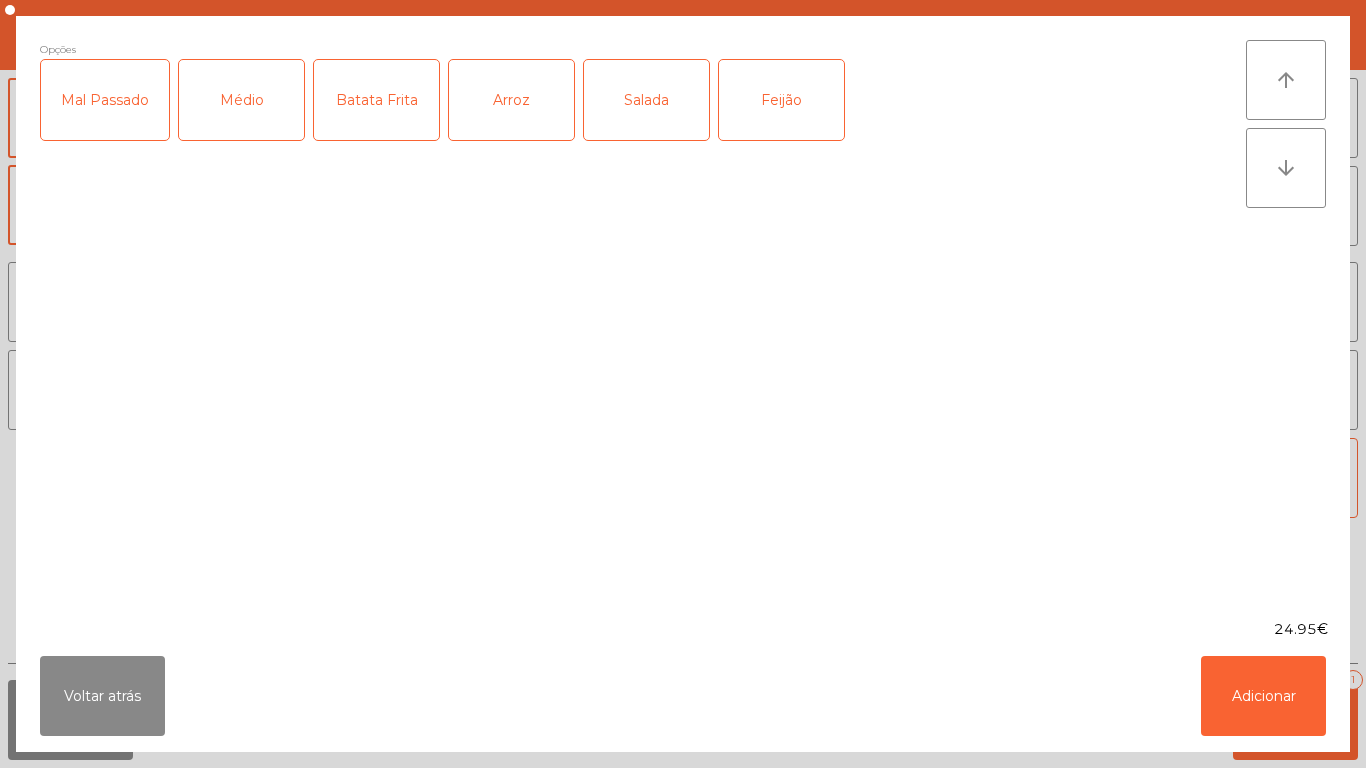 click on "Salada" 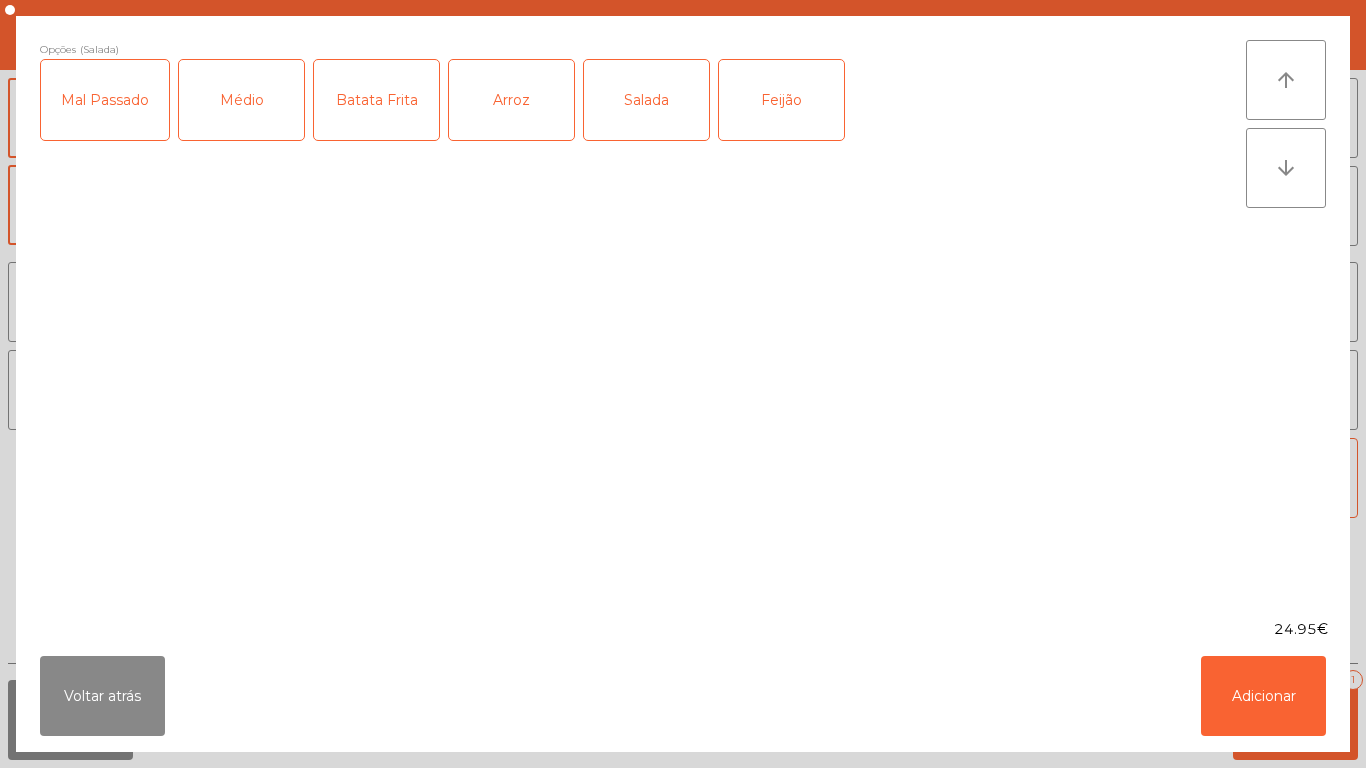 click on "Feijão" 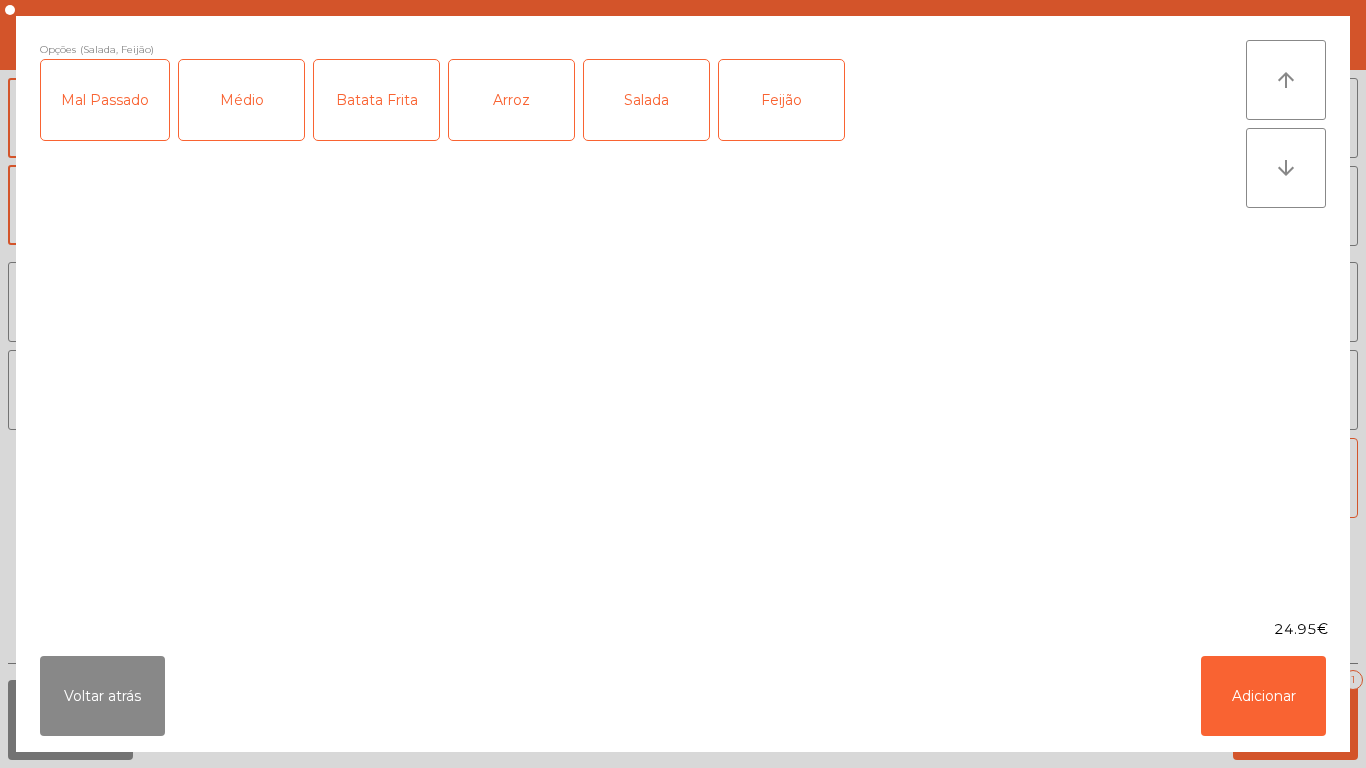 click on "Batata Frita" 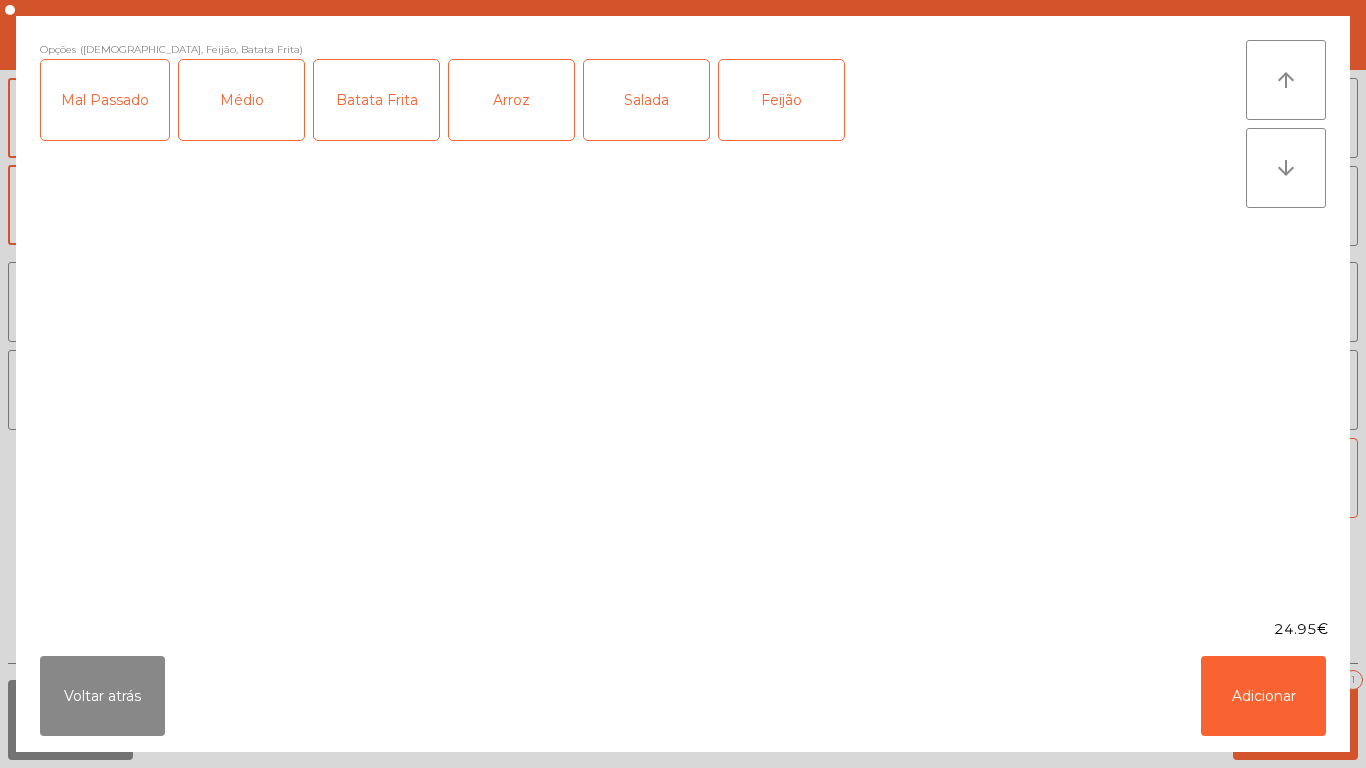 click on "Batata Frita" 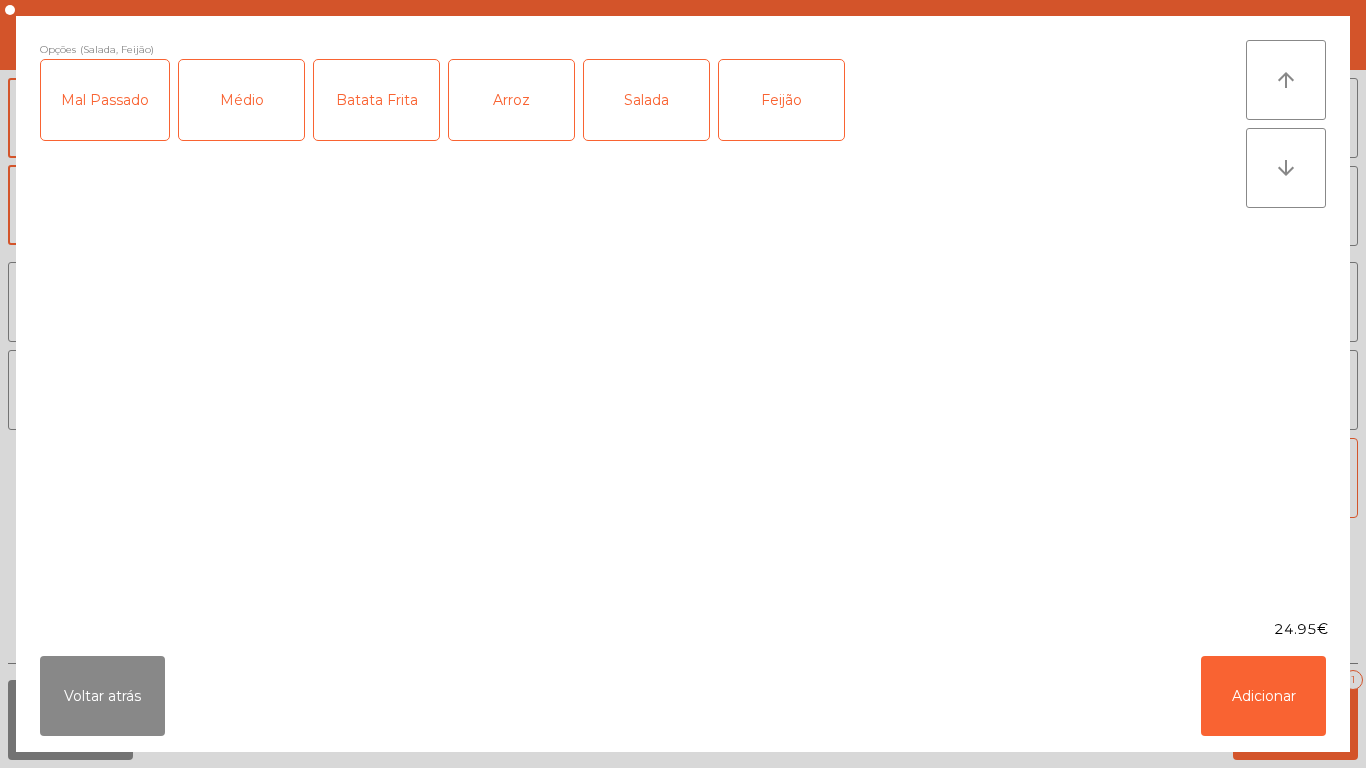 click on "Mal Passado" 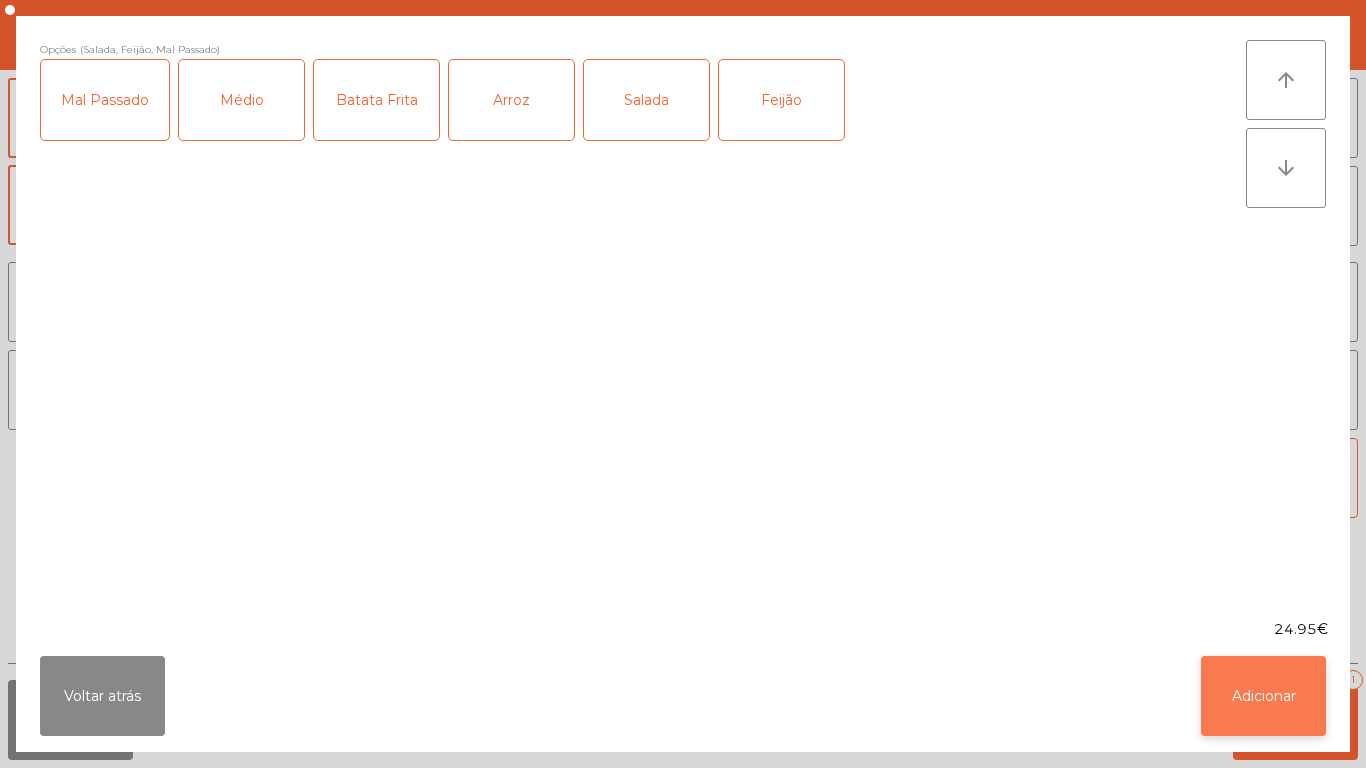 click on "Adicionar" 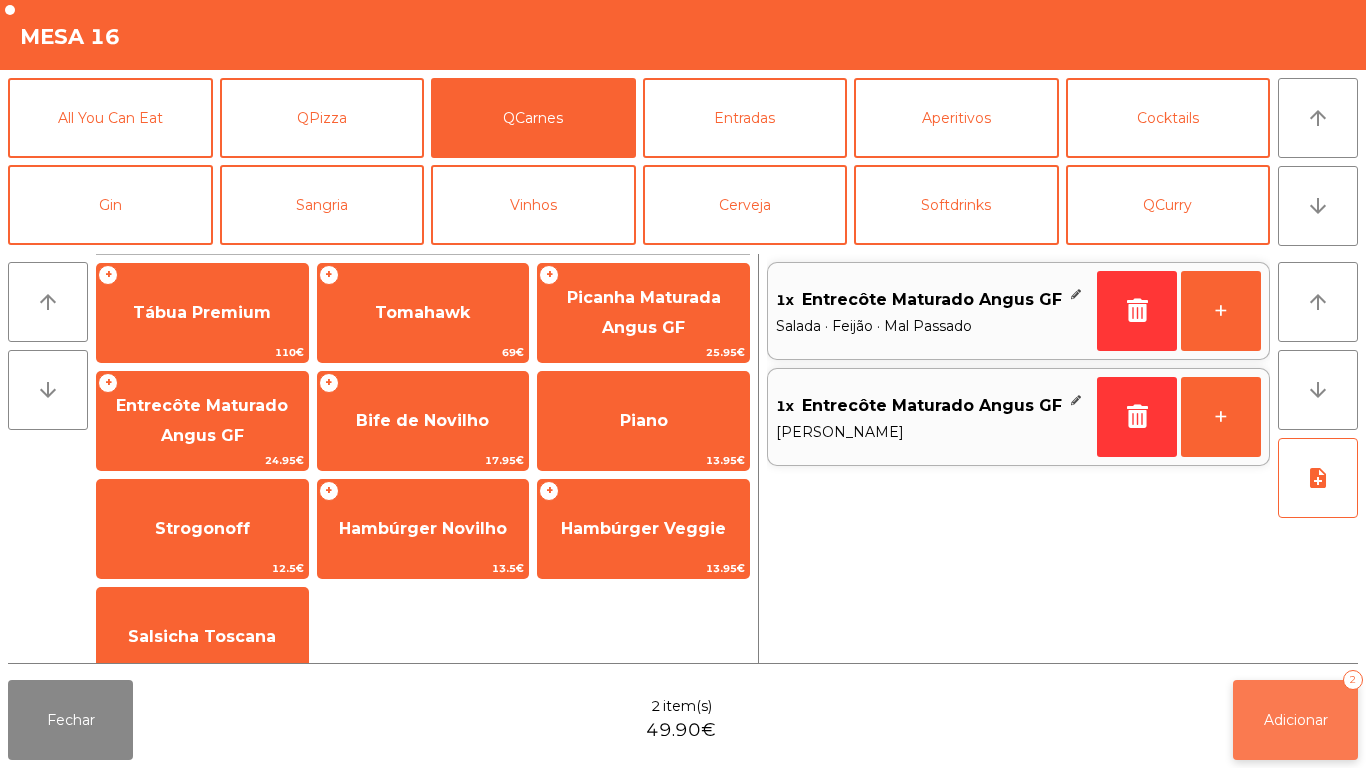 click on "Adicionar   2" 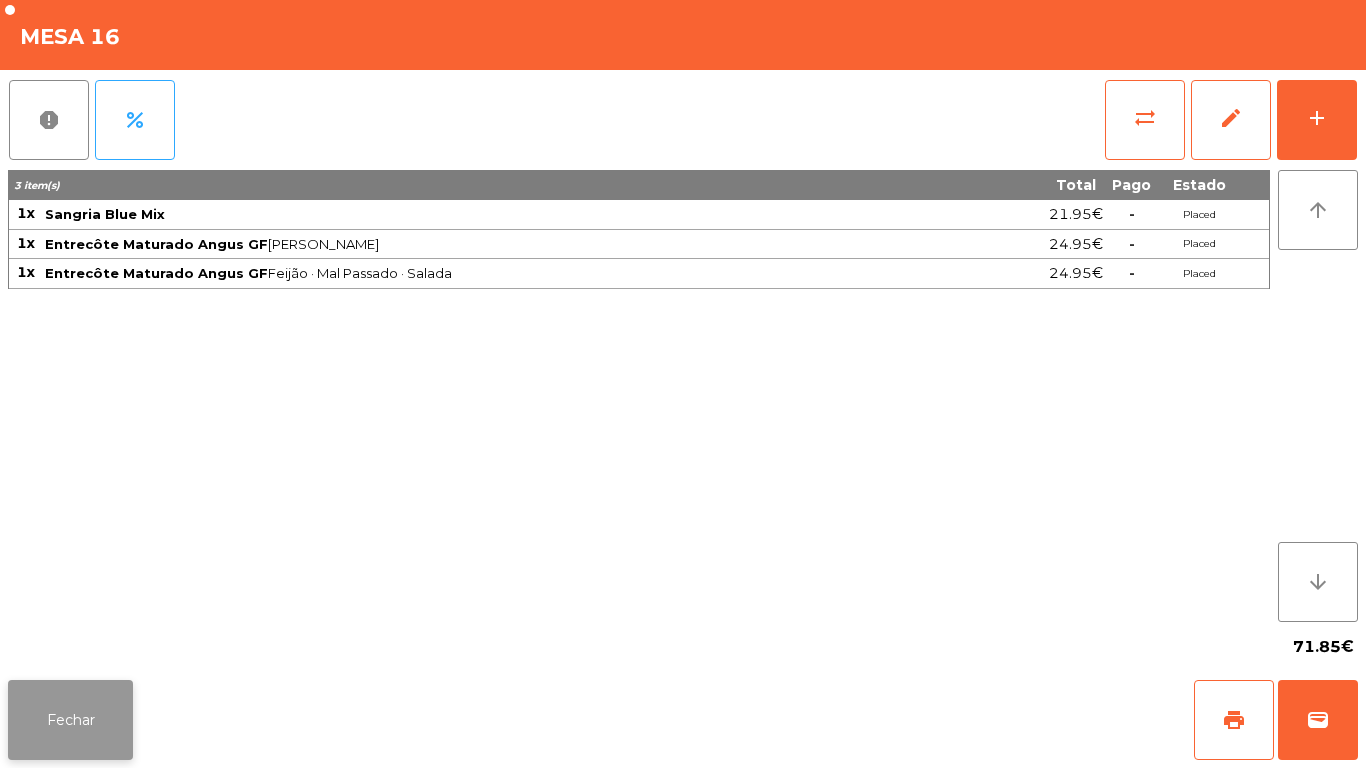 click on "Fechar" 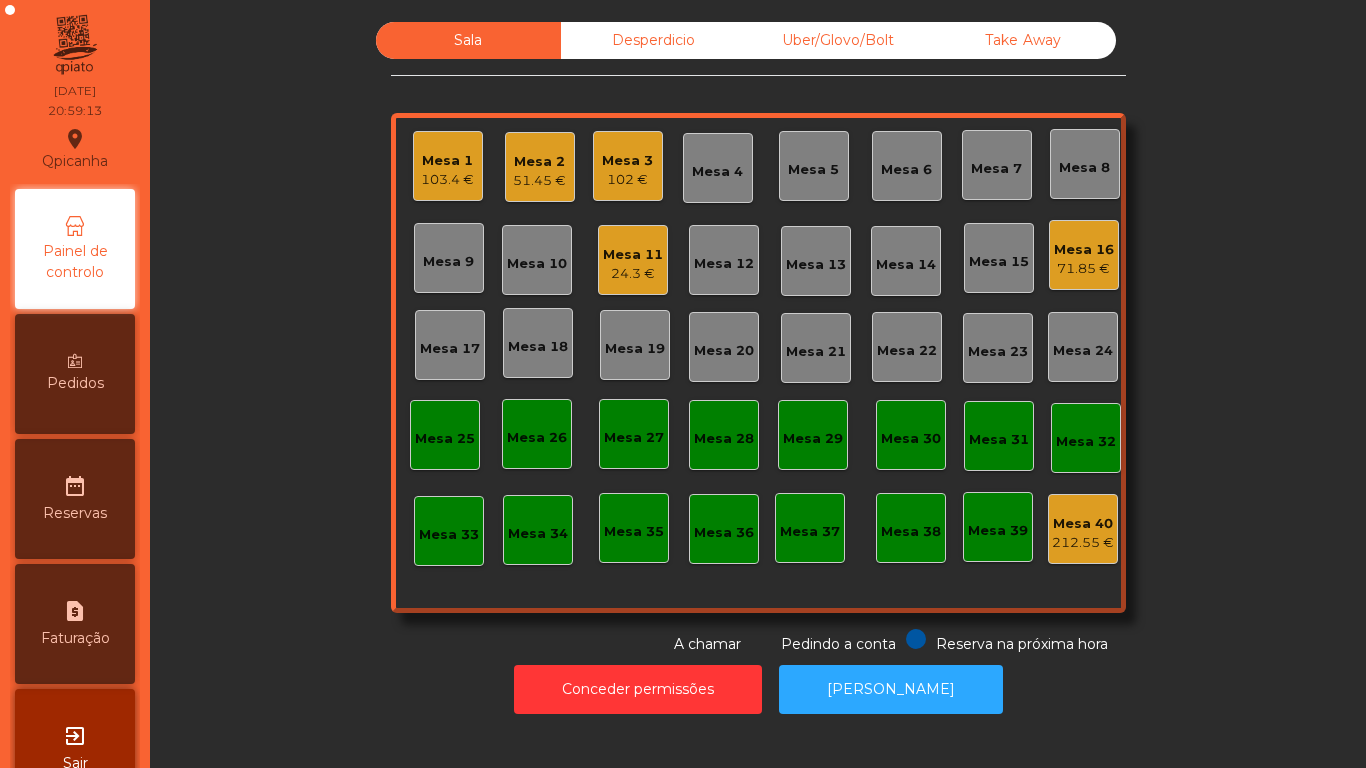 click on "Mesa 2   51.45 €" 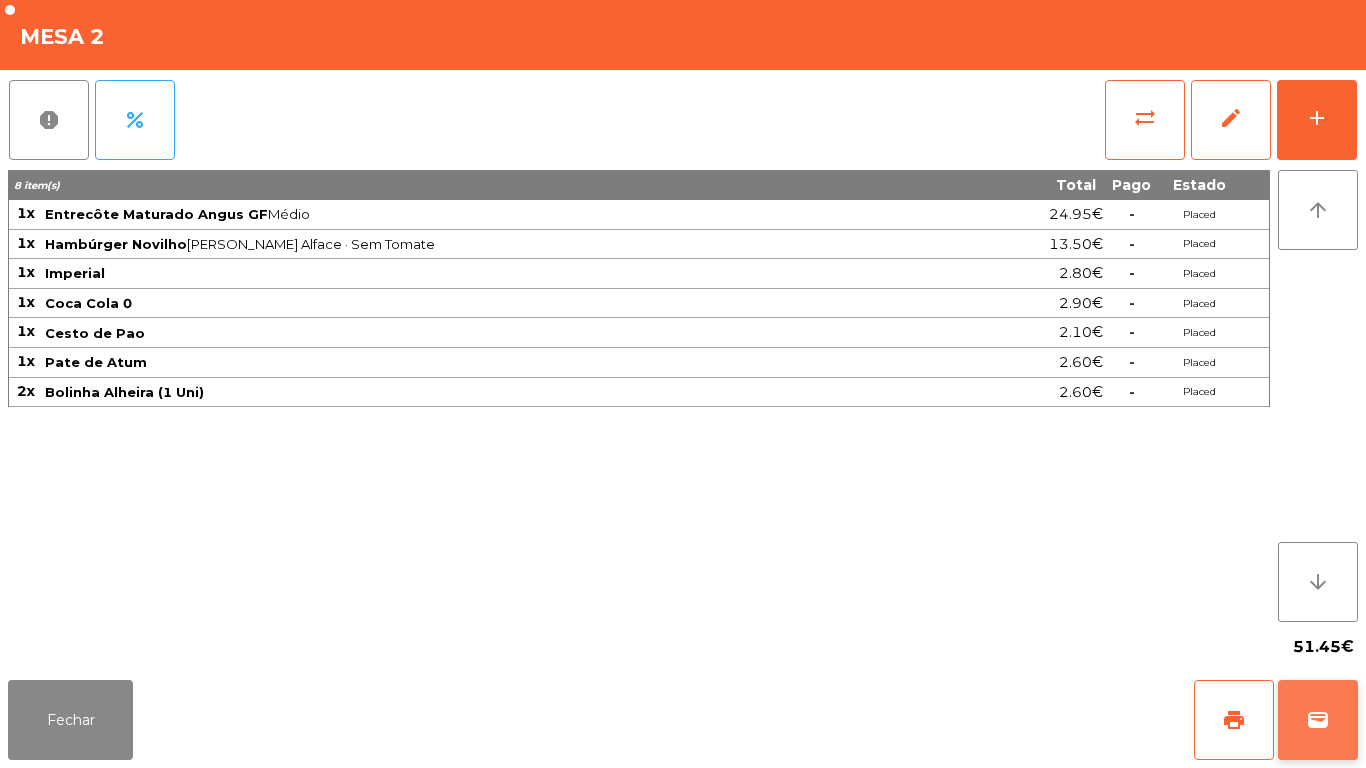 click on "wallet" 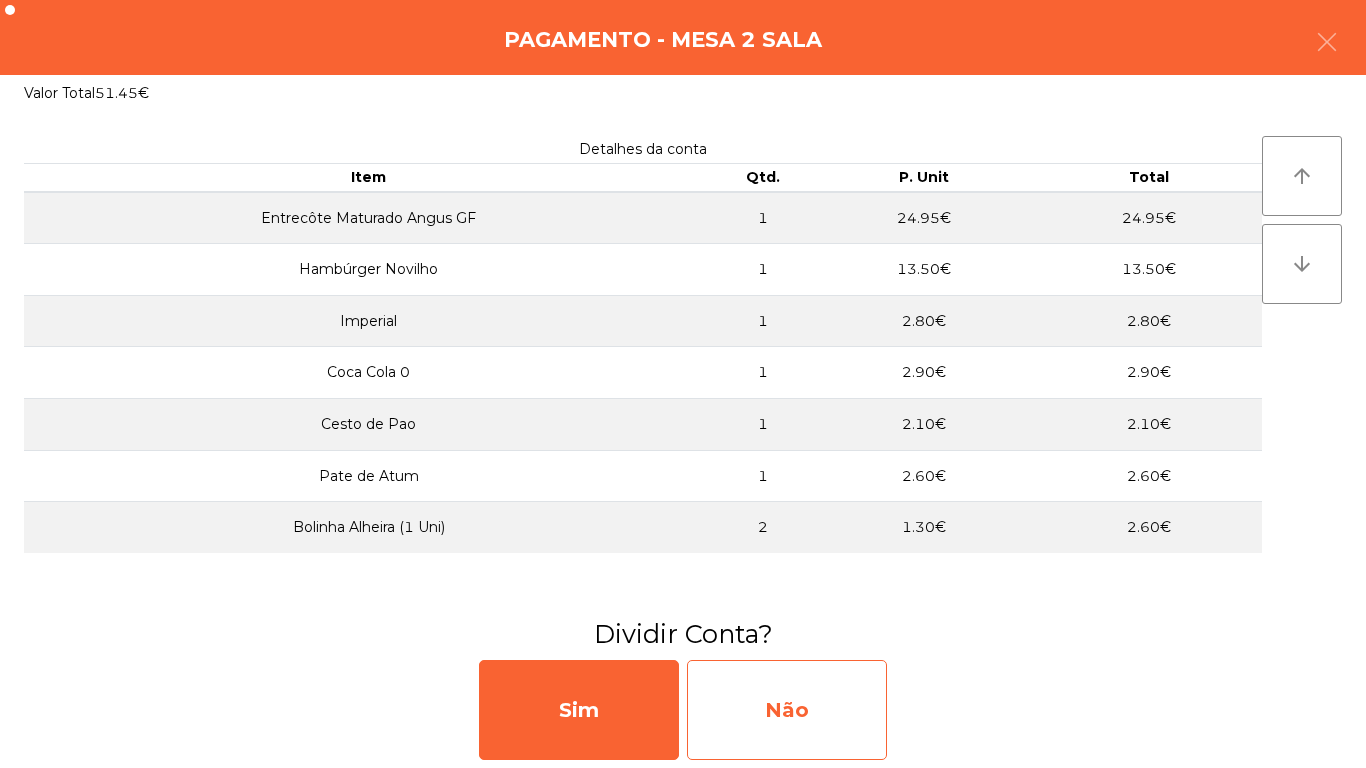 click on "Não" 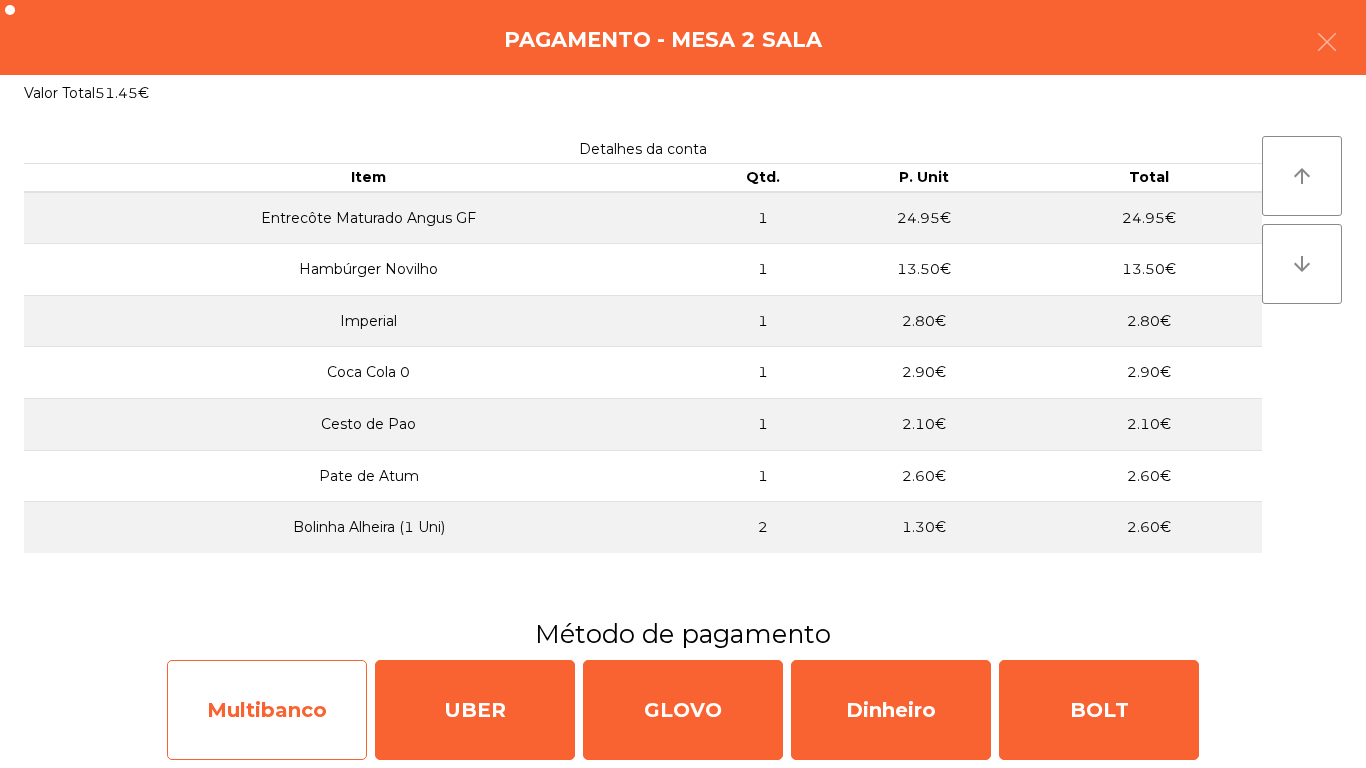 click on "Multibanco" 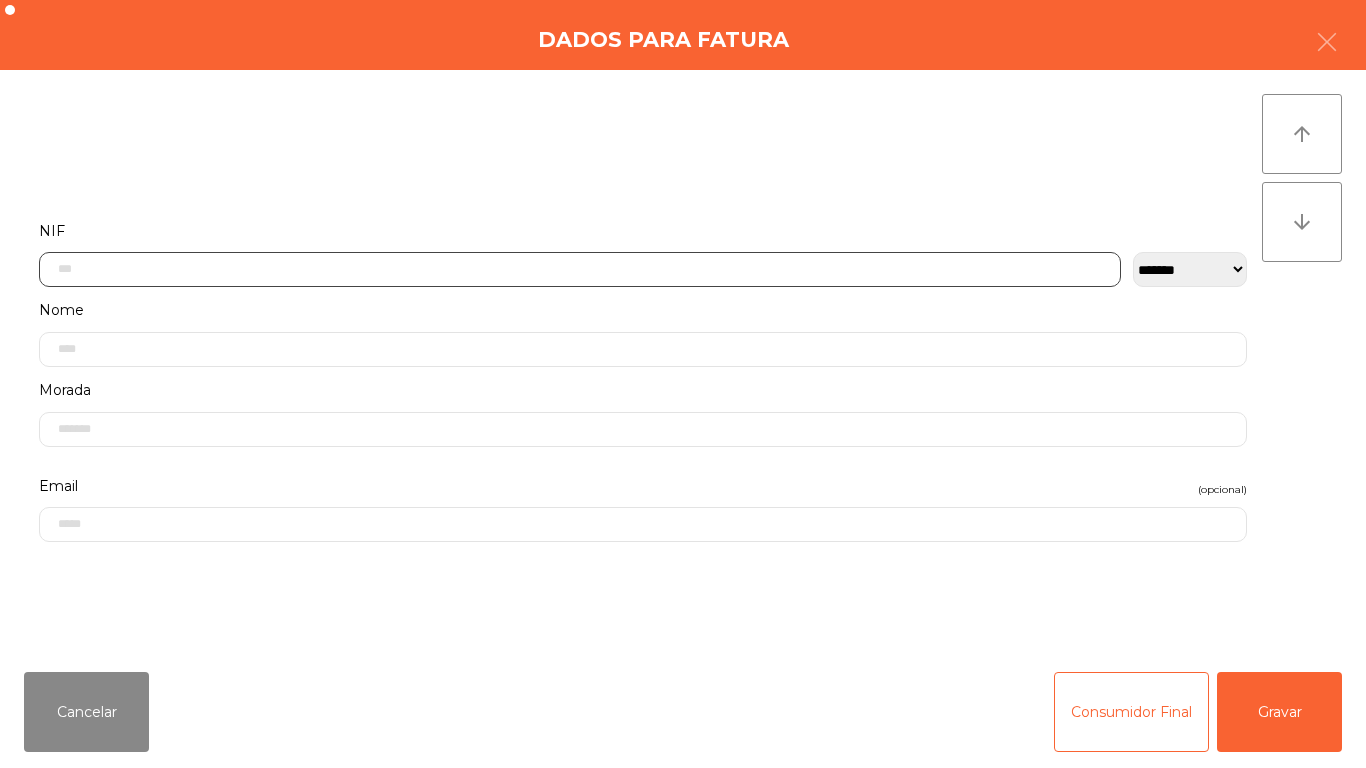 click 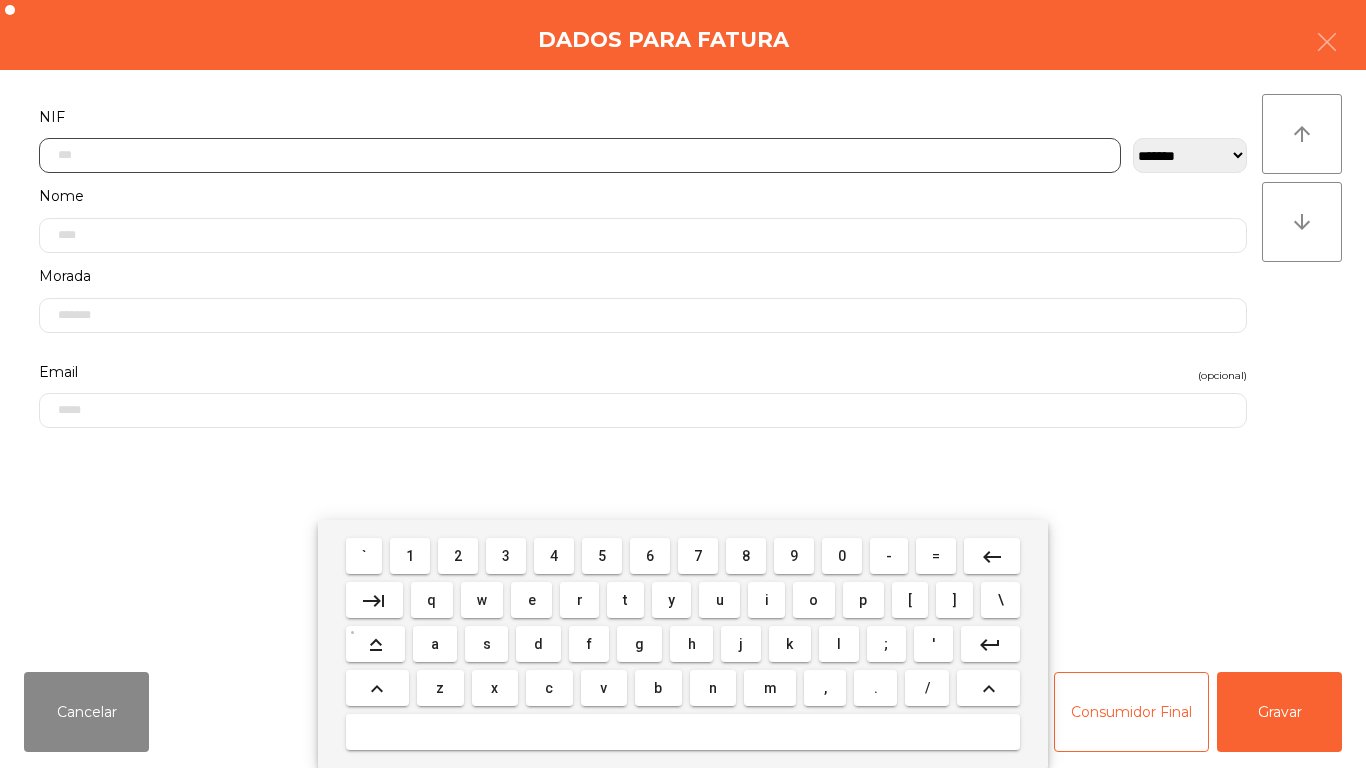 scroll, scrollTop: 122, scrollLeft: 0, axis: vertical 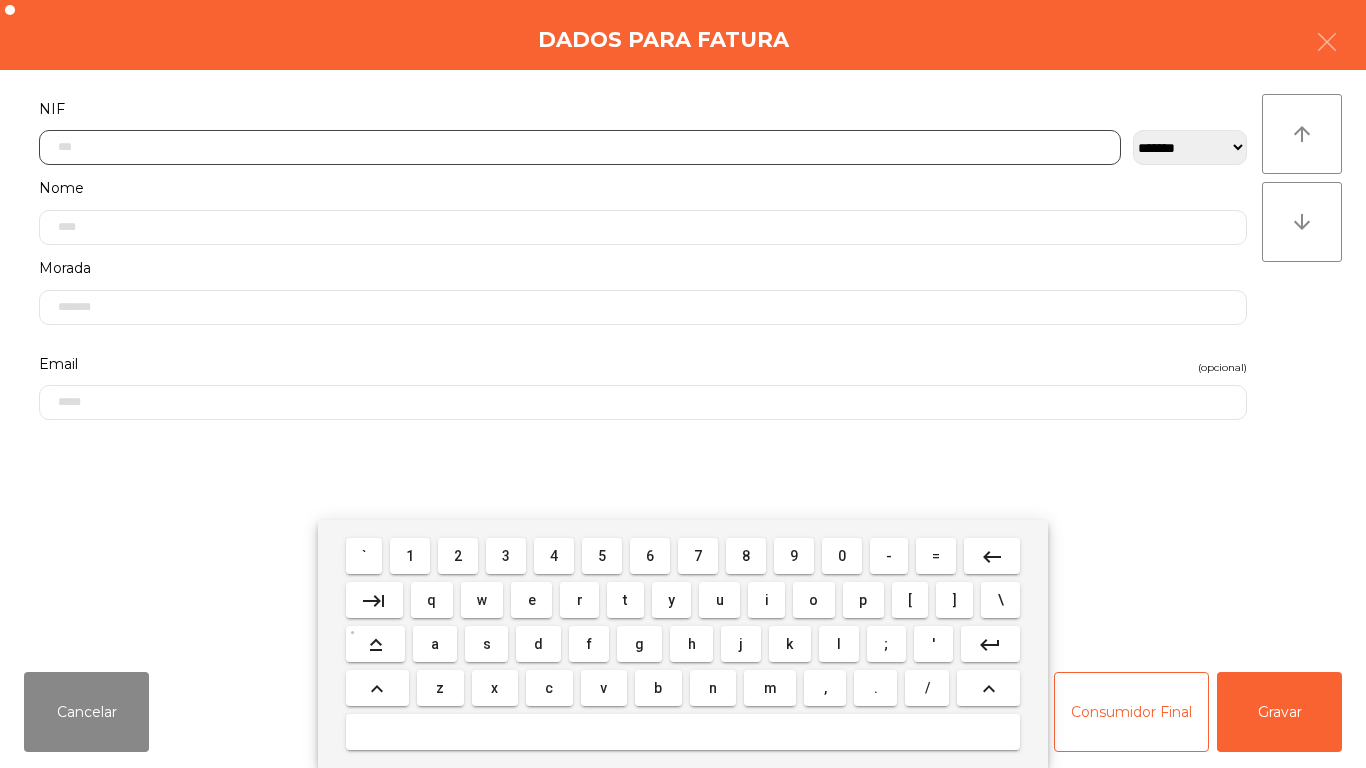 click on "2" at bounding box center (458, 556) 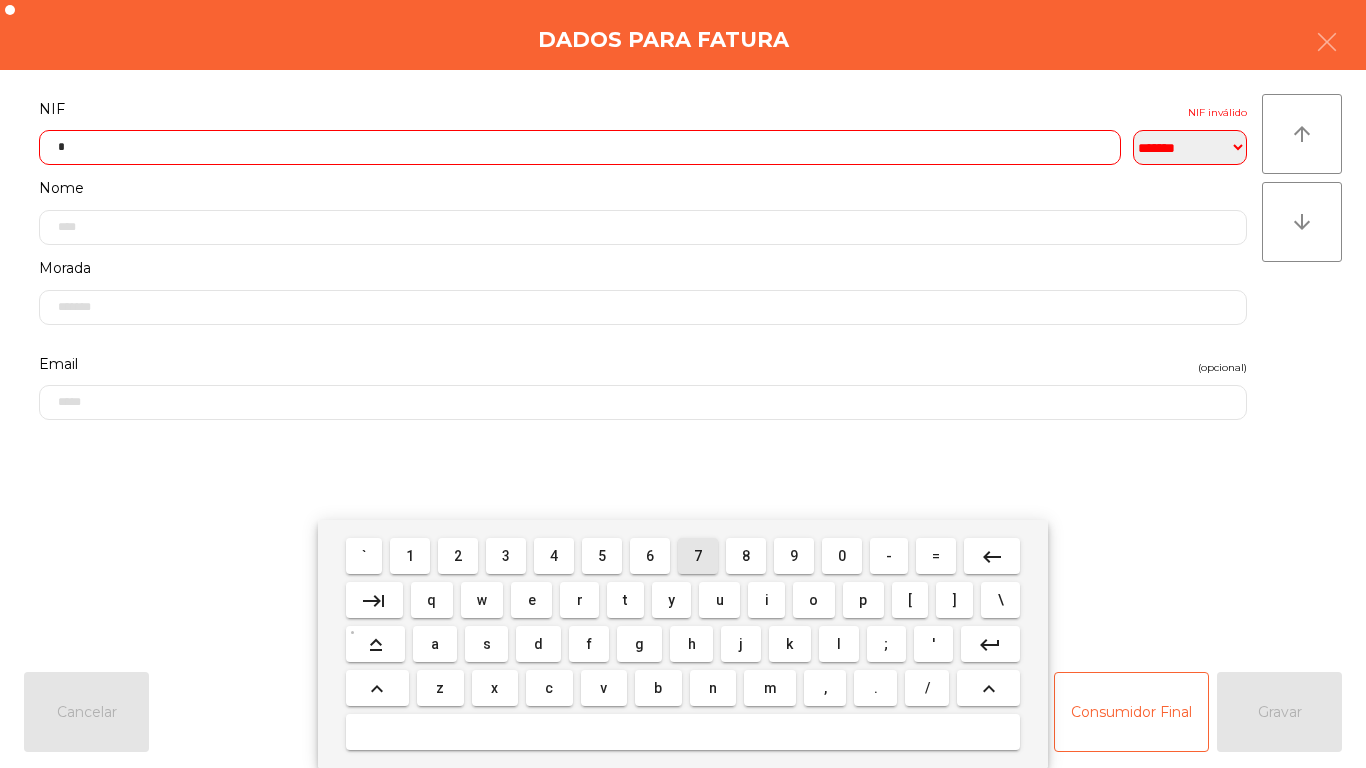 click on "7" at bounding box center [698, 556] 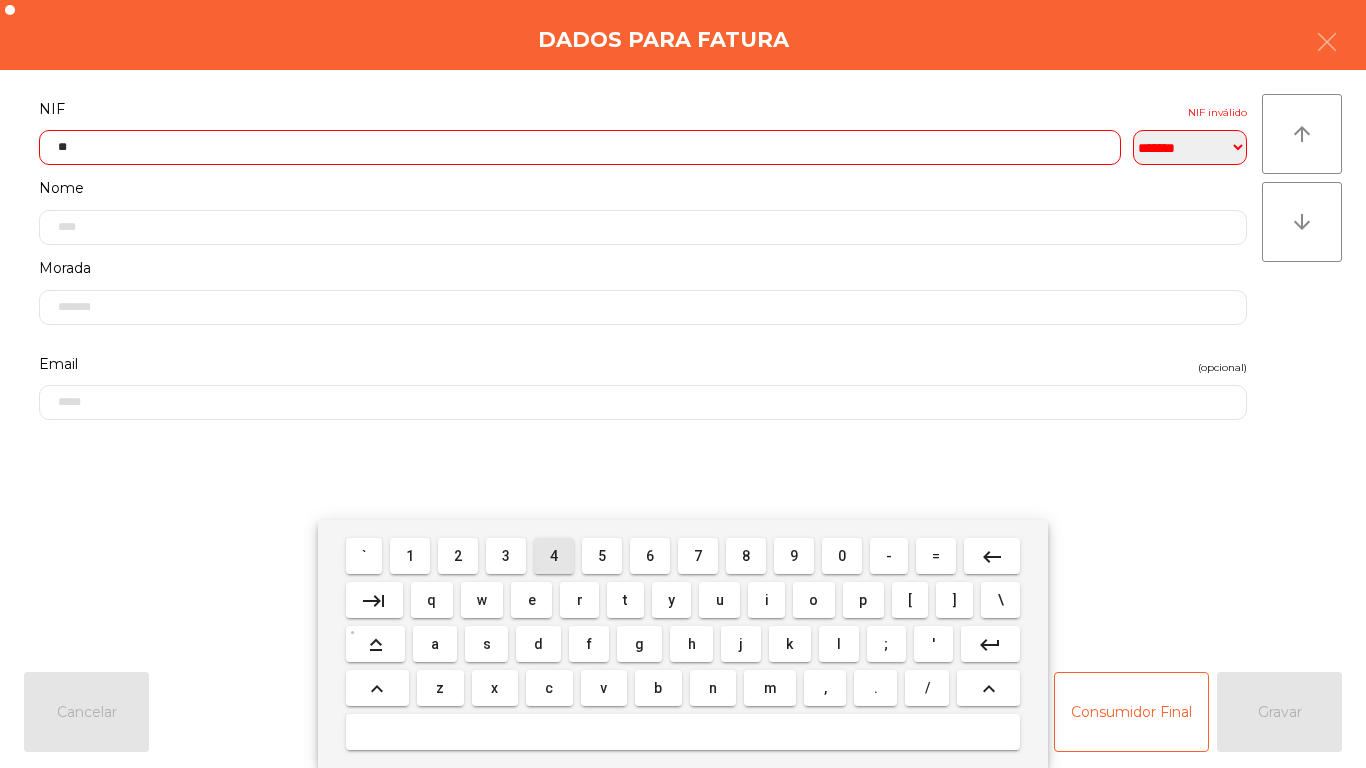 click on "4" at bounding box center [554, 556] 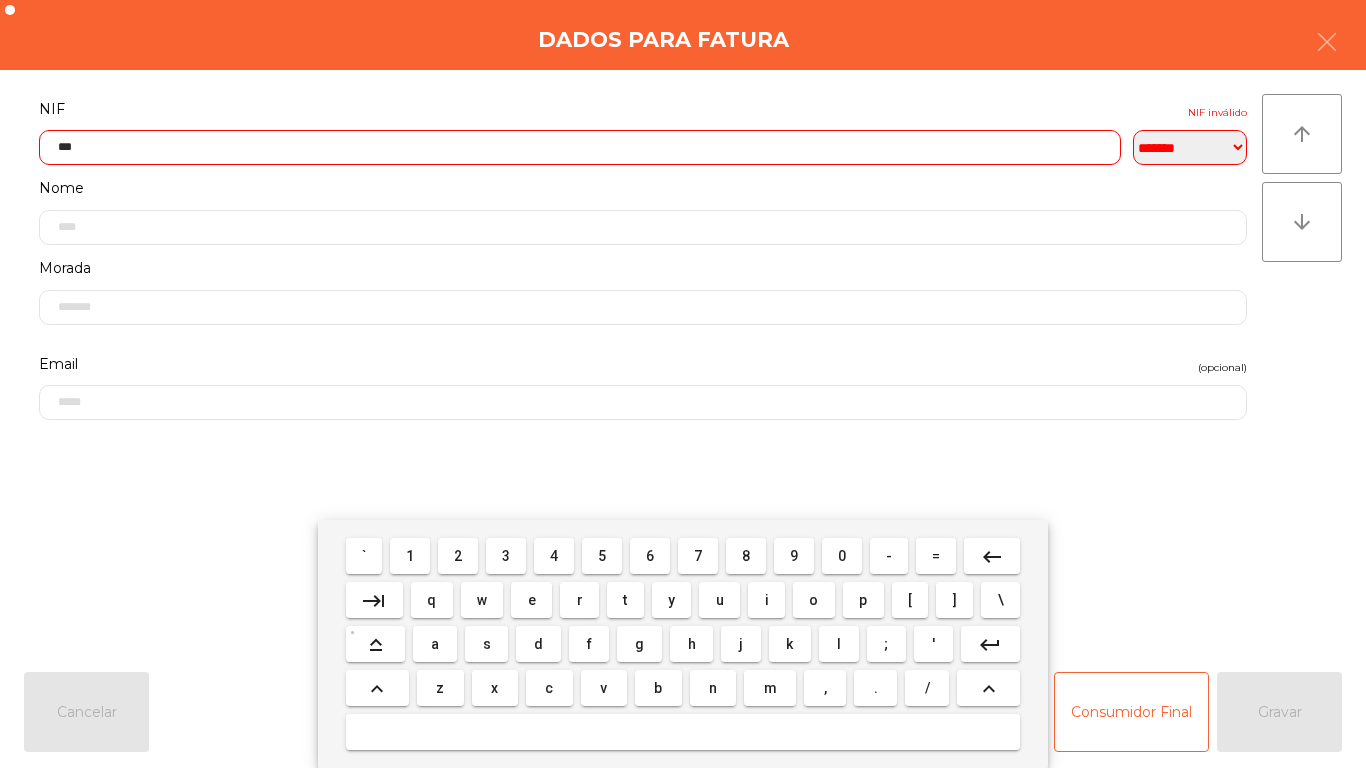 click on "4" at bounding box center [554, 556] 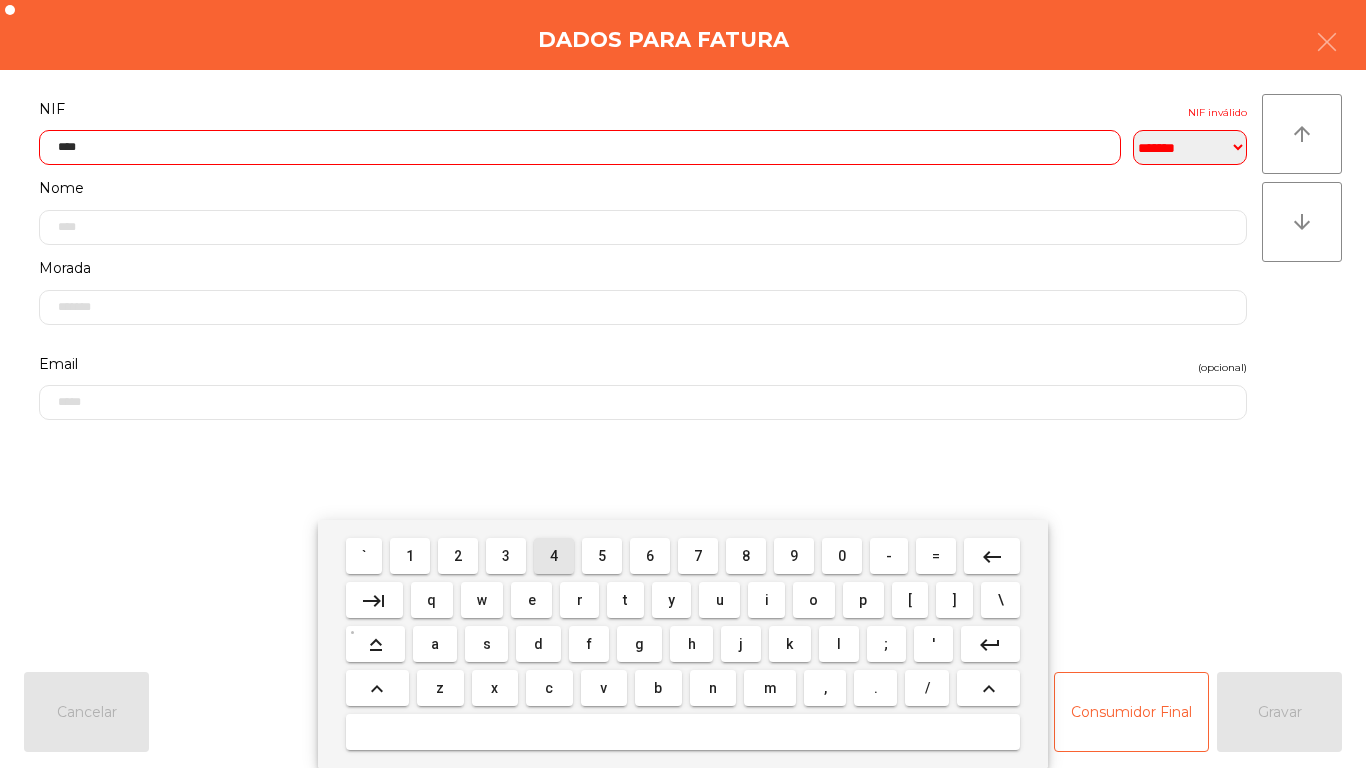 click on "4" at bounding box center (554, 556) 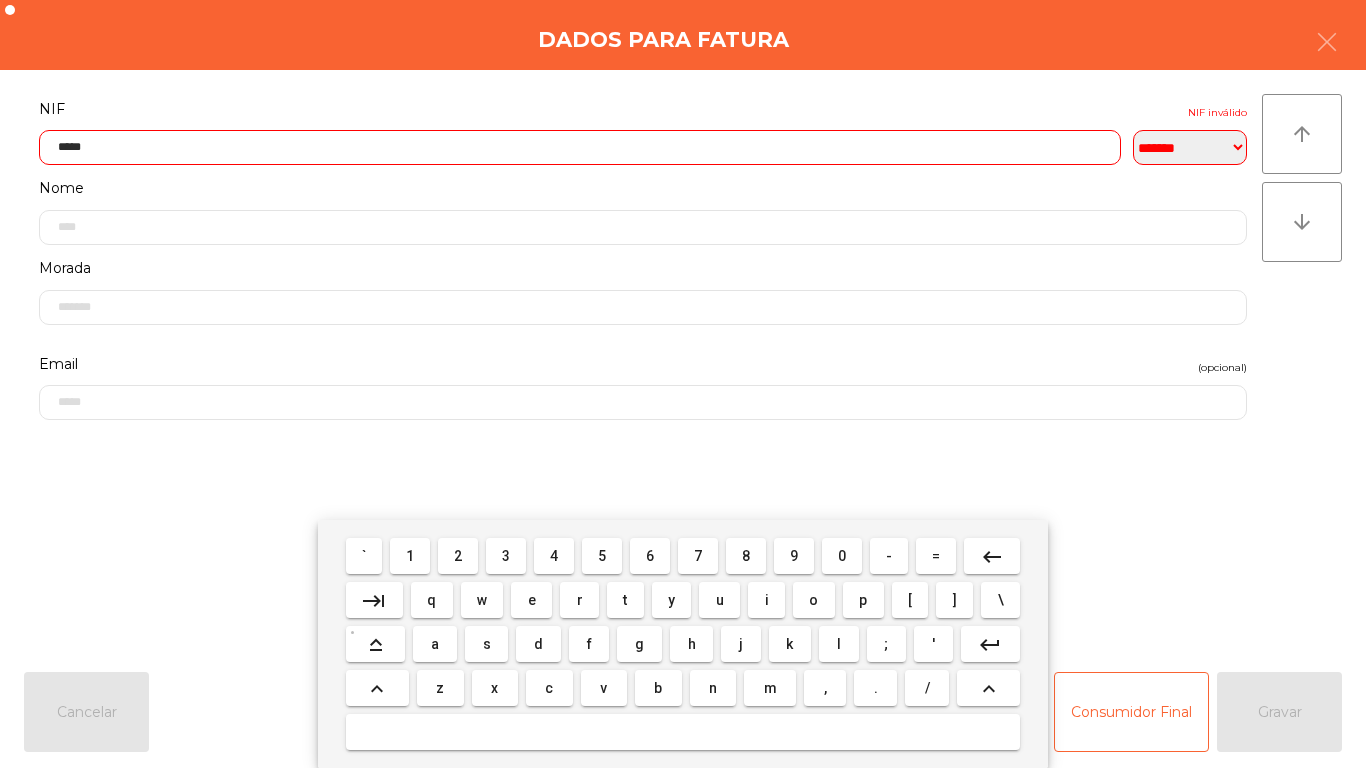 click on "7" at bounding box center (698, 556) 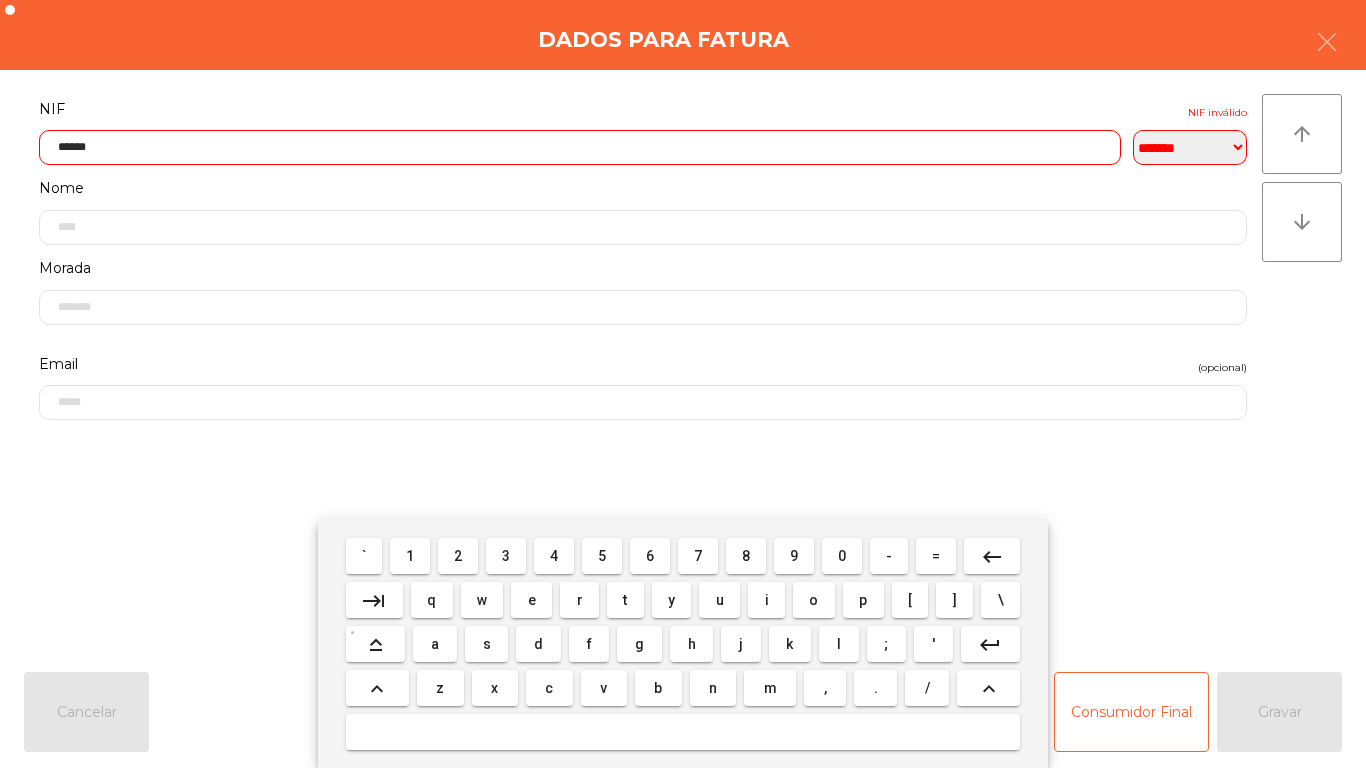 click on "6" at bounding box center [650, 556] 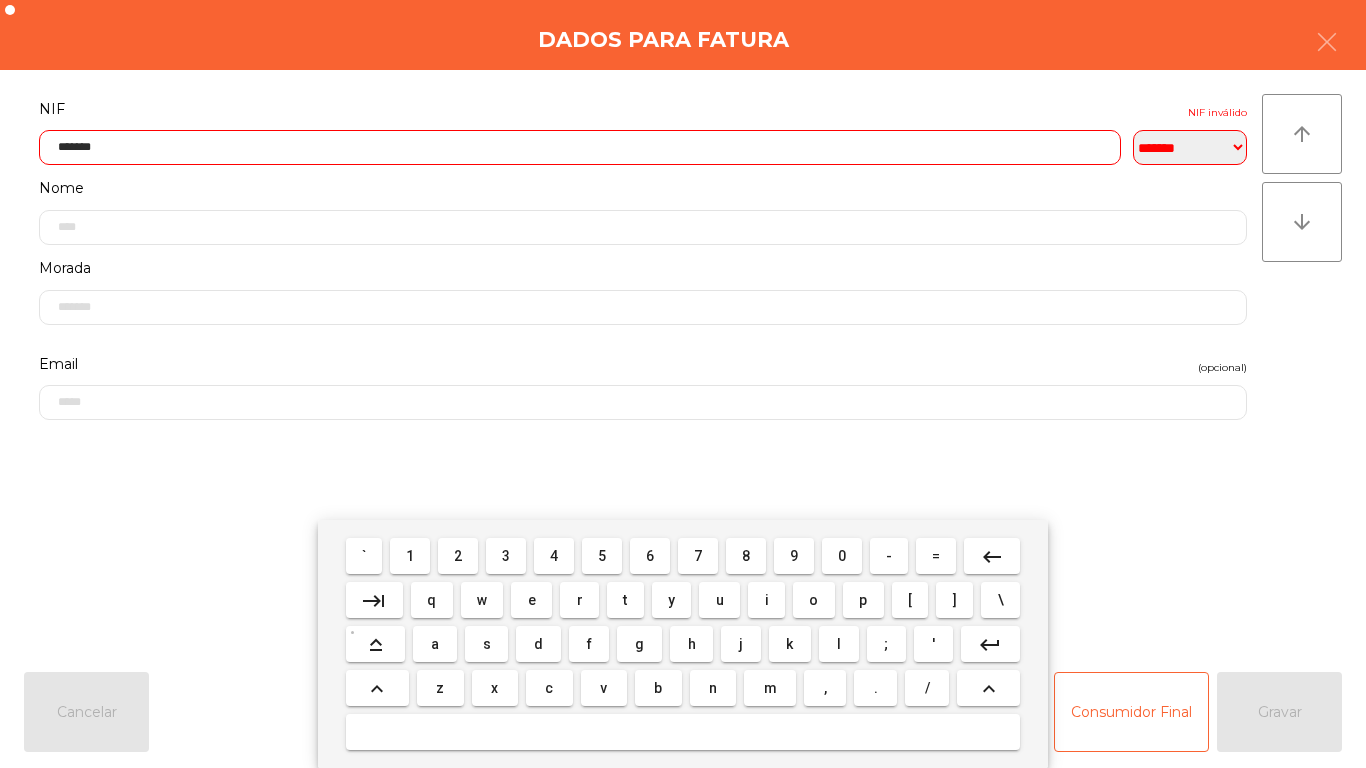 click on "4" at bounding box center [554, 556] 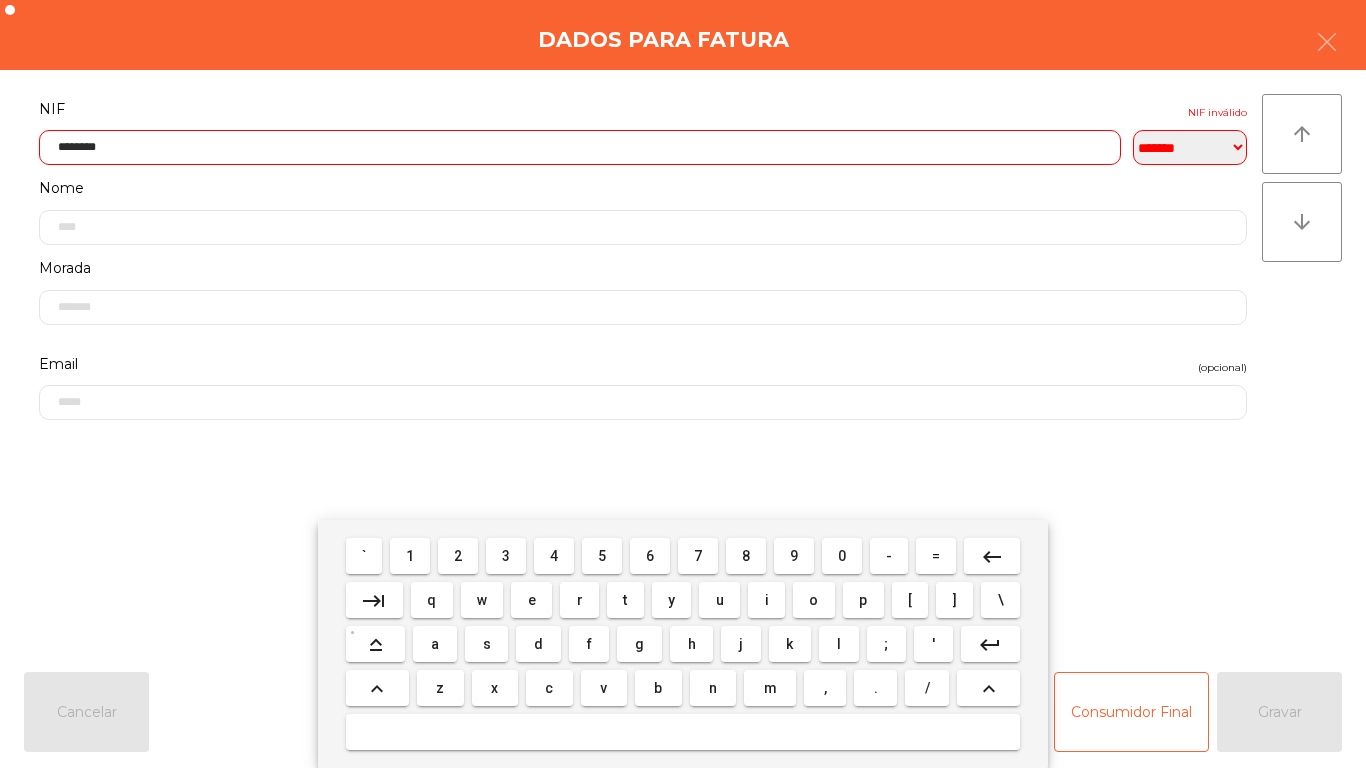 click on "9" at bounding box center (794, 556) 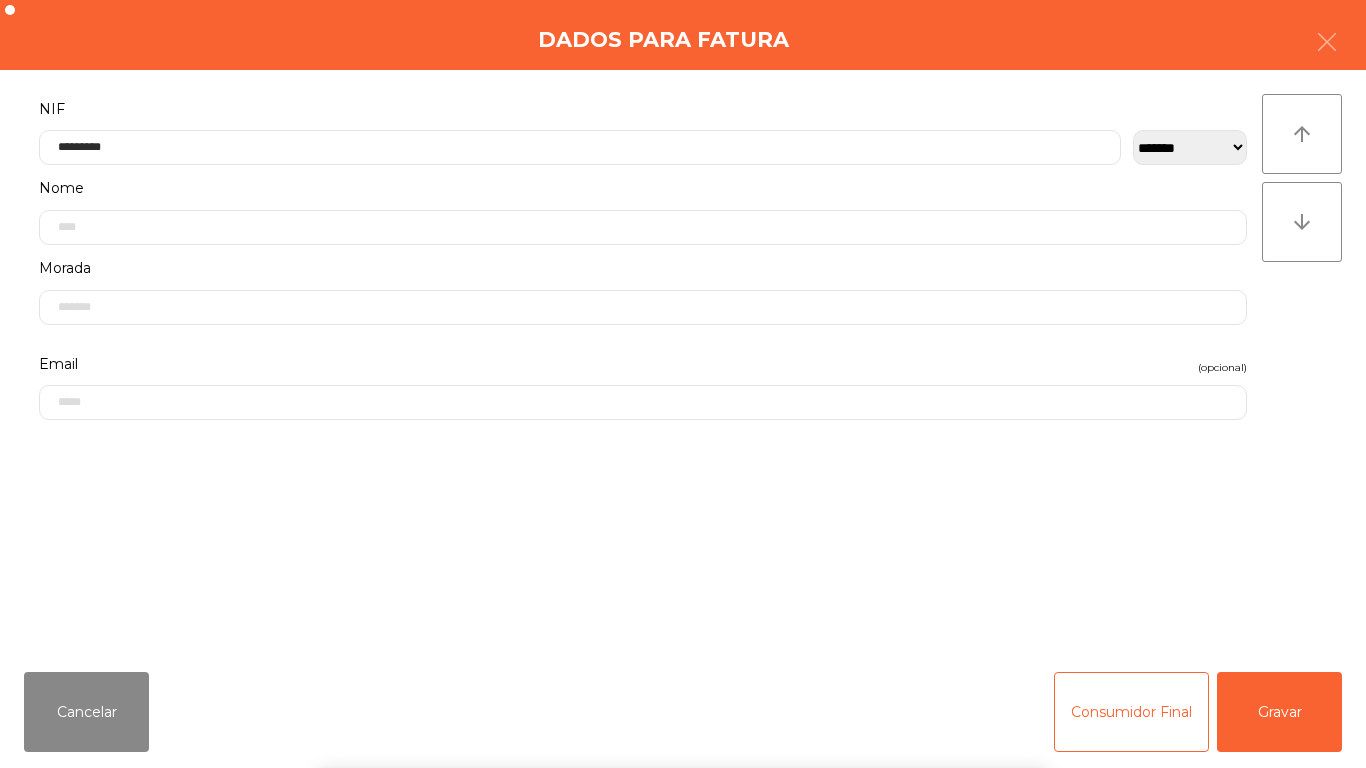 click on "` 1 2 3 4 5 6 7 8 9 0 - = keyboard_backspace keyboard_tab q w e r t y u i o p [ ] \ keyboard_capslock a s d f g h j k l ; ' keyboard_return keyboard_arrow_up z x c v b n m , . / keyboard_arrow_up" at bounding box center [683, 644] 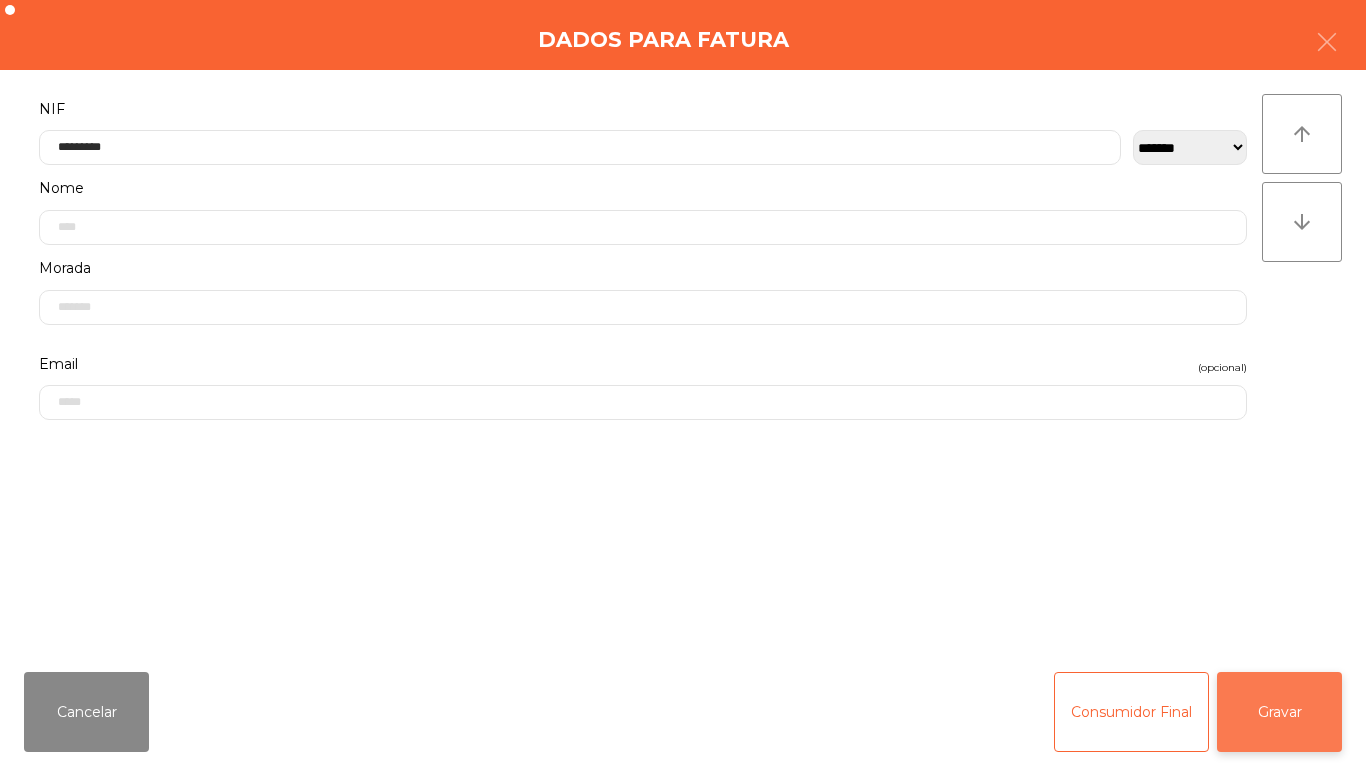 click on "Gravar" 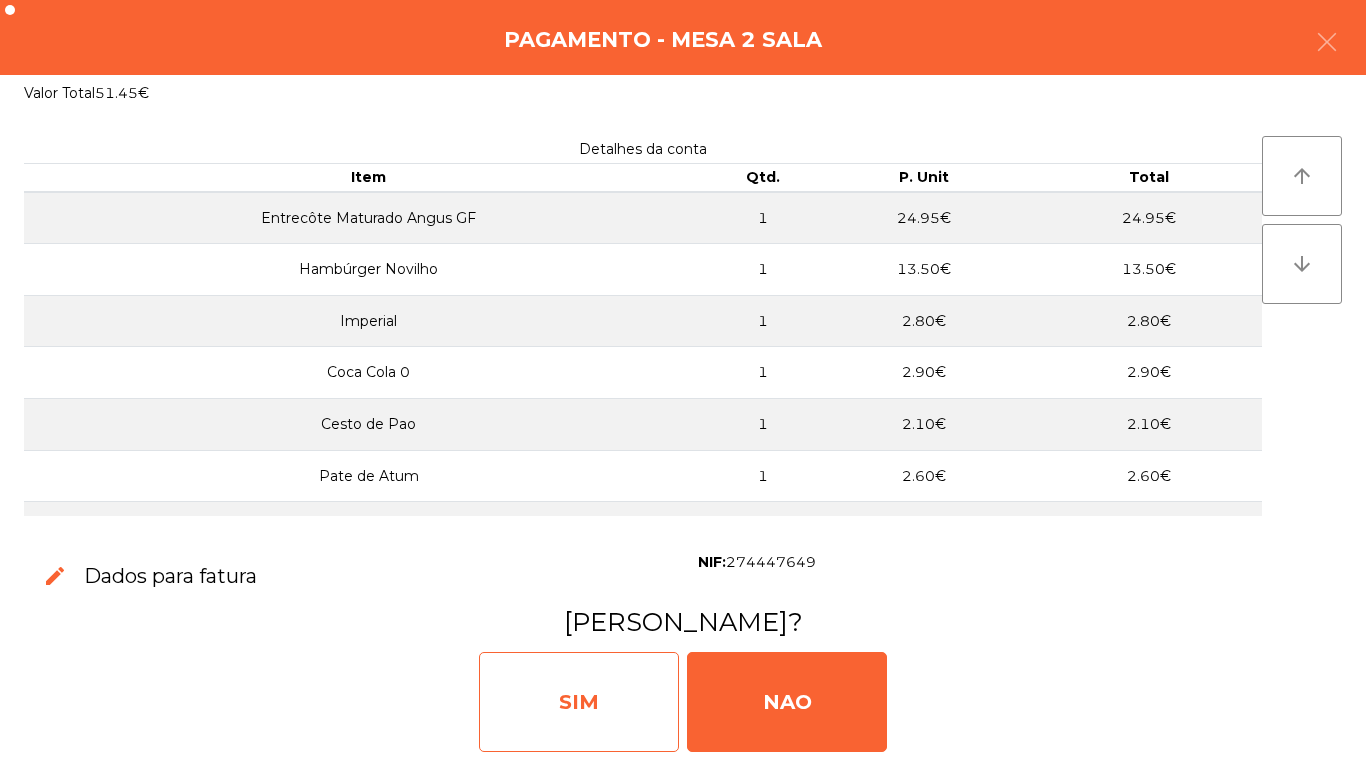 click on "SIM" 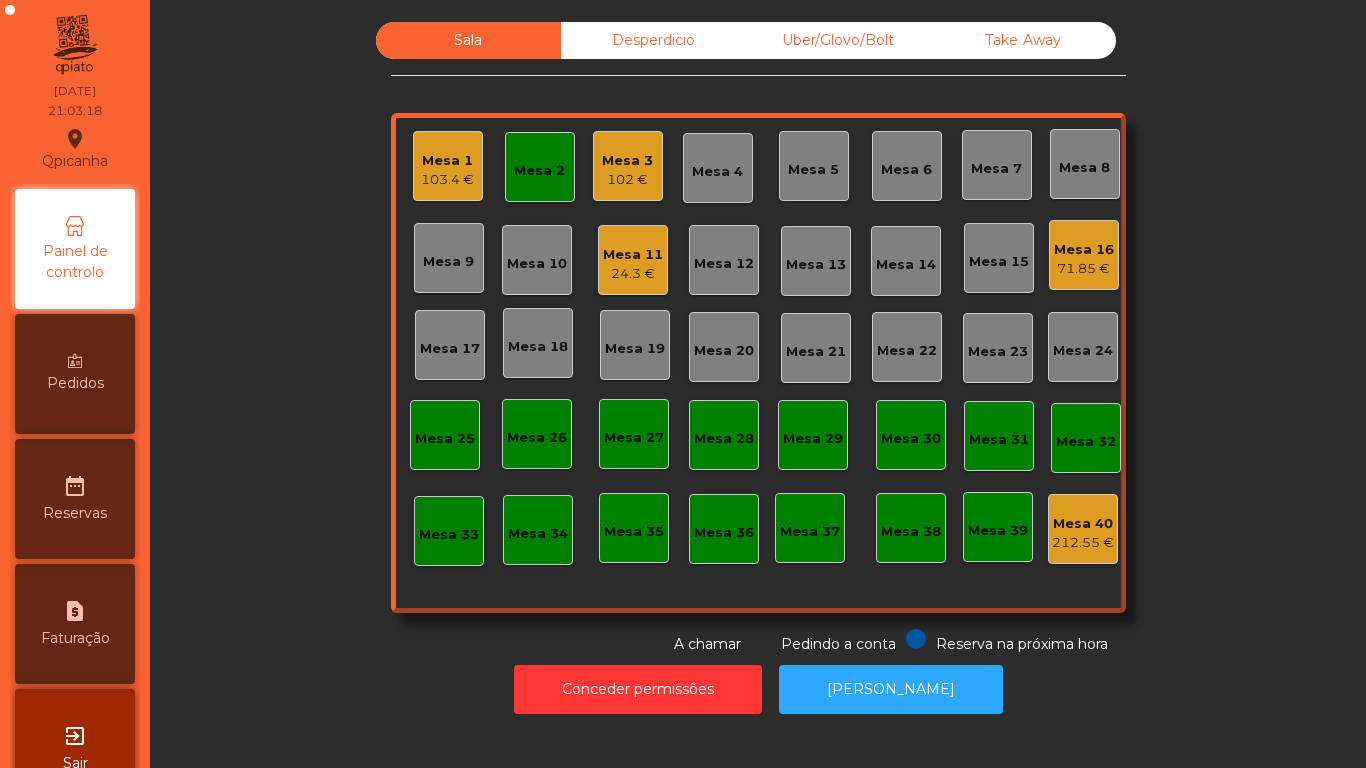 click on "103.4 €" 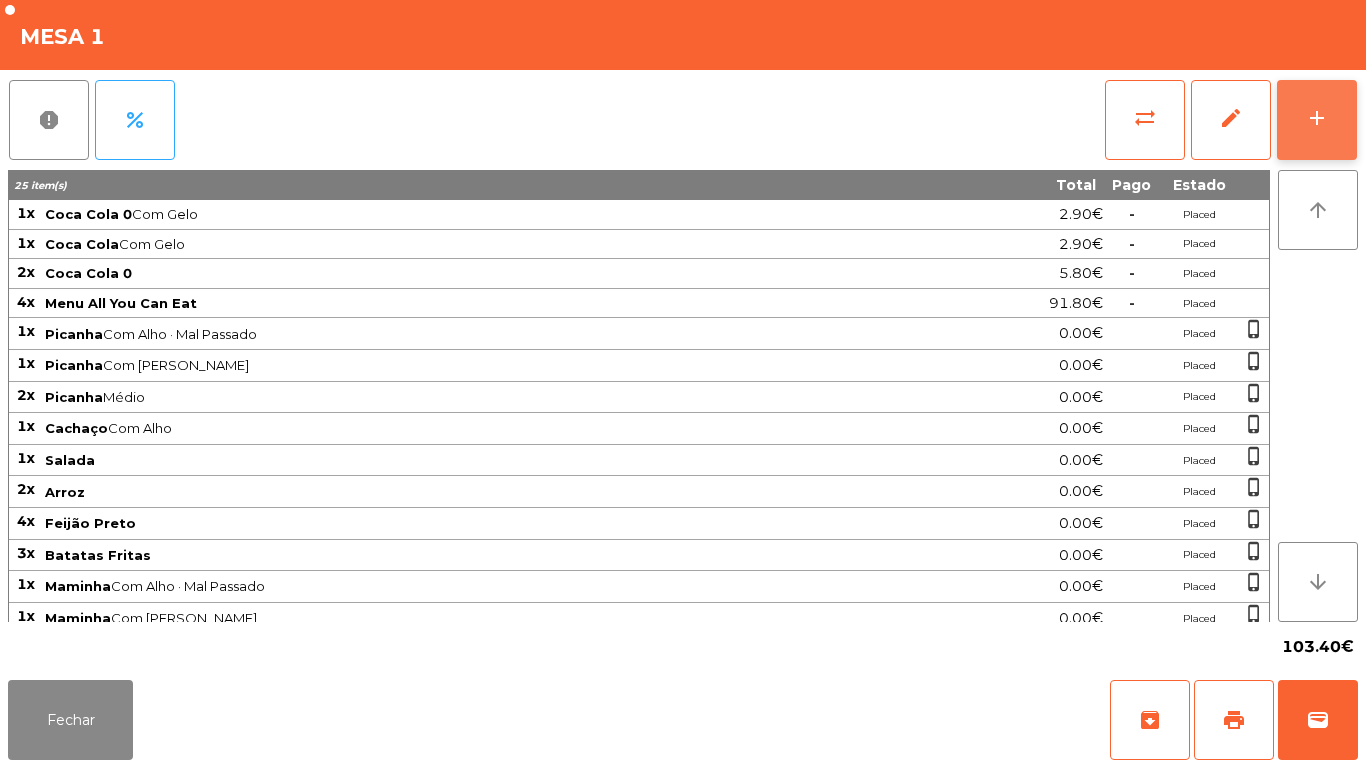 click on "add" 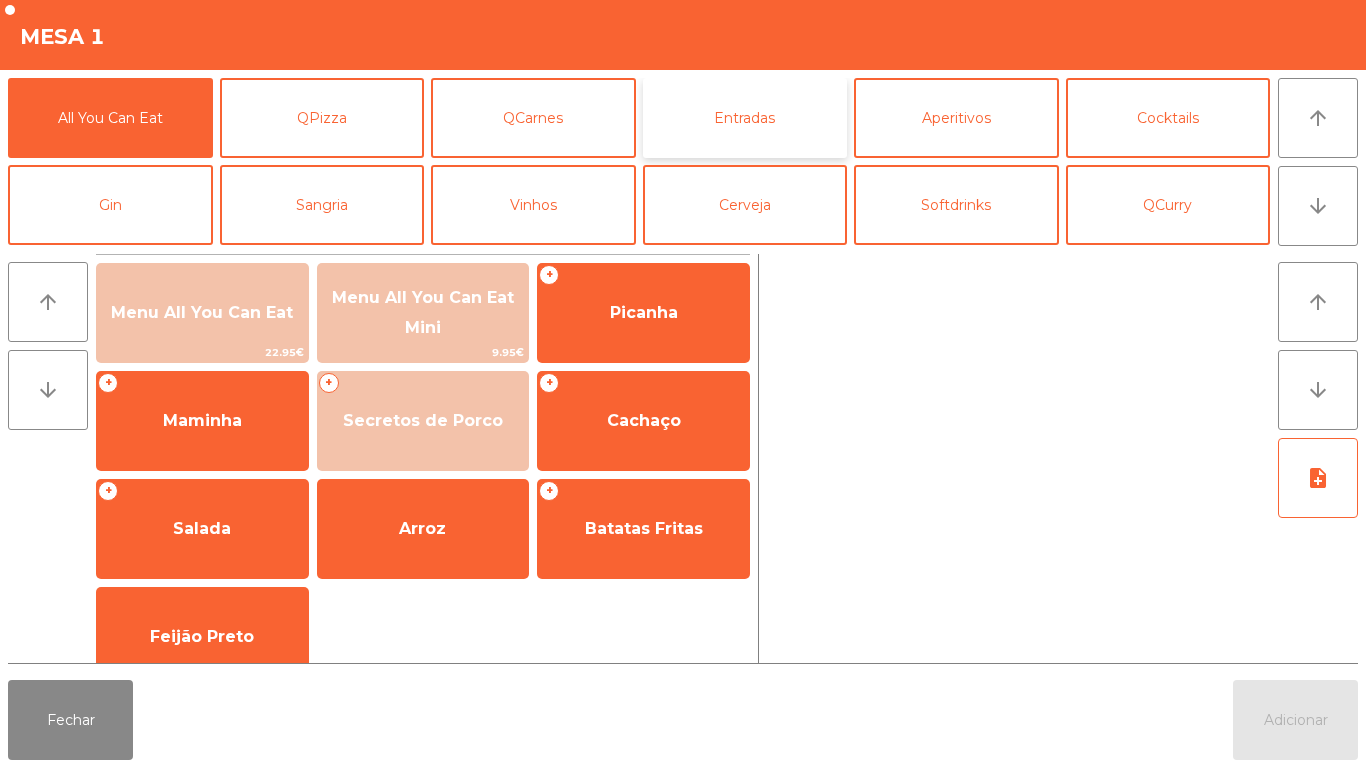 click on "Entradas" 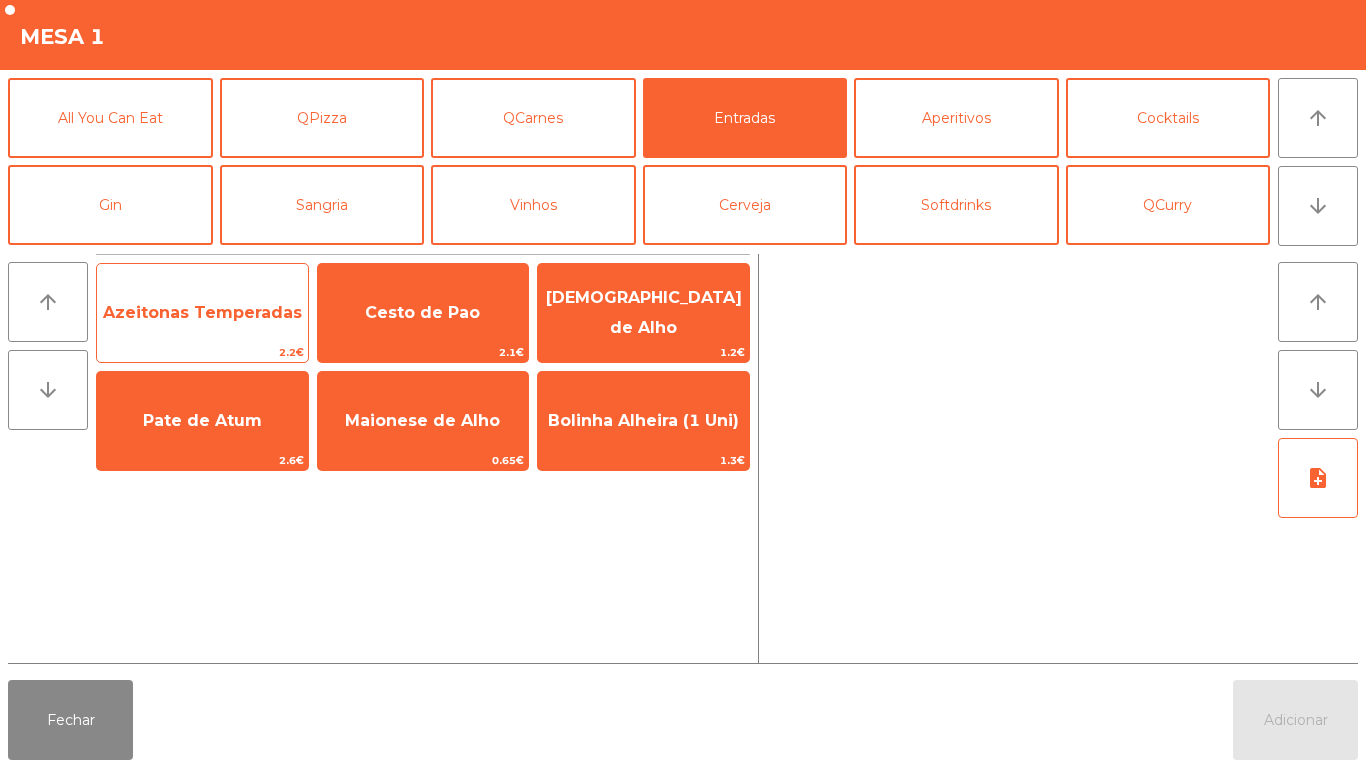 click on "Azeitonas Temperadas" 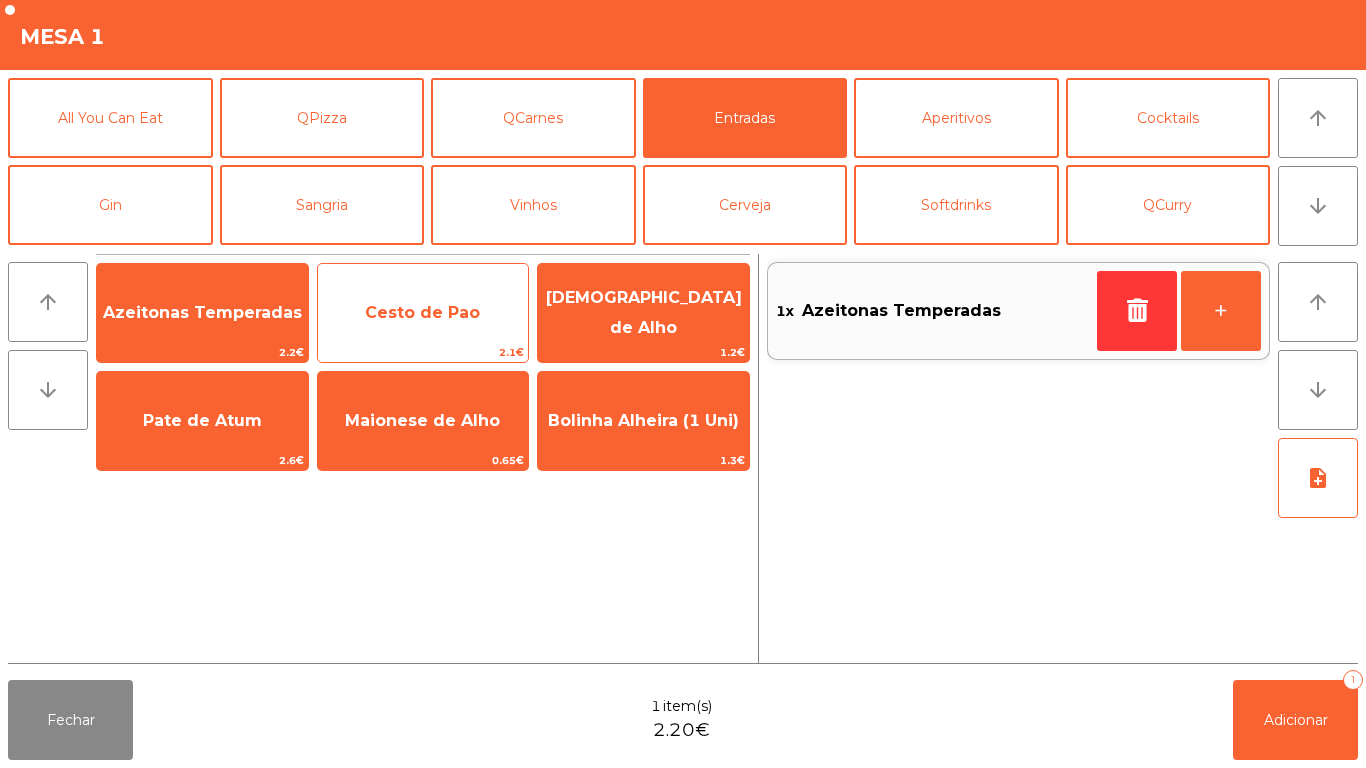 click on "Cesto de Pao" 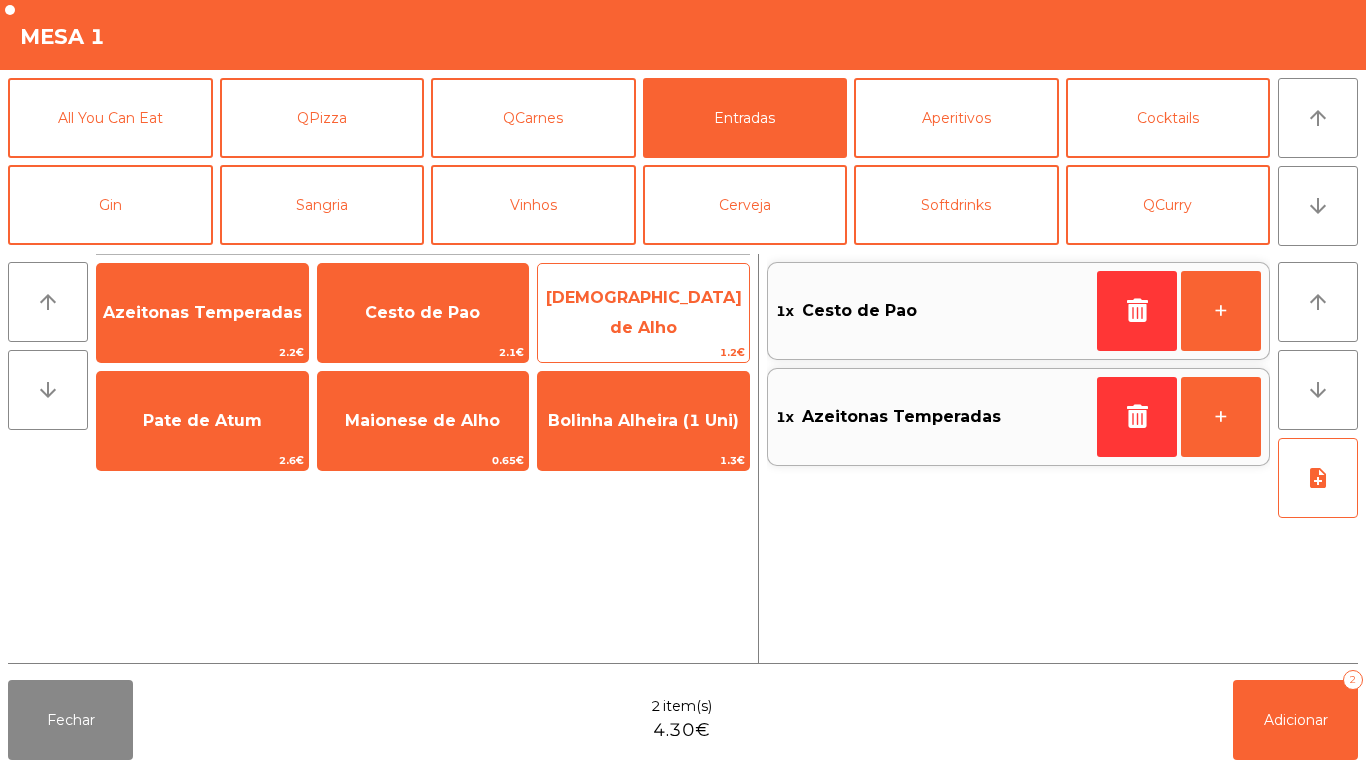 click on "[DEMOGRAPHIC_DATA] de Alho" 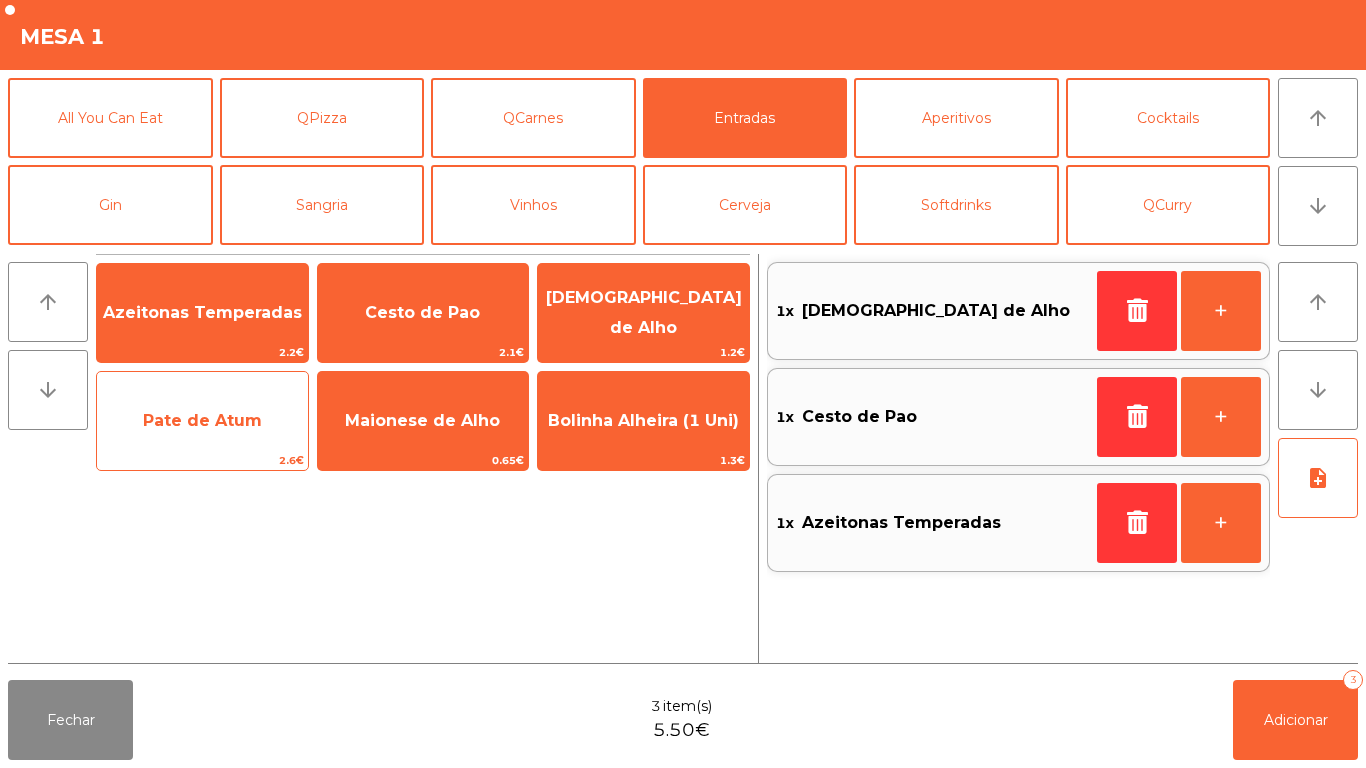 click on "2.6€" 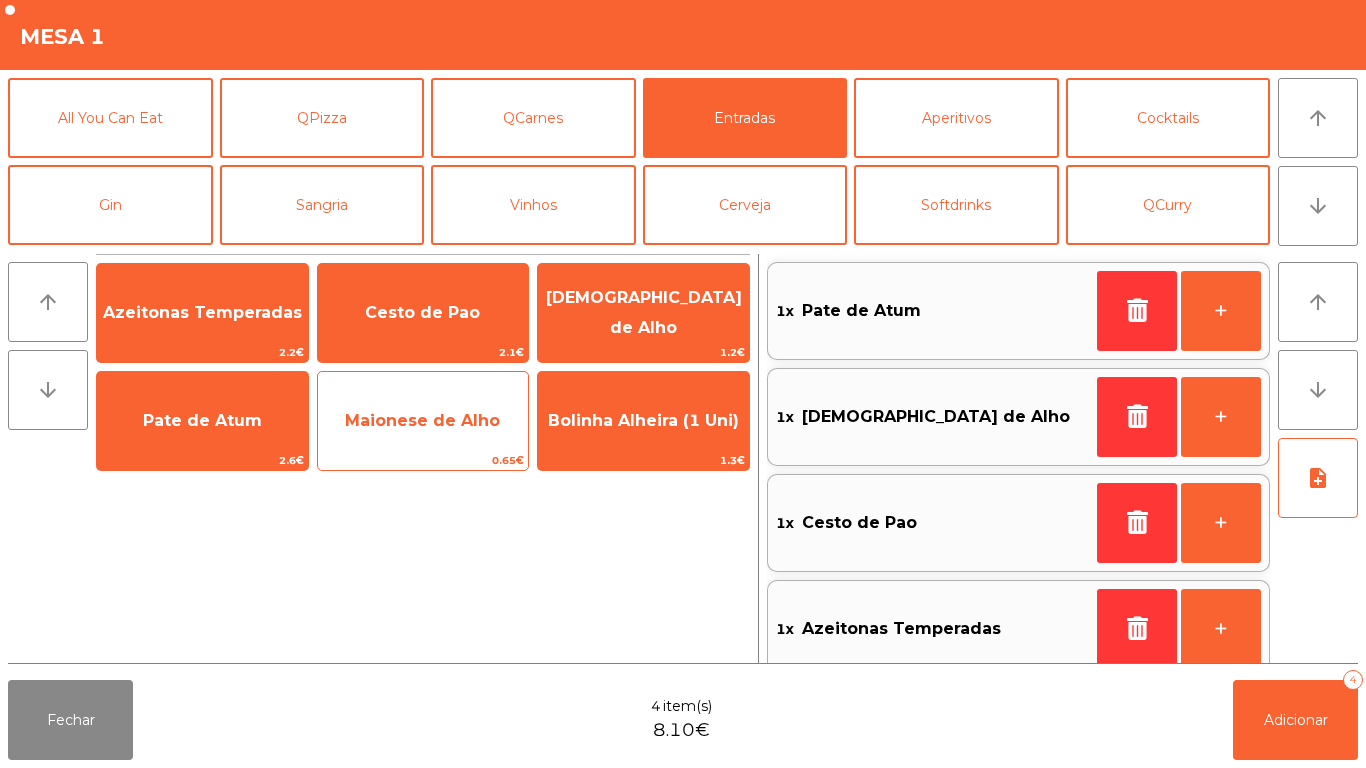 click on "Maionese de Alho" 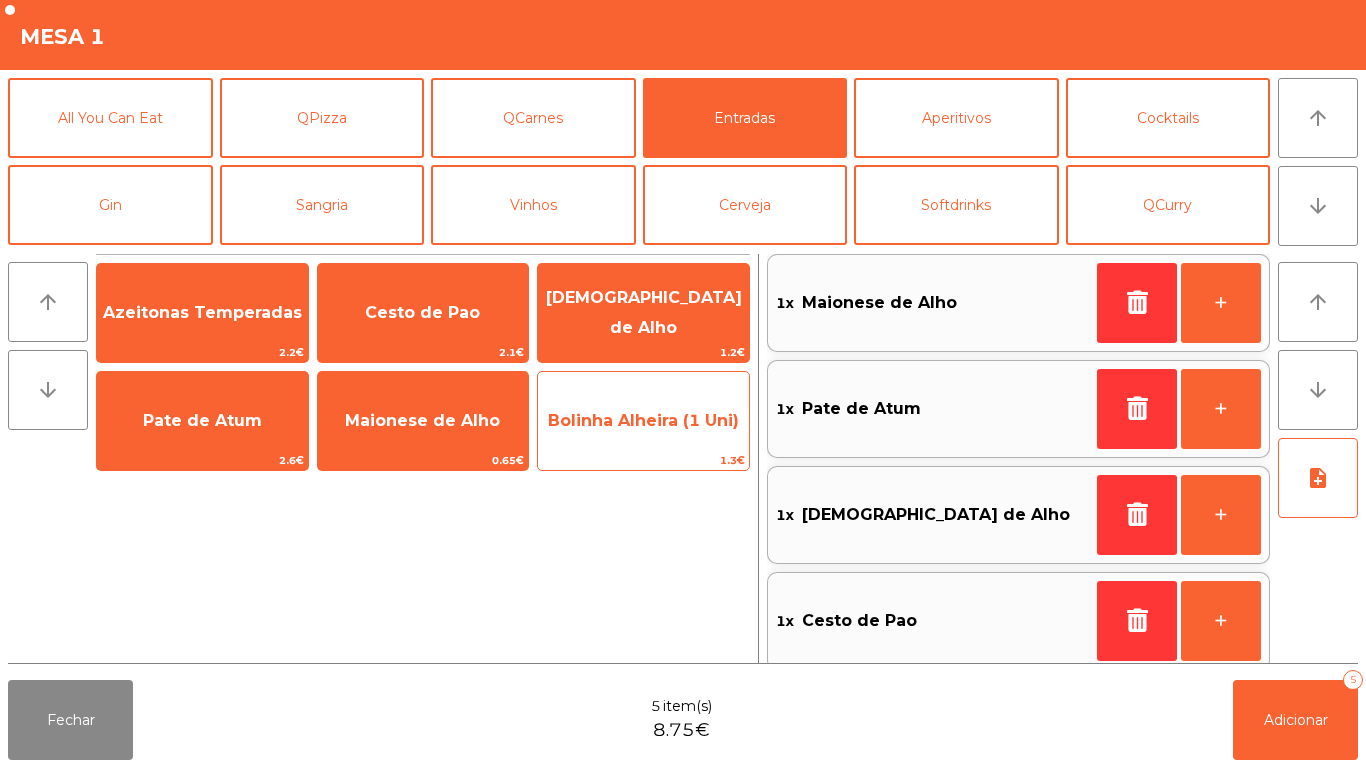 click on "Bolinha Alheira (1 Uni)" 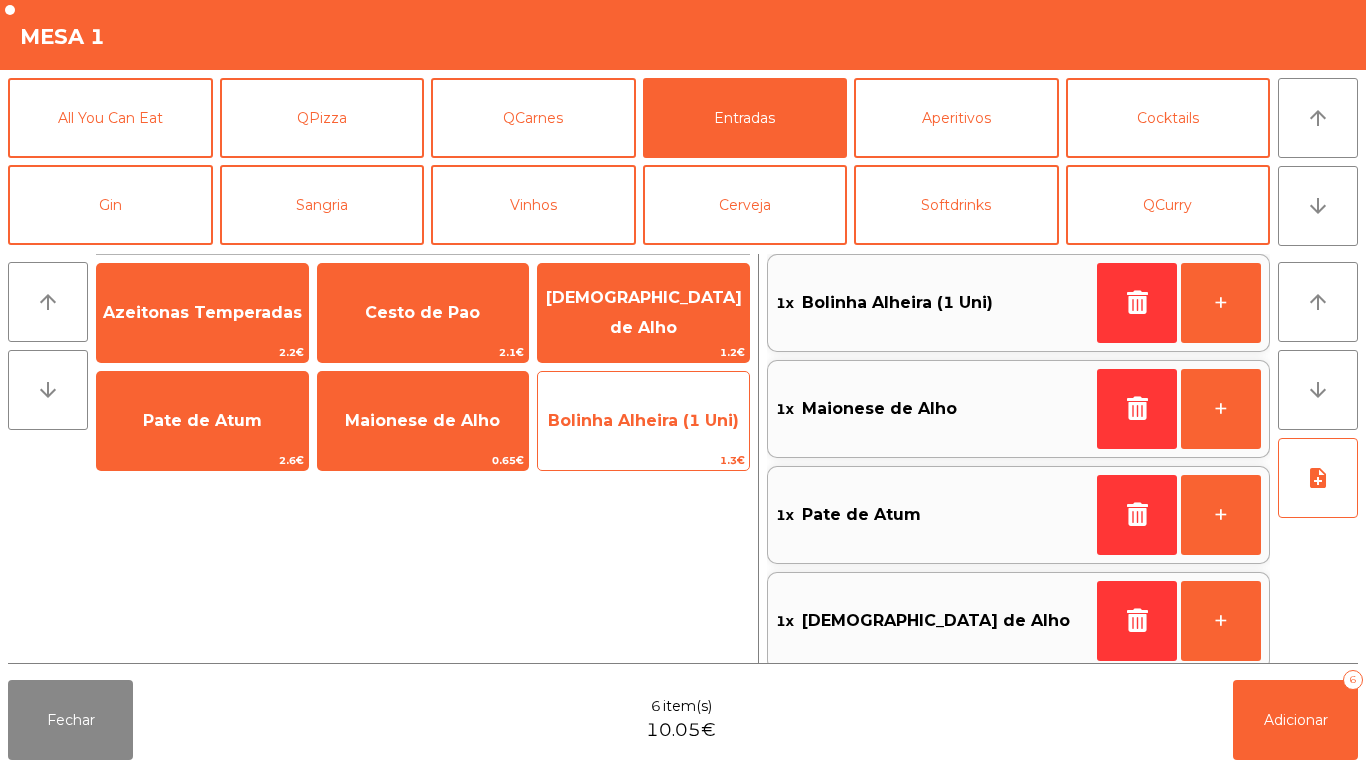 click on "Bolinha Alheira (1 Uni)" 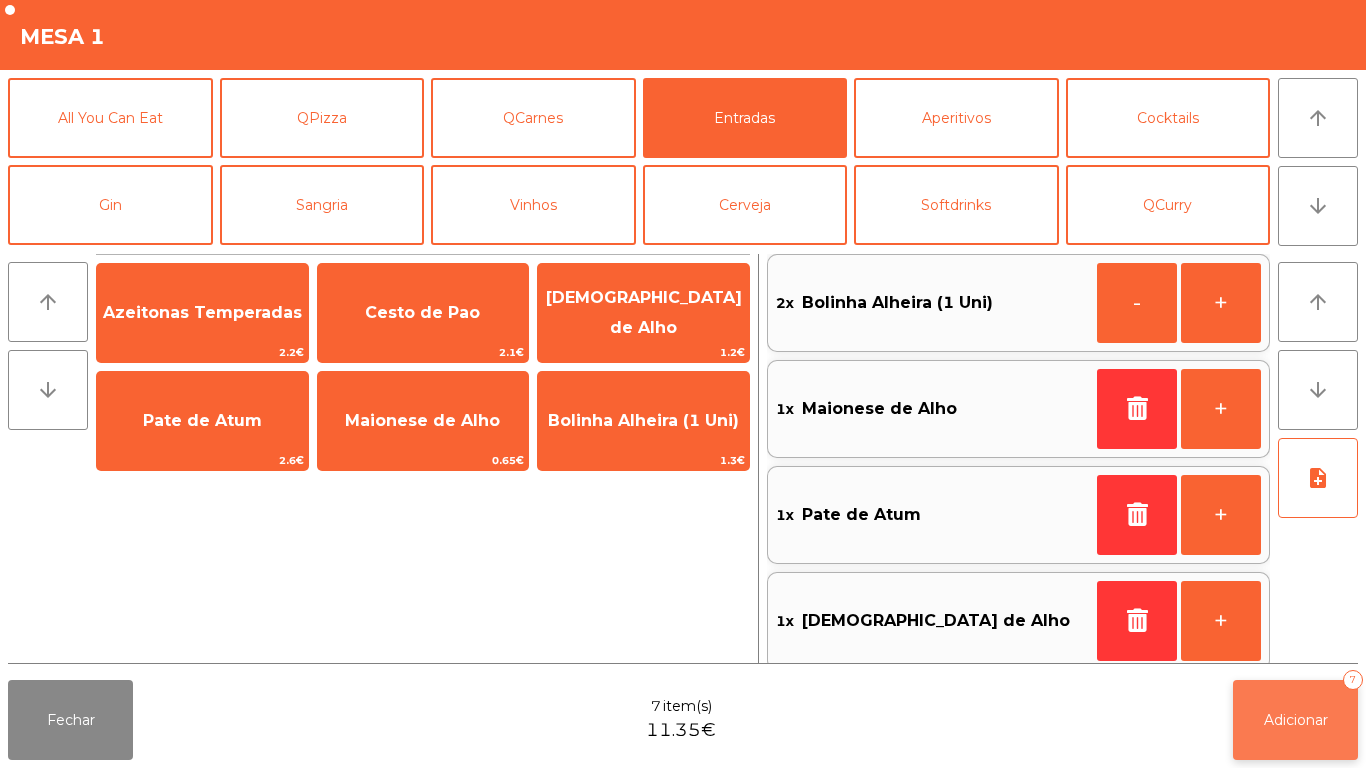 click on "Adicionar" 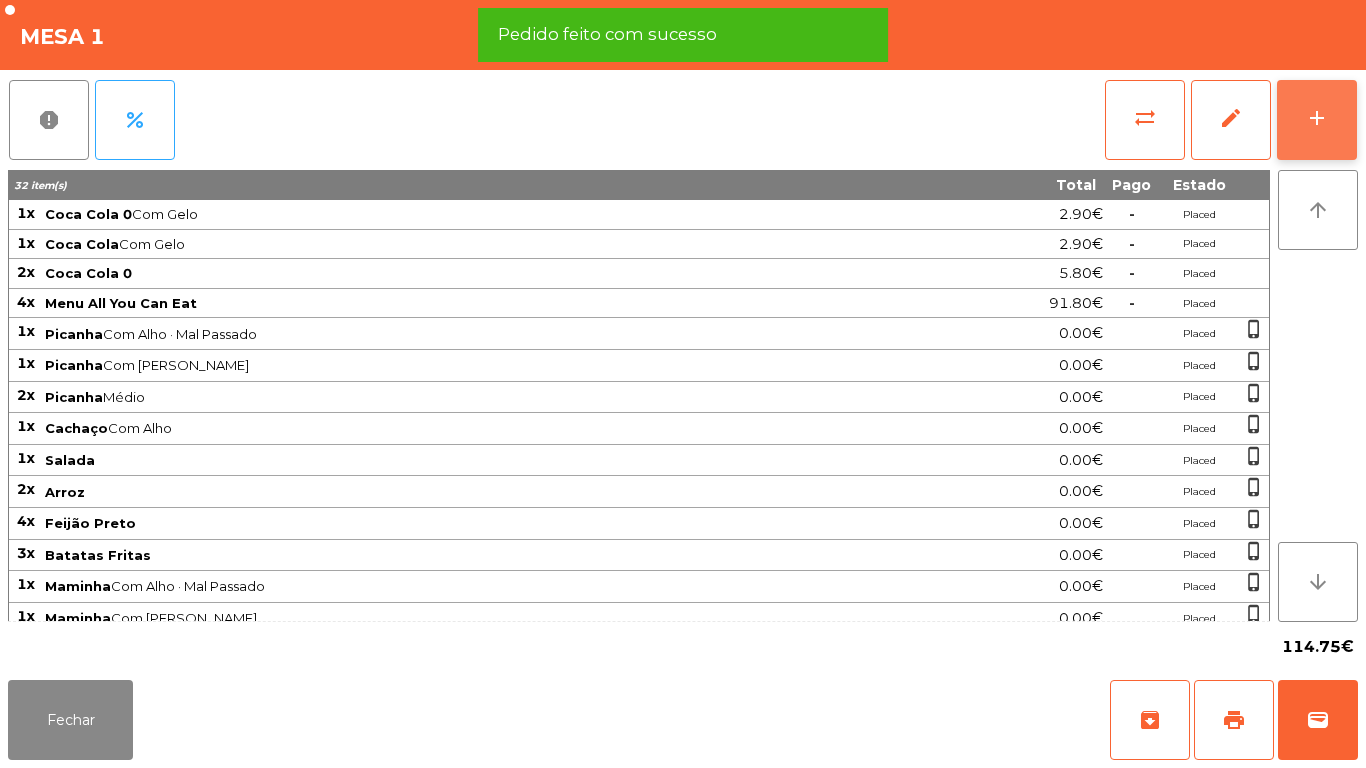 click on "add" 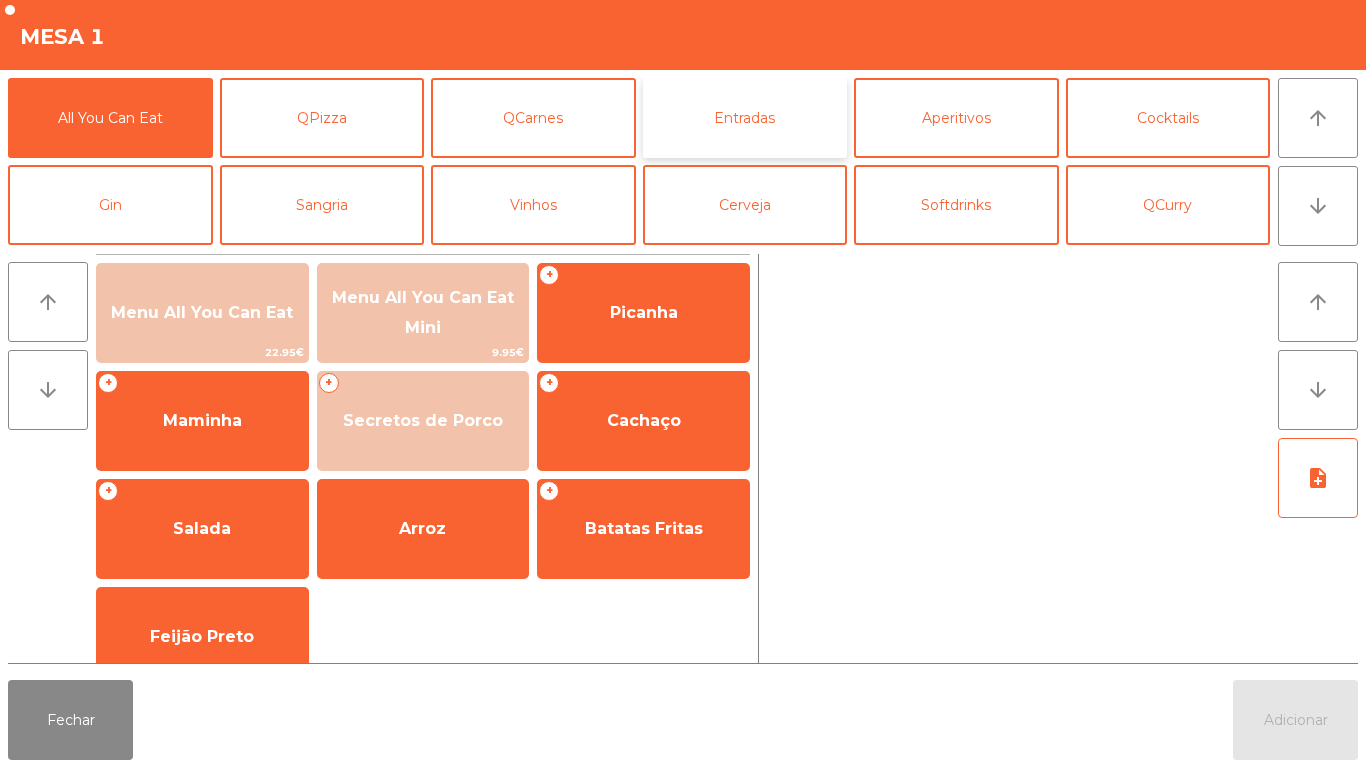 click on "Entradas" 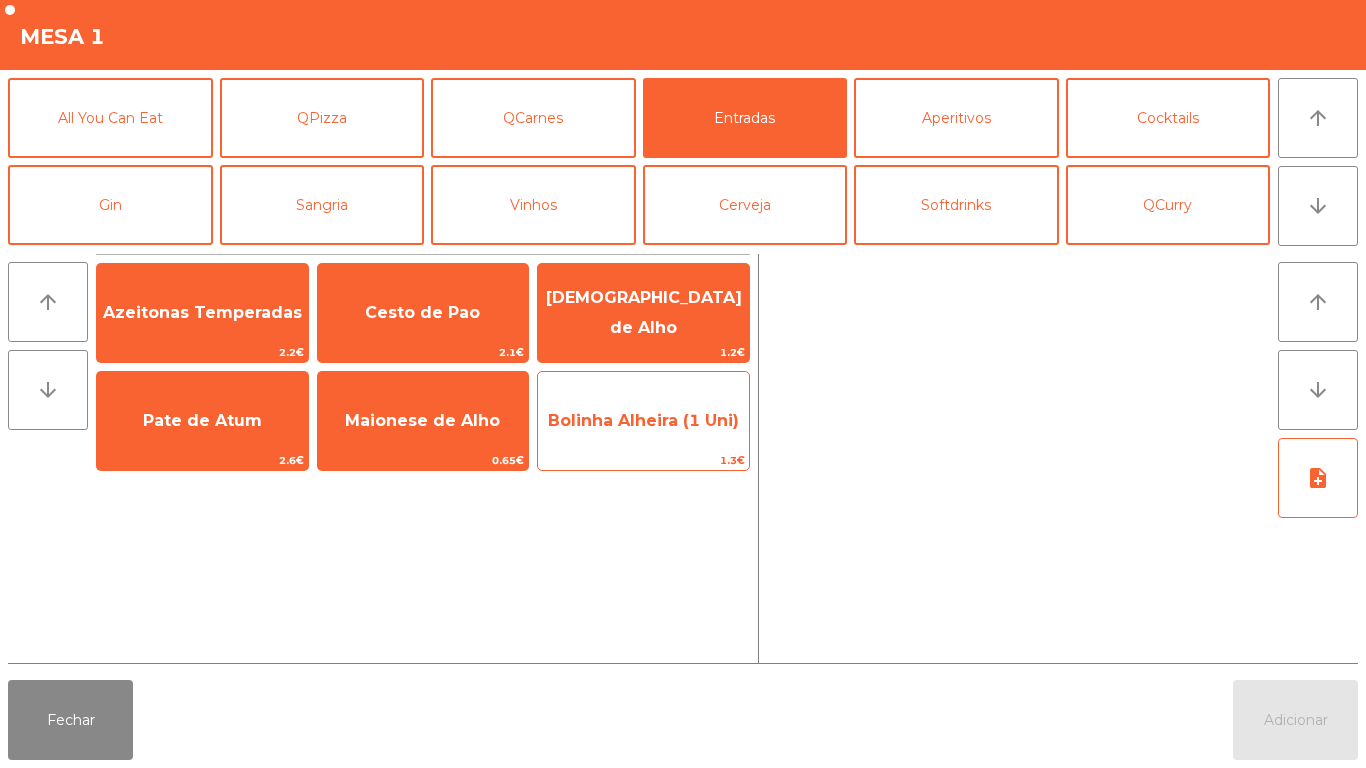 click on "Bolinha Alheira (1 Uni)" 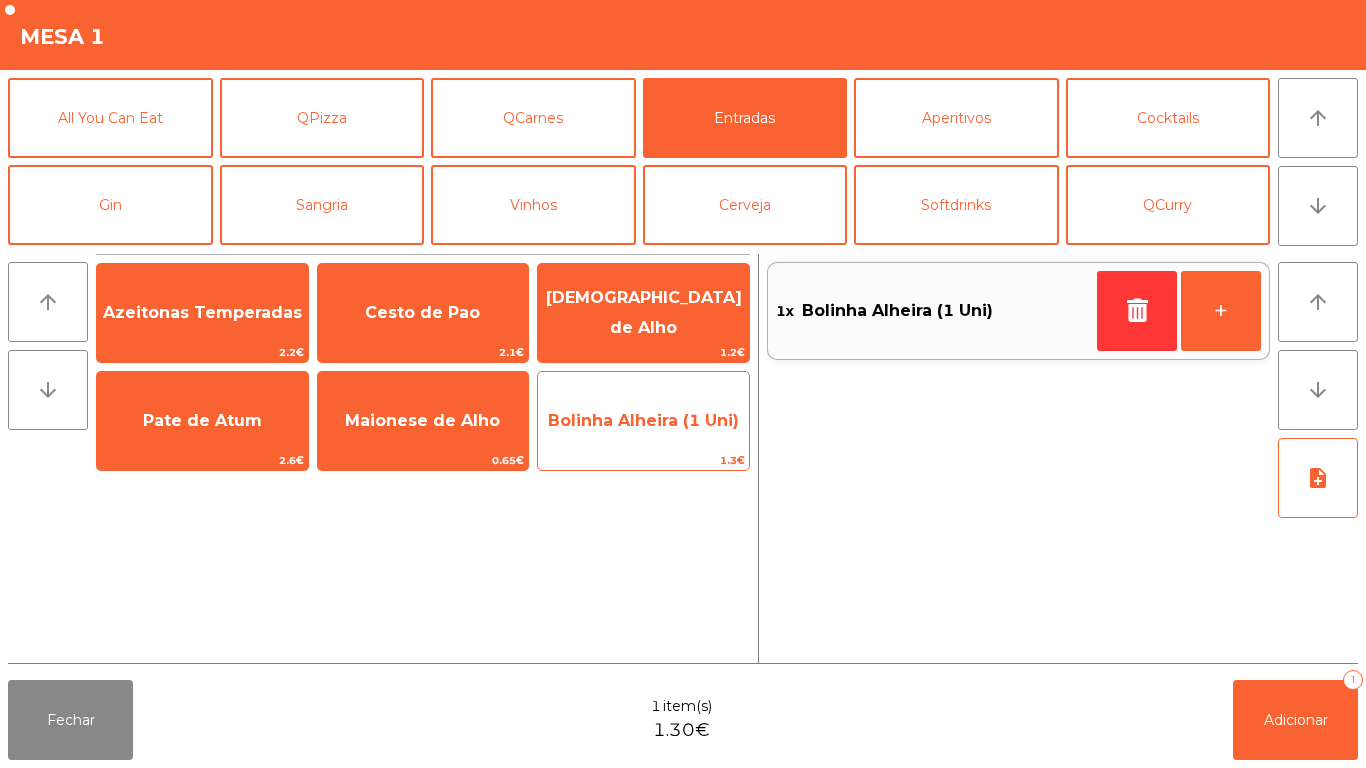 click on "Bolinha Alheira (1 Uni)" 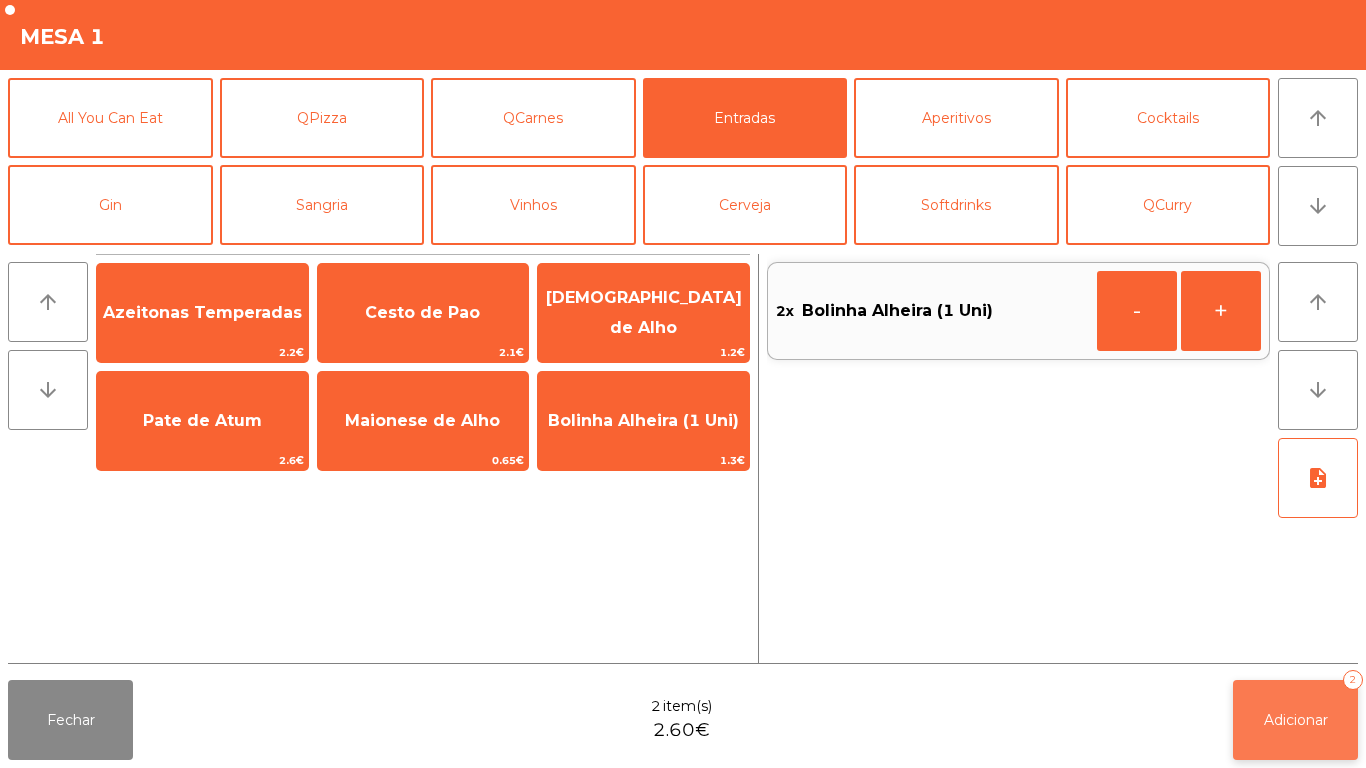 click on "Adicionar   2" 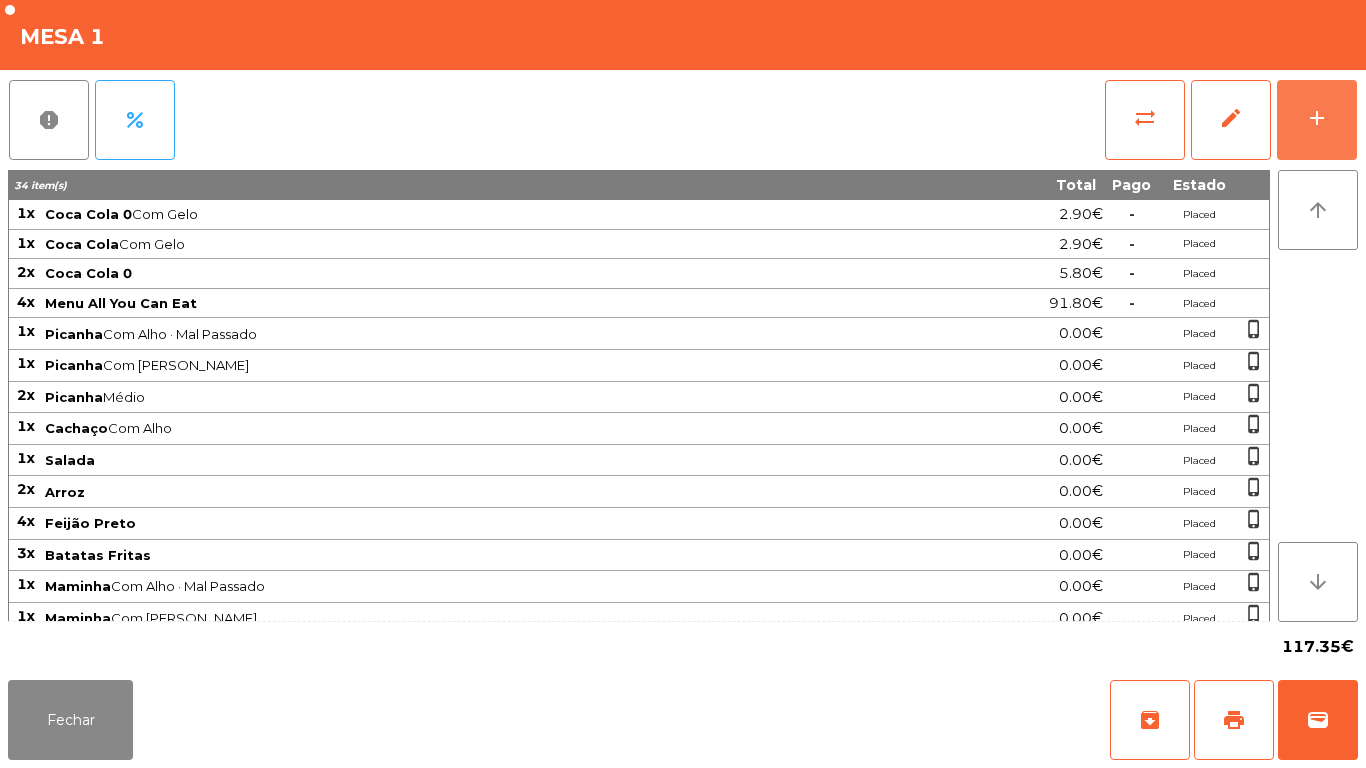scroll, scrollTop: 191, scrollLeft: 0, axis: vertical 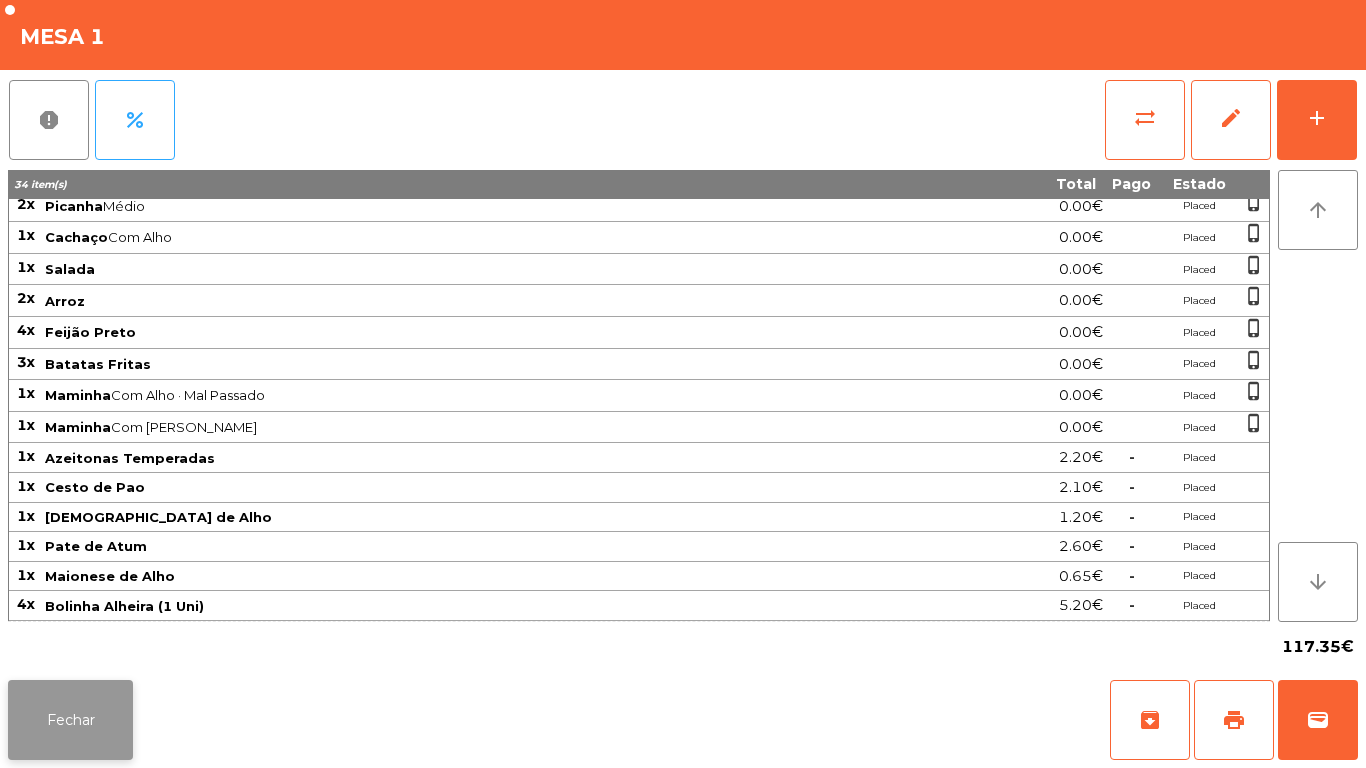 click on "Fechar" 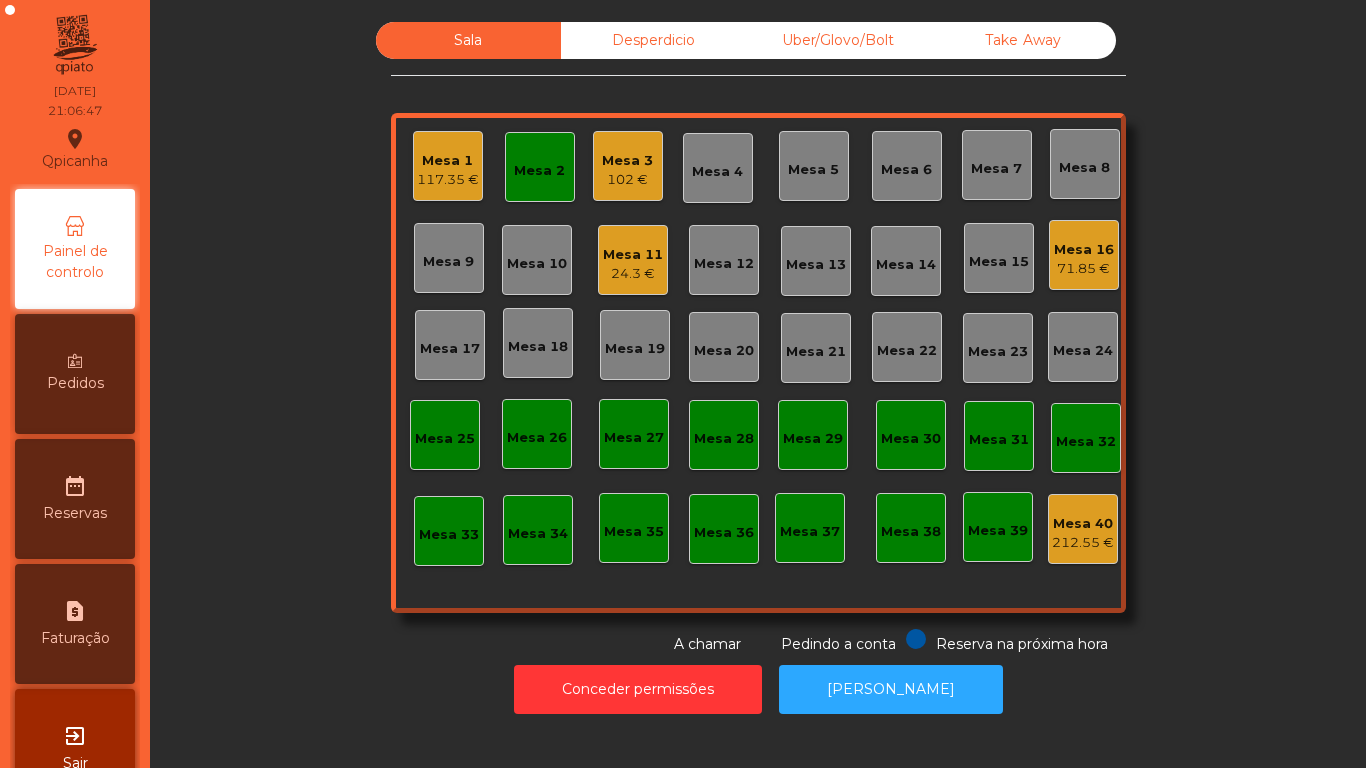 click on "24.3 €" 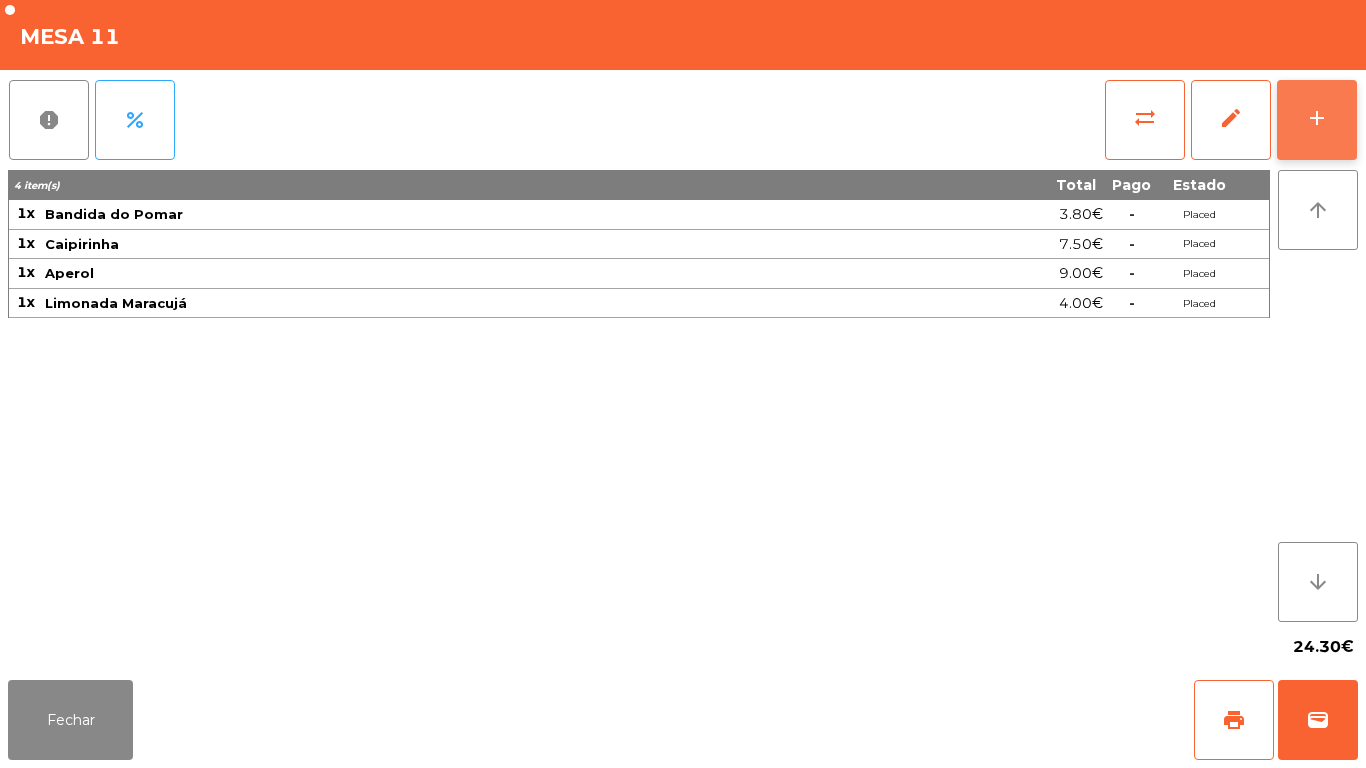 click on "add" 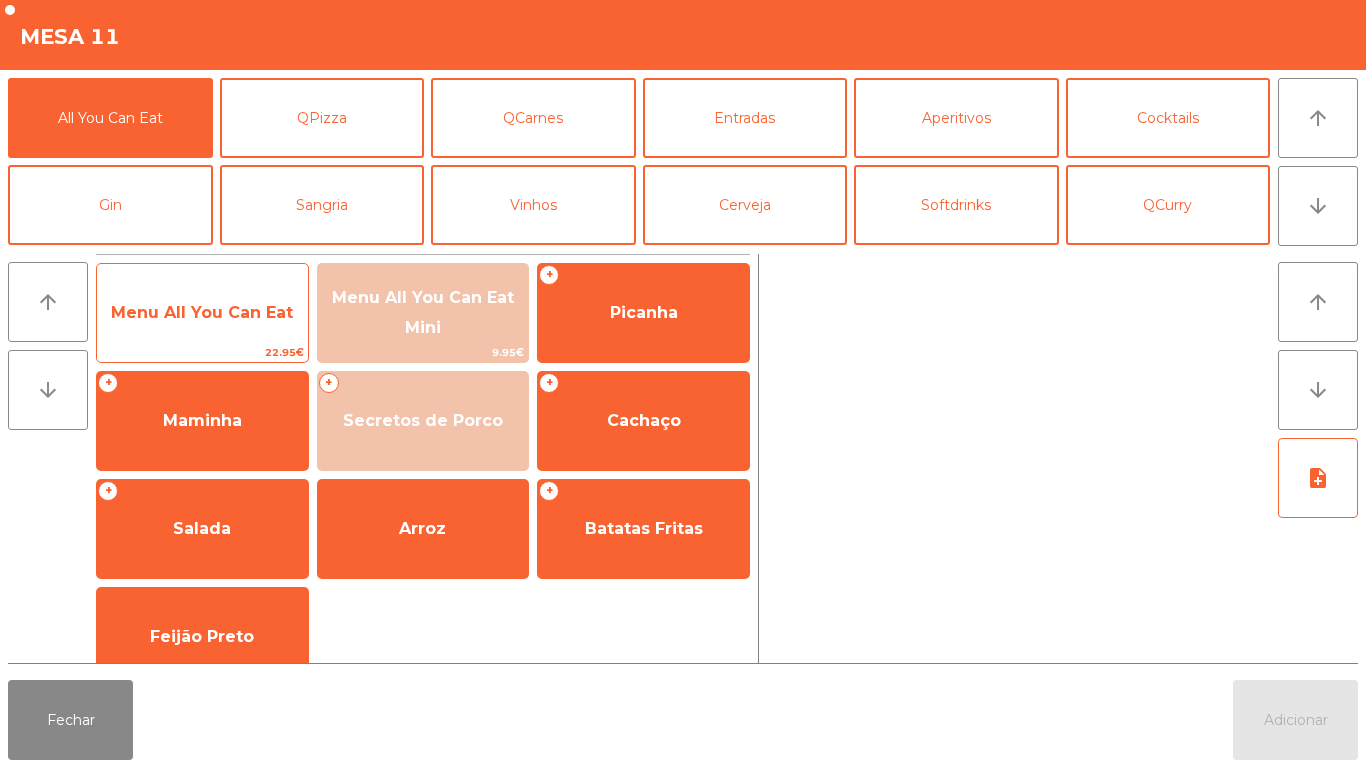 click on "Menu All You Can Eat" 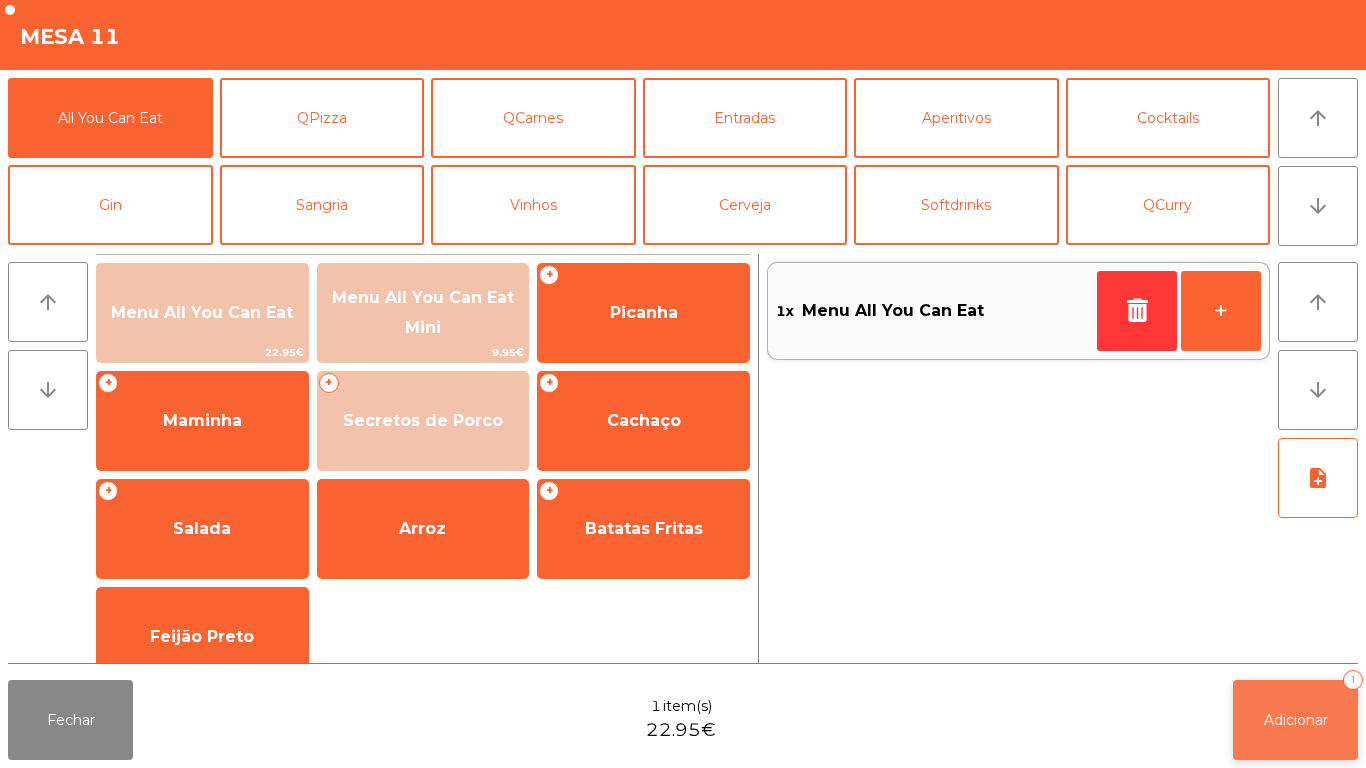 click on "Adicionar   1" 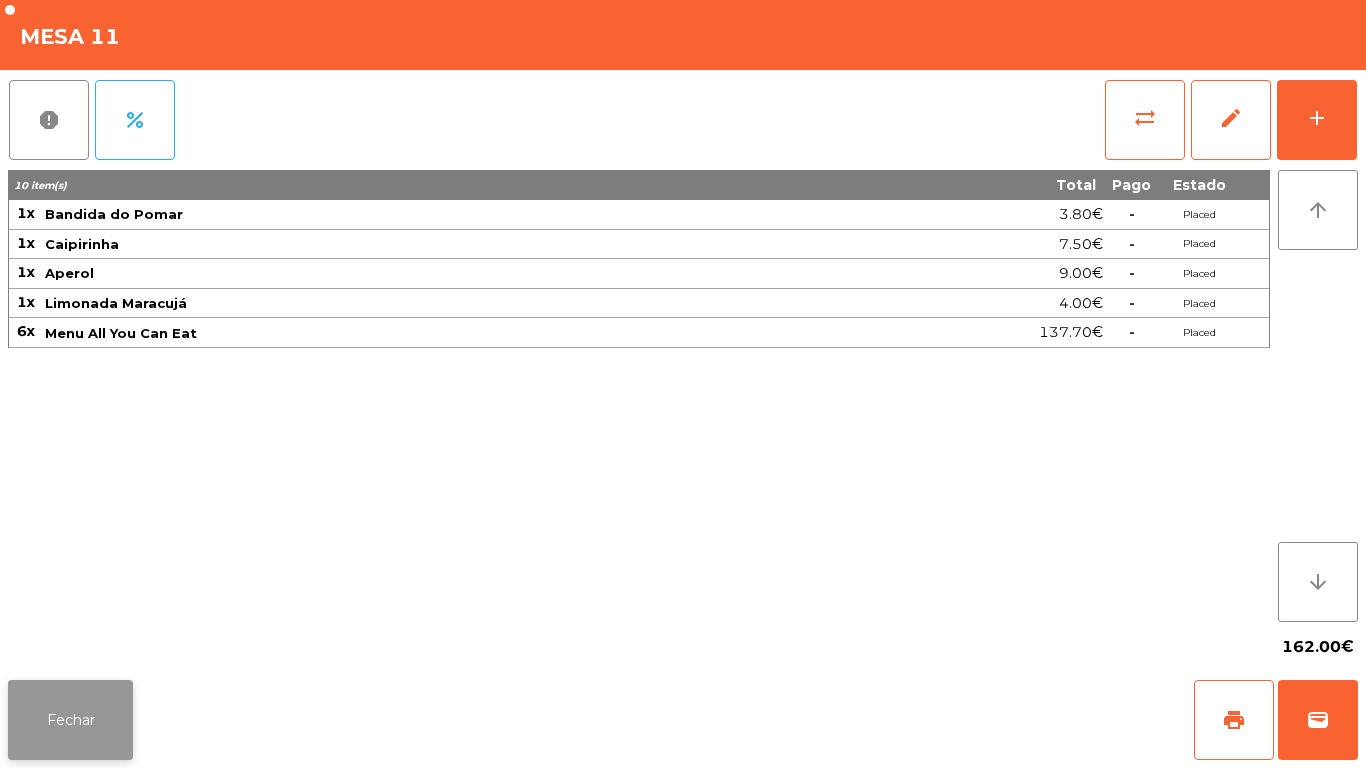 click on "Fechar" 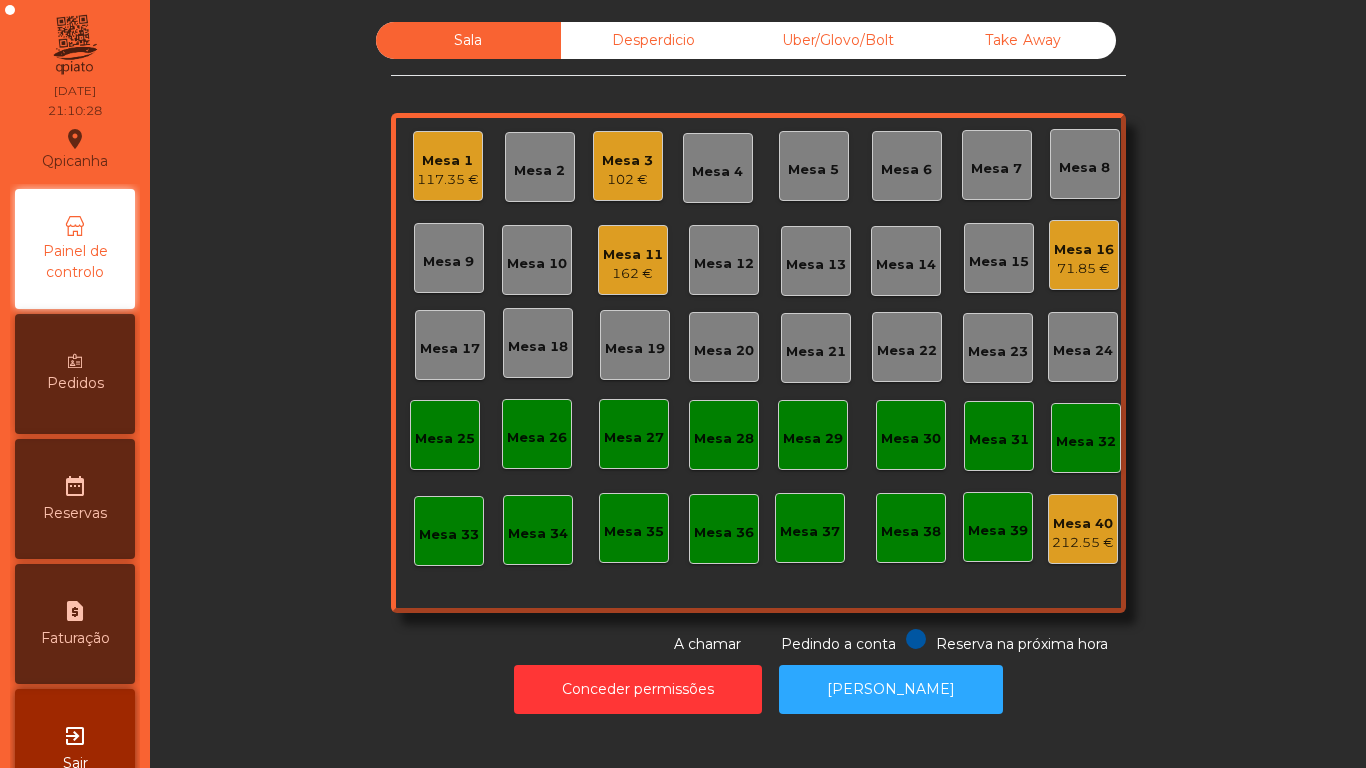 click on "Mesa 11   162 €" 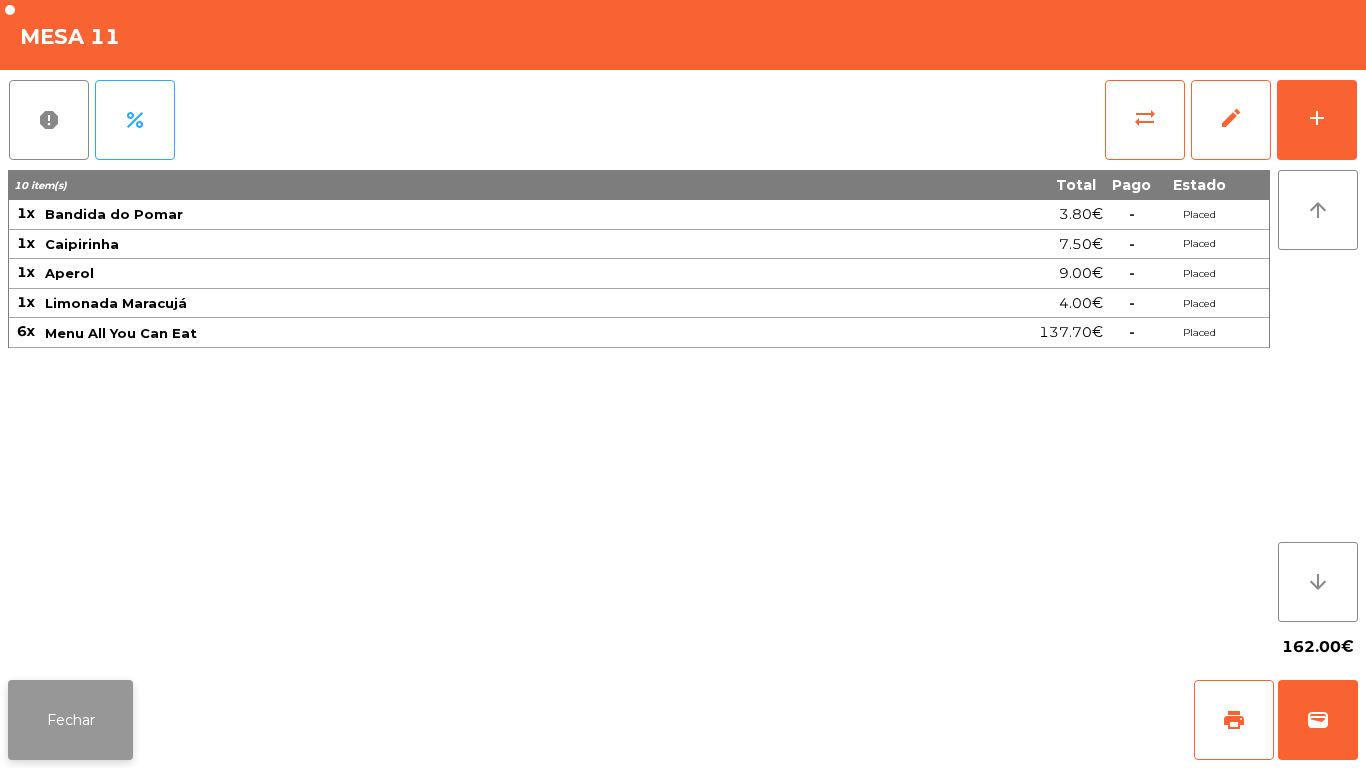 click on "Fechar" 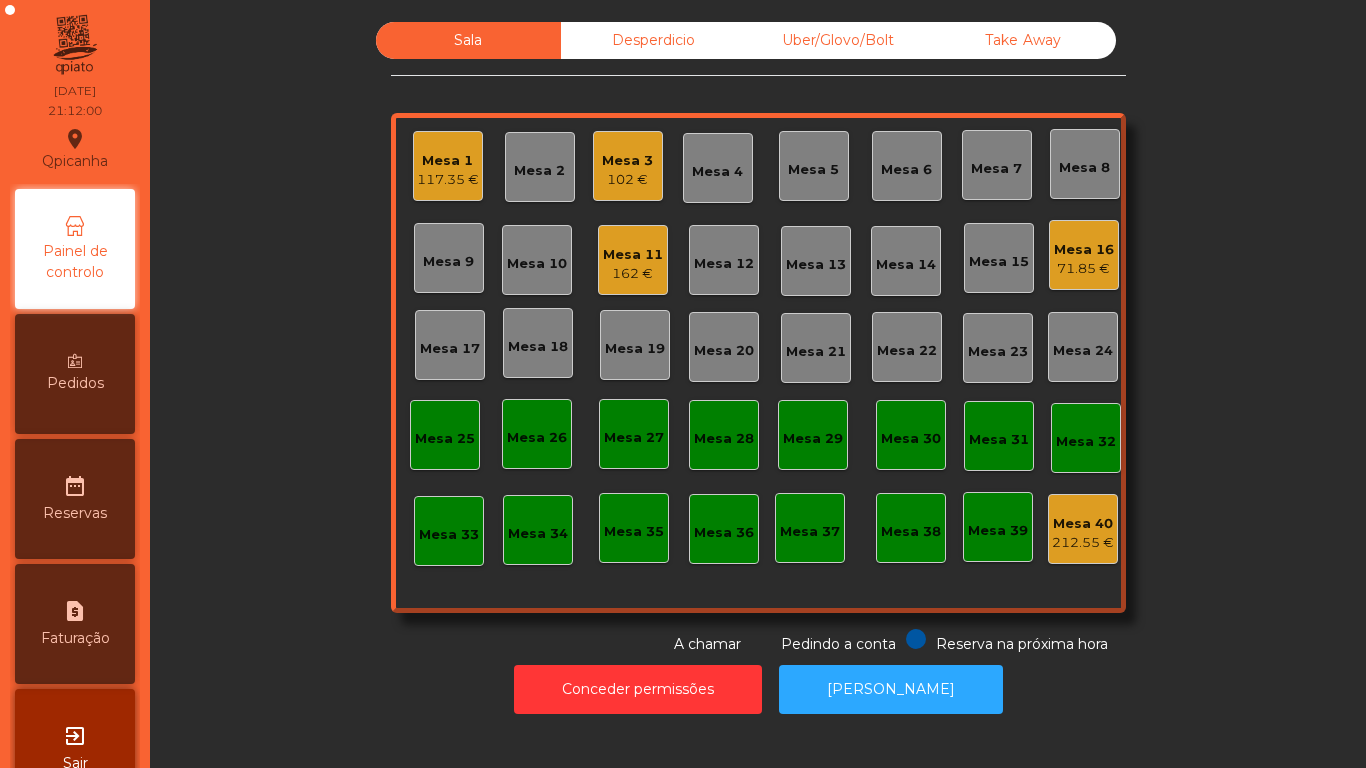 click on "Mesa 16   71.85 €" 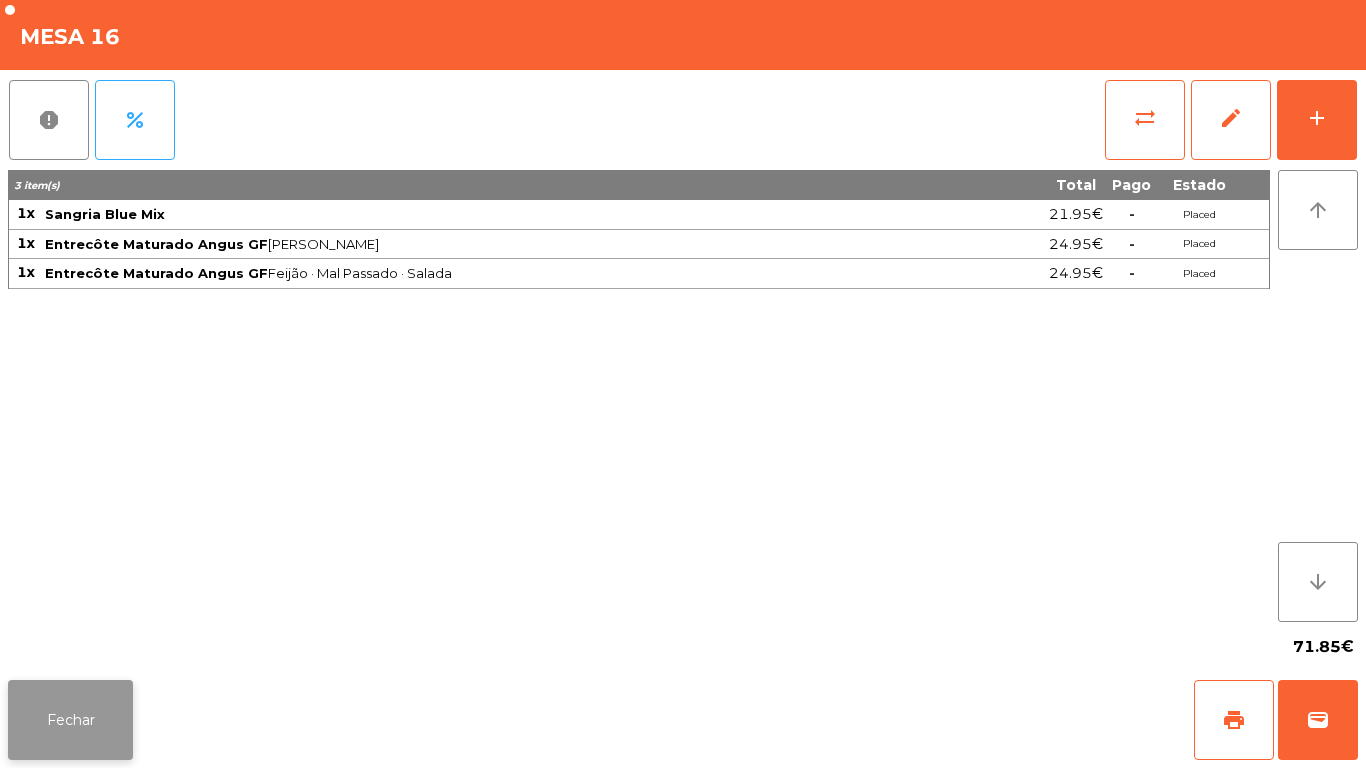 click on "Fechar" 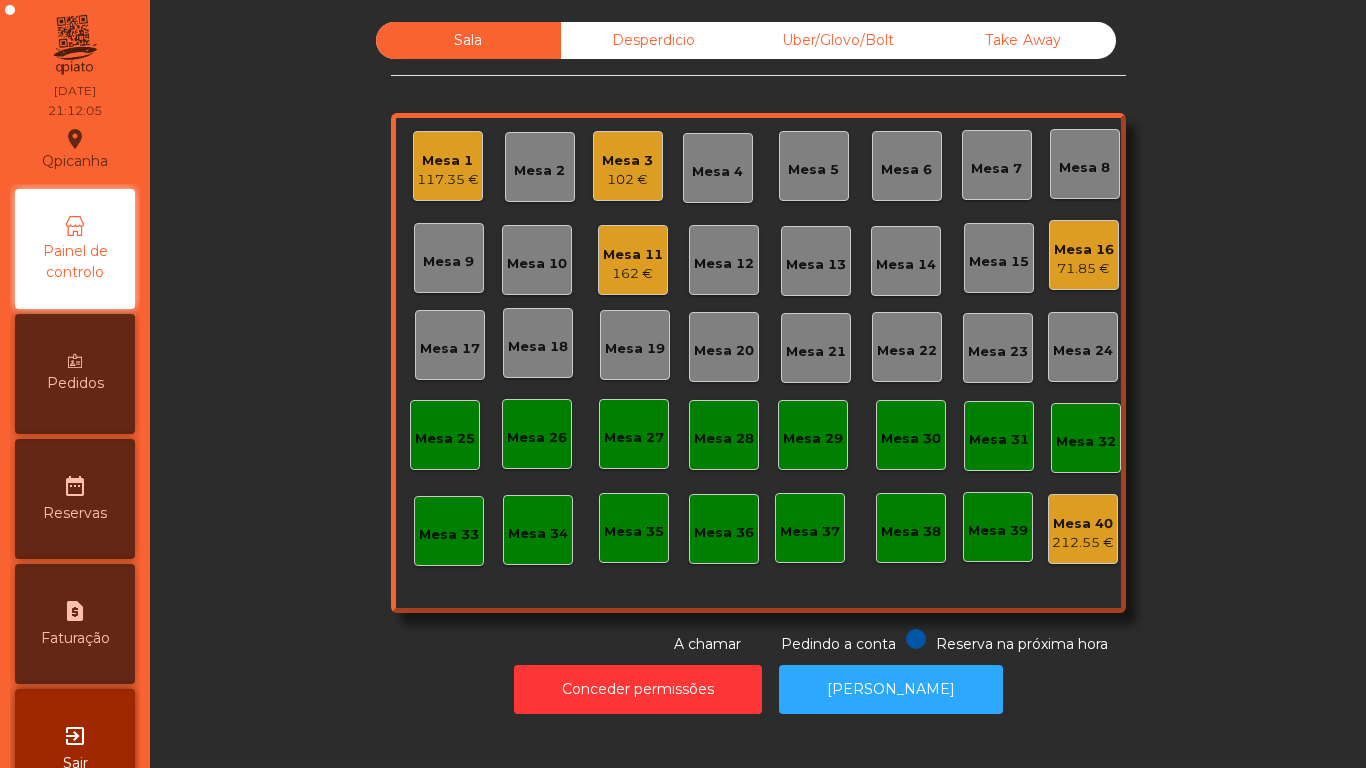 click on "162 €" 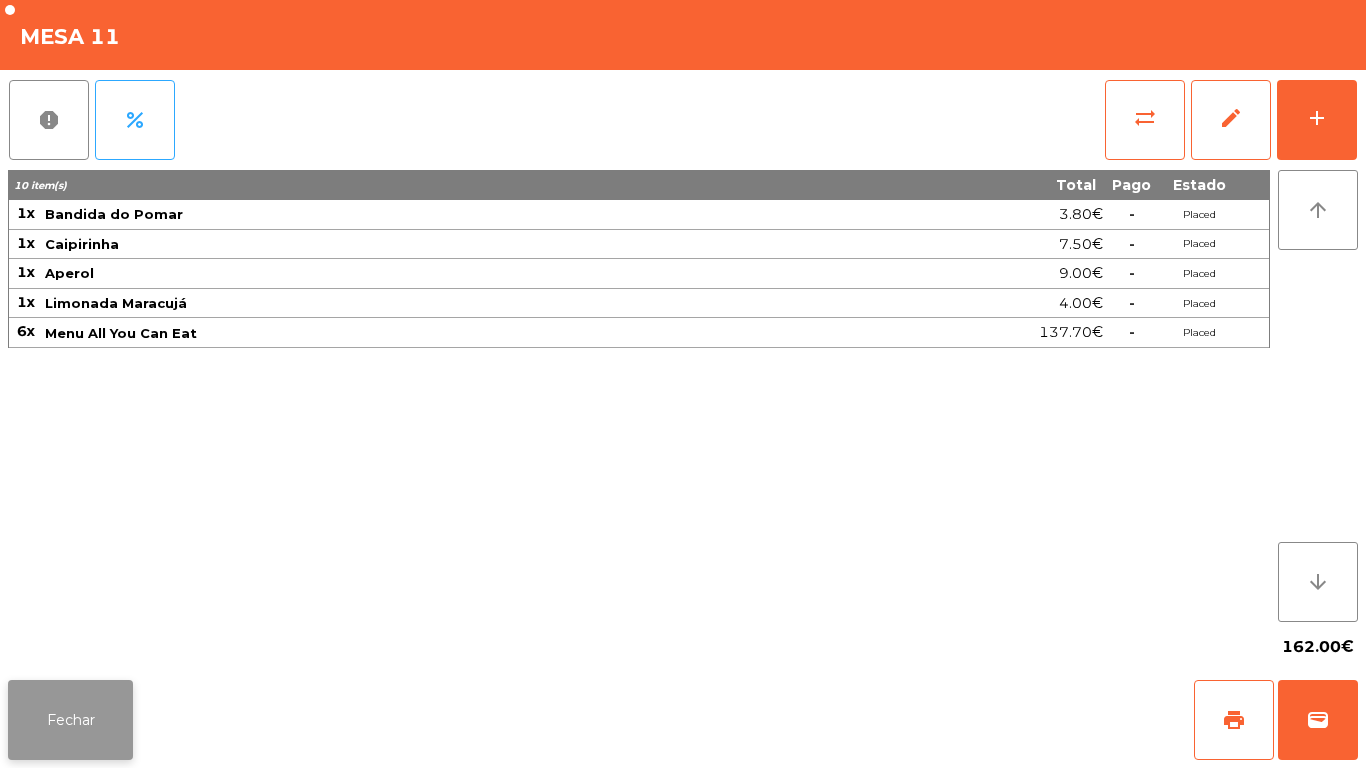 click on "Fechar" 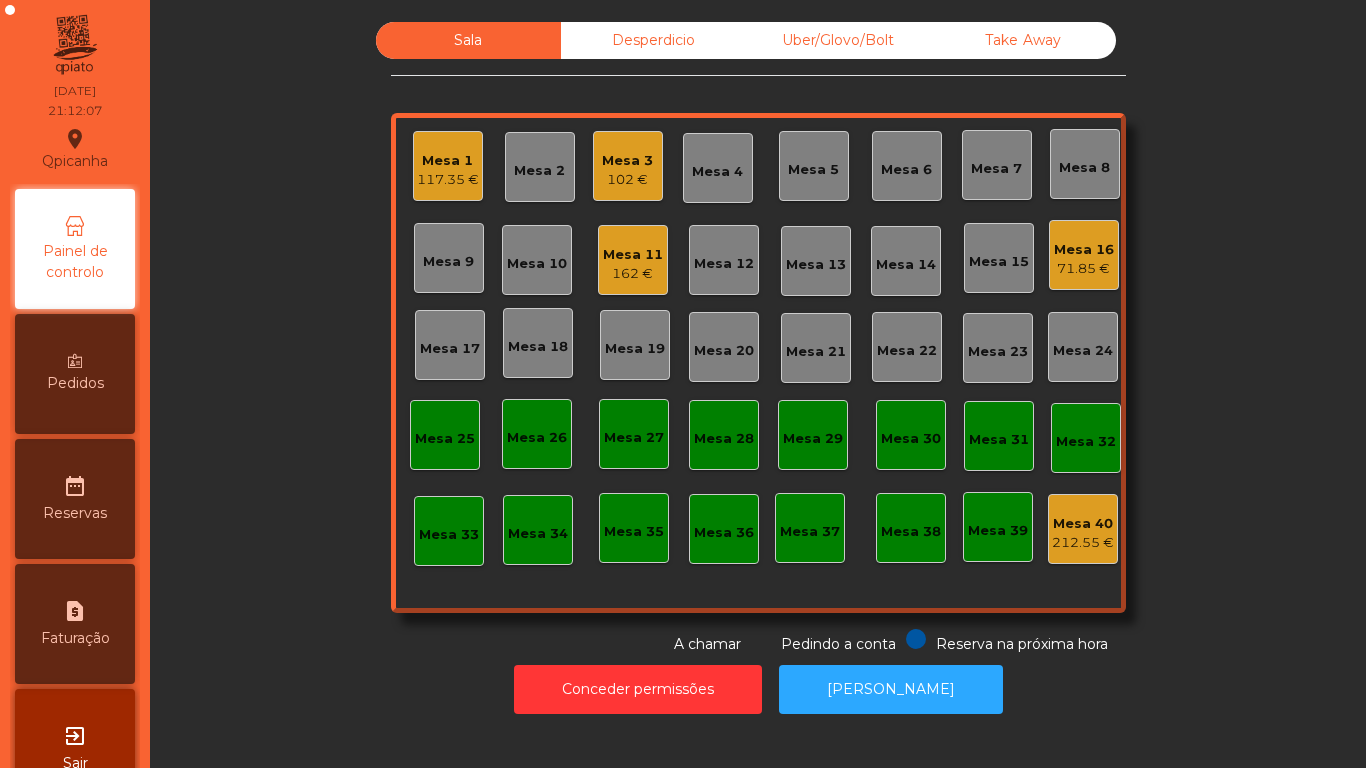 click on "Mesa 3   102 €" 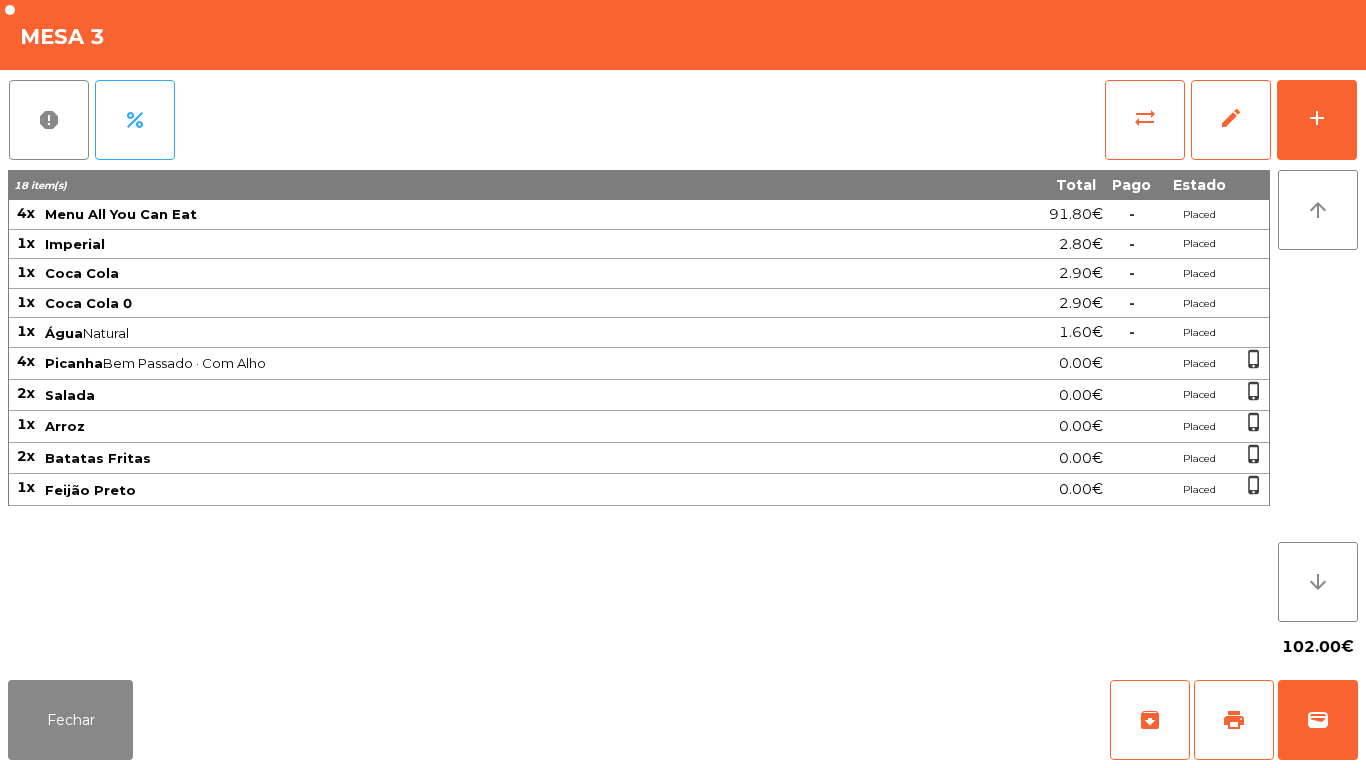 click on "Fechar   archive   print   wallet" 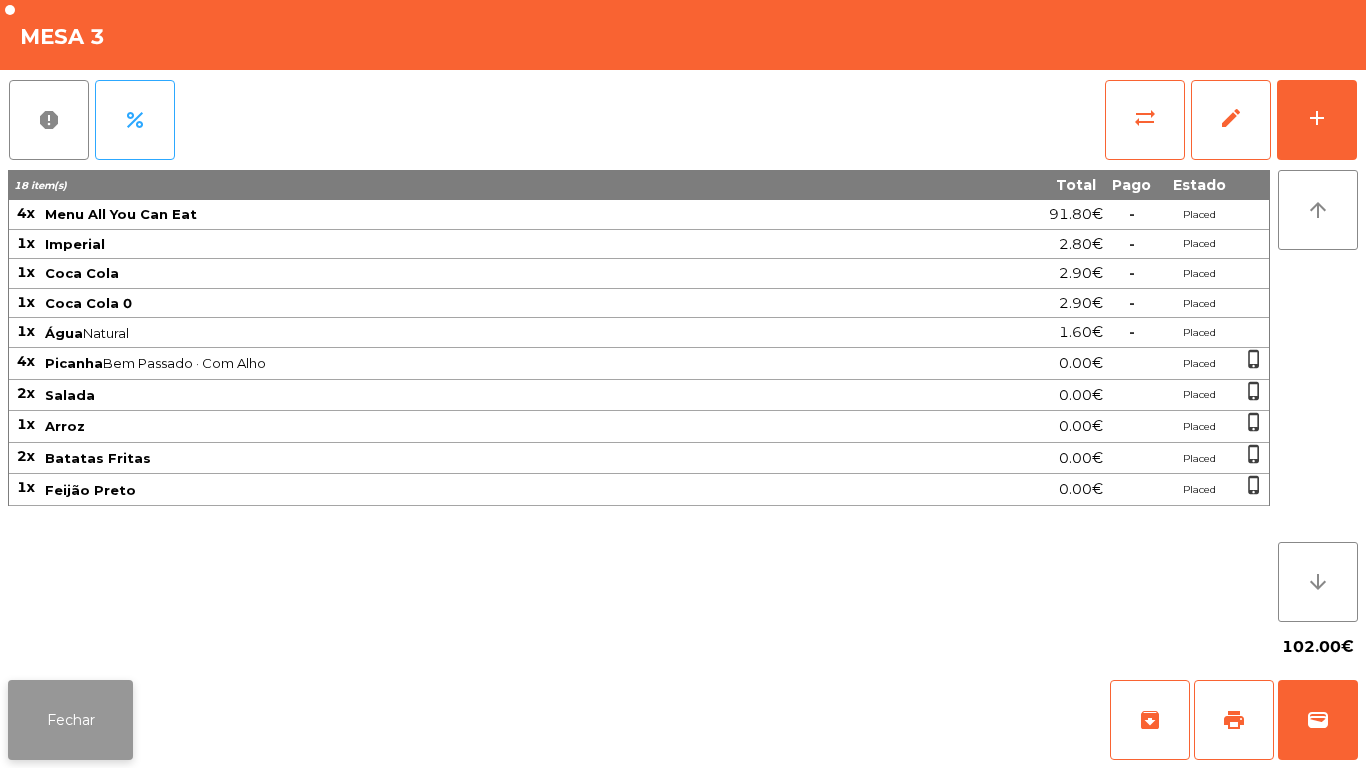 click on "Fechar" 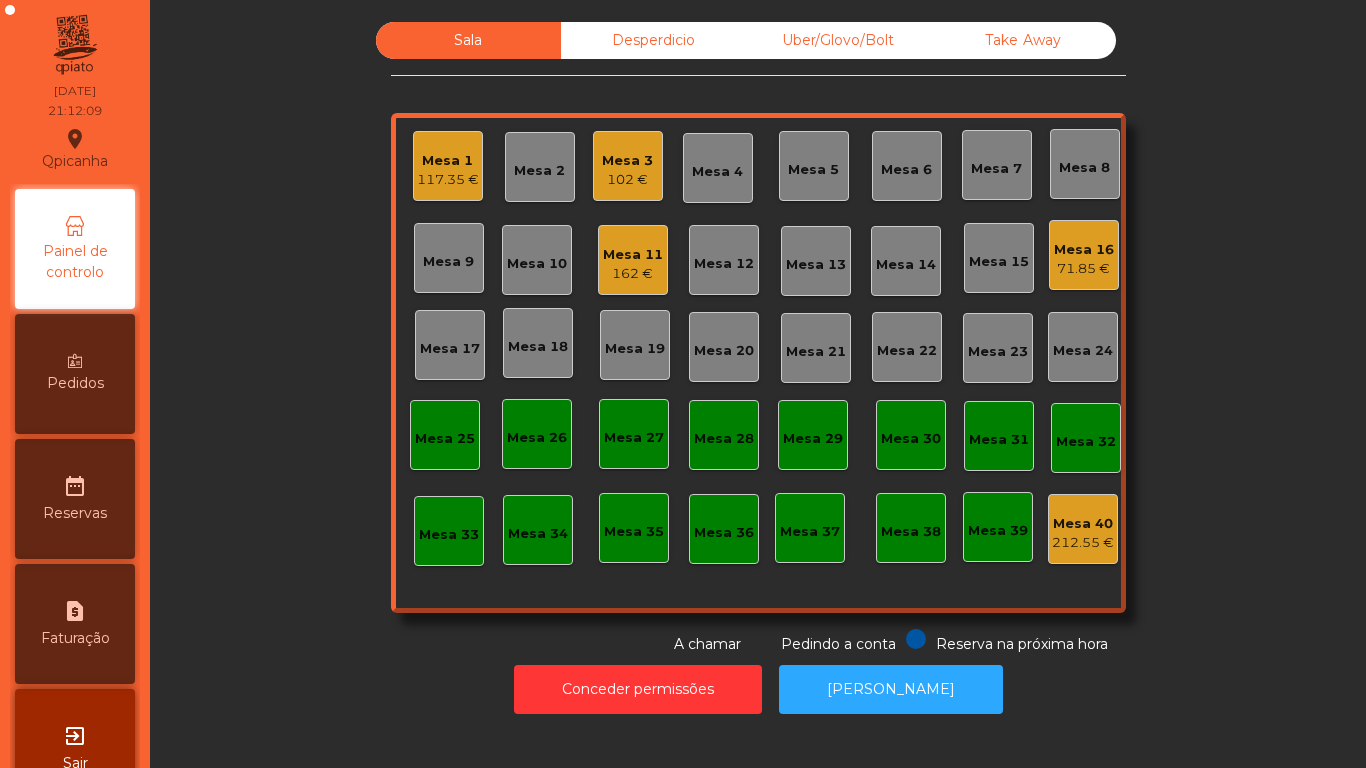 click on "Mesa 1" 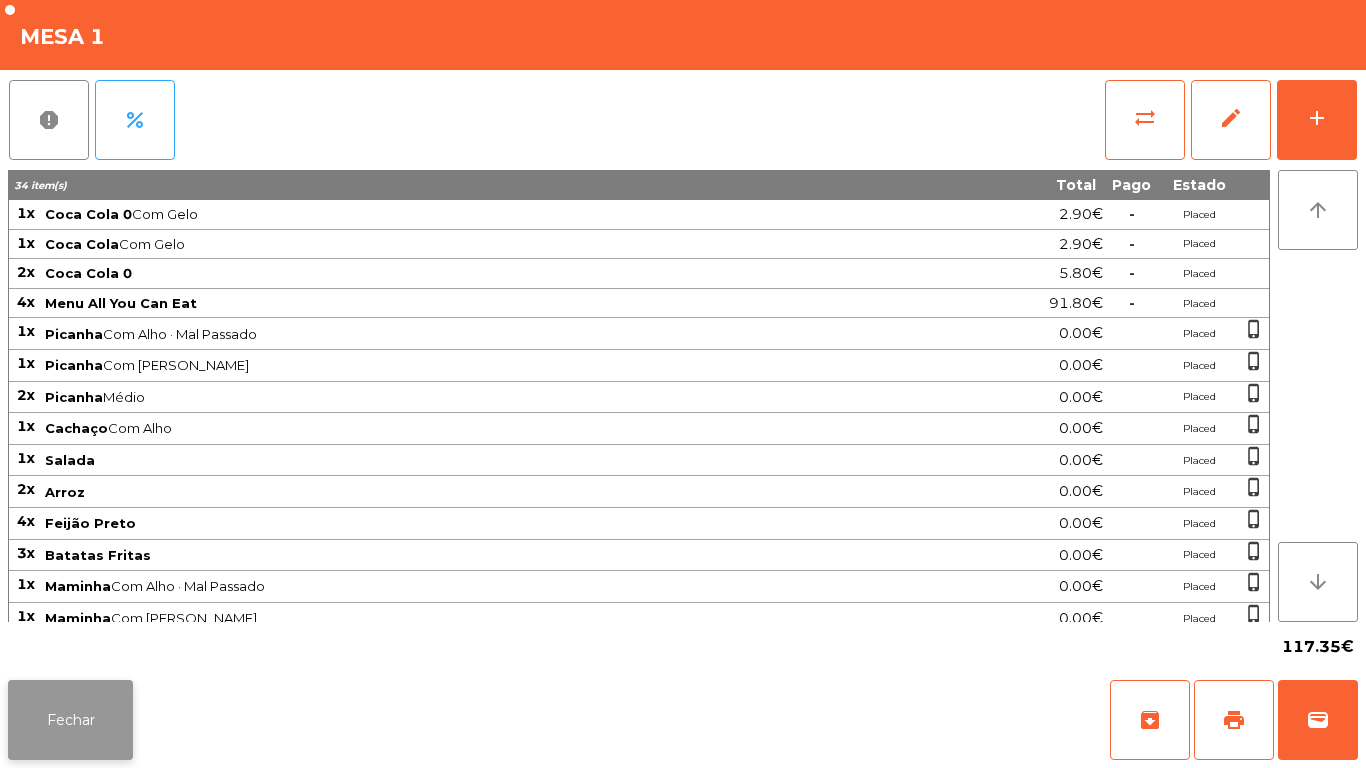 click on "Fechar" 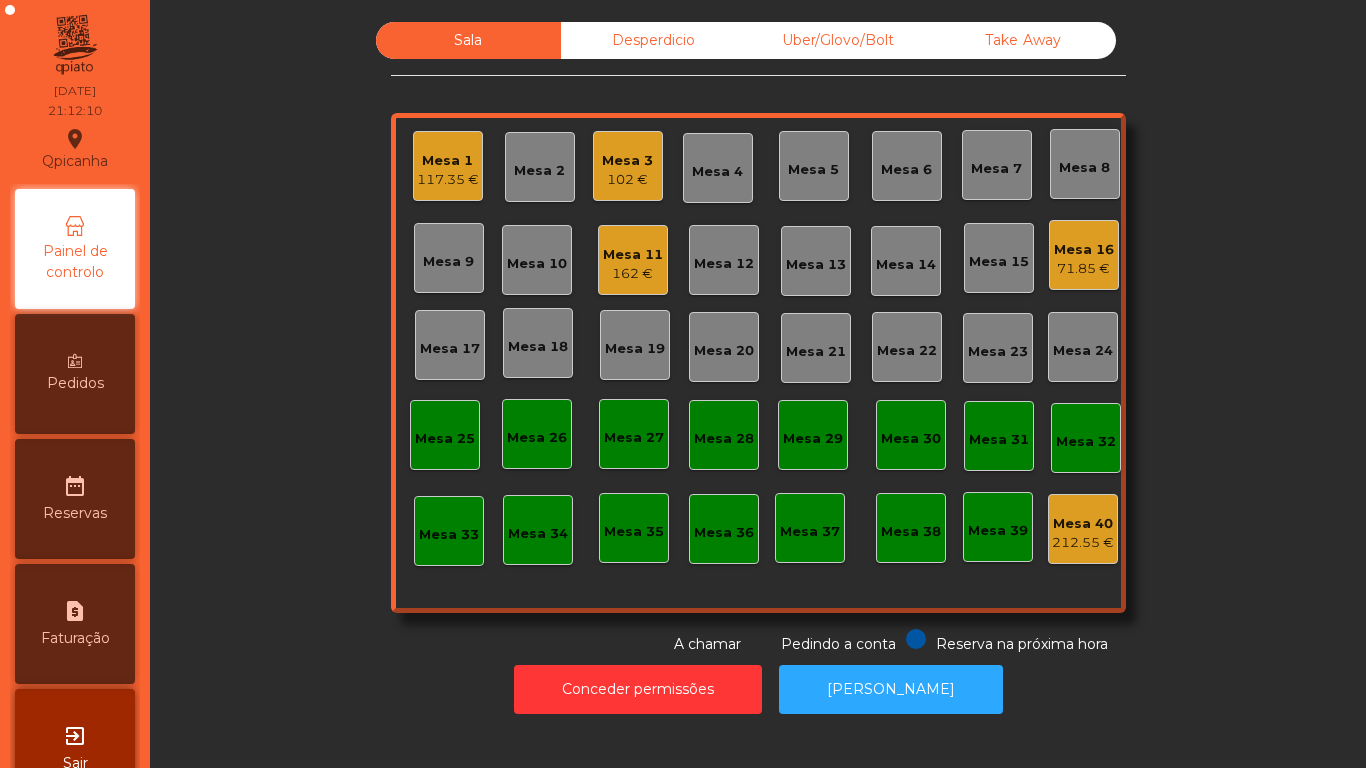 click on "Mesa 3   102 €" 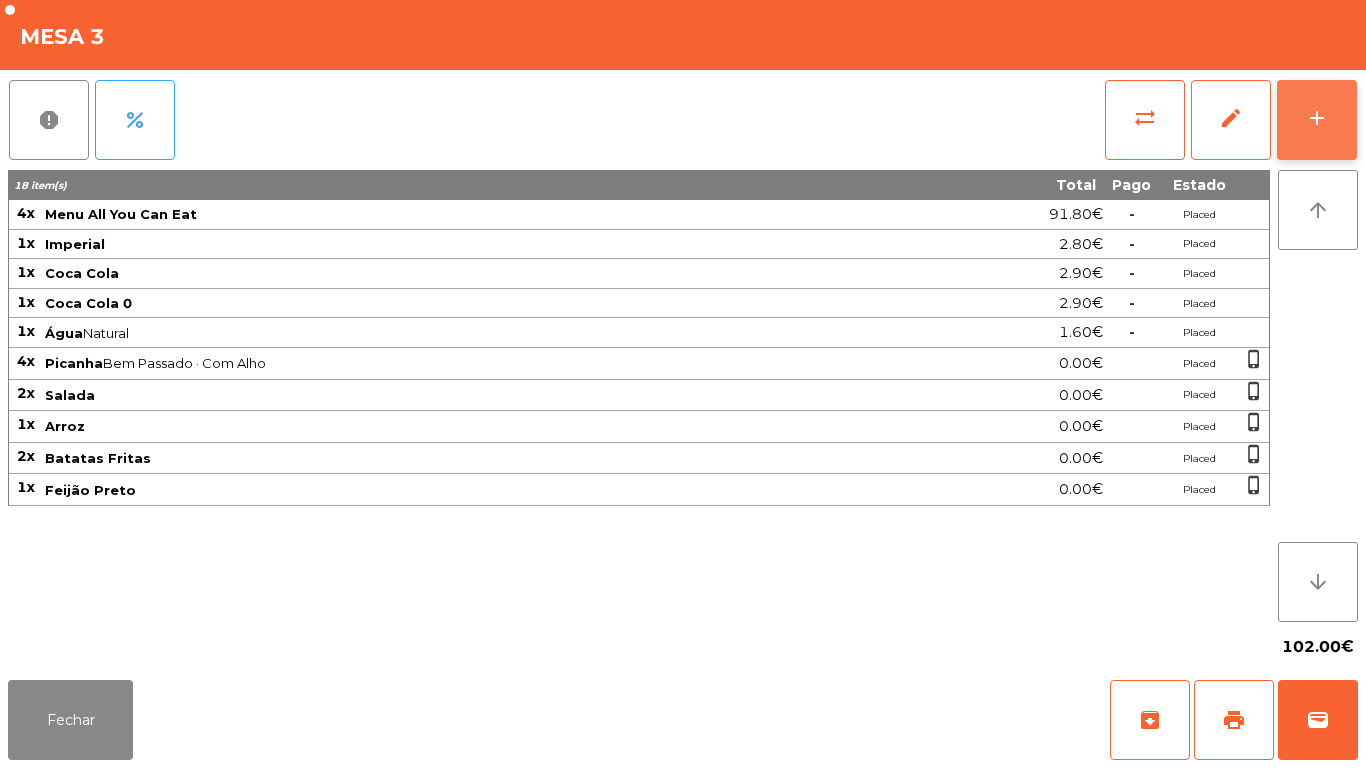 click on "add" 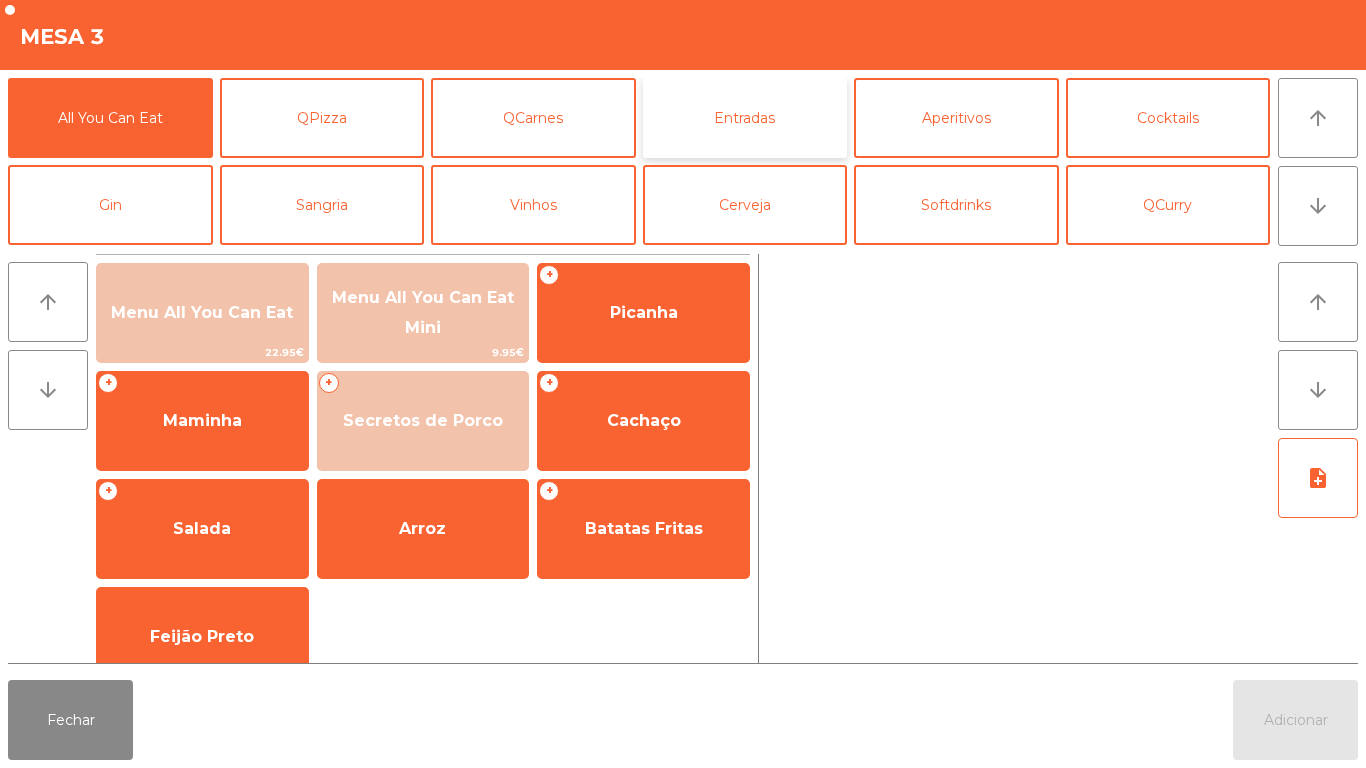 click on "Entradas" 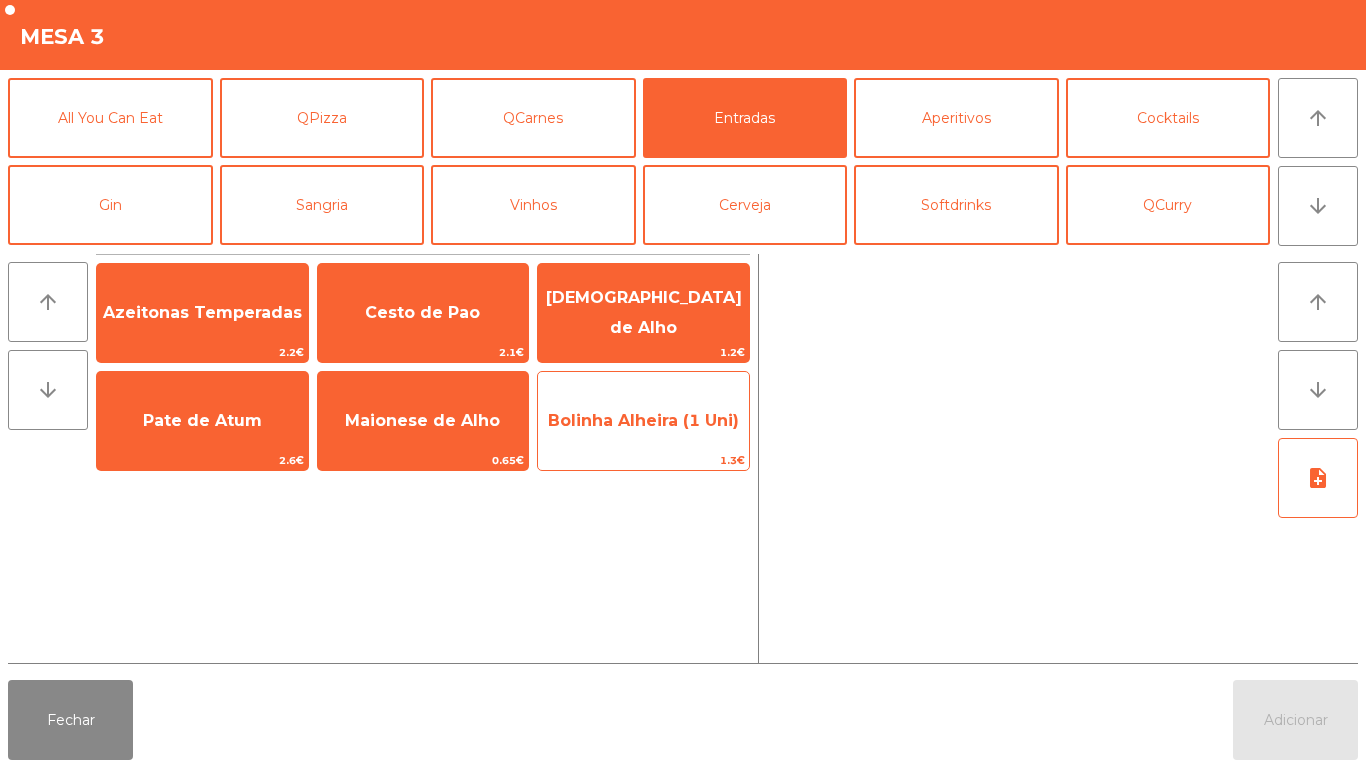 click on "Bolinha Alheira (1 Uni)" 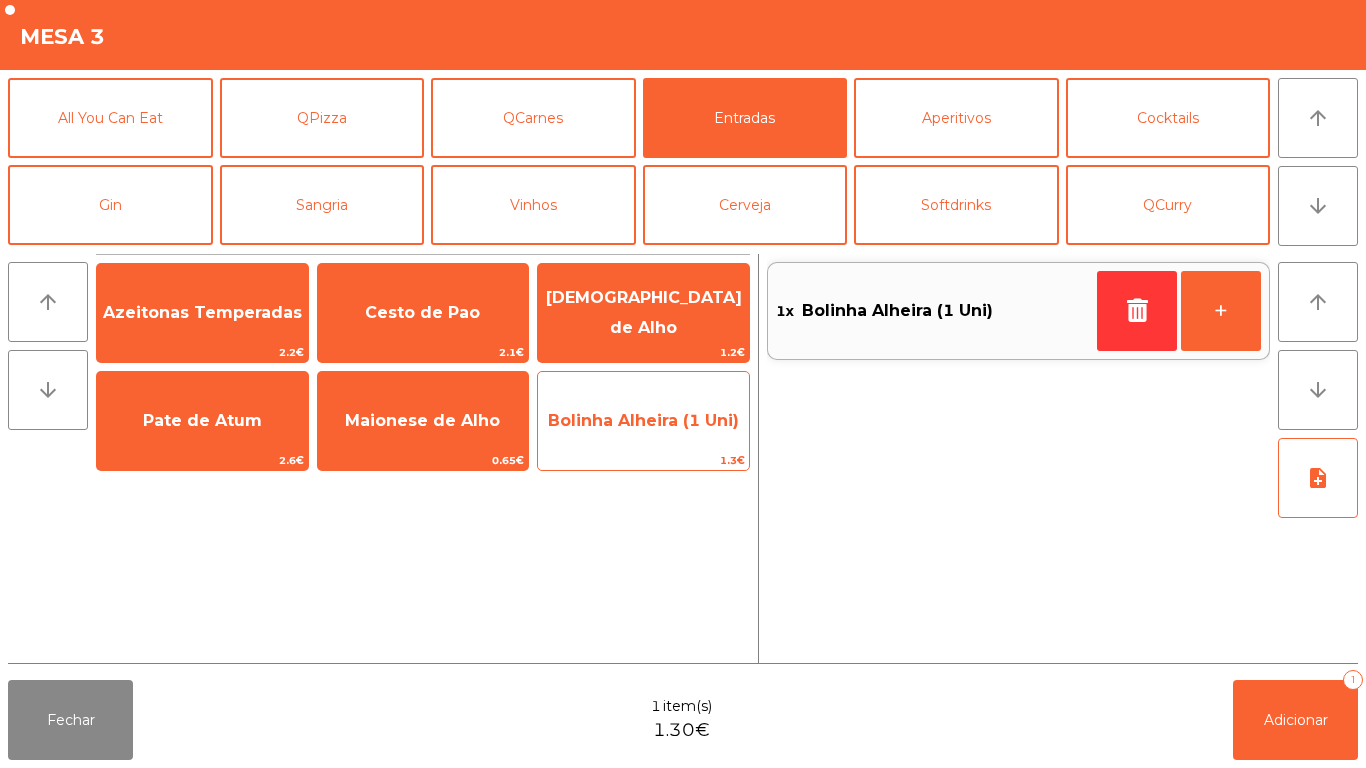 click on "Bolinha Alheira (1 Uni)" 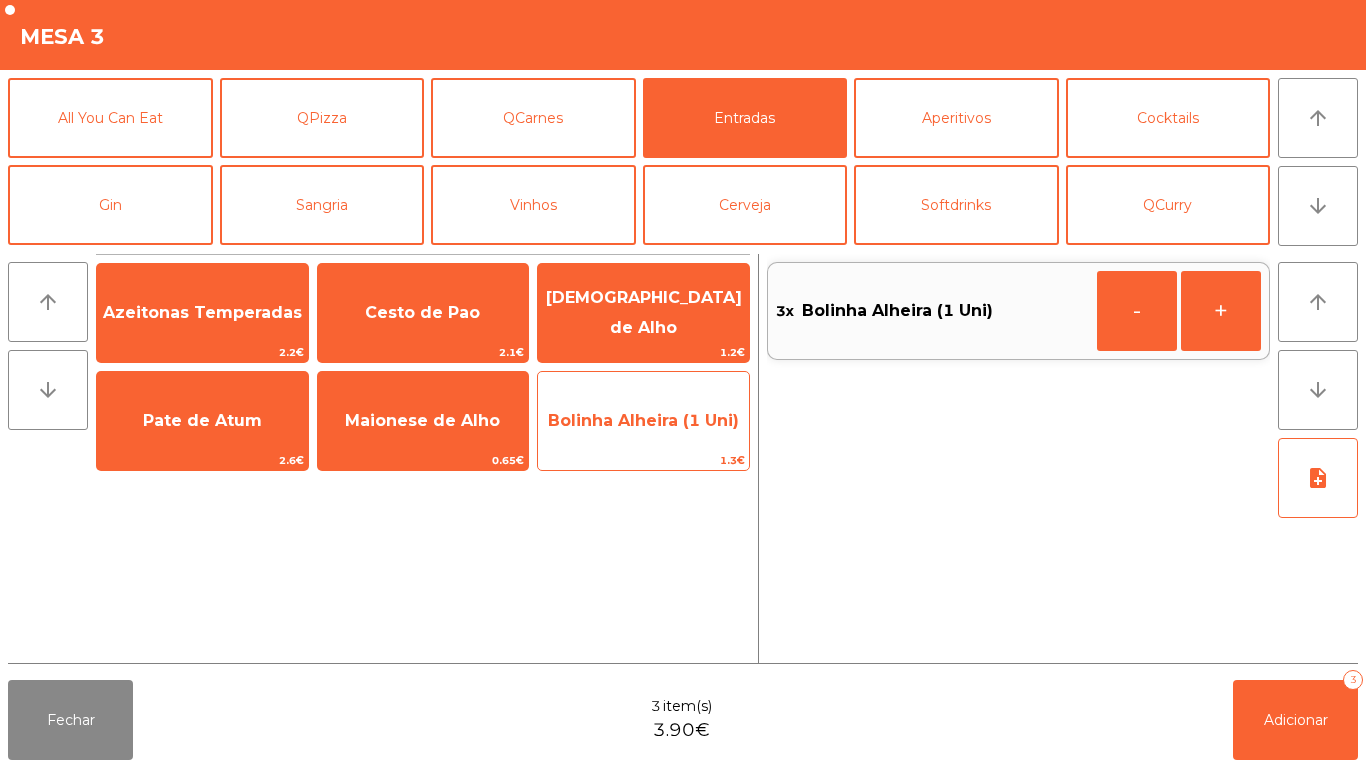 click on "Bolinha Alheira (1 Uni)" 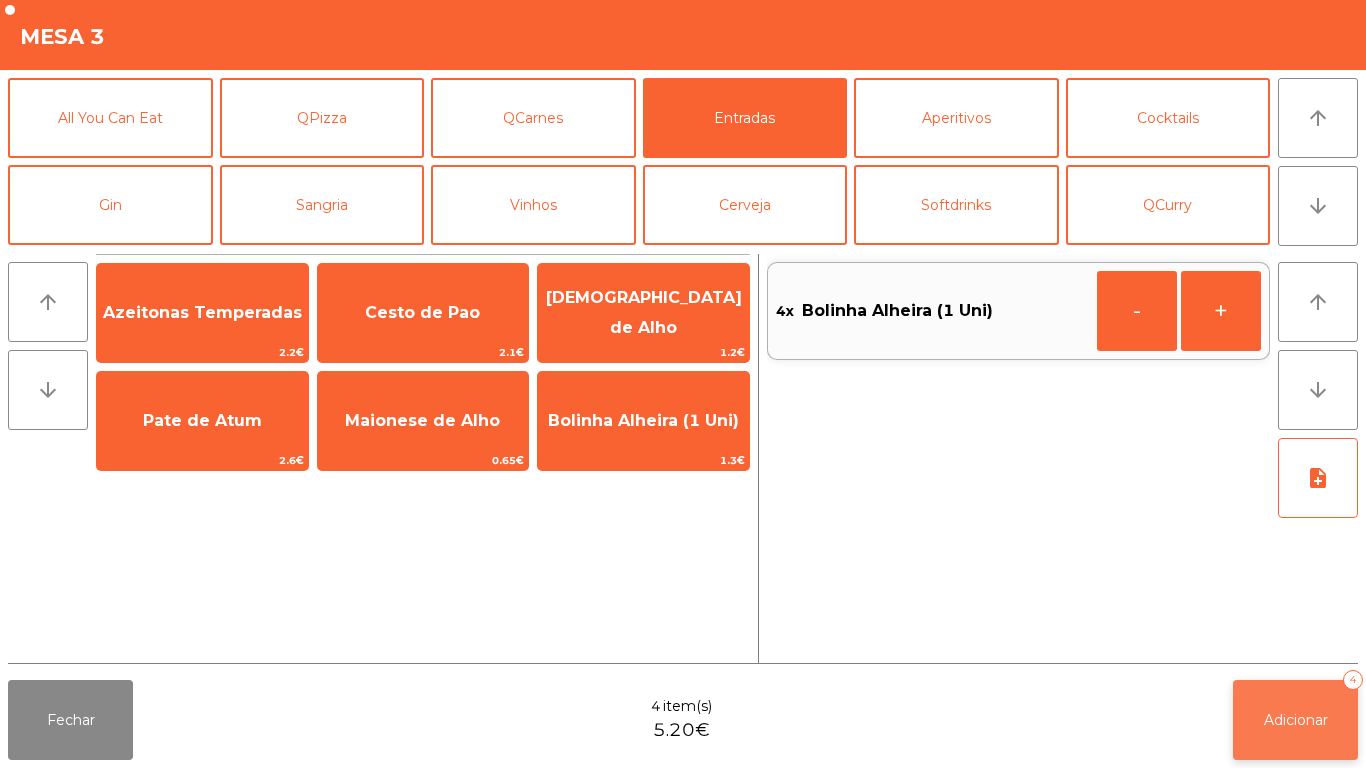 click on "Adicionar   4" 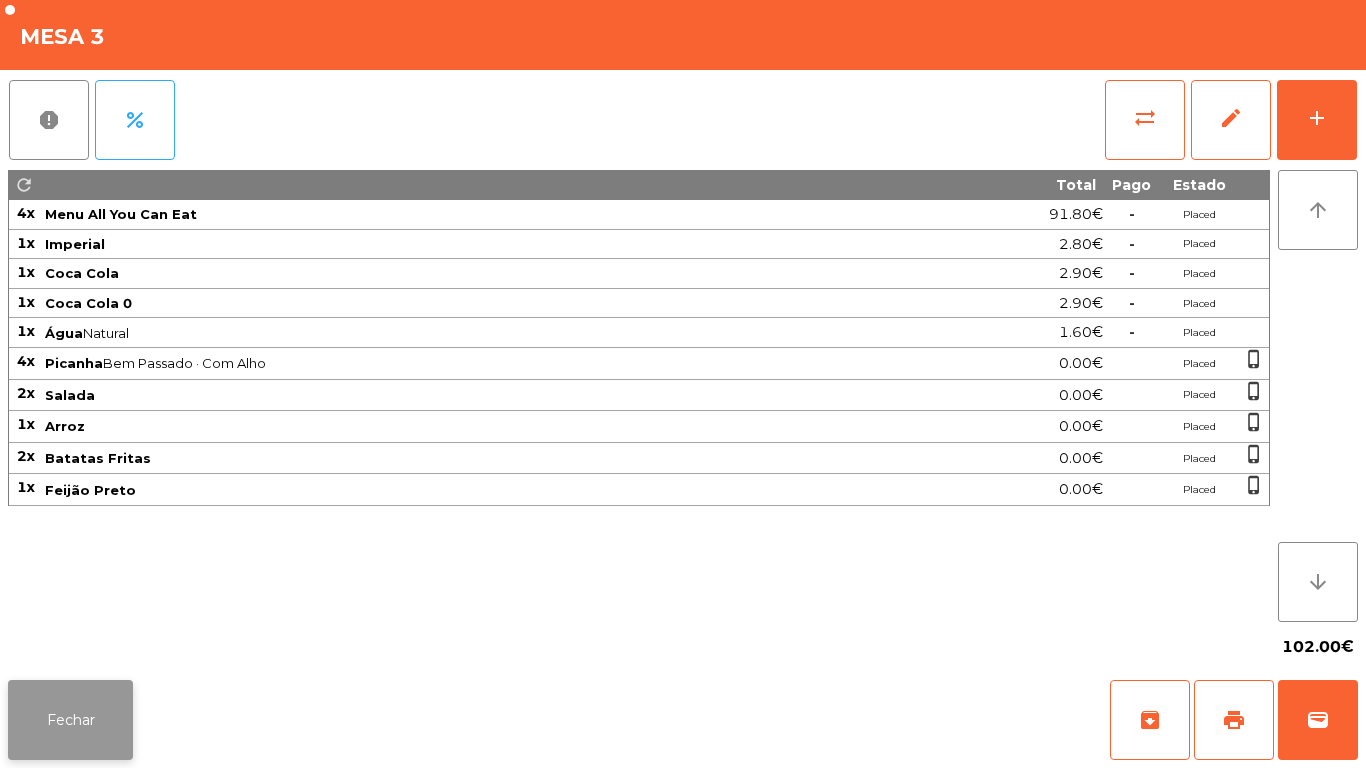 click on "Fechar" 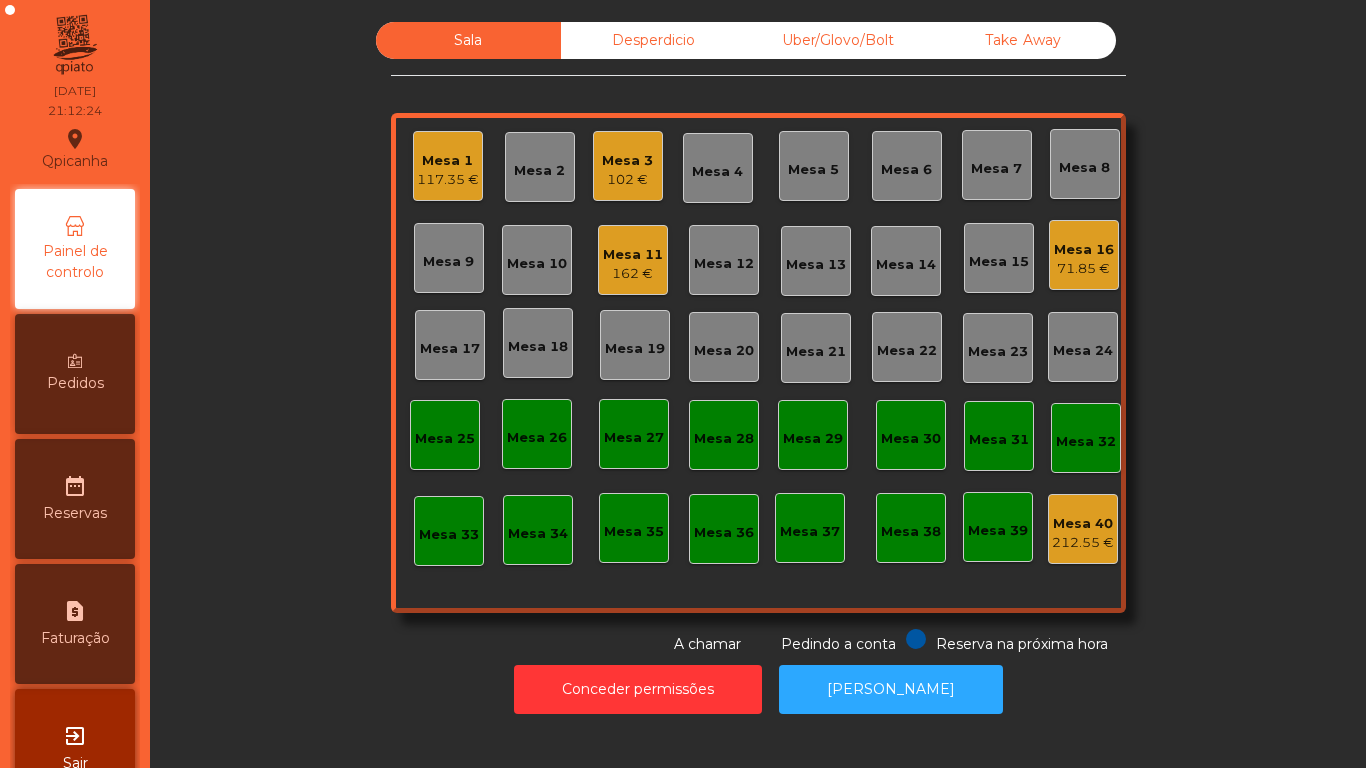 click on "162 €" 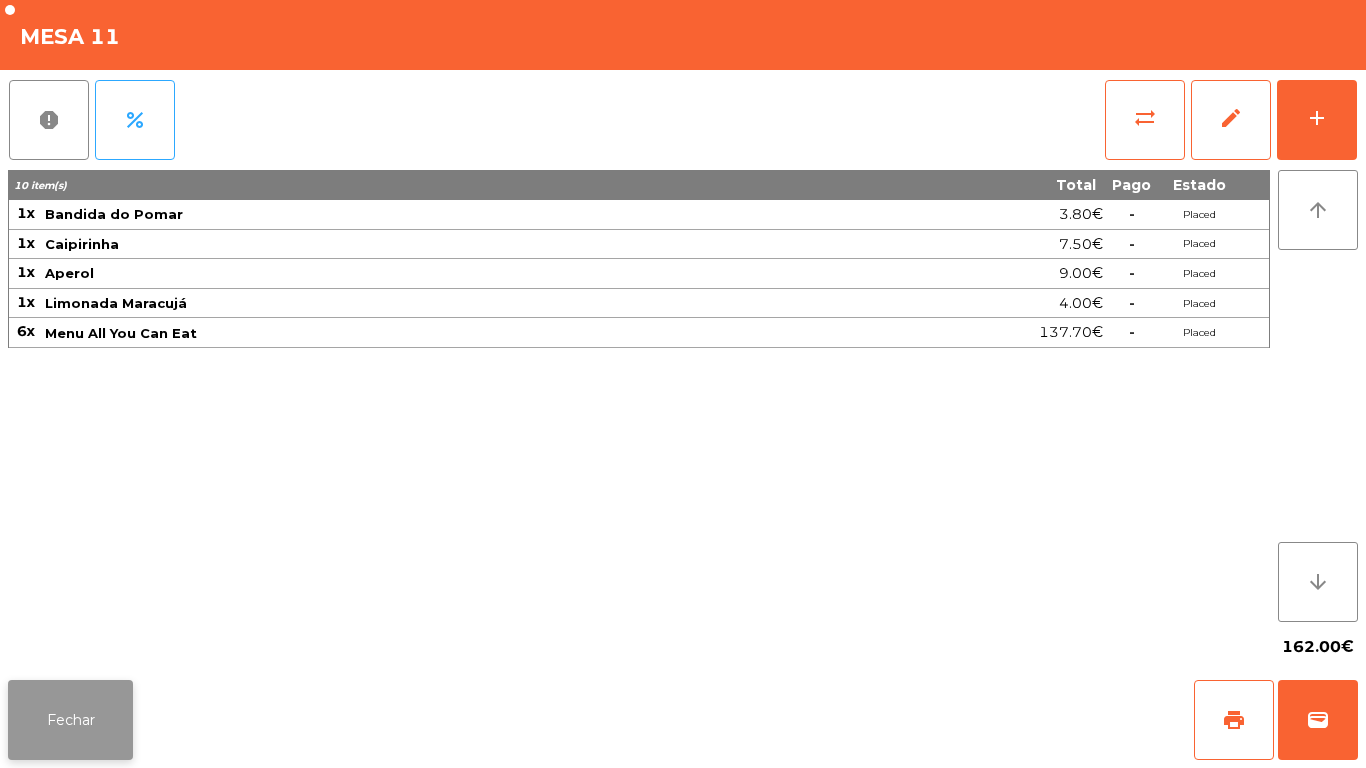 click on "Fechar" 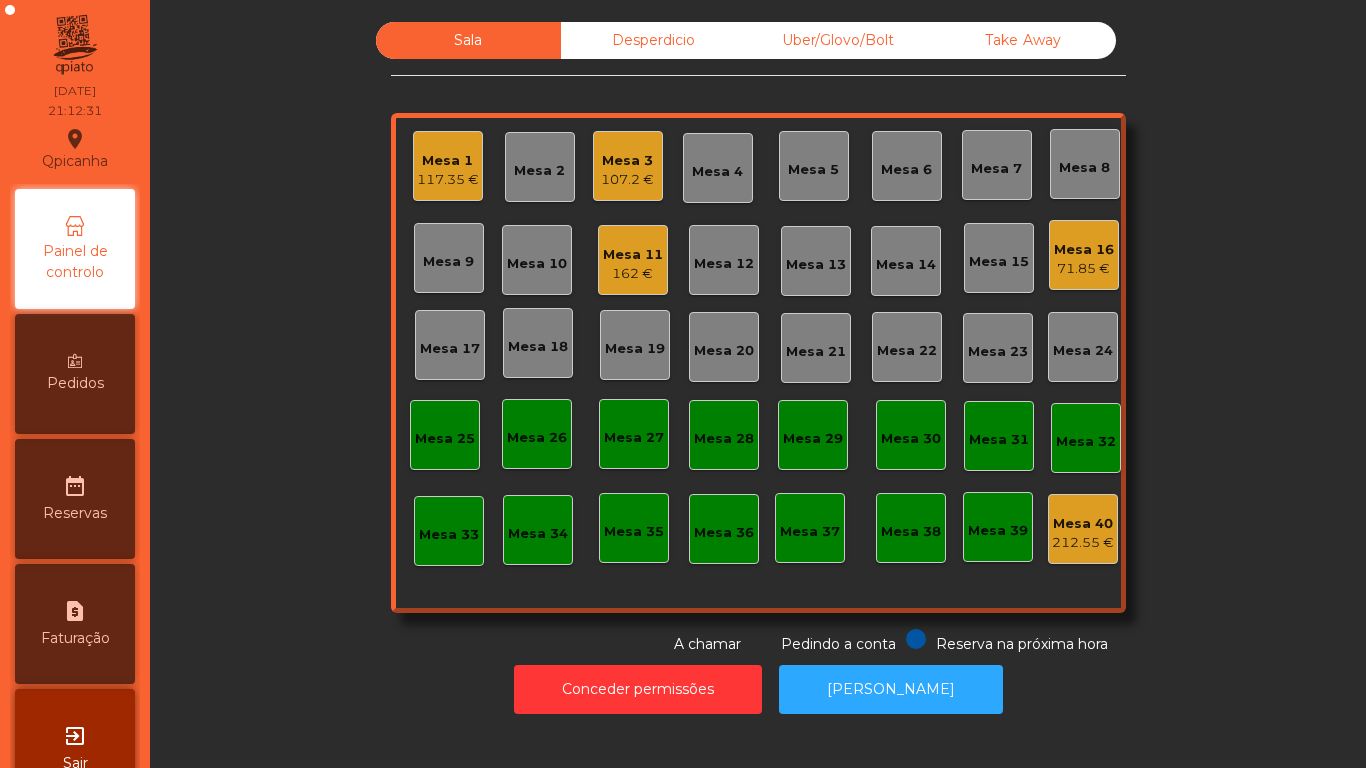 click on "107.2 €" 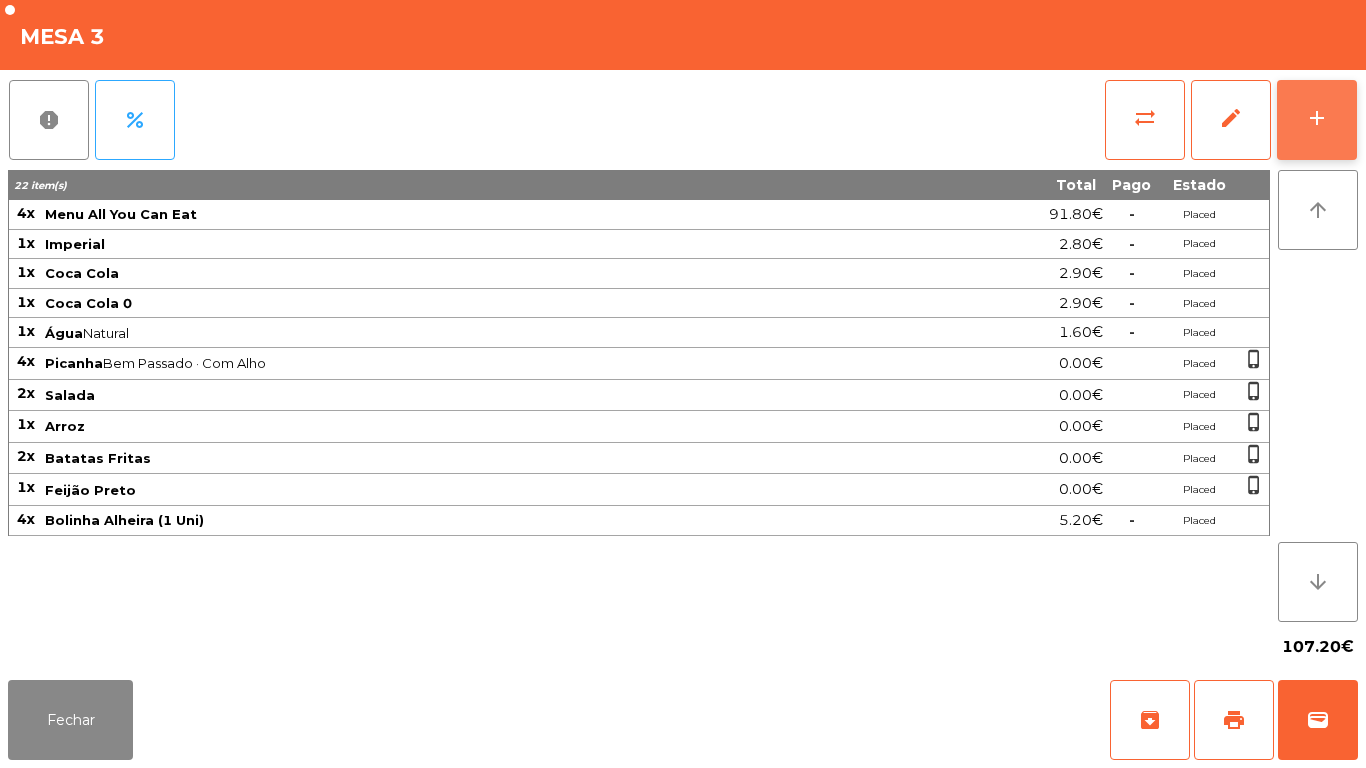 click on "add" 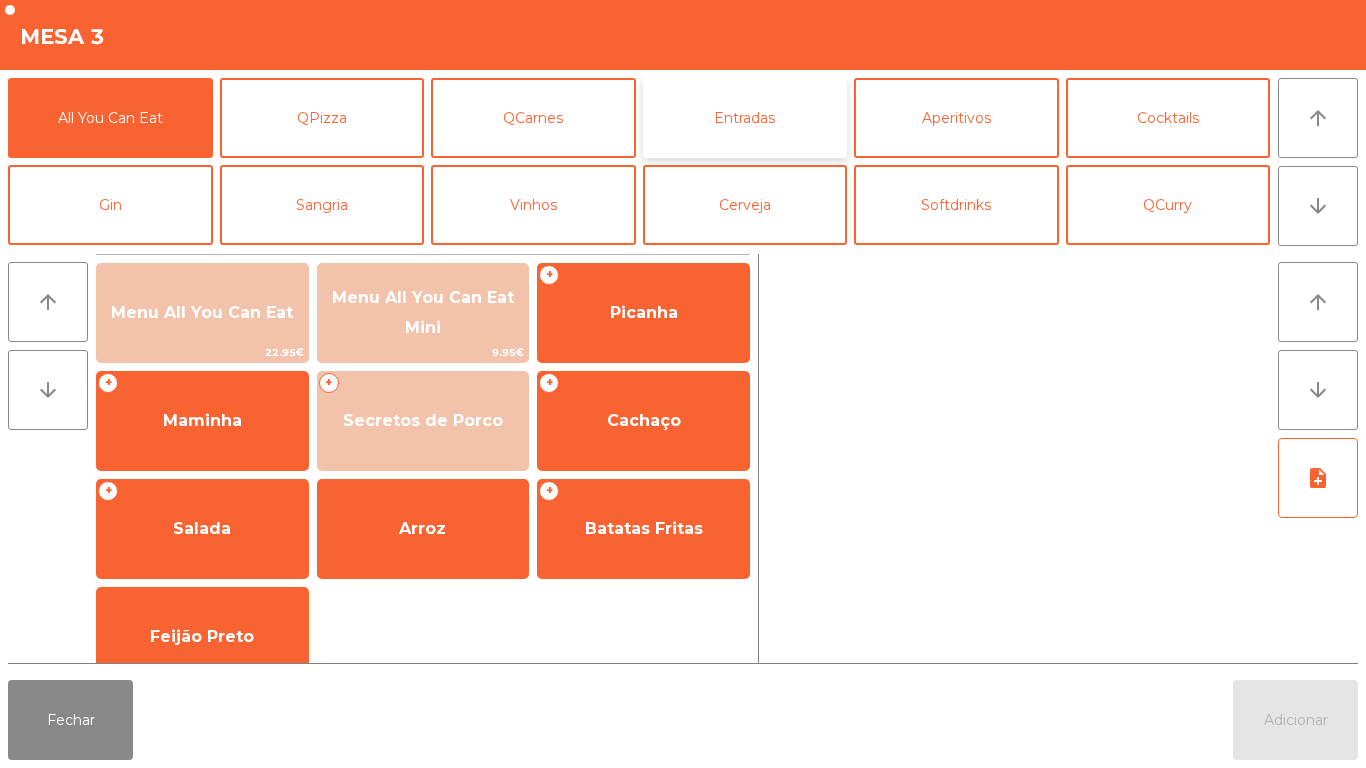 click on "Entradas" 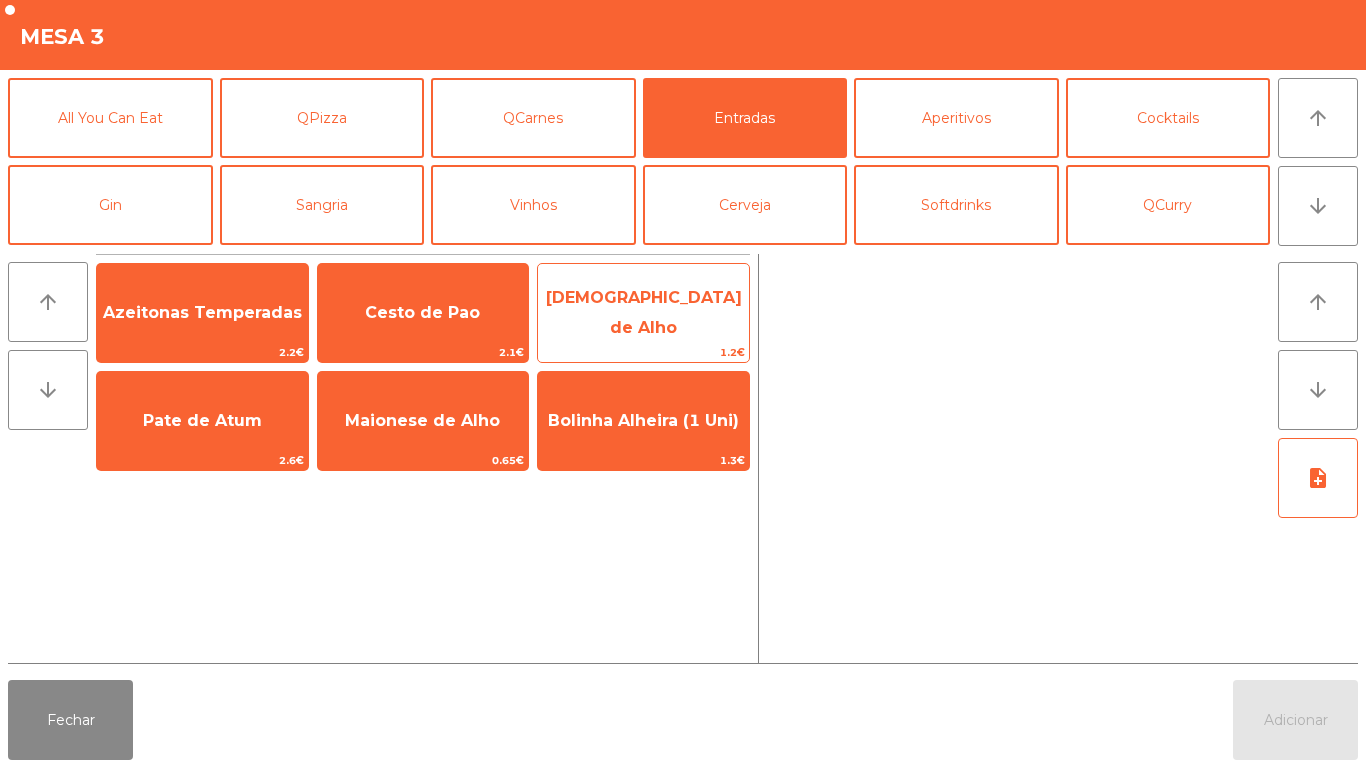 click on "[DEMOGRAPHIC_DATA] de Alho" 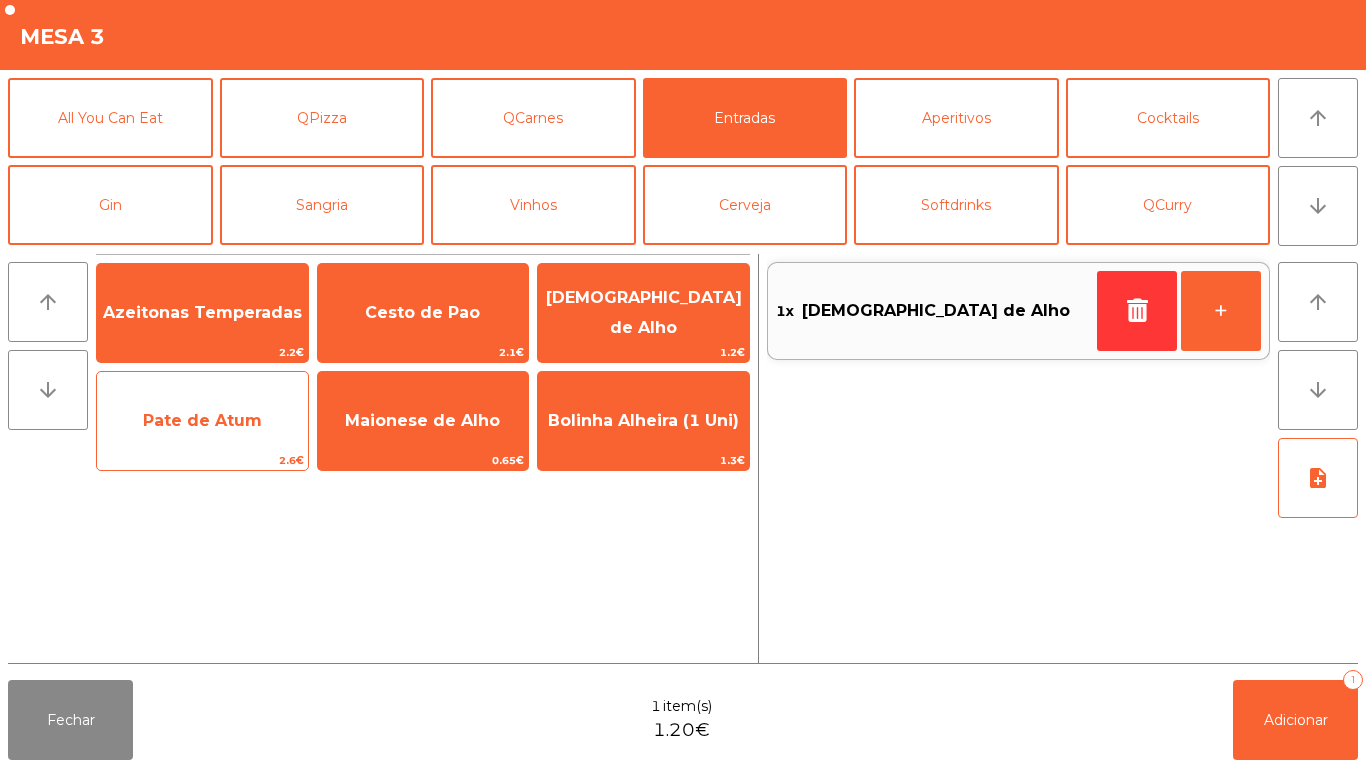 click on "Pate de Atum" 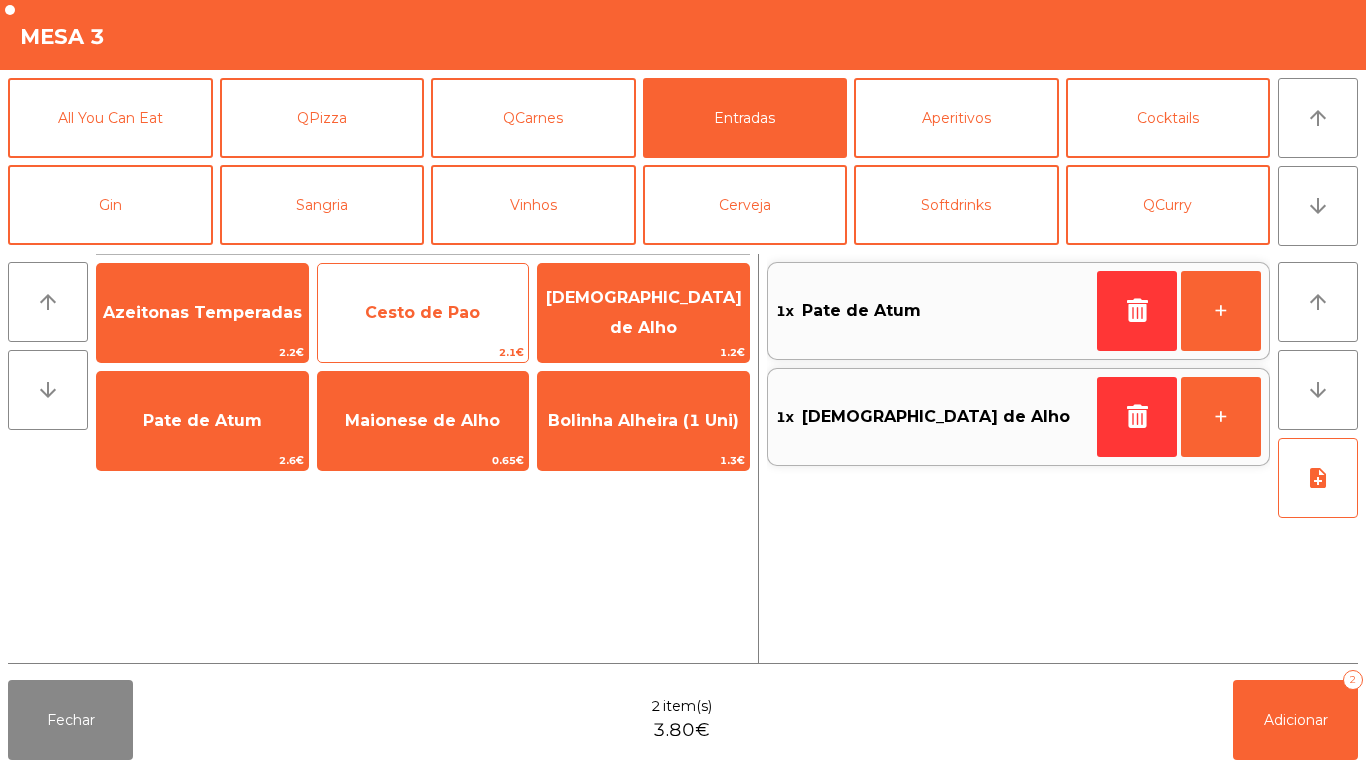click on "Cesto de Pao" 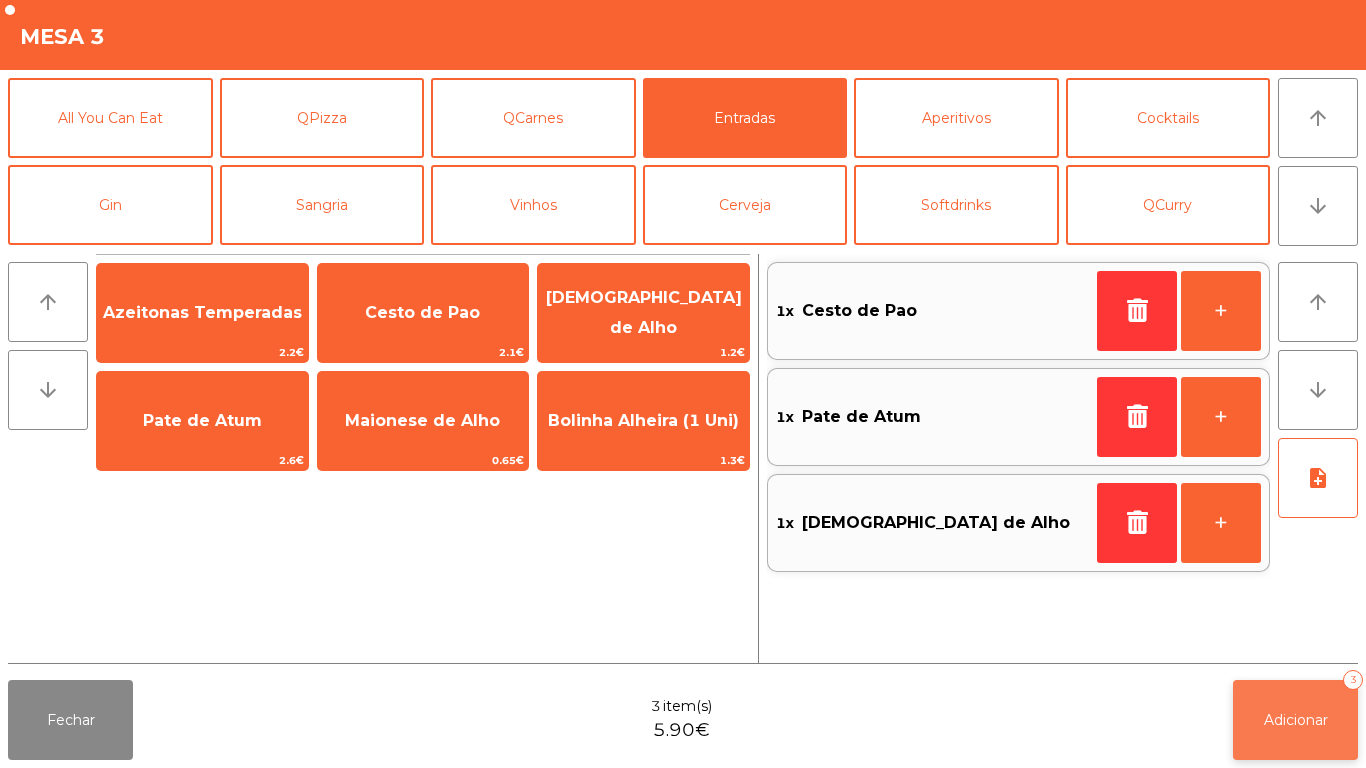 click on "Adicionar   3" 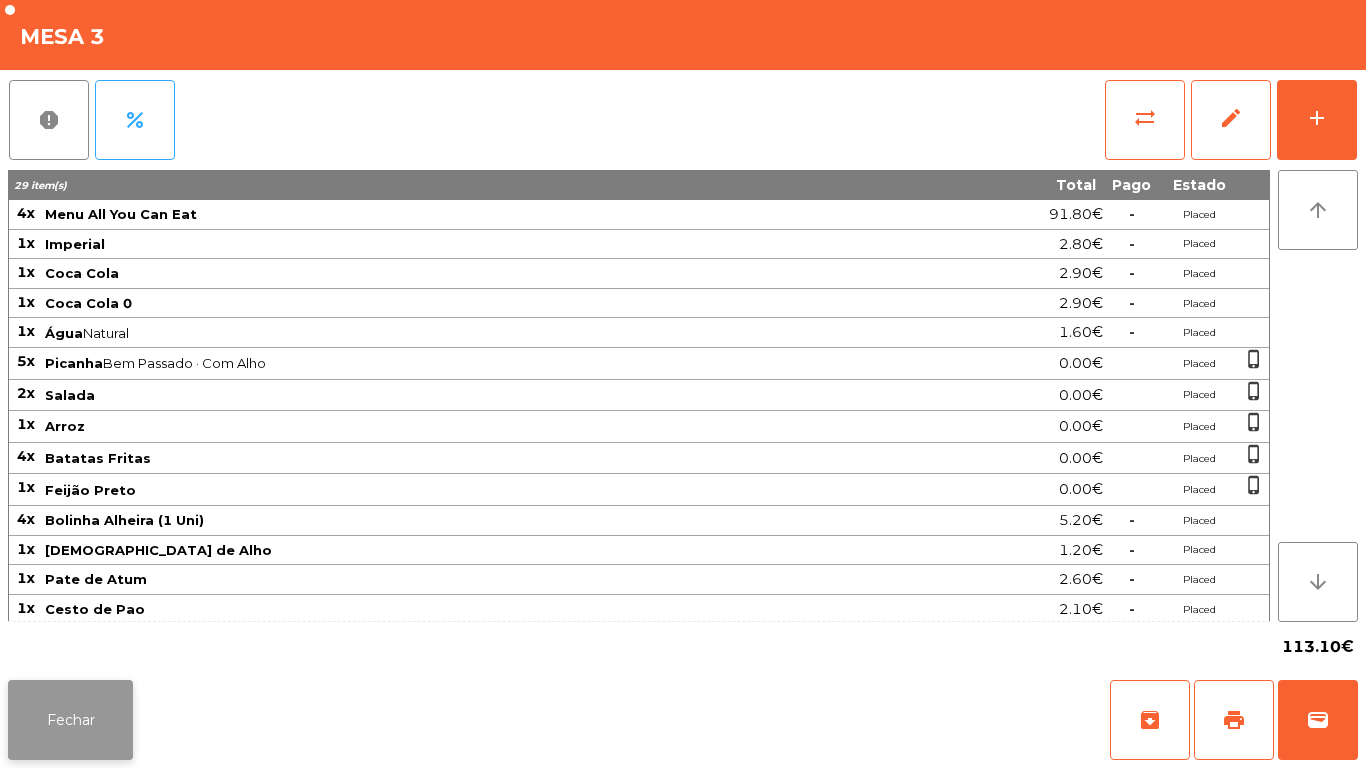 click on "Fechar" 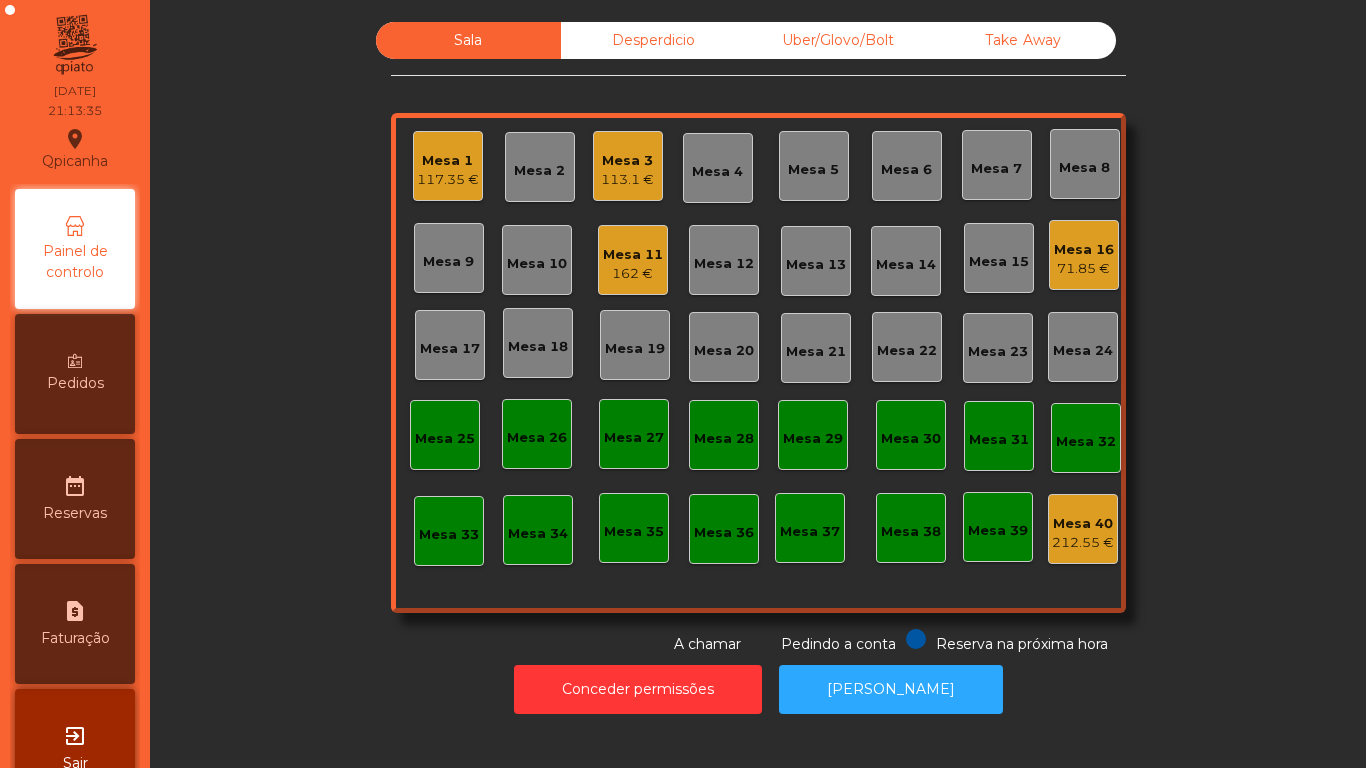click on "71.85 €" 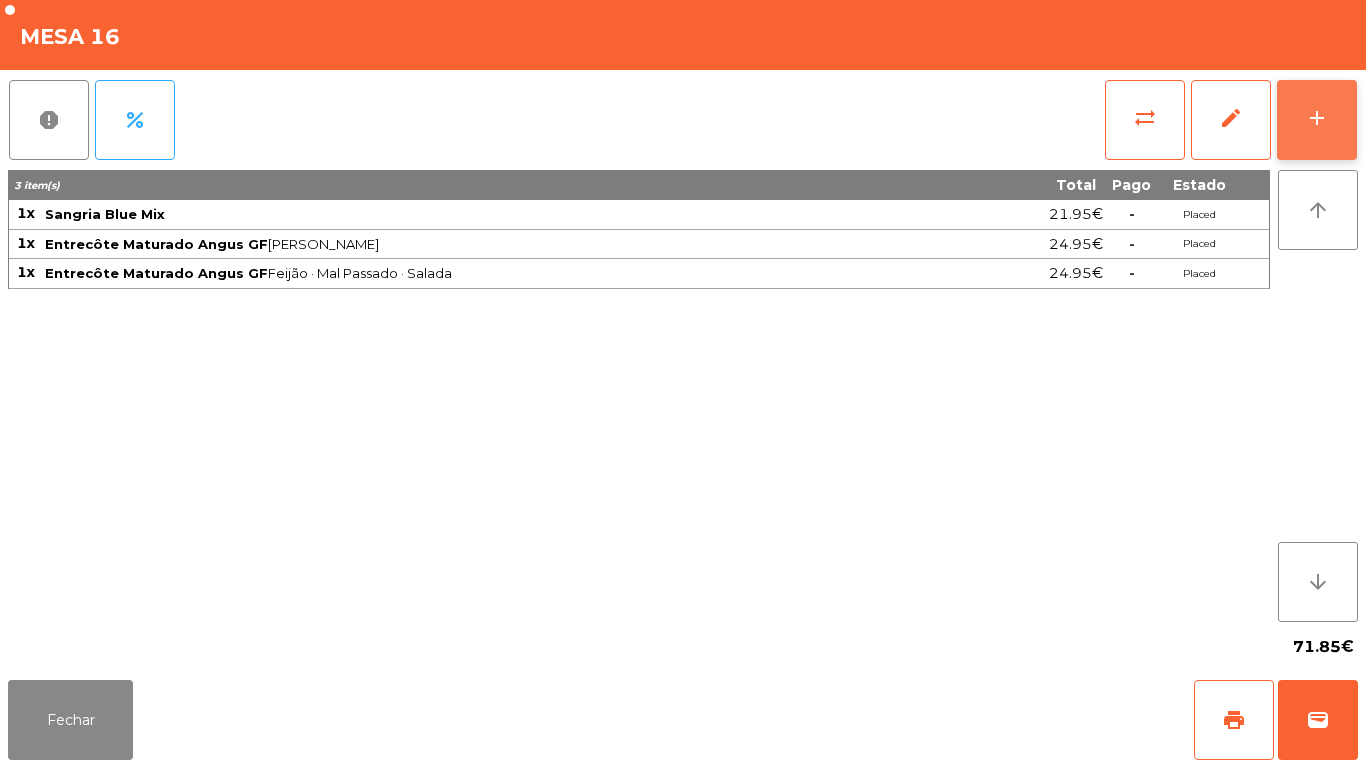 click on "add" 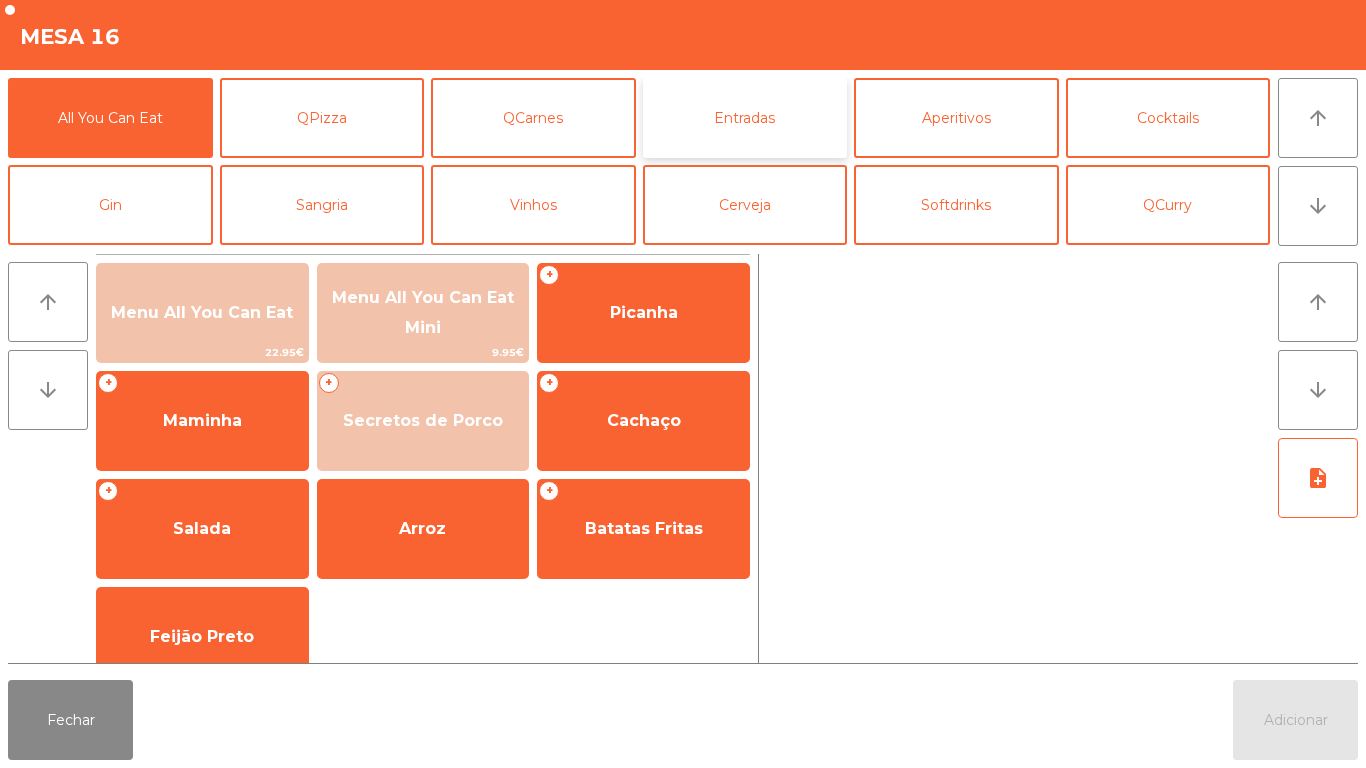click on "Entradas" 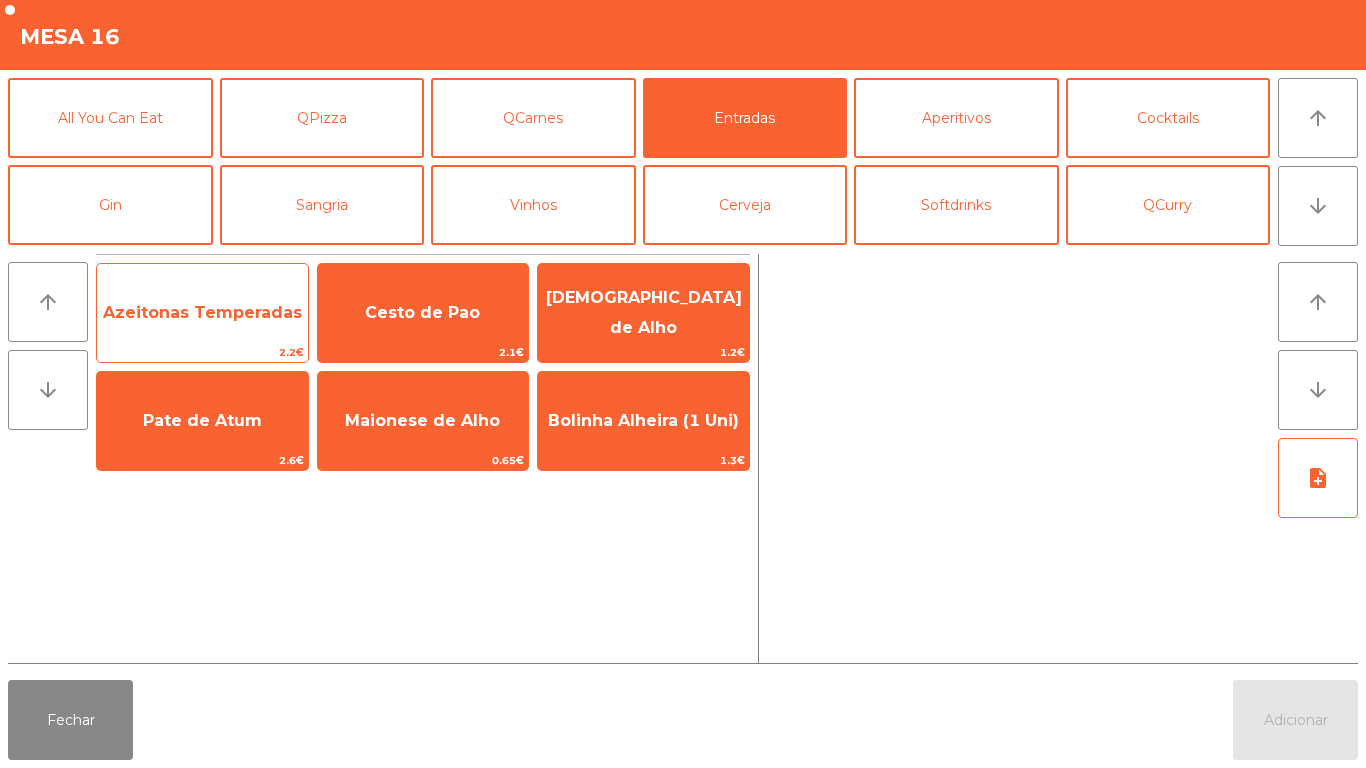 click on "Azeitonas Temperadas" 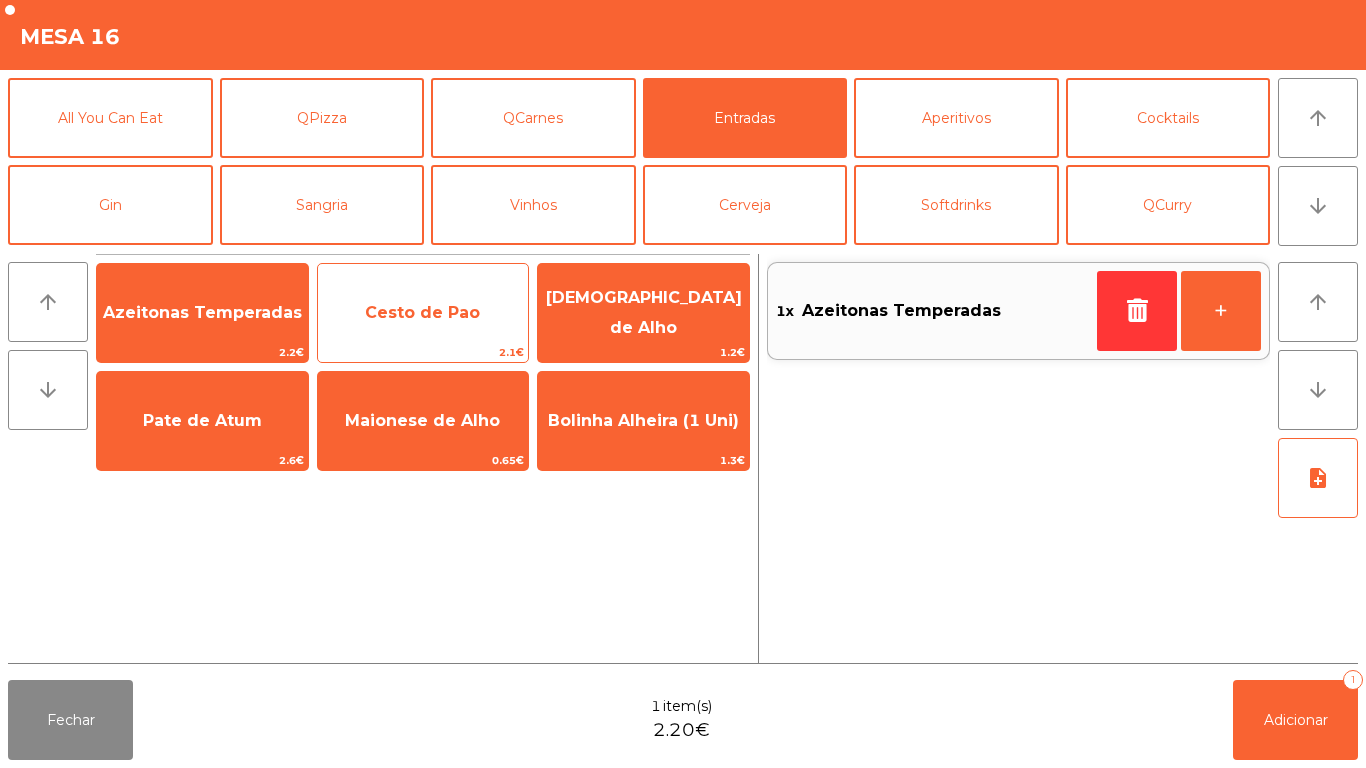 click on "Cesto de Pao" 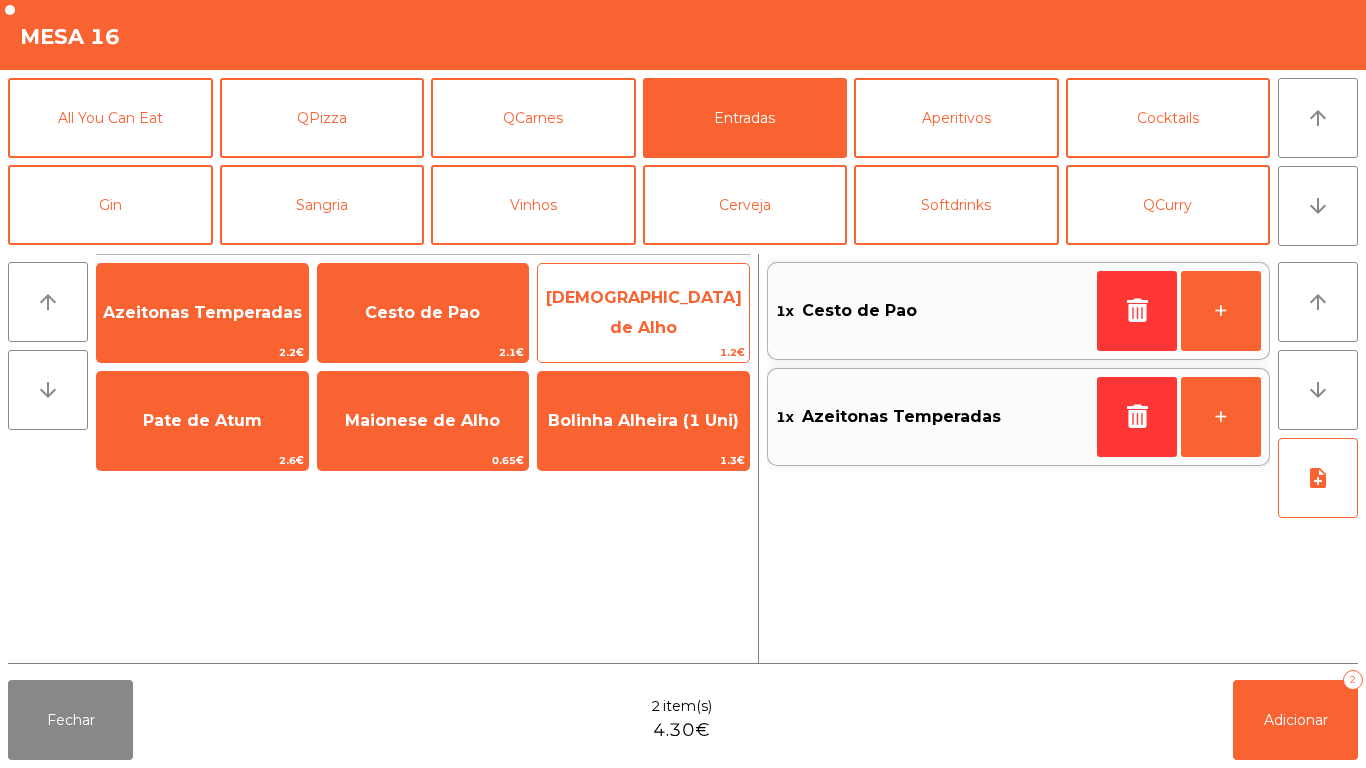click on "[DEMOGRAPHIC_DATA] de Alho" 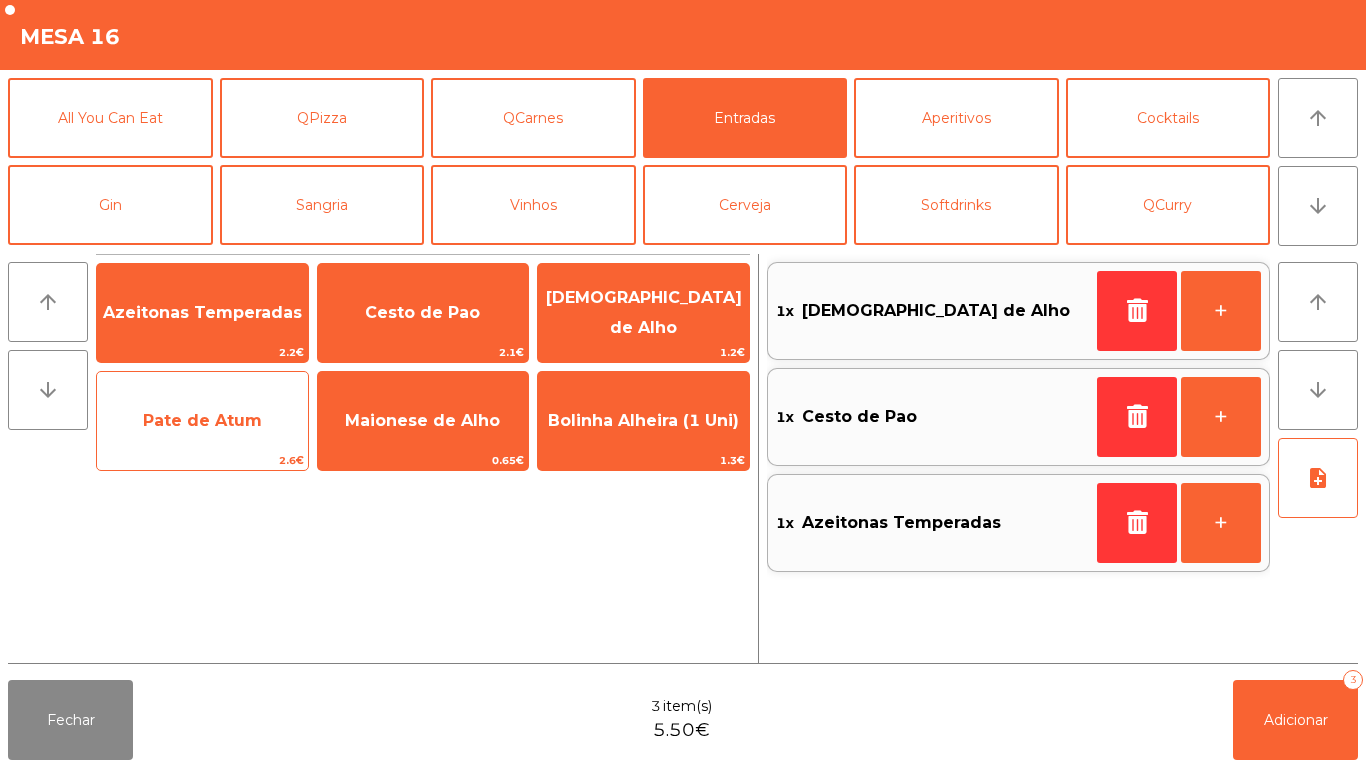 click on "Pate de Atum" 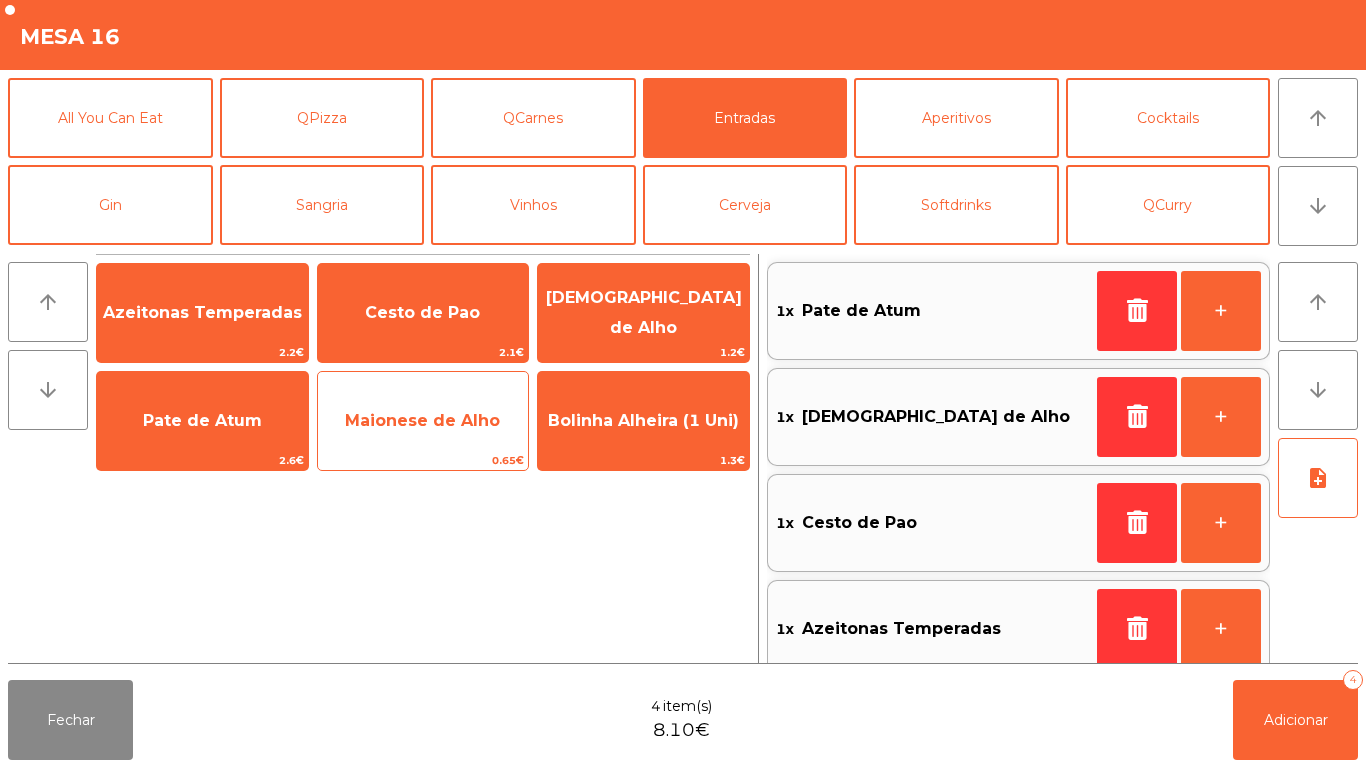 click on "Maionese de Alho" 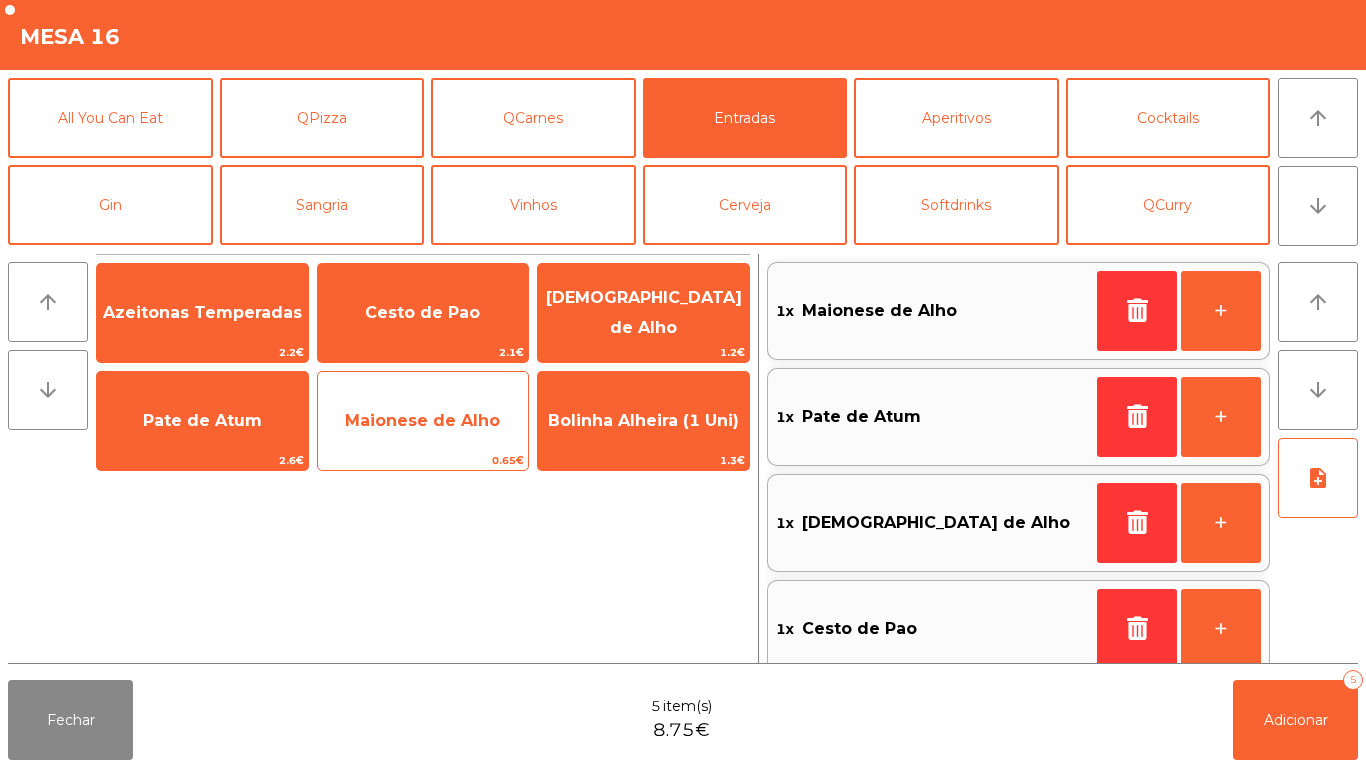 scroll, scrollTop: 8, scrollLeft: 0, axis: vertical 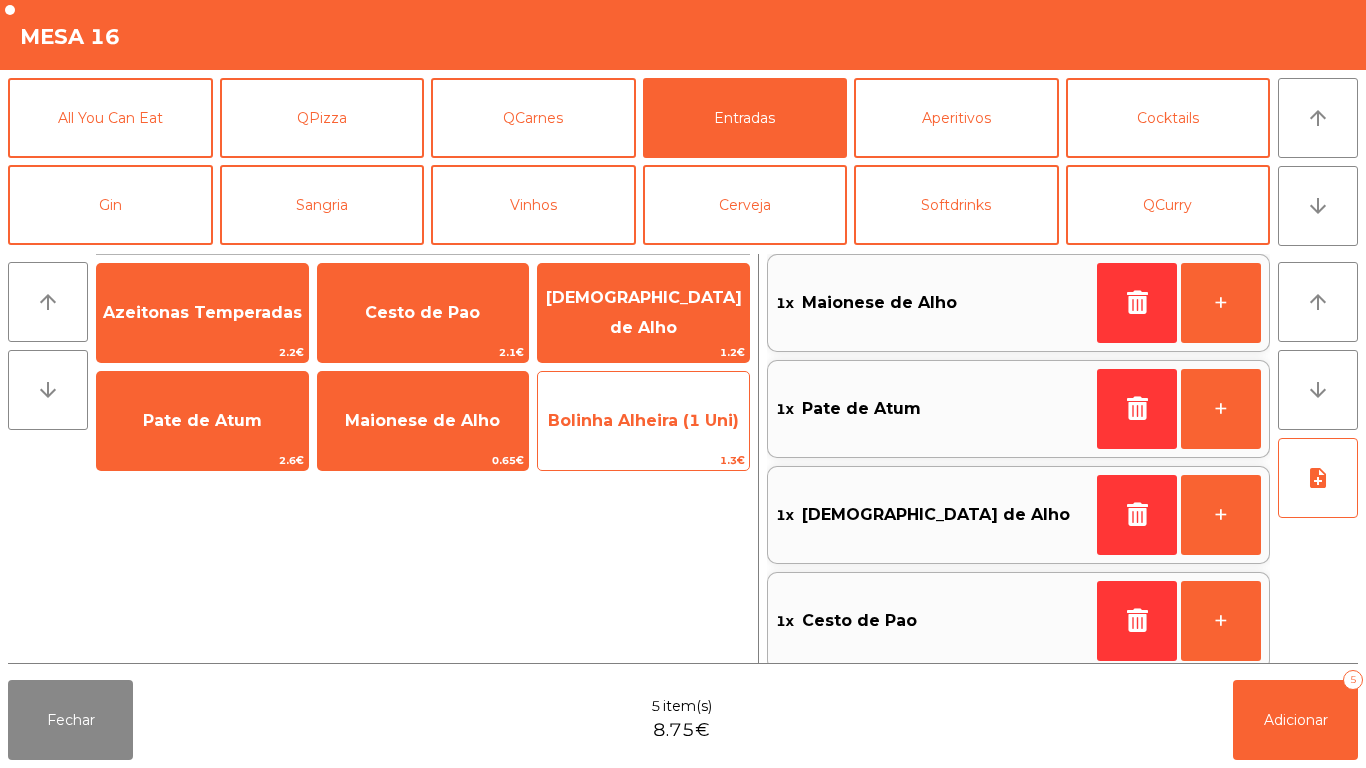 click on "Bolinha Alheira (1 Uni)" 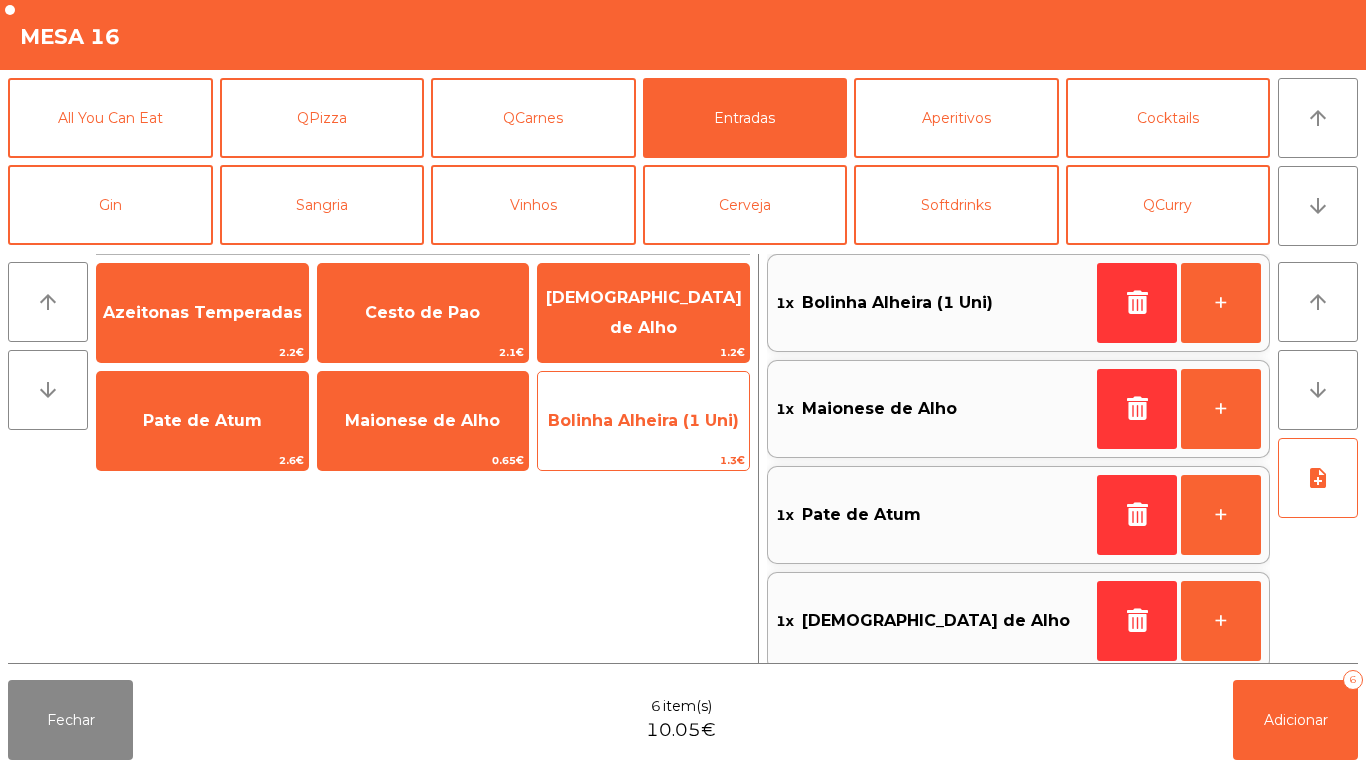 click on "Bolinha Alheira (1 Uni)" 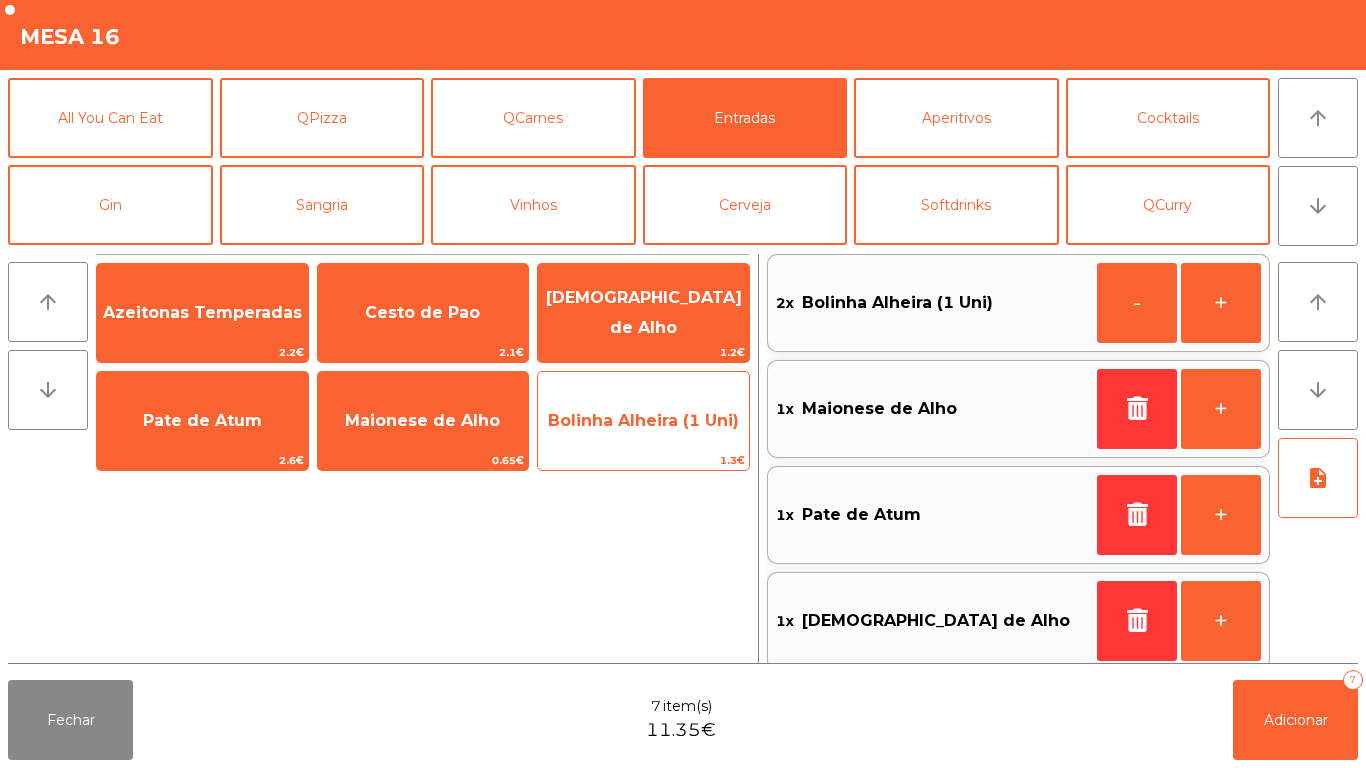 click on "Bolinha Alheira (1 Uni)" 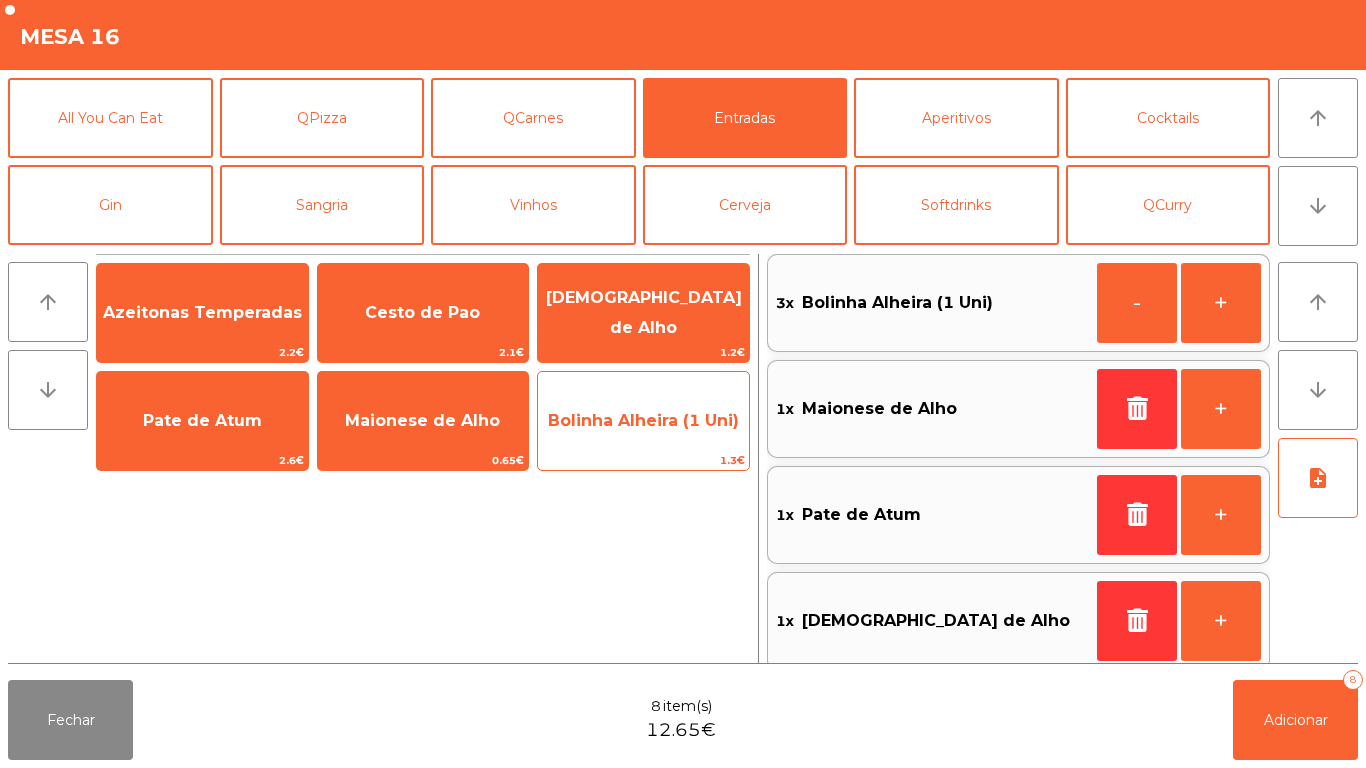 click on "Bolinha Alheira (1 Uni)" 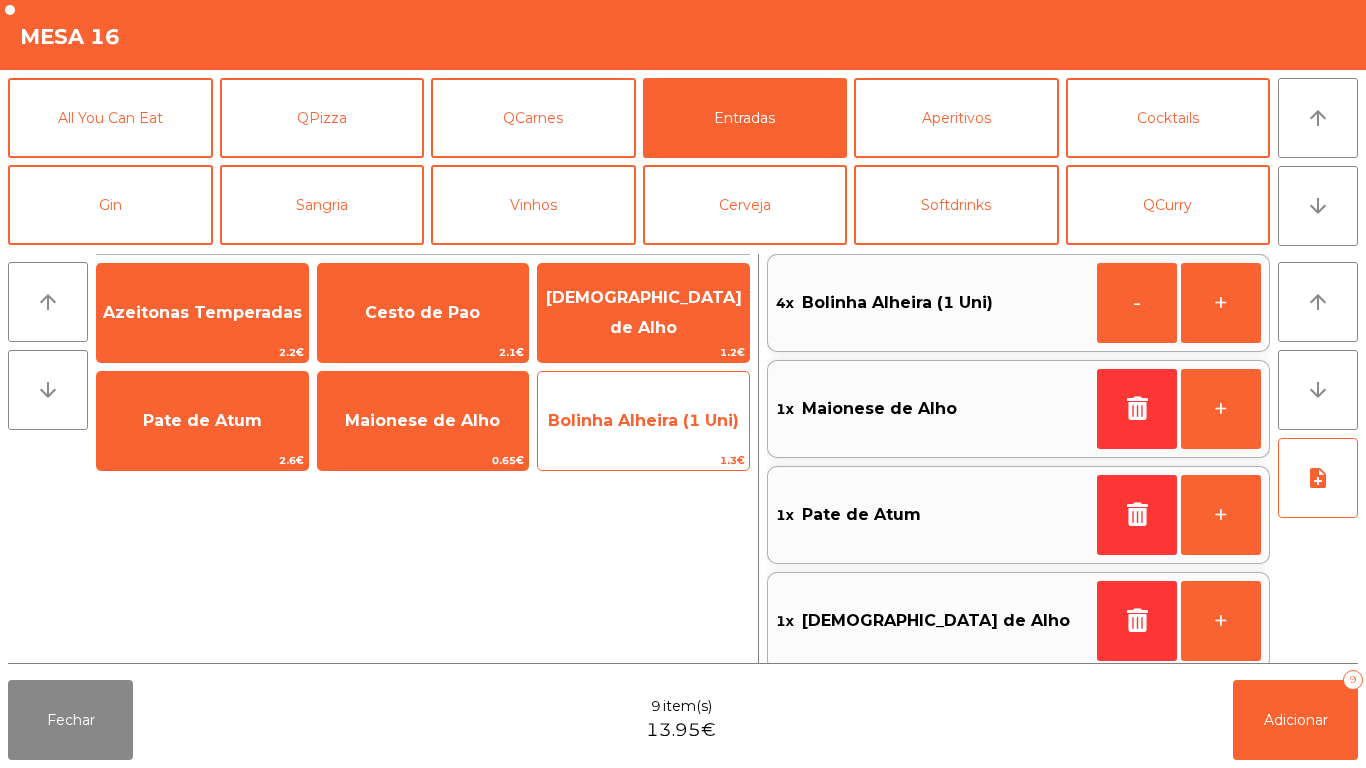 click on "Bolinha Alheira (1 Uni)" 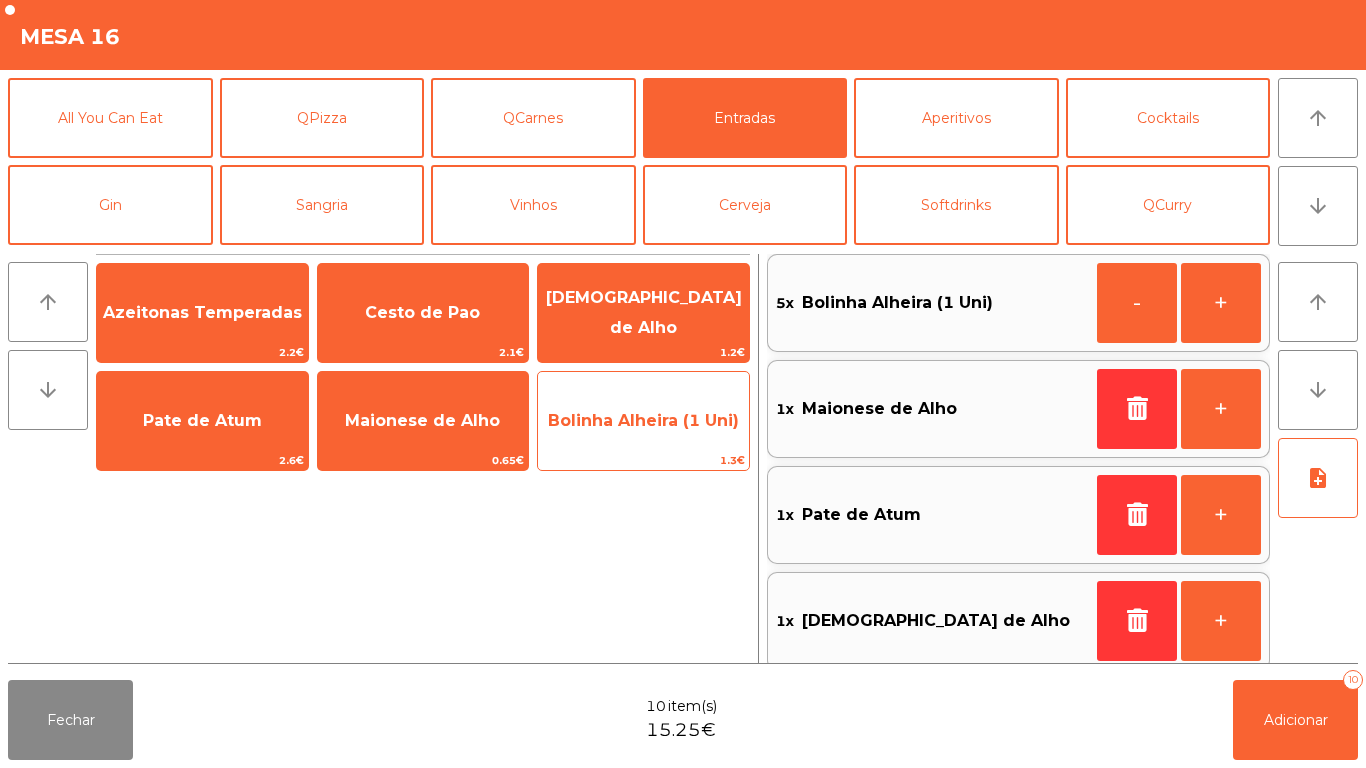click on "Bolinha Alheira (1 Uni)" 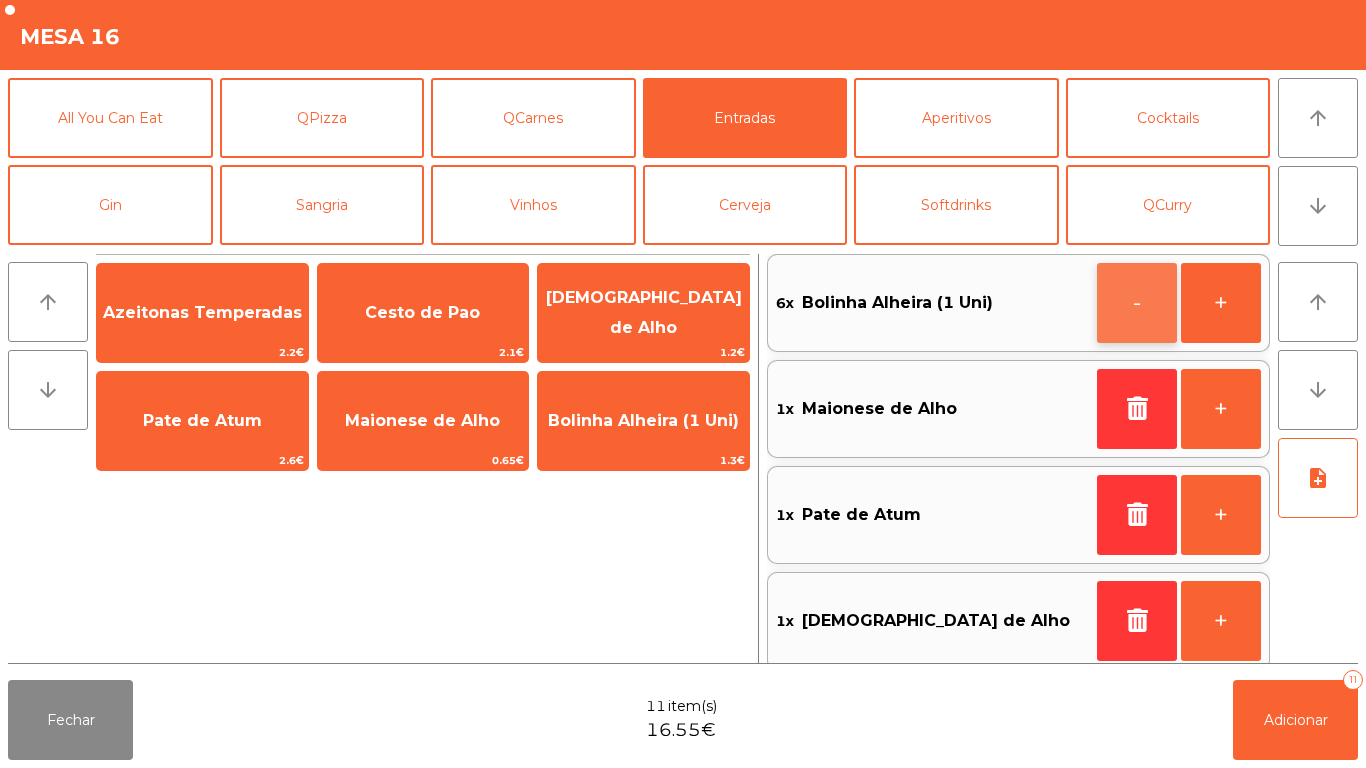 click on "-" 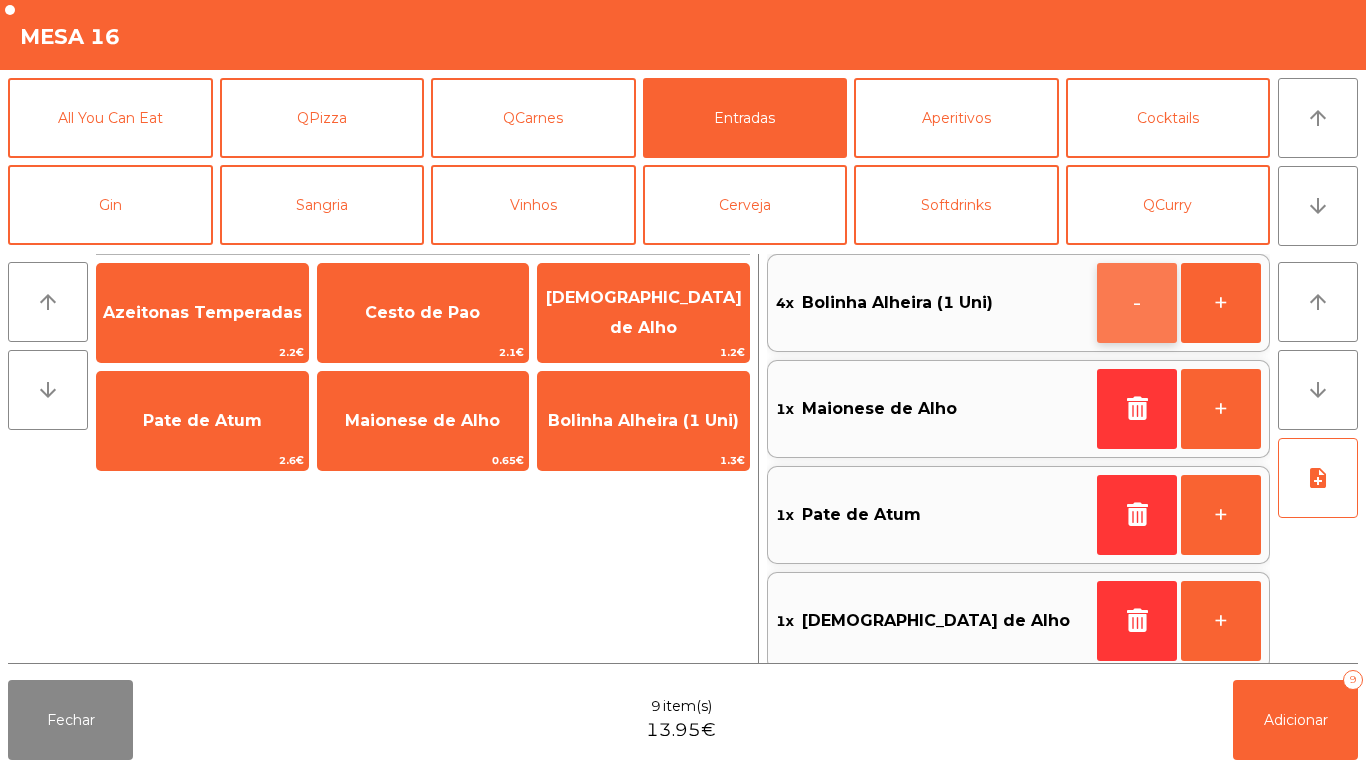 click on "-" 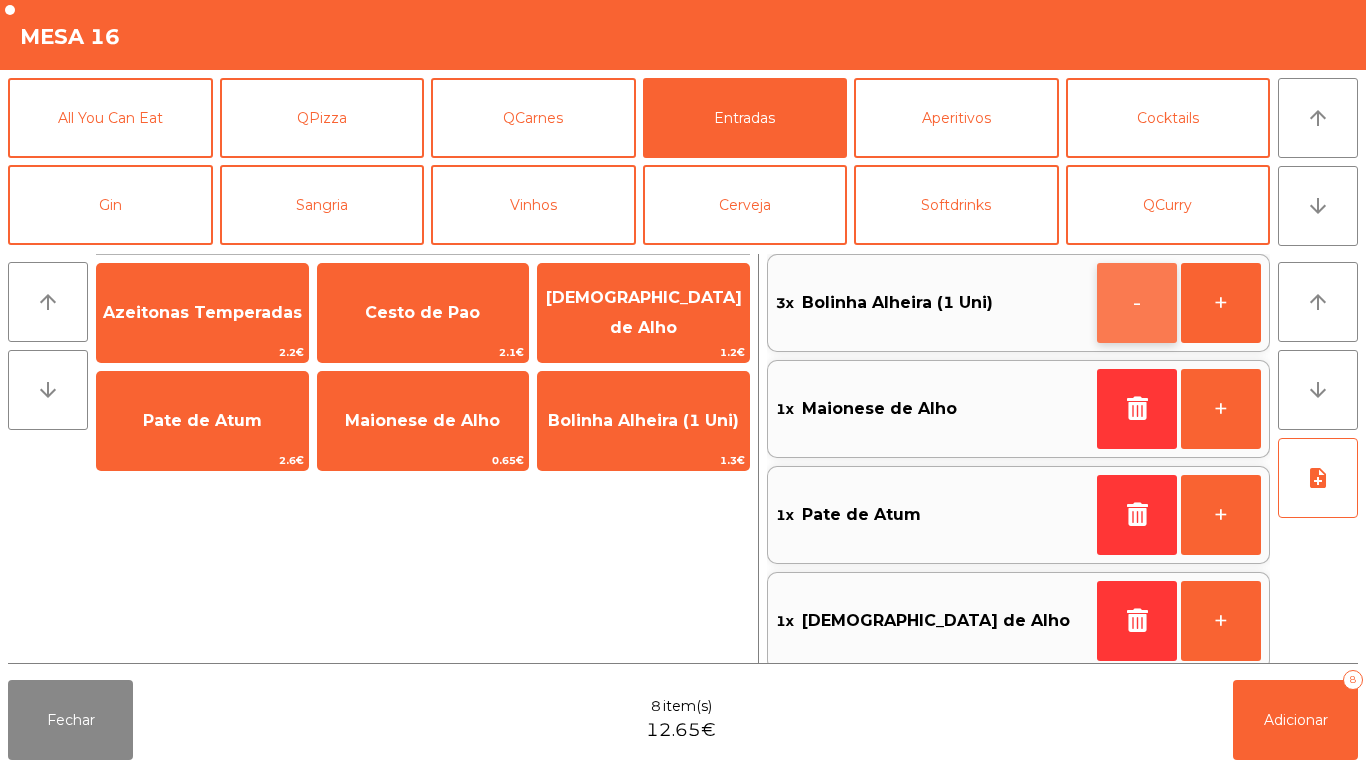 click on "-" 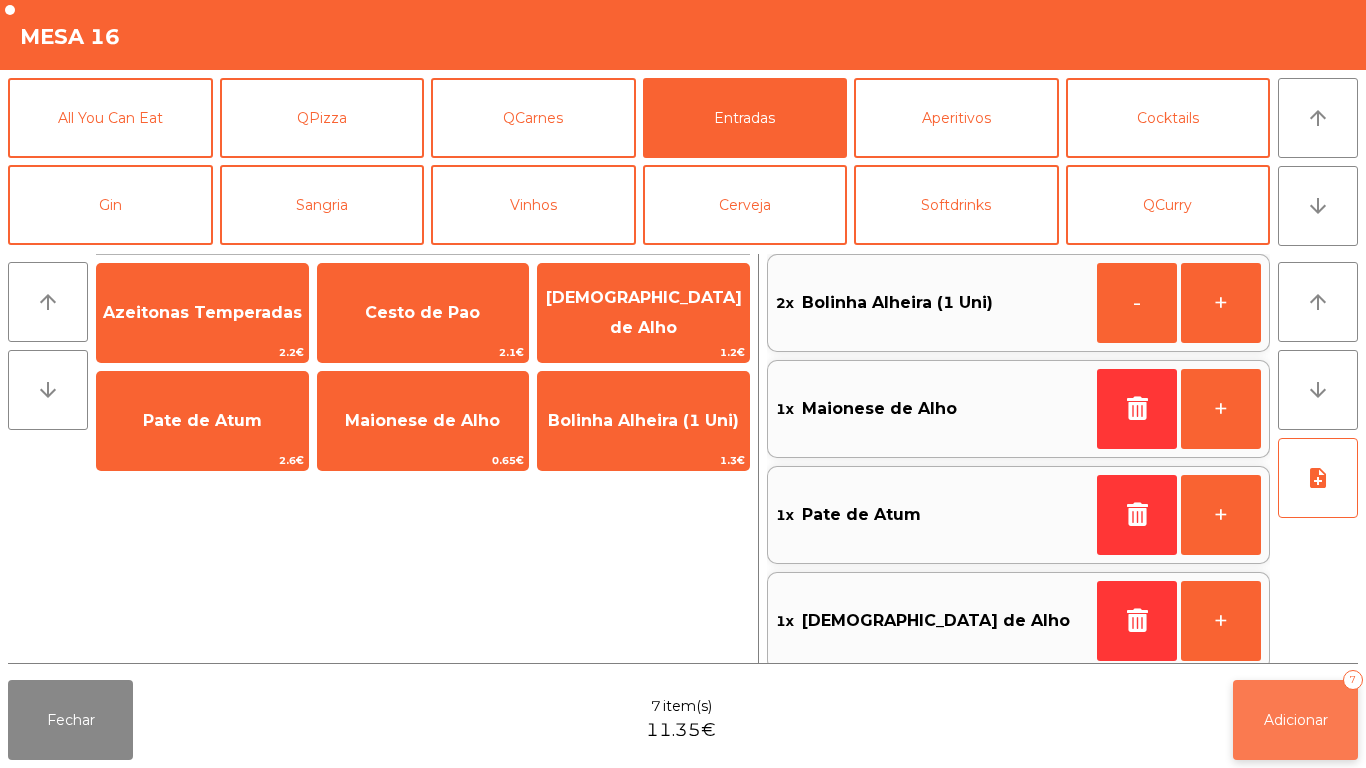 click on "Adicionar   7" 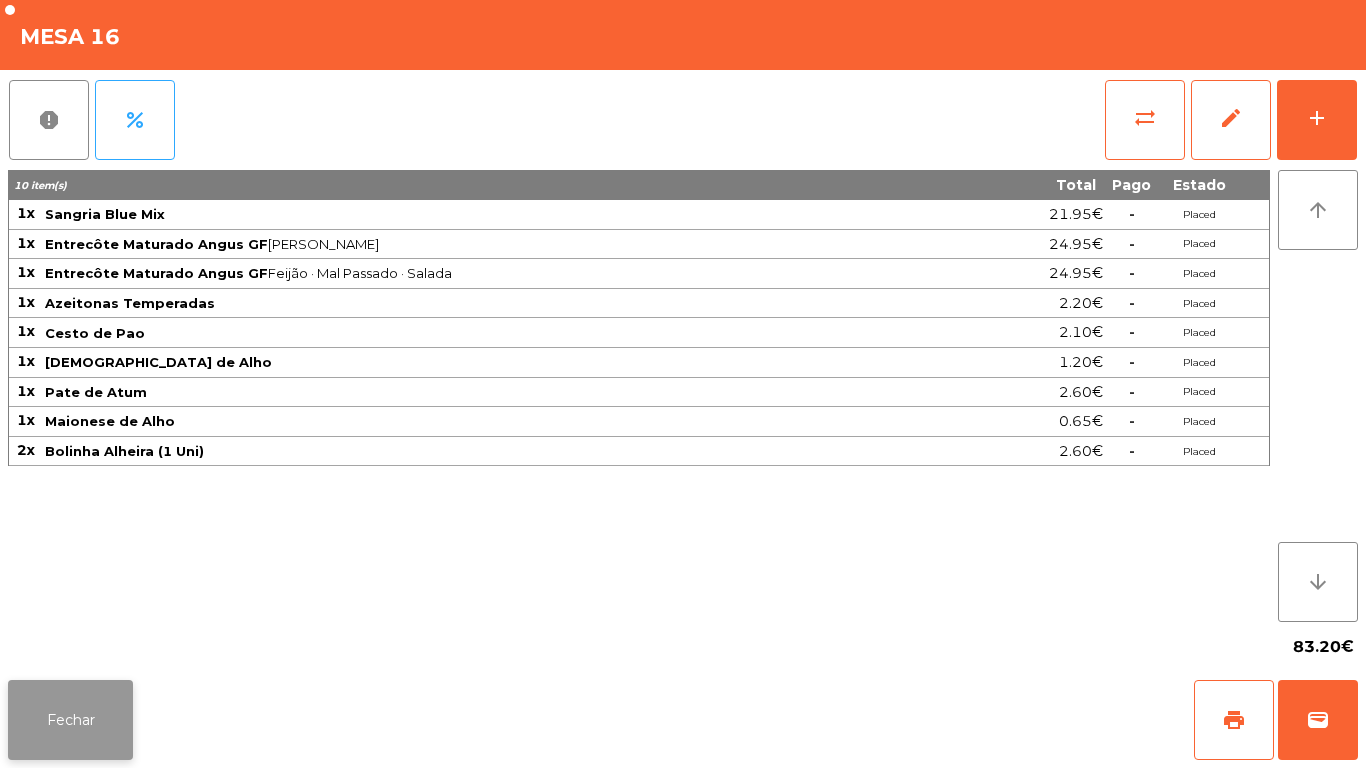 click on "Fechar" 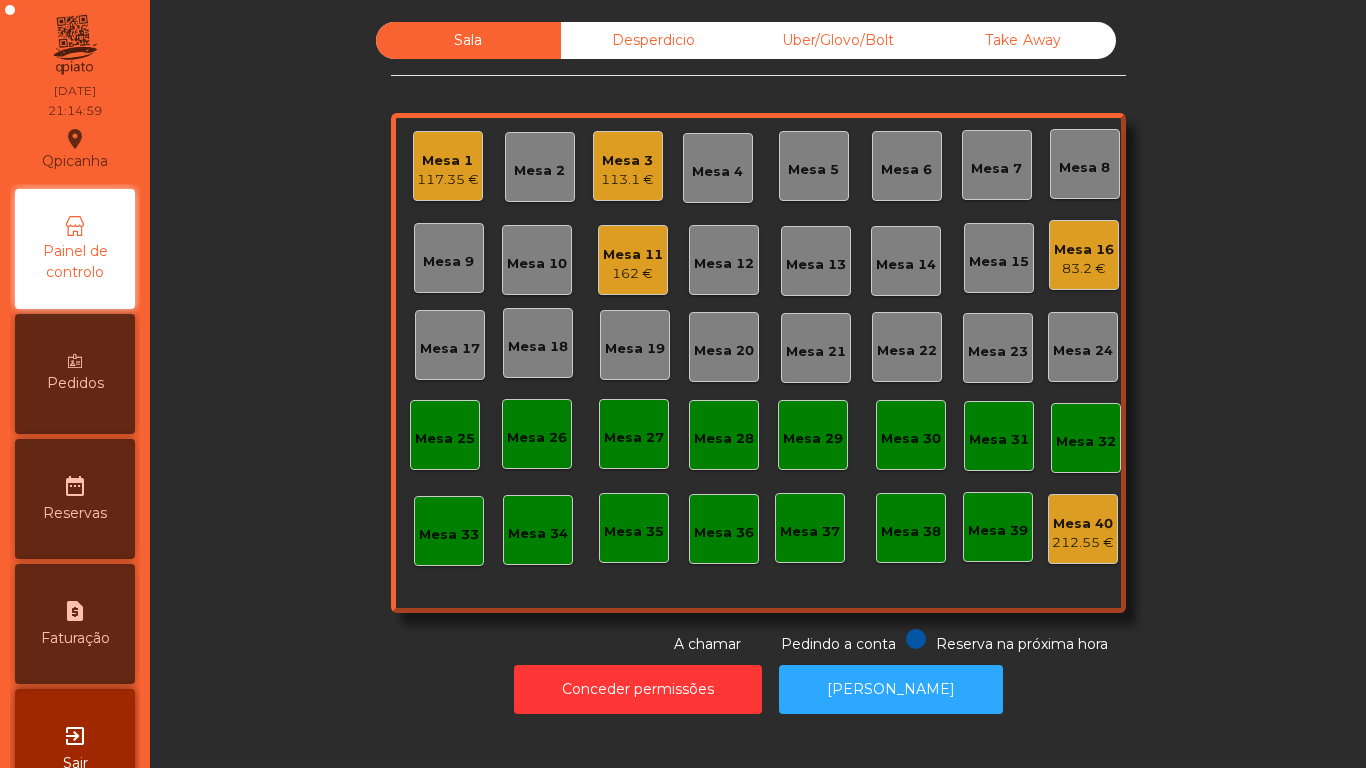 click on "Mesa 11" 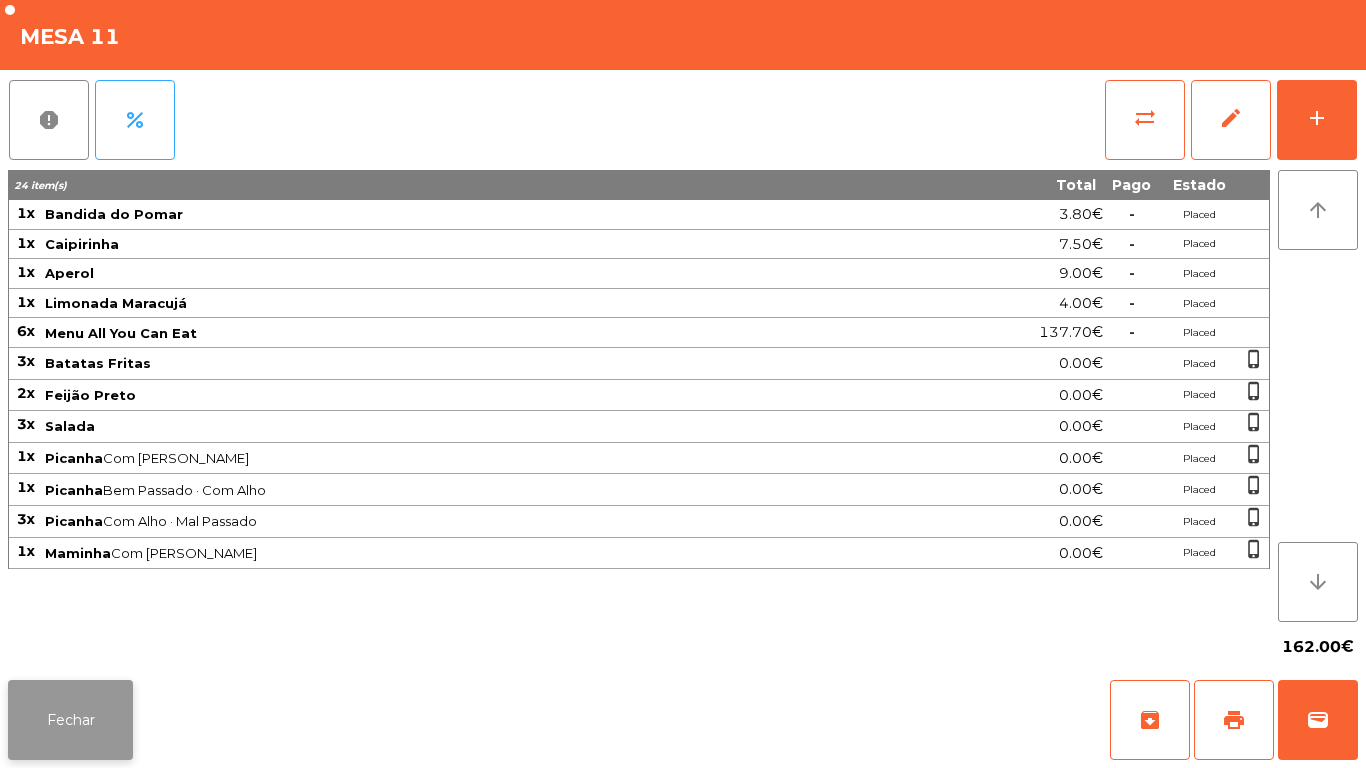 click on "Fechar" 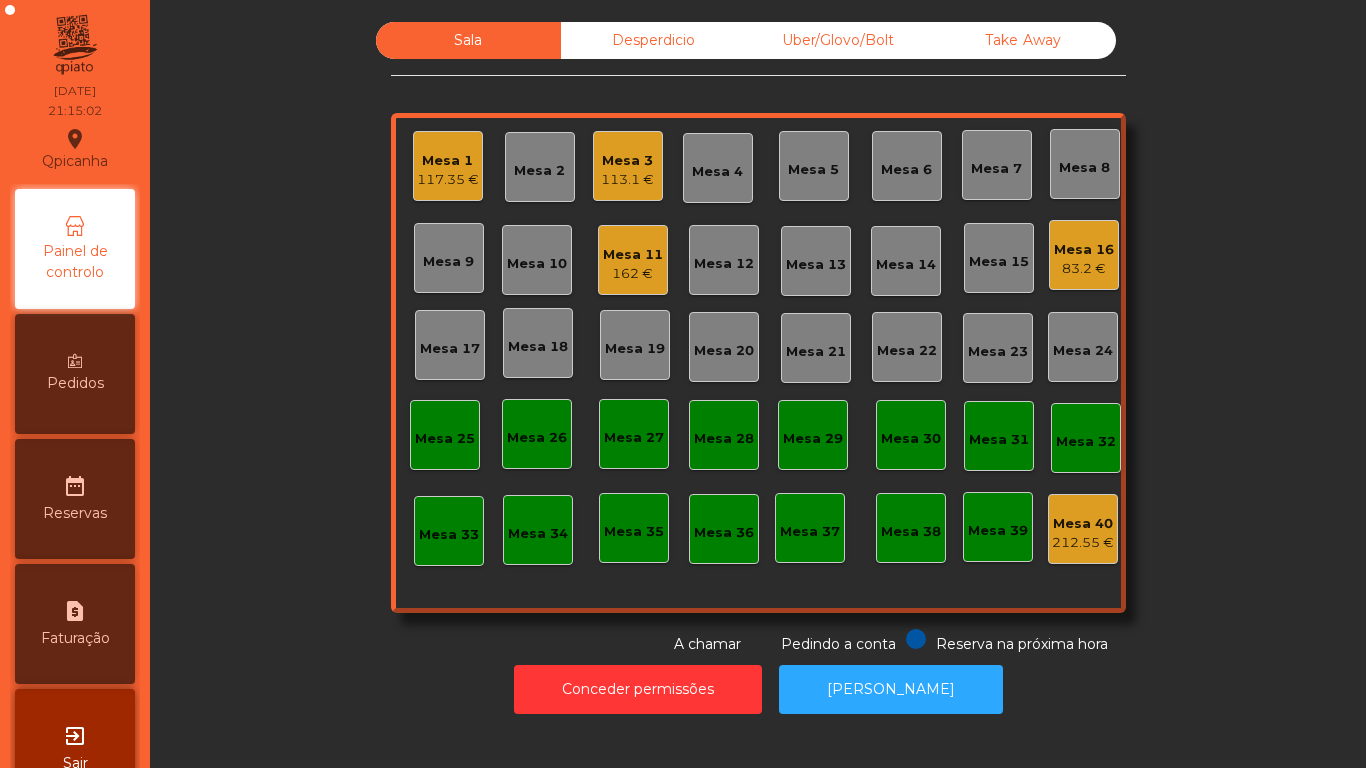 click on "162 €" 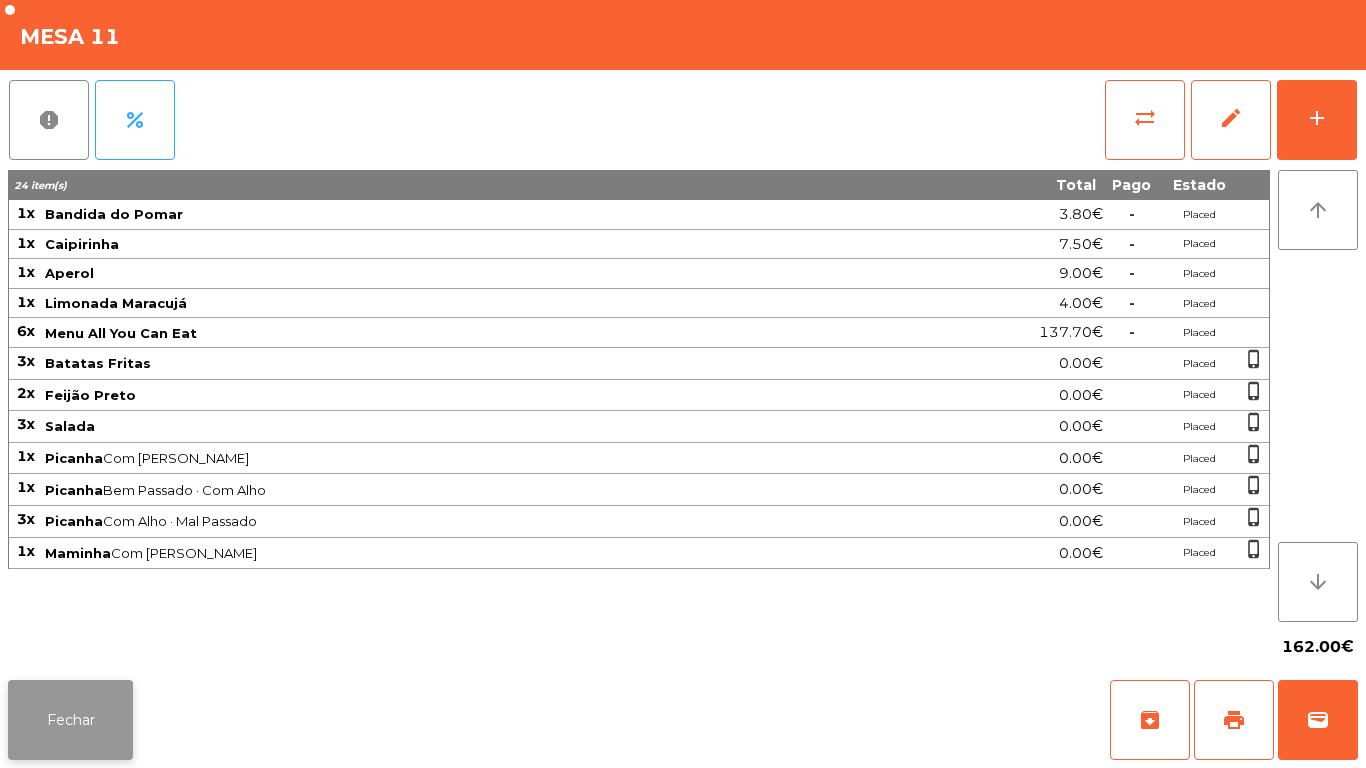 click on "Fechar" 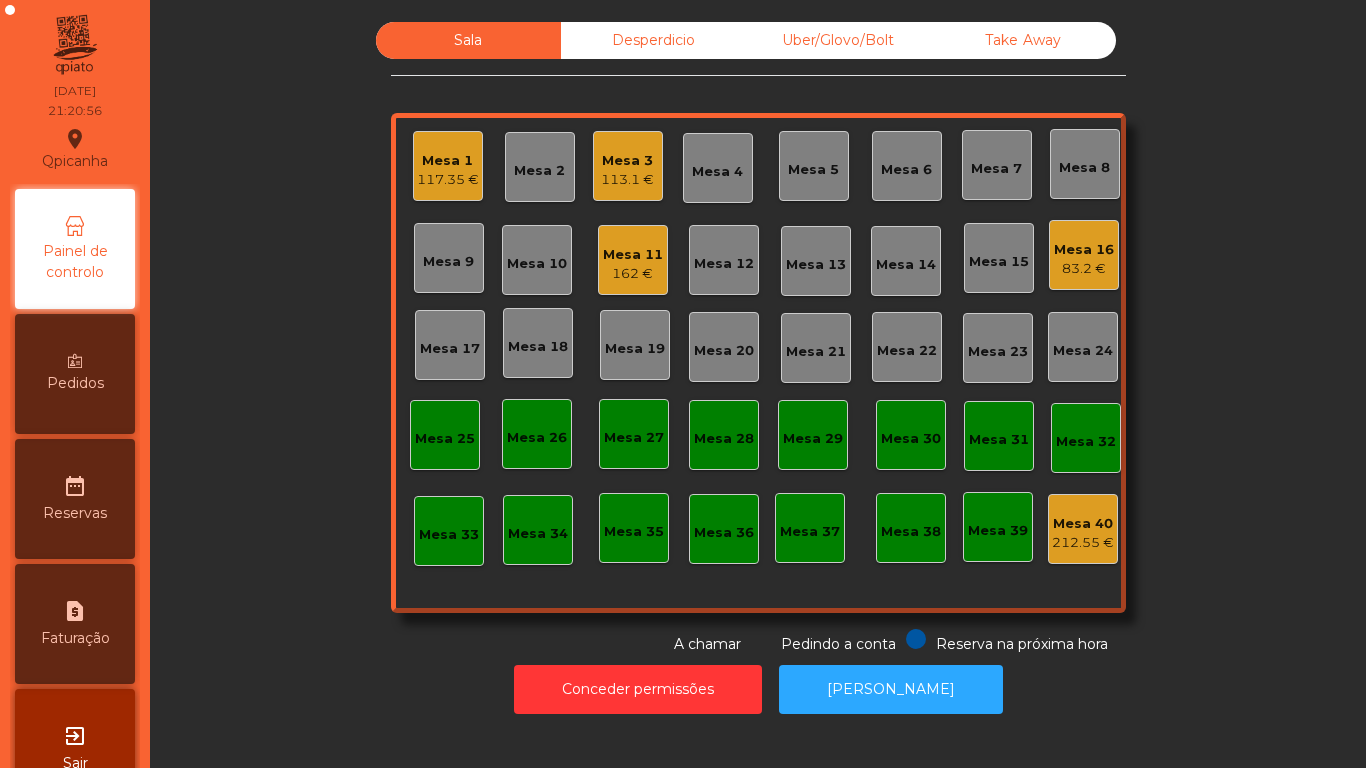 click on "Mesa 1" 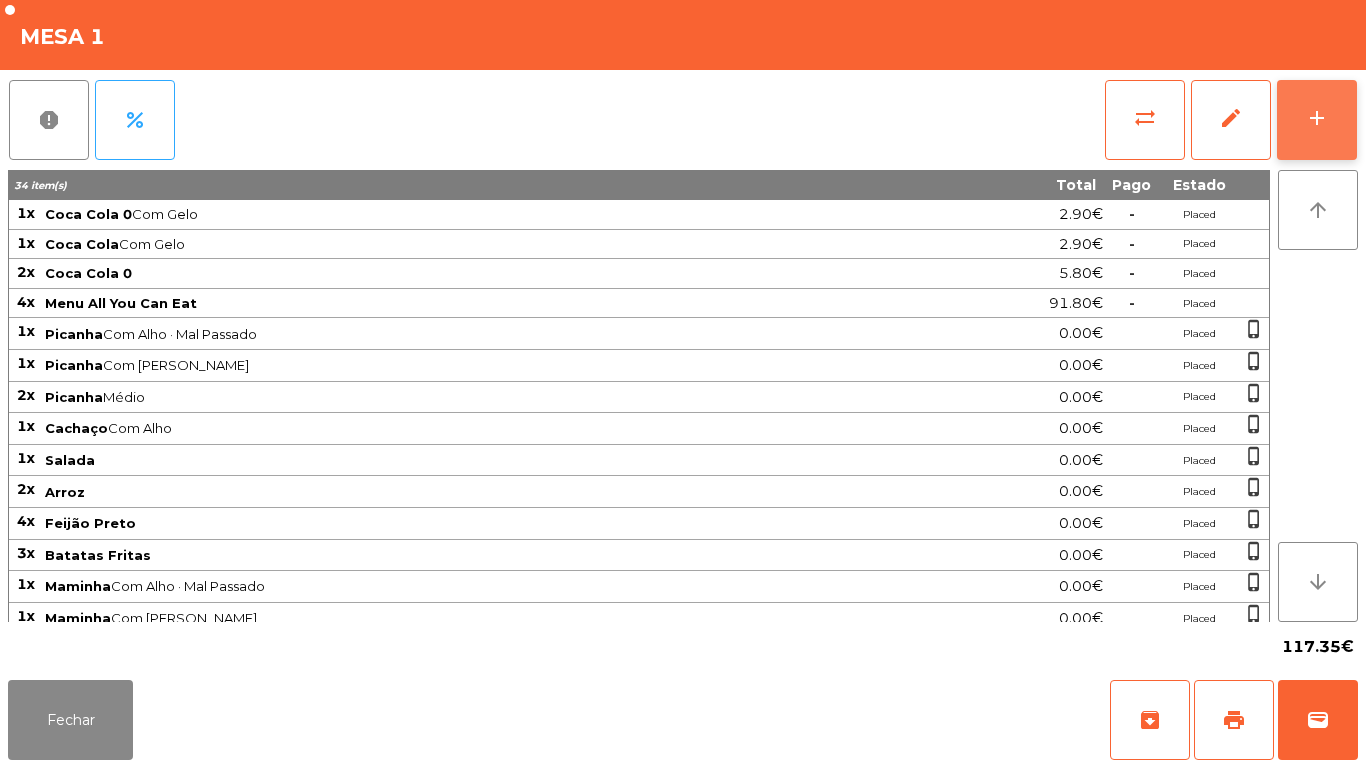 click on "add" 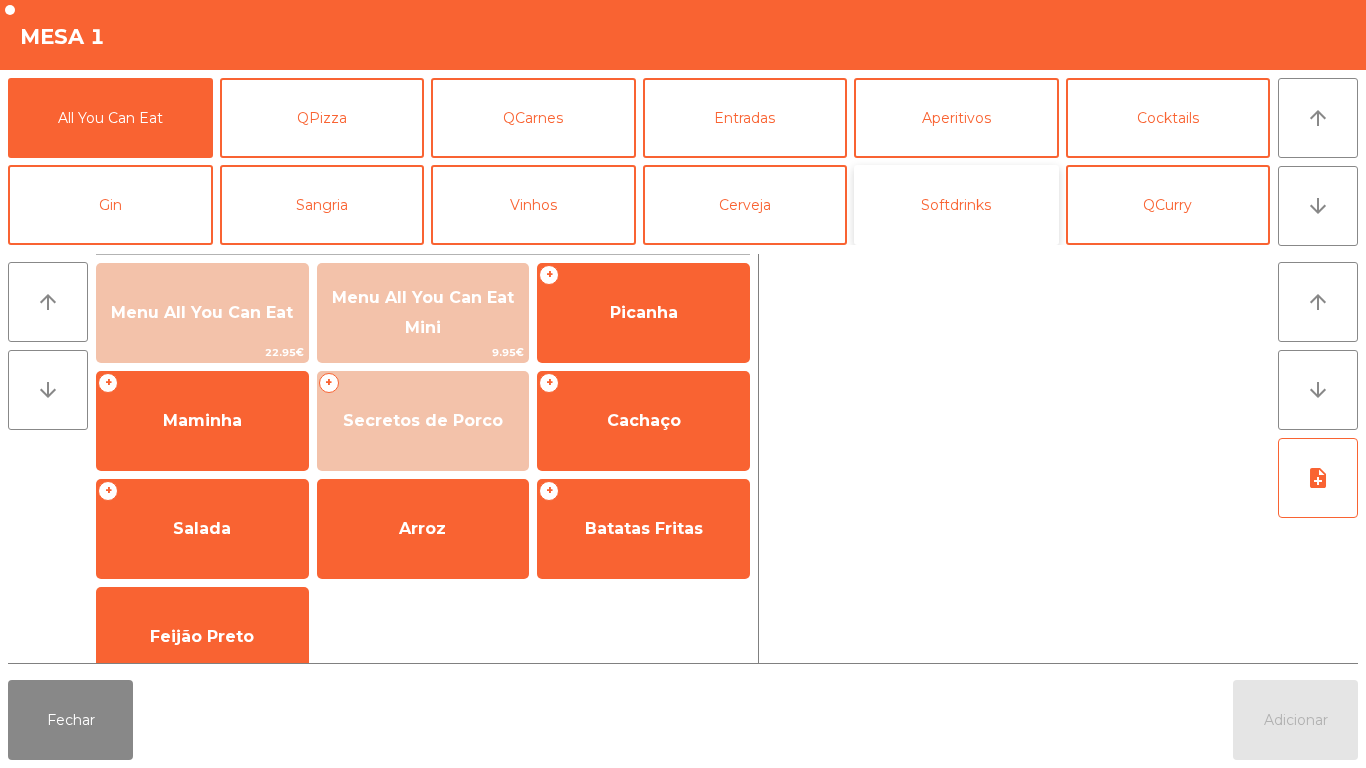 click on "Softdrinks" 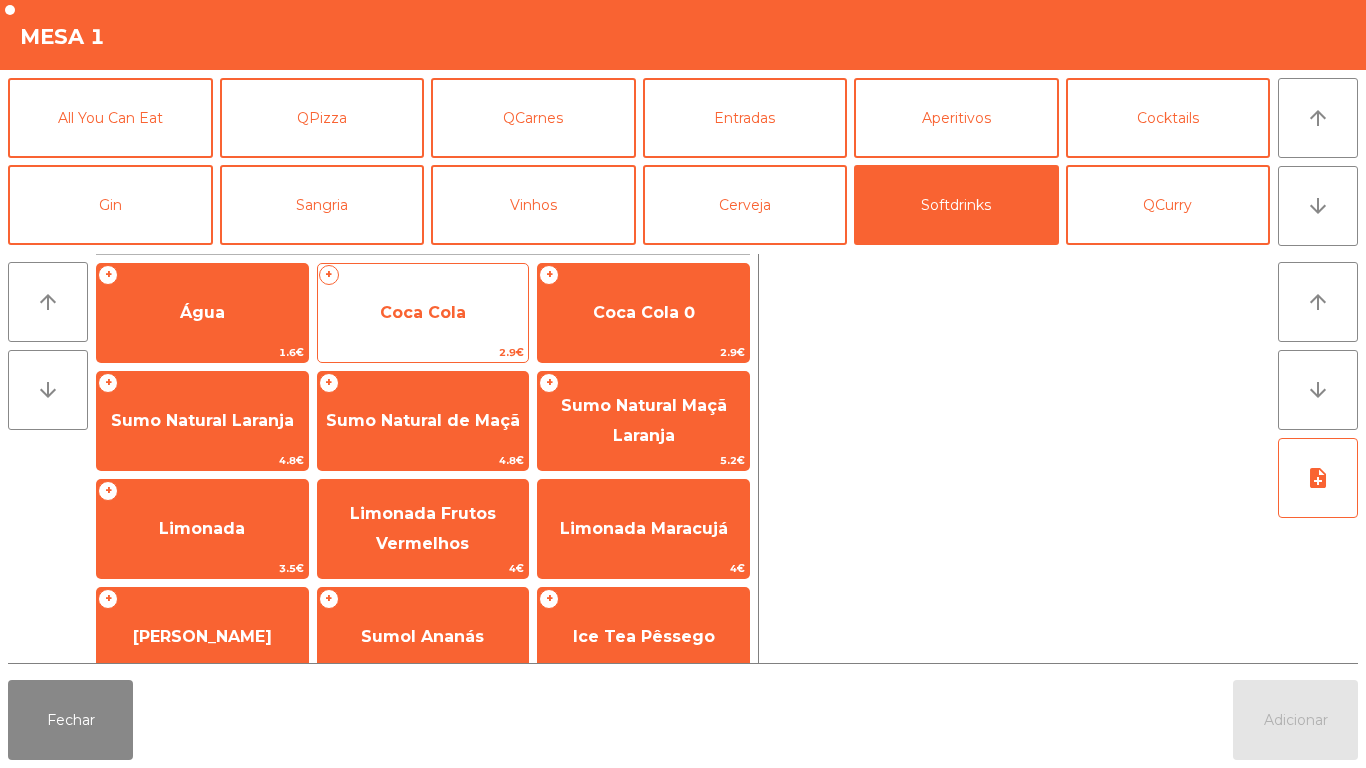 click on "Coca Cola" 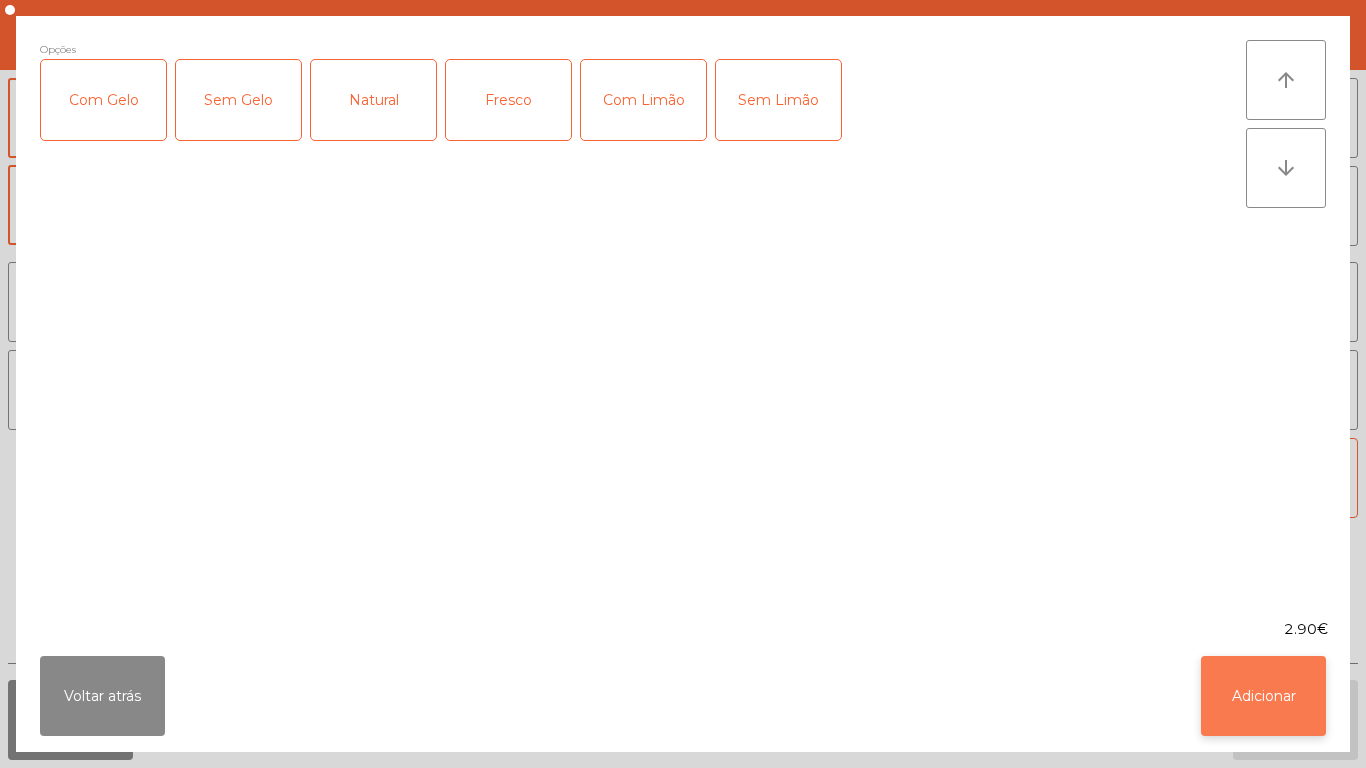 click on "Adicionar" 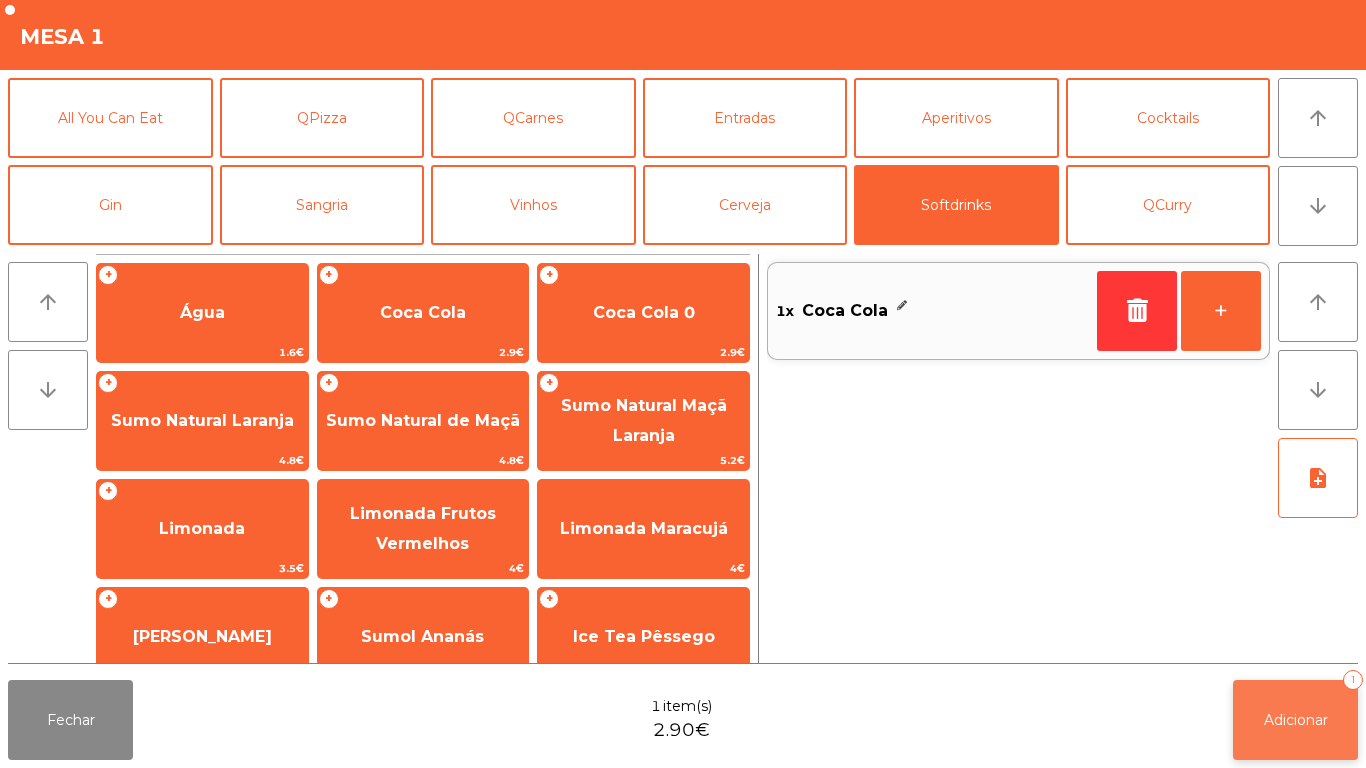 click on "Adicionar" 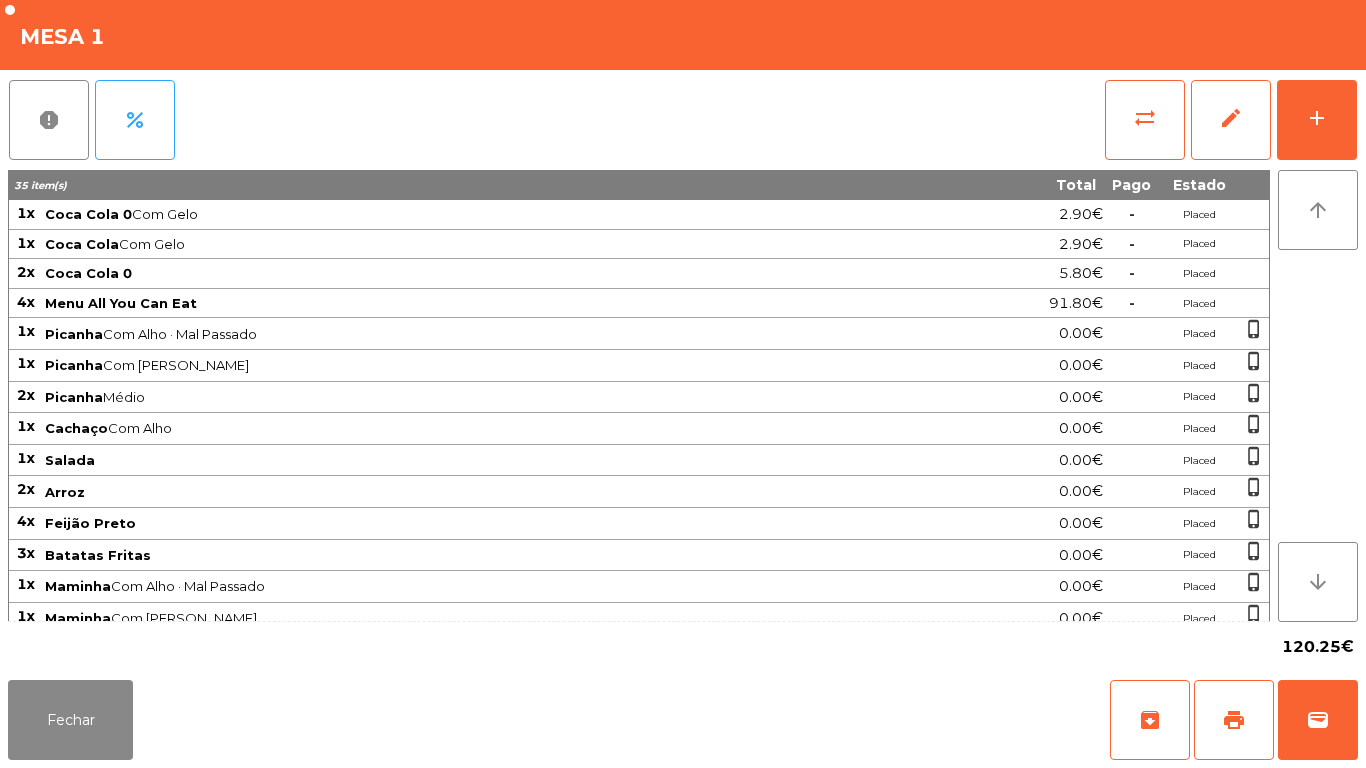 click on "Fechar   archive   print   wallet" 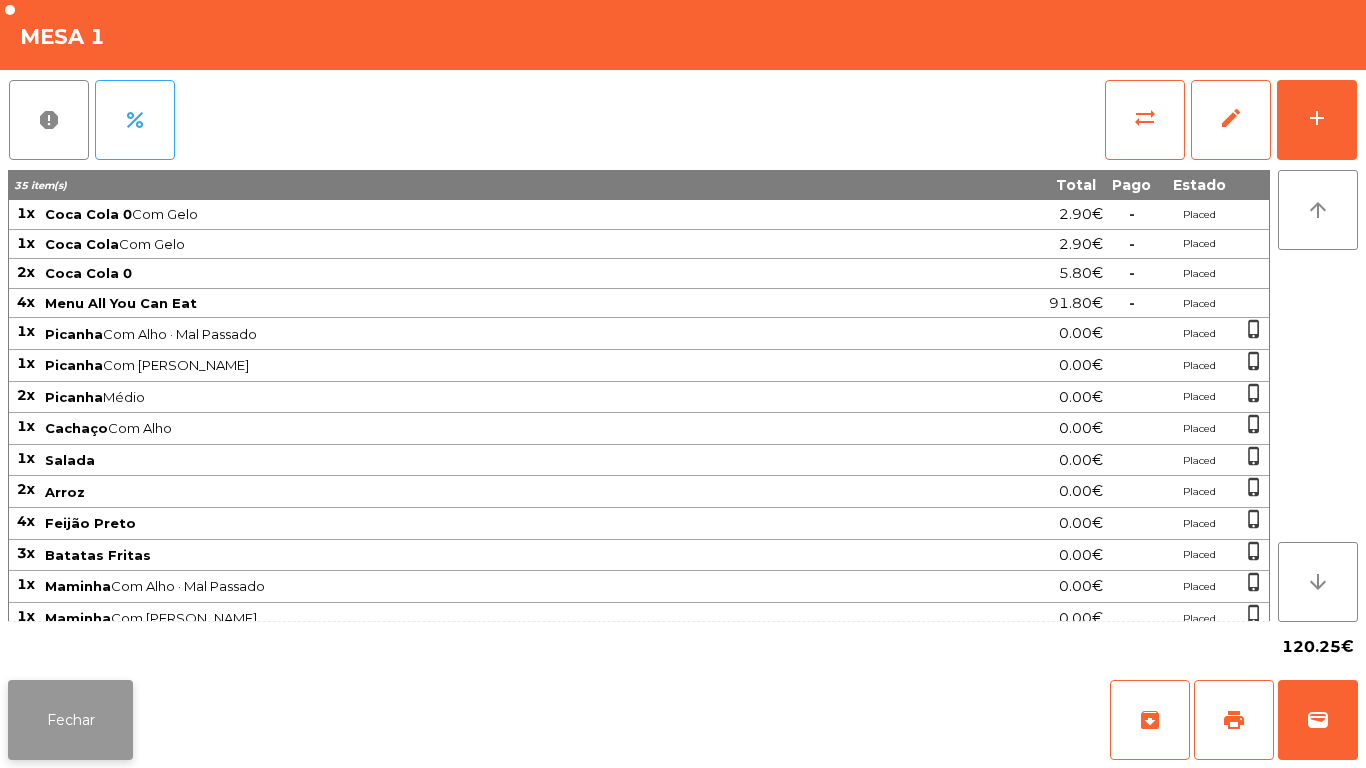 click on "Fechar" 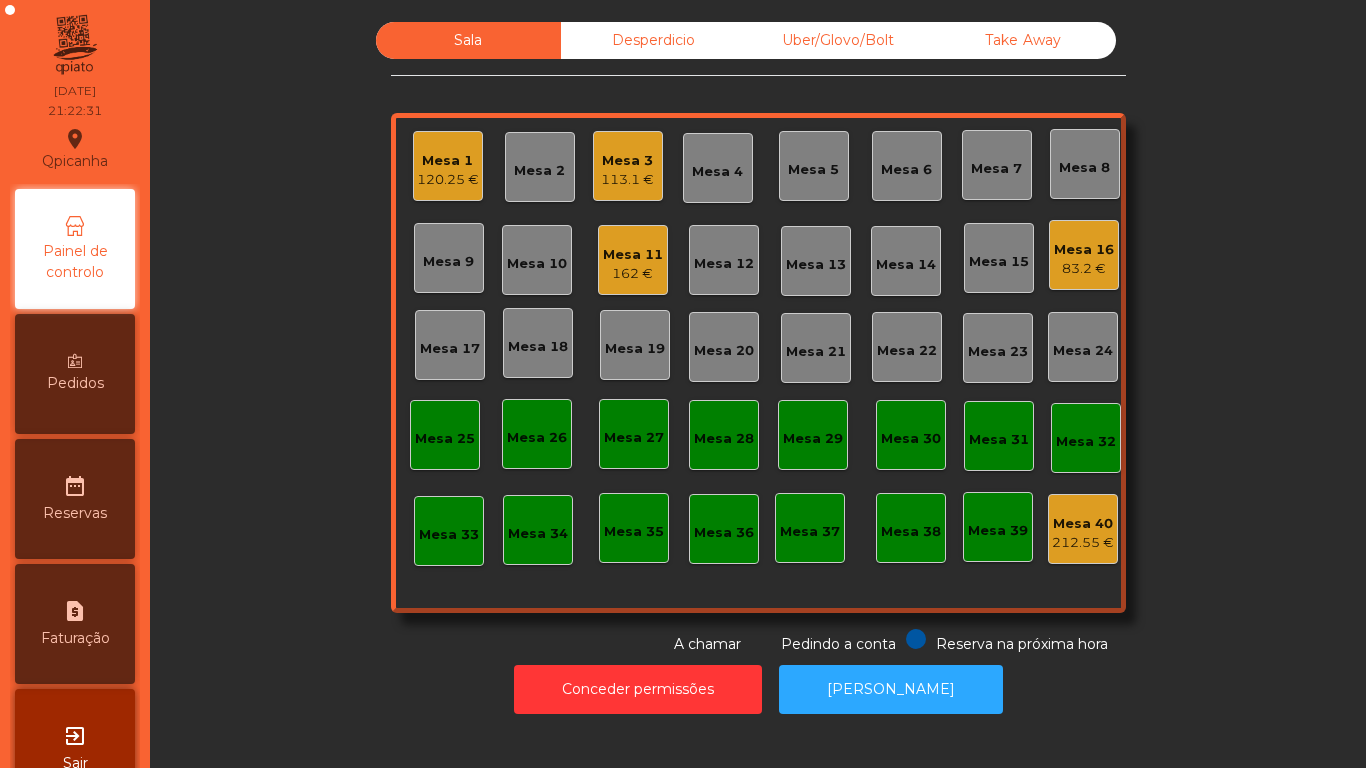 click on "Mesa 11   162 €" 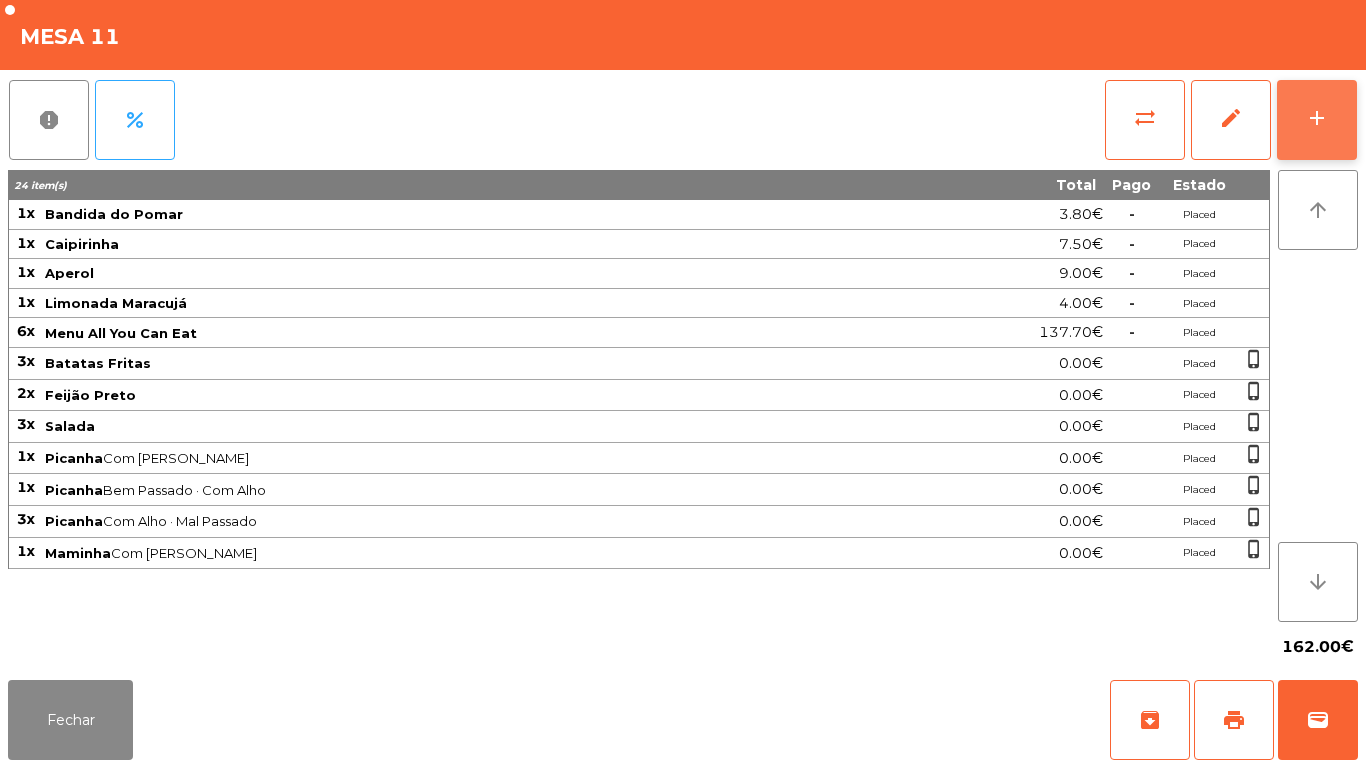 click on "add" 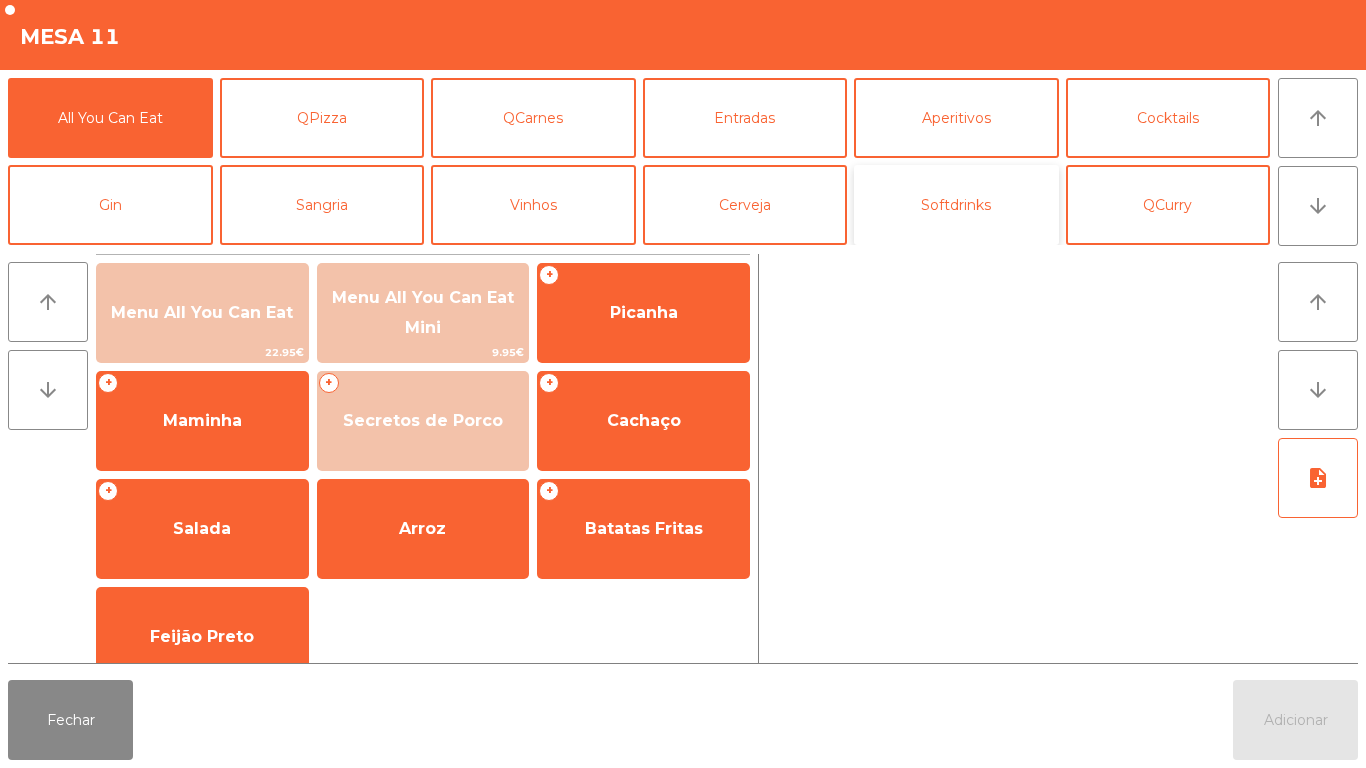 click on "Softdrinks" 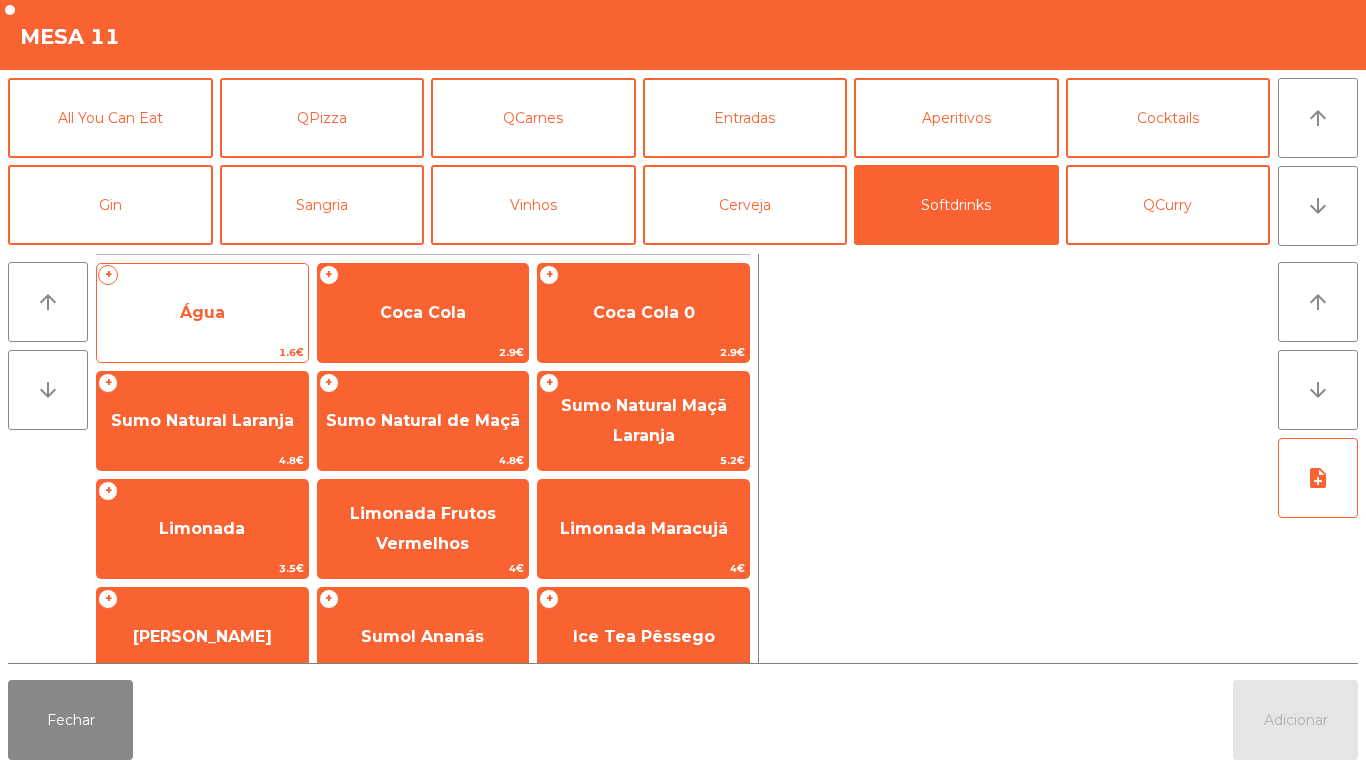 click on "Água" 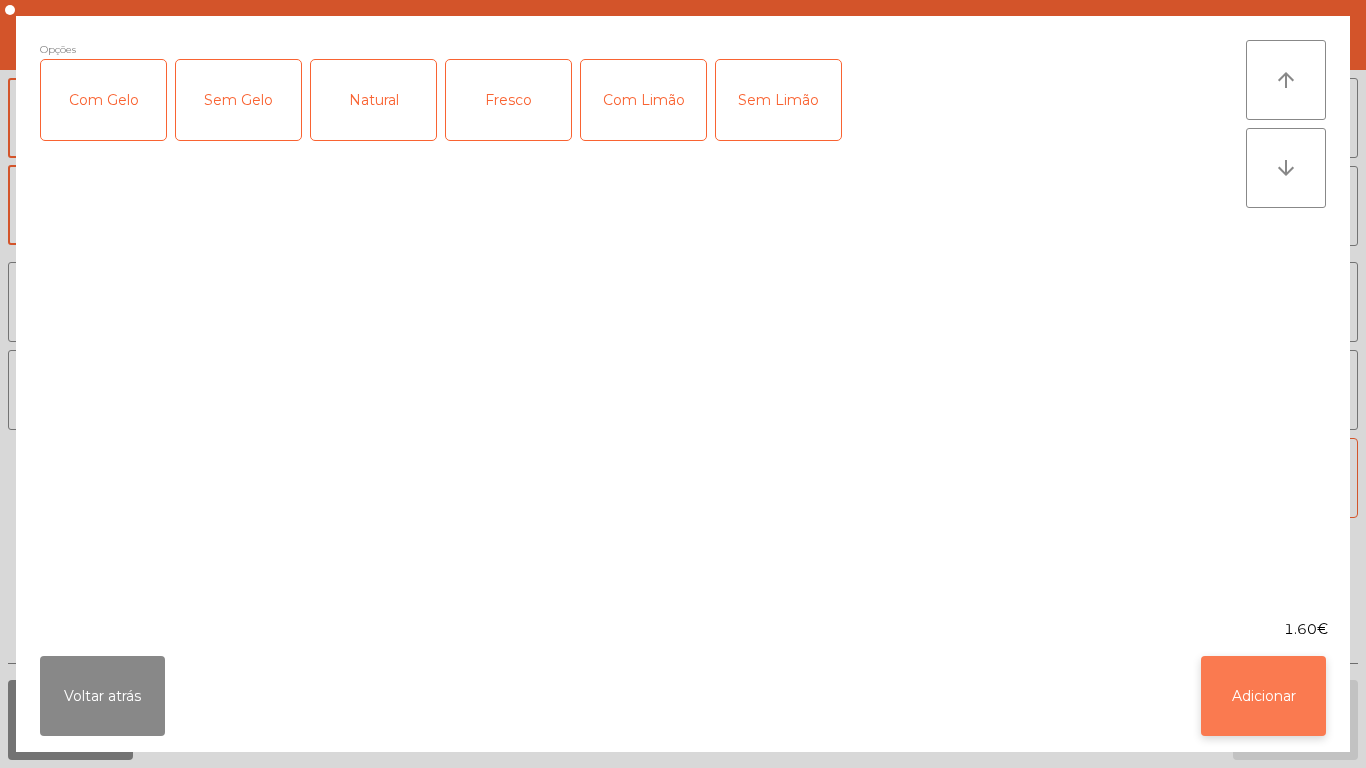 click on "Adicionar" 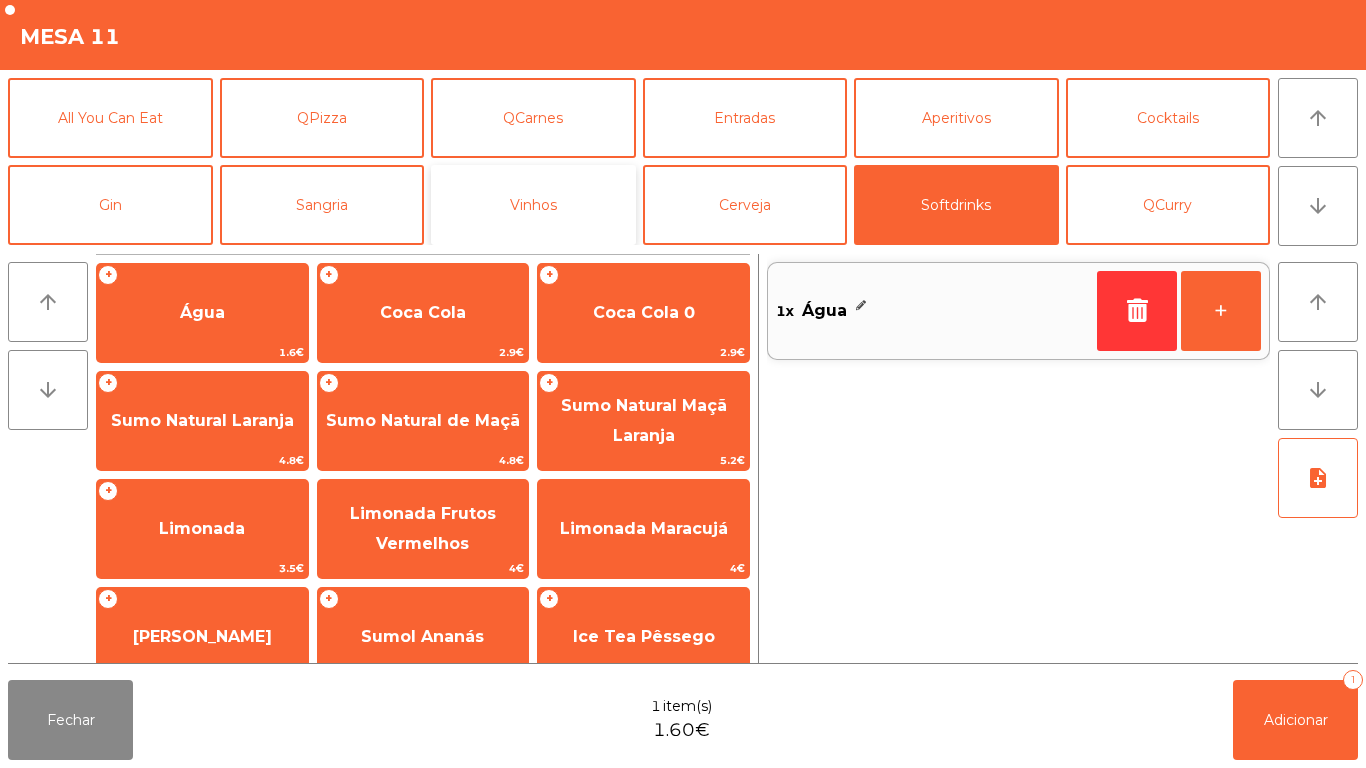 click on "Vinhos" 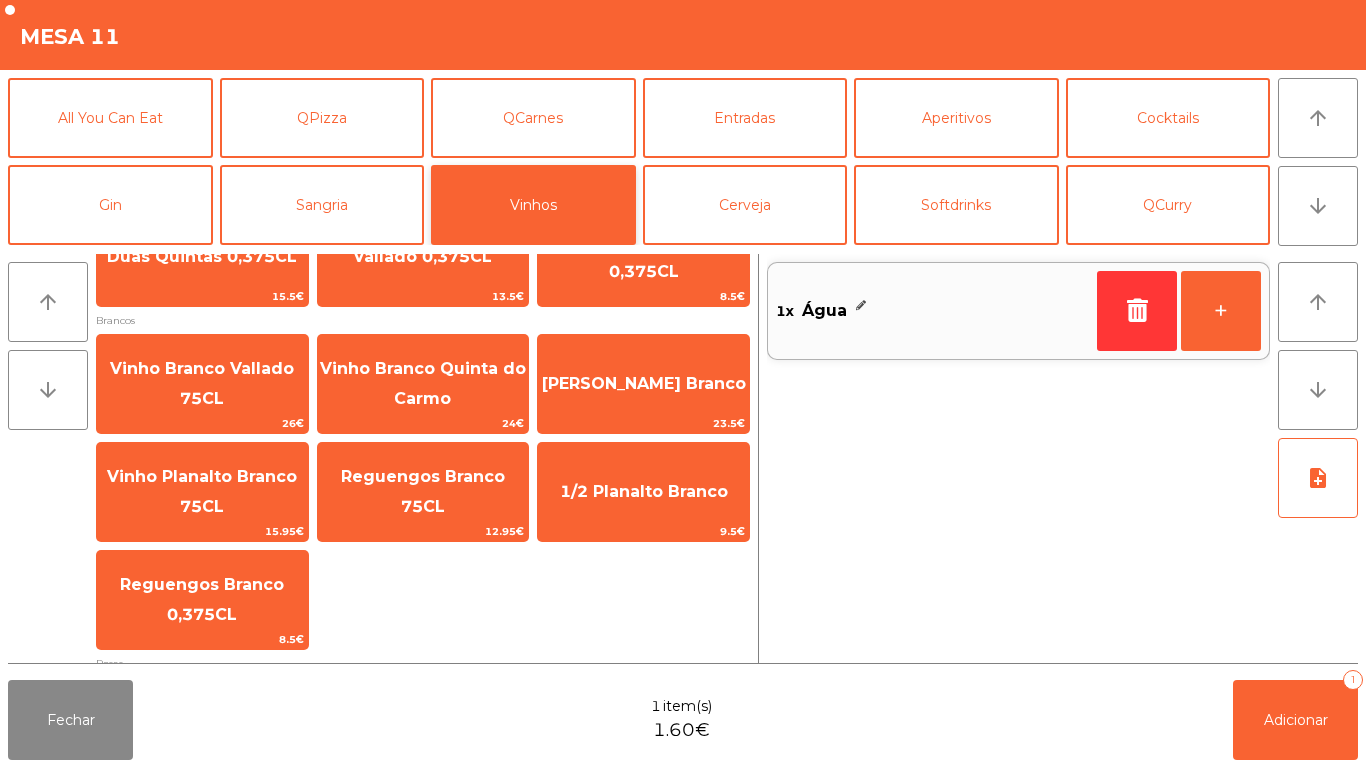 scroll, scrollTop: 391, scrollLeft: 0, axis: vertical 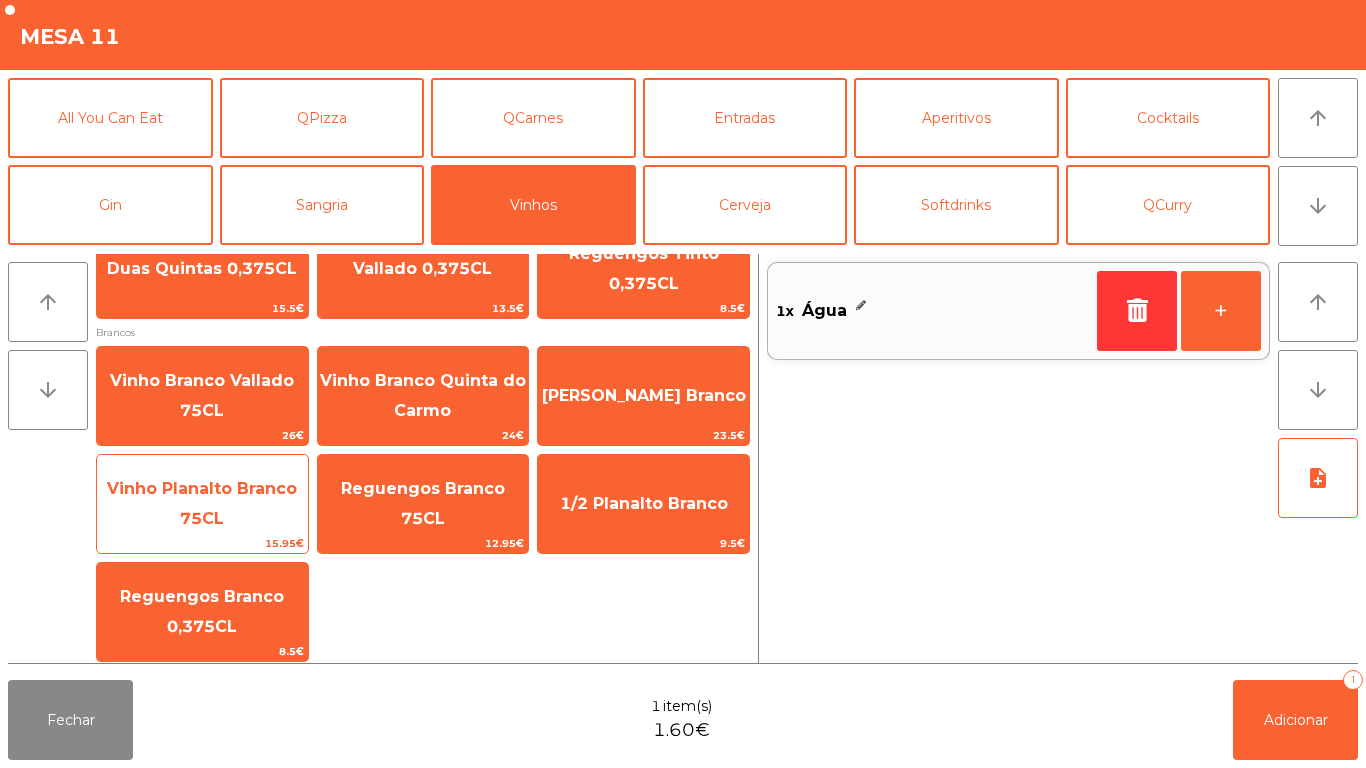 click on "Vinho Planalto Branco 75CL" 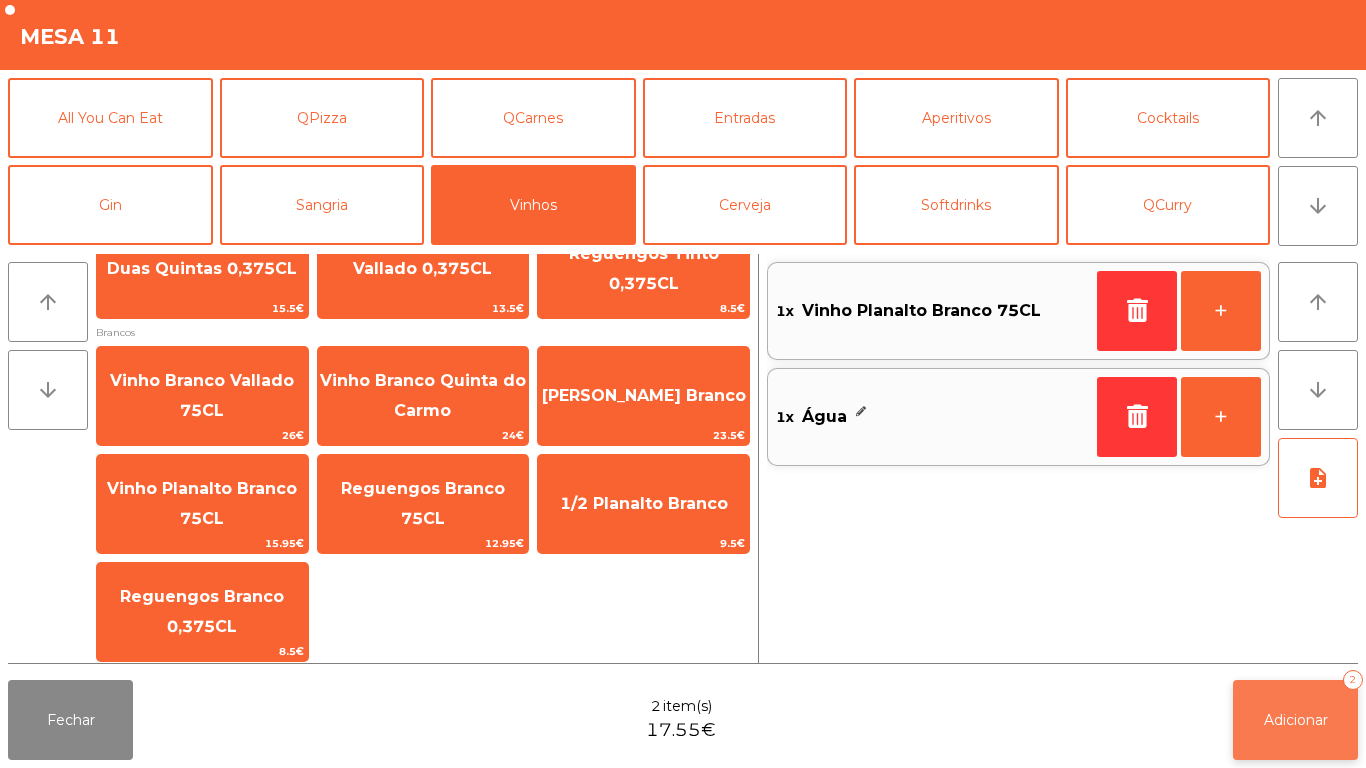 click on "Adicionar   2" 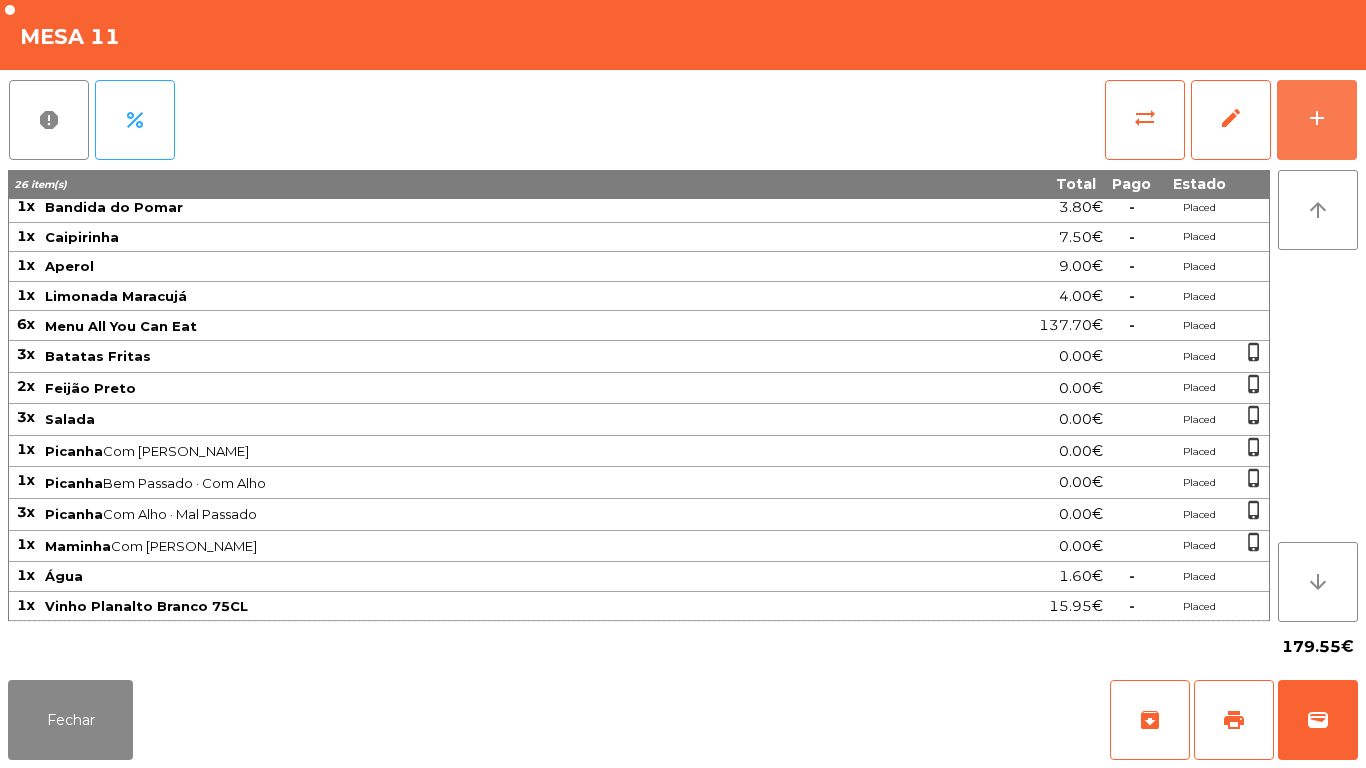 scroll, scrollTop: 0, scrollLeft: 0, axis: both 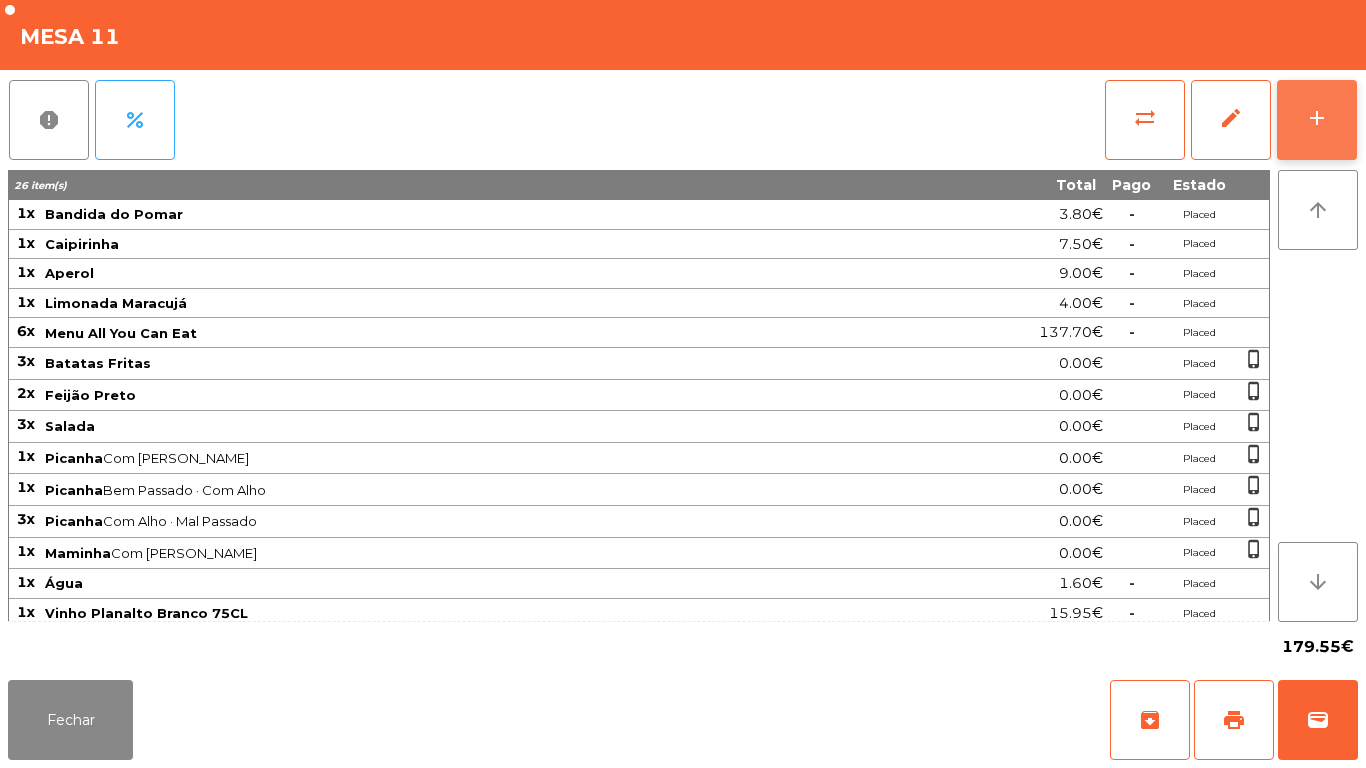 click on "add" 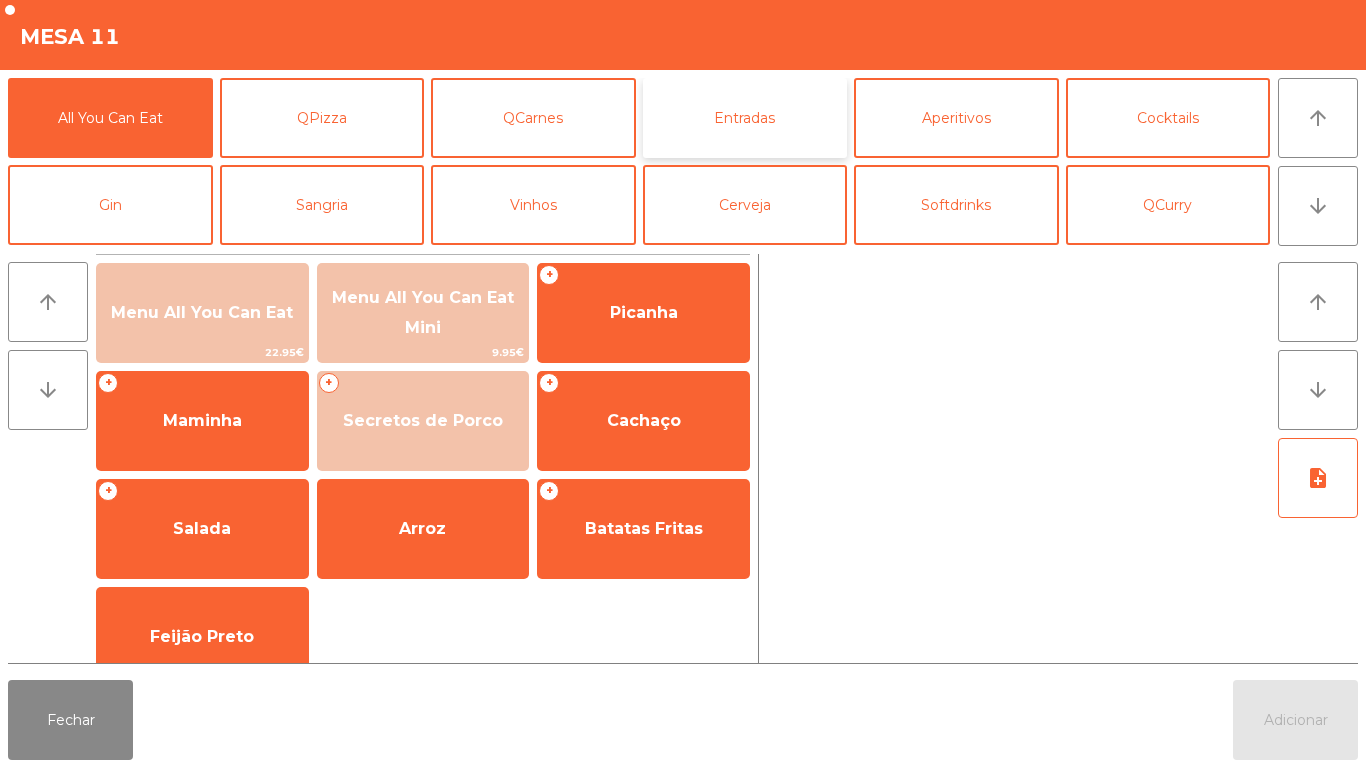 click on "Entradas" 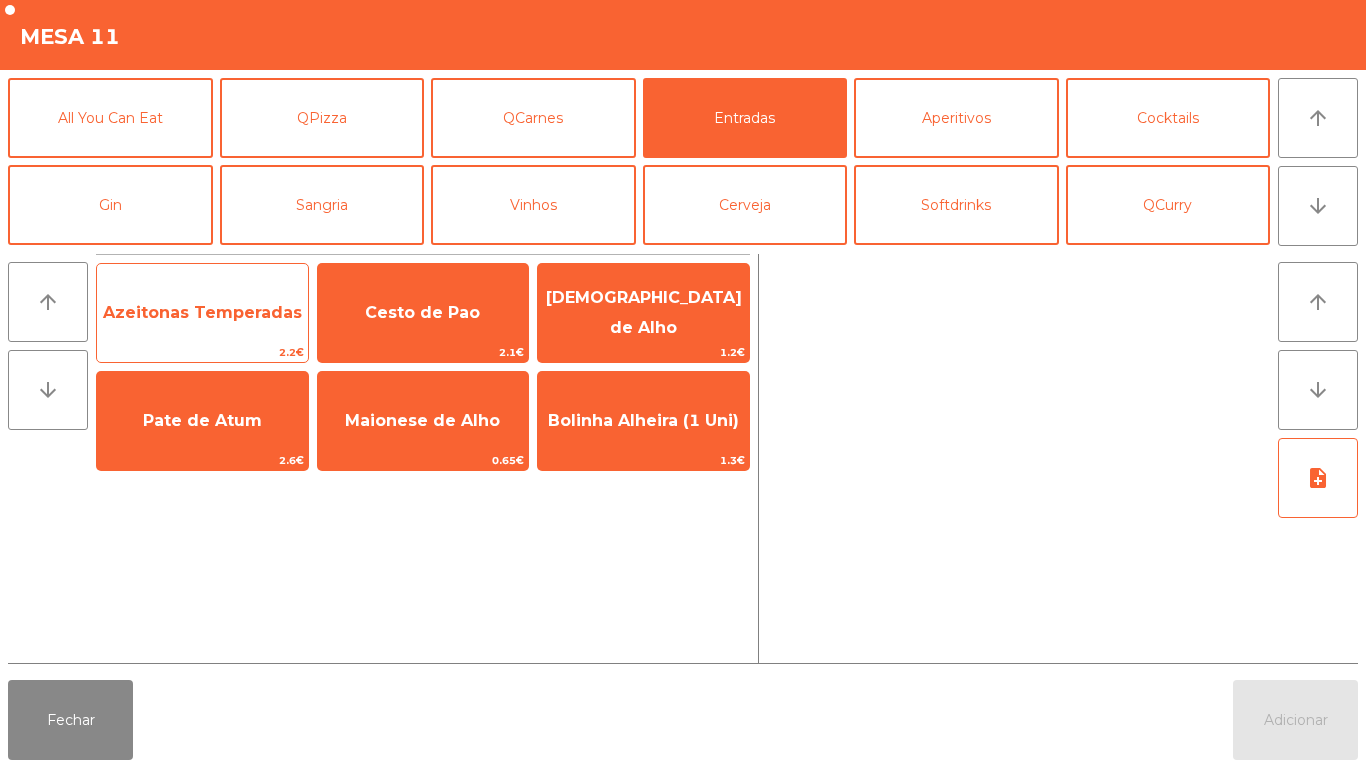 click on "Azeitonas Temperadas" 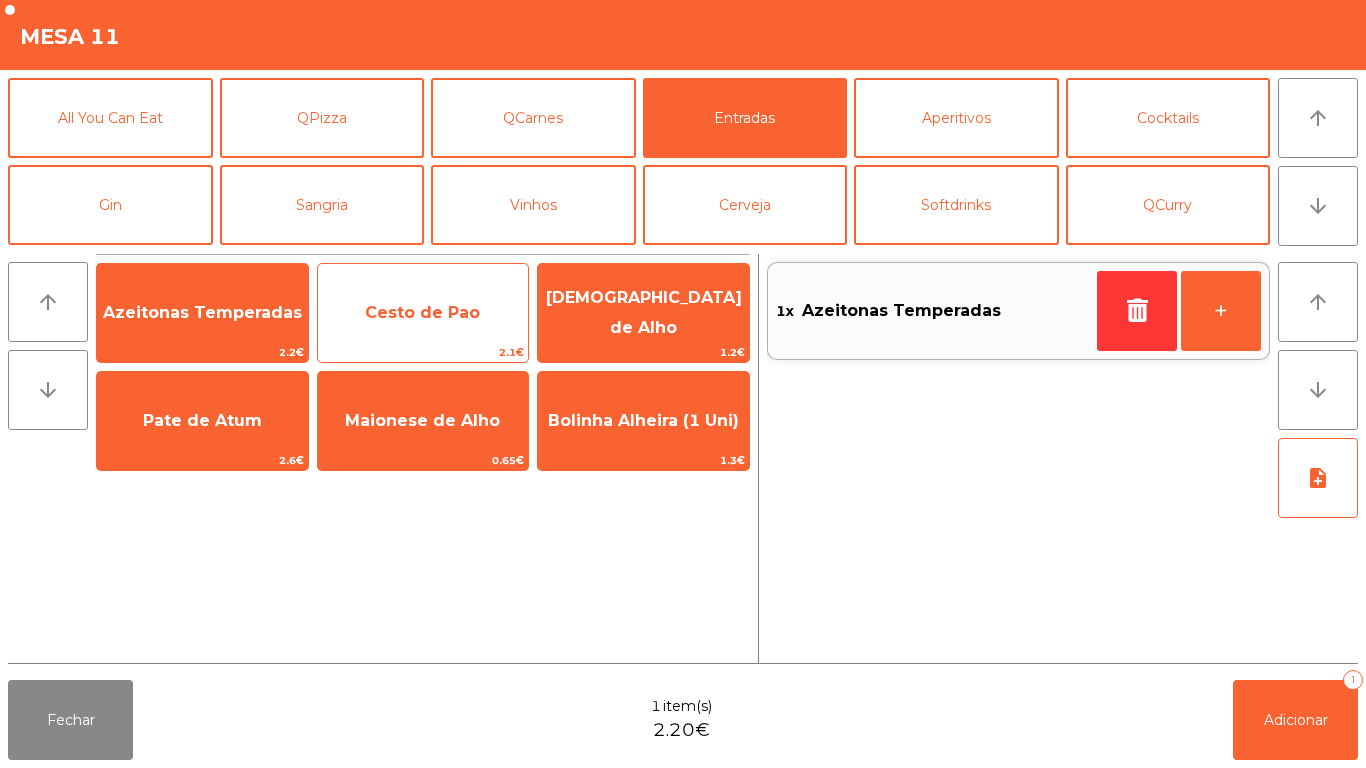 click on "Cesto de Pao" 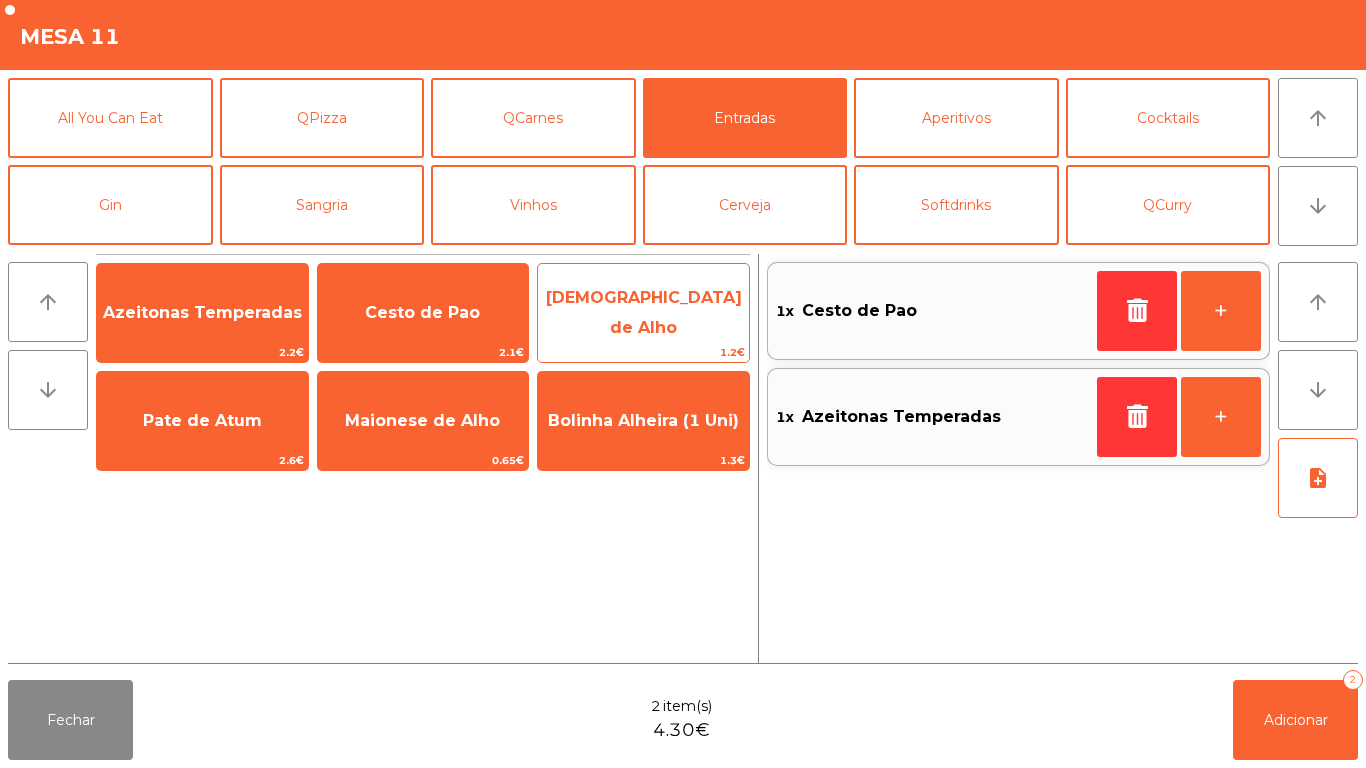 click on "[DEMOGRAPHIC_DATA] de Alho" 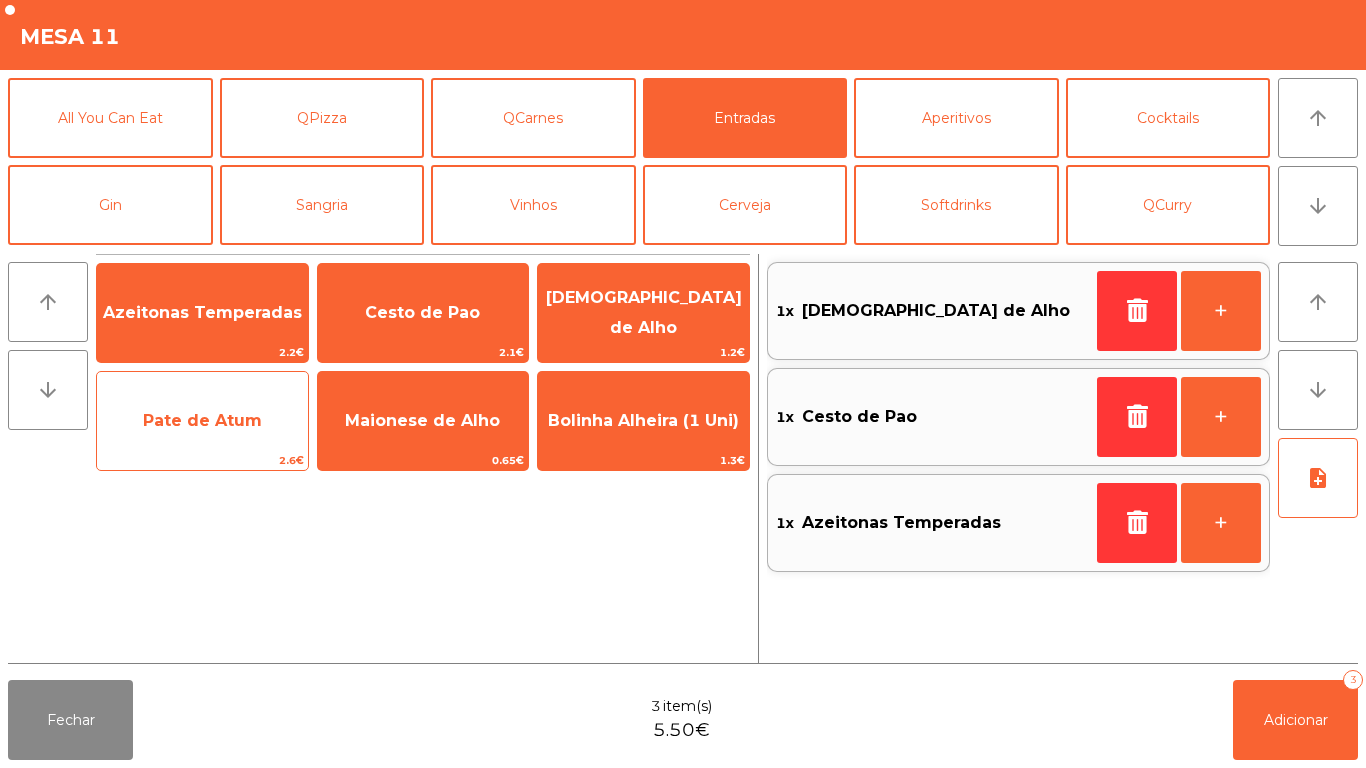 click on "Pate de Atum" 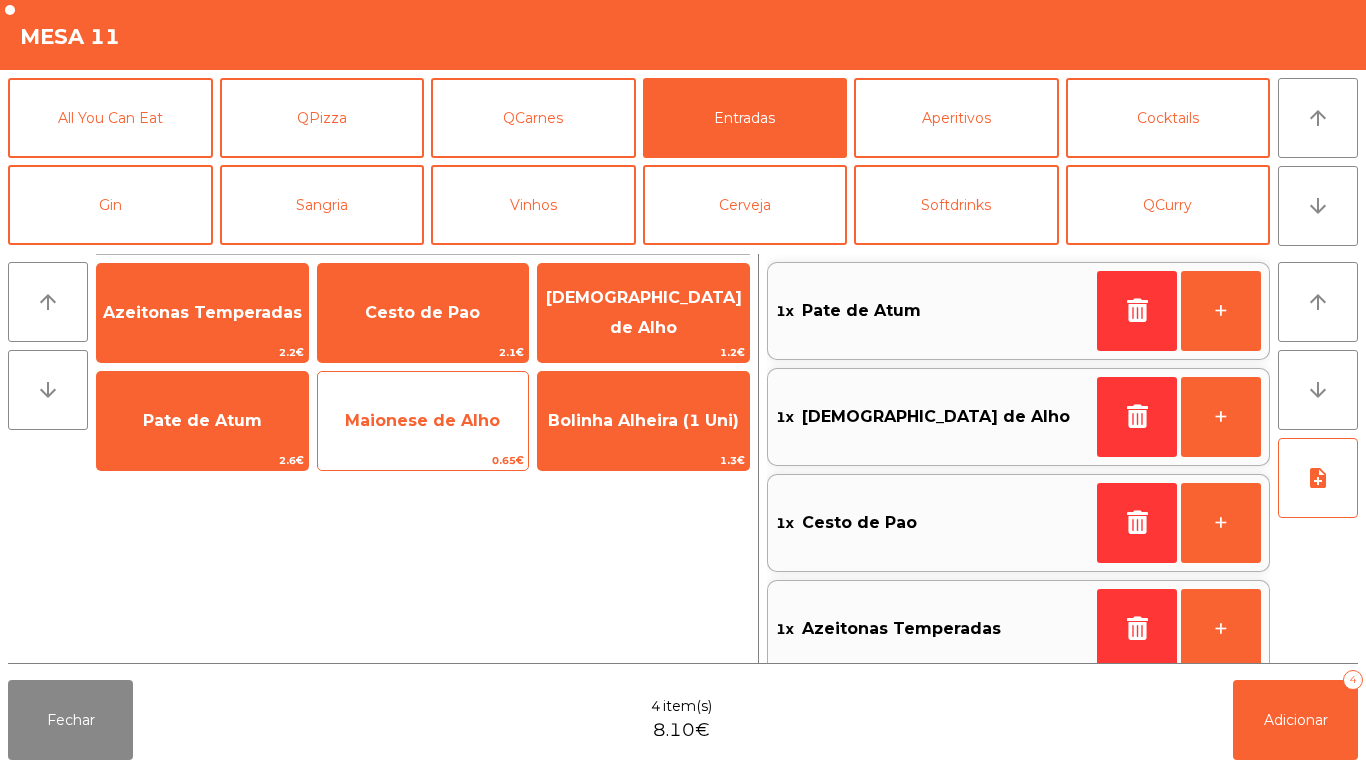 click on "Maionese de Alho" 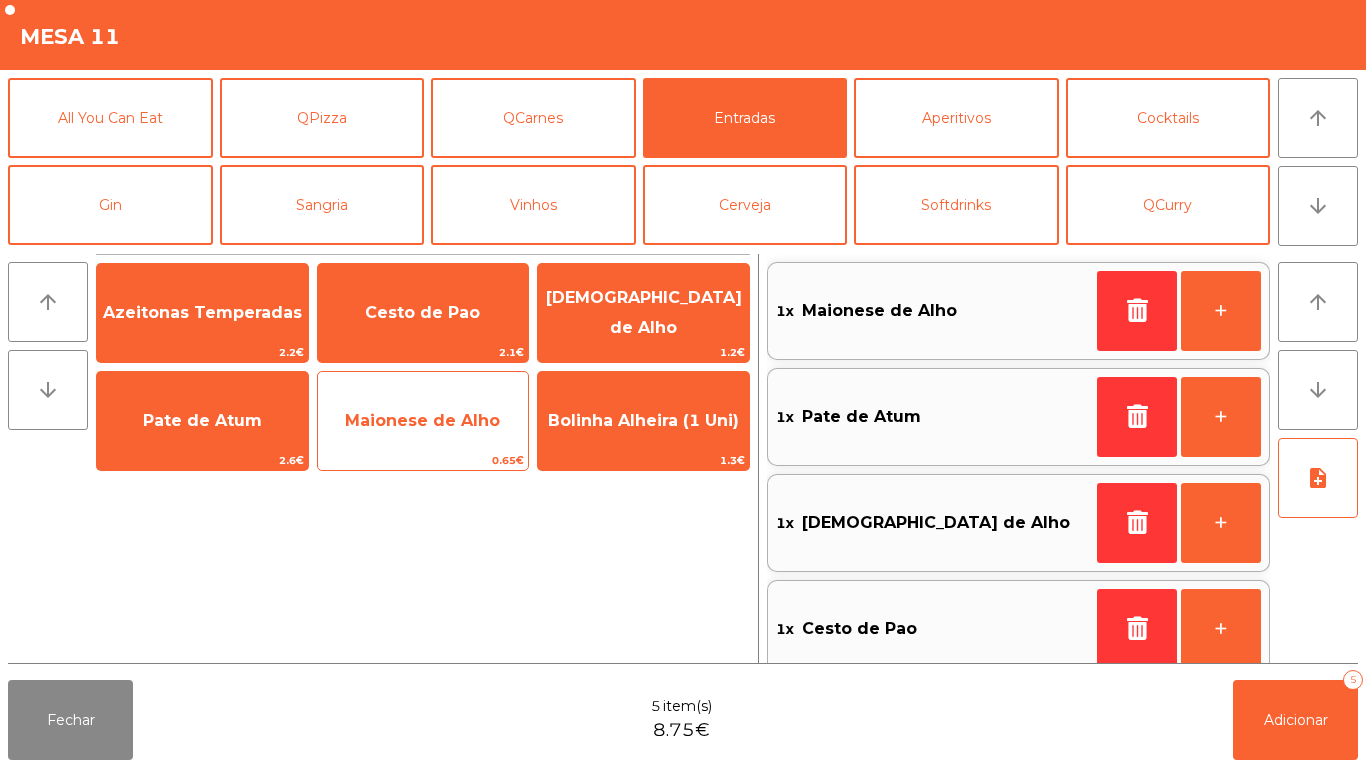 scroll, scrollTop: 8, scrollLeft: 0, axis: vertical 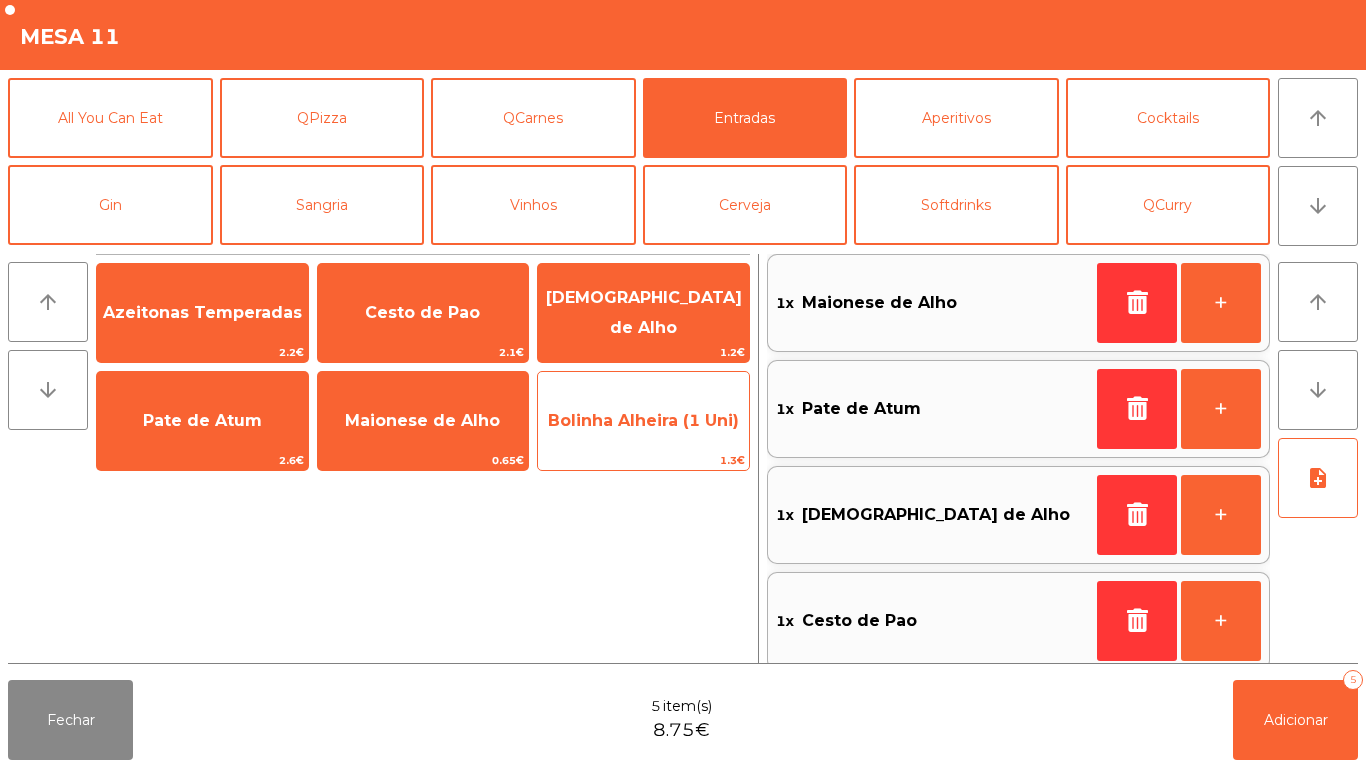 click on "Bolinha Alheira (1 Uni)" 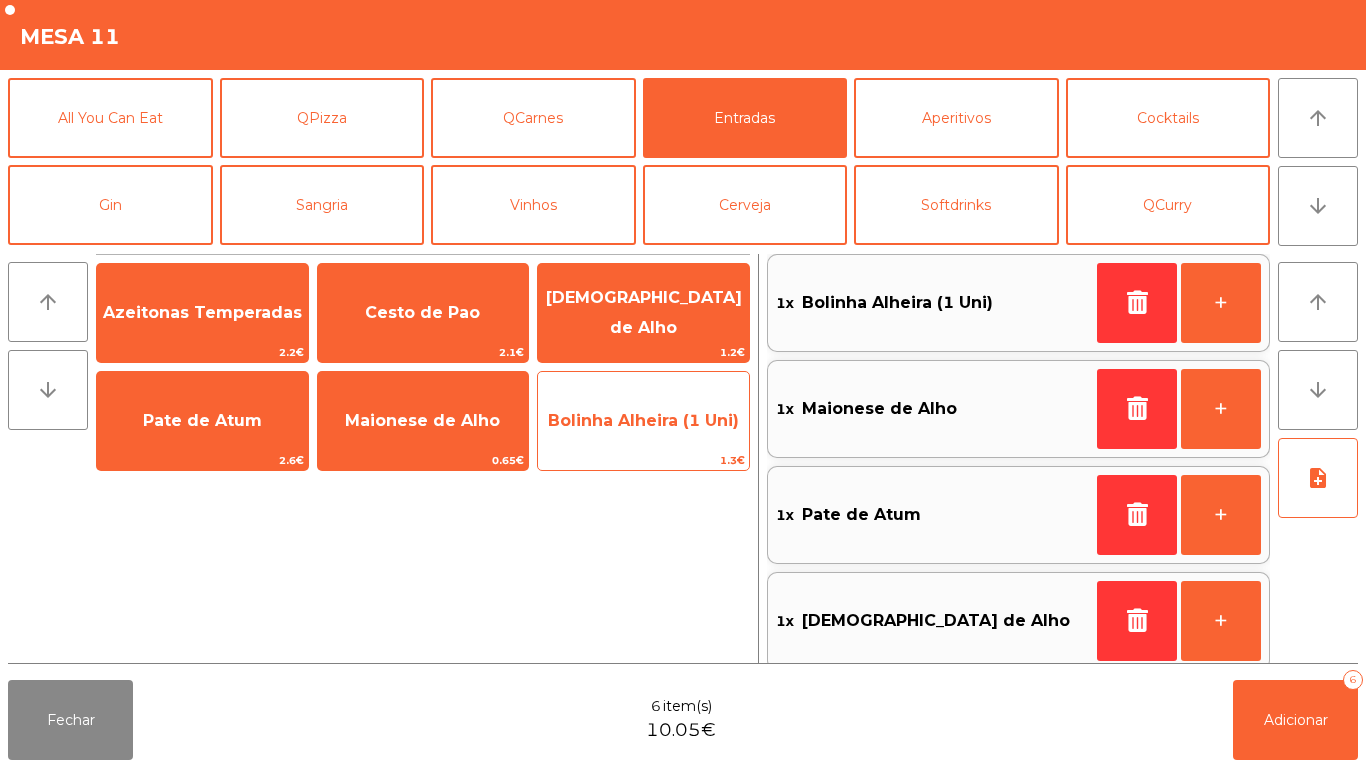 click on "Bolinha Alheira (1 Uni)" 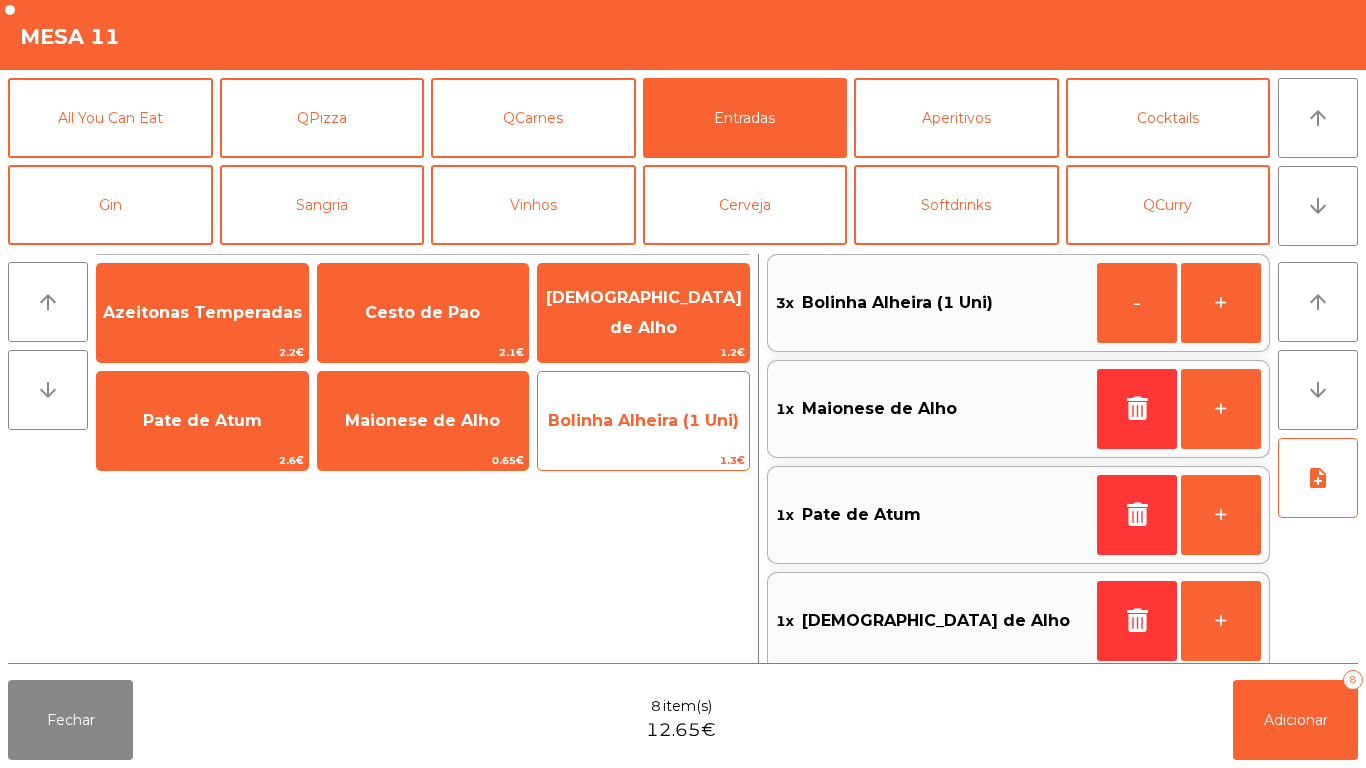 click on "Bolinha Alheira (1 Uni)" 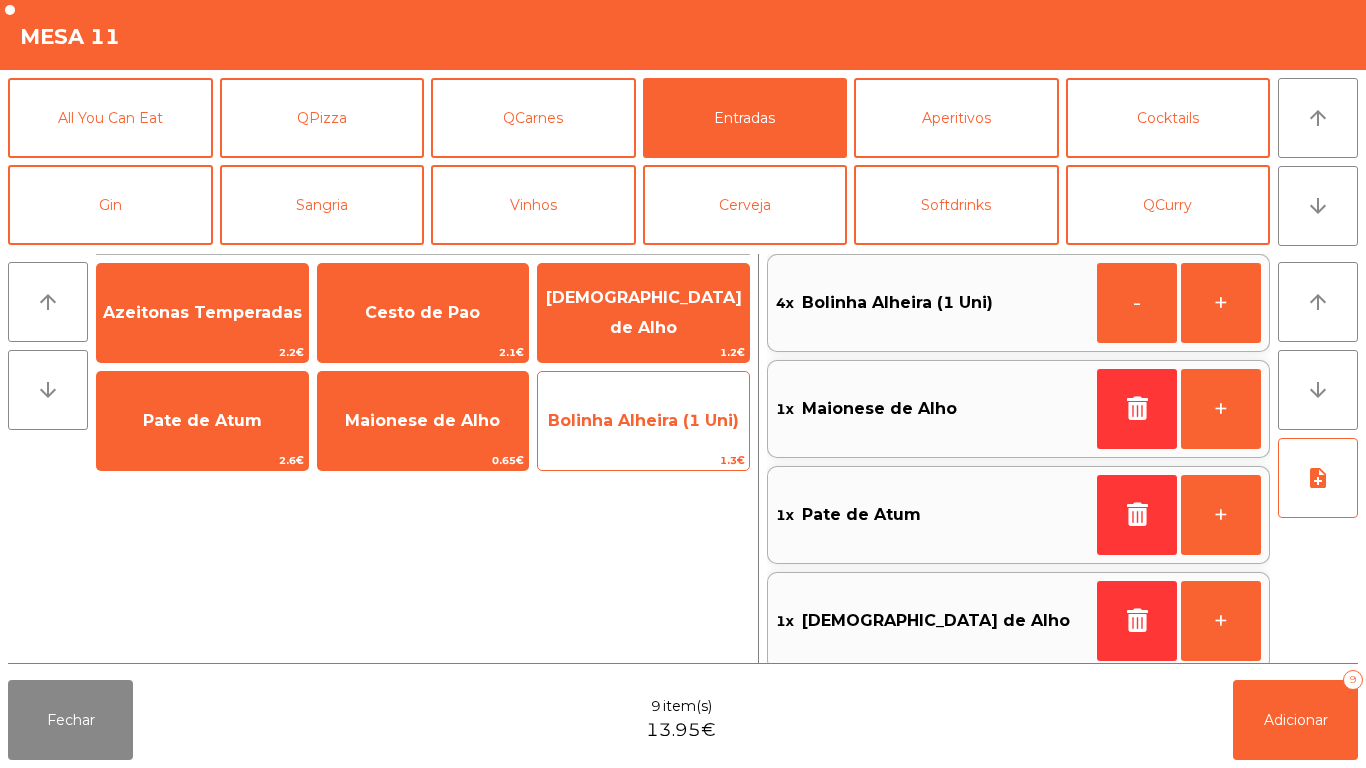 click on "Bolinha Alheira (1 Uni)" 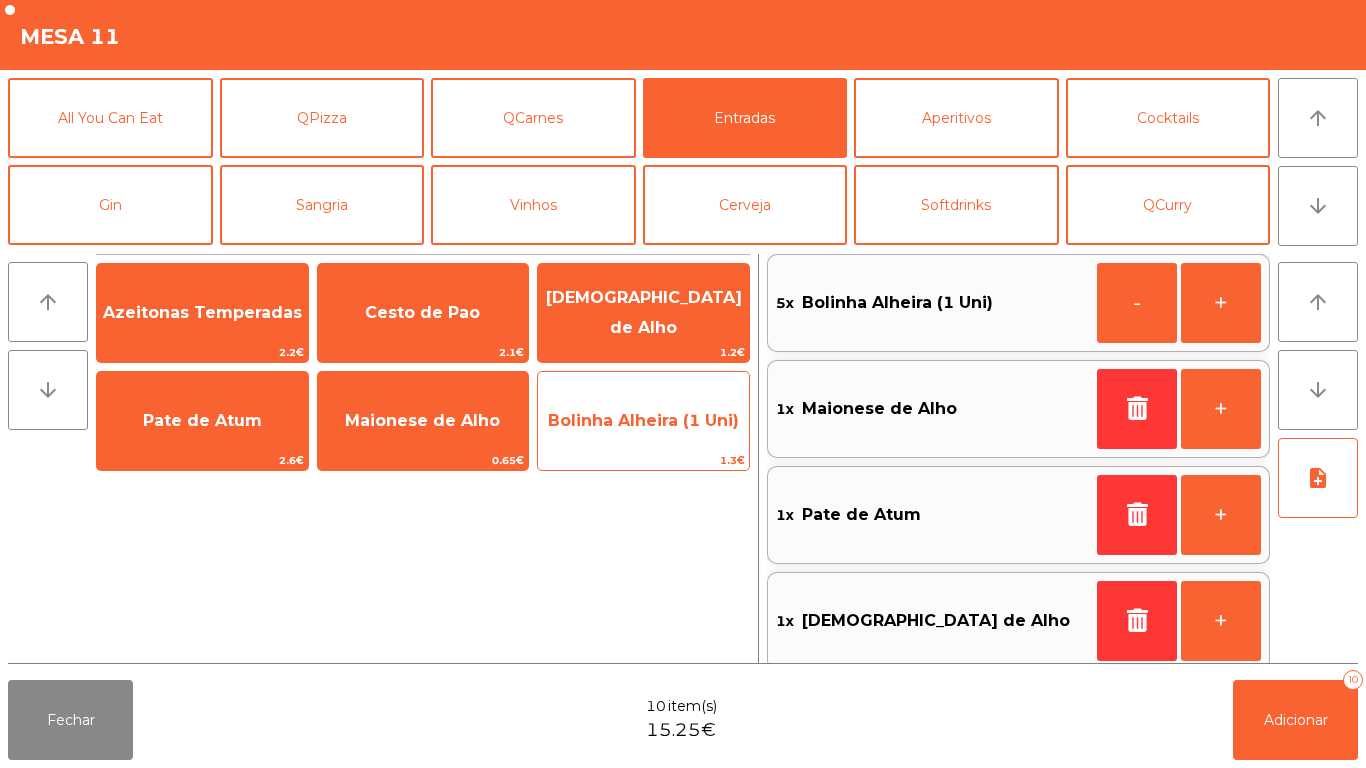 click on "Bolinha Alheira (1 Uni)" 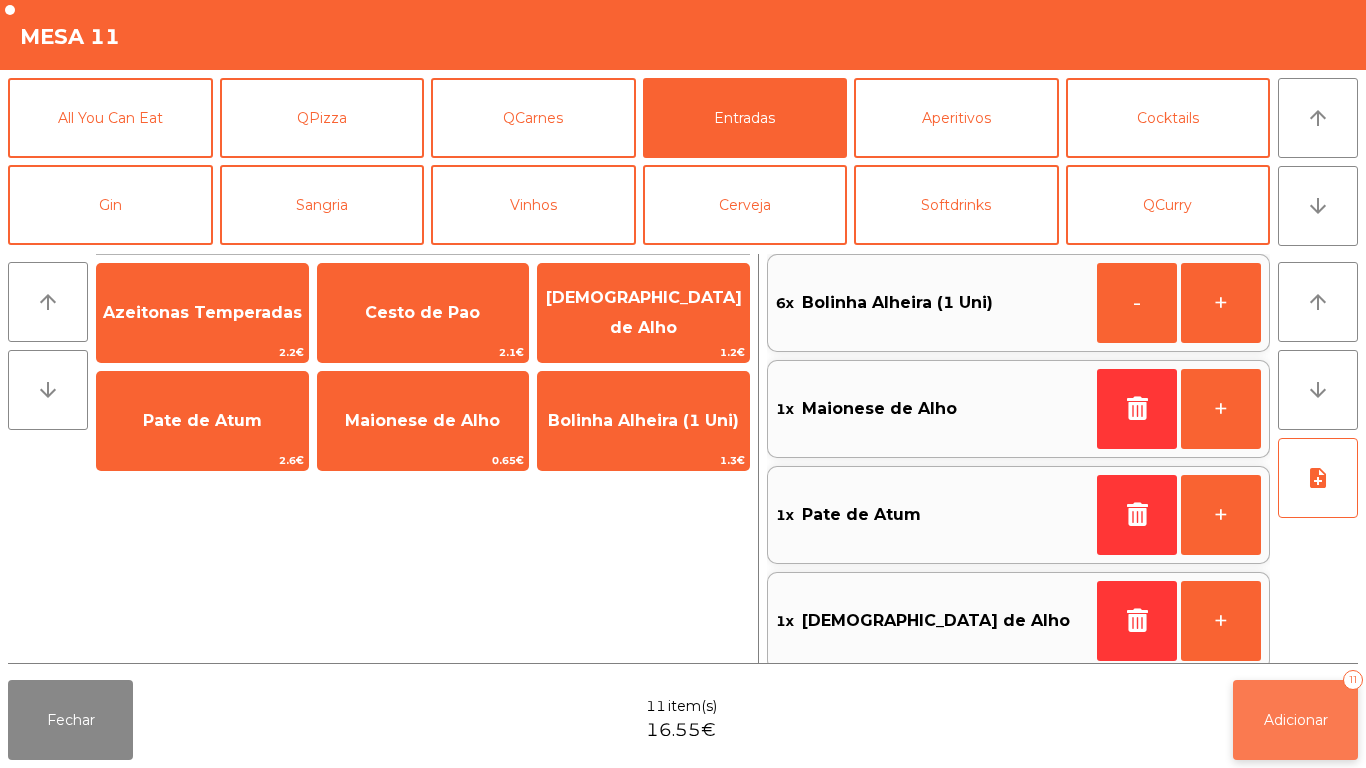 click on "Adicionar   11" 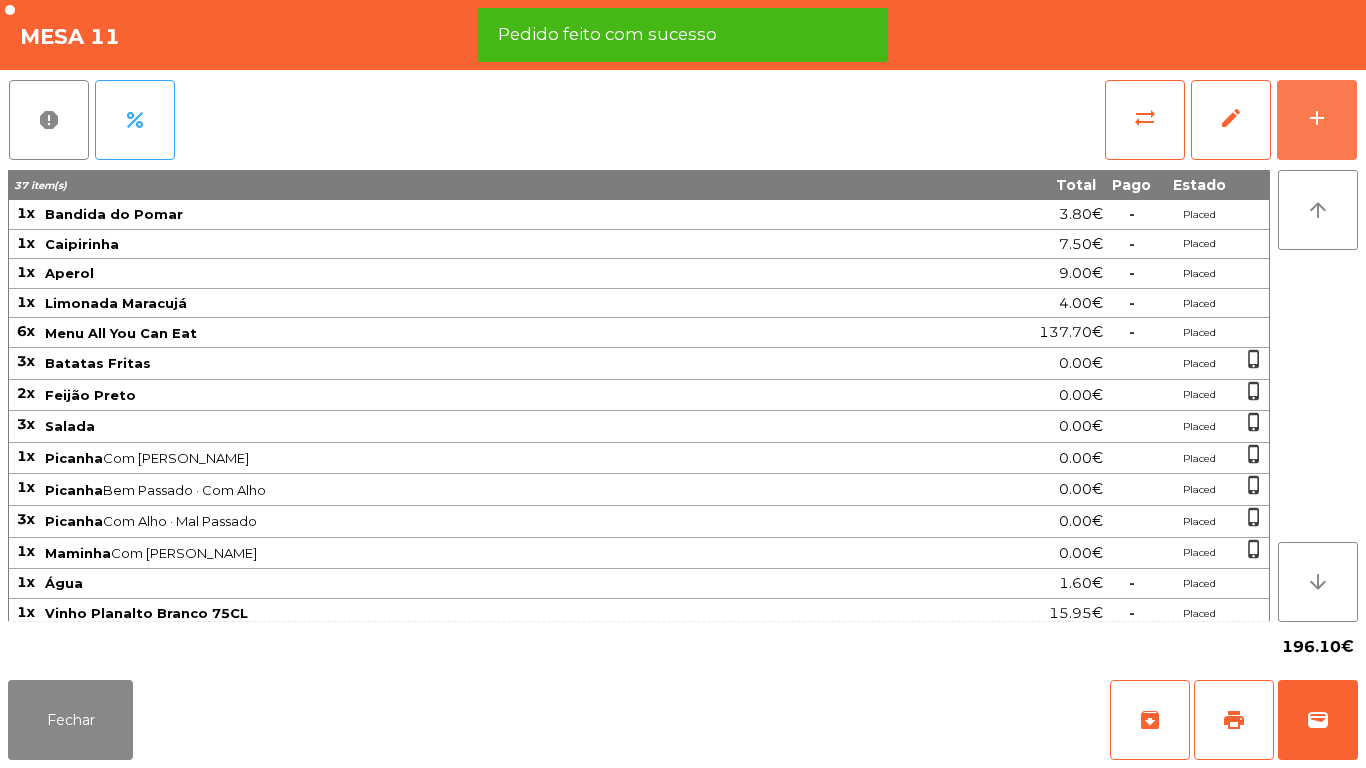 scroll, scrollTop: 185, scrollLeft: 0, axis: vertical 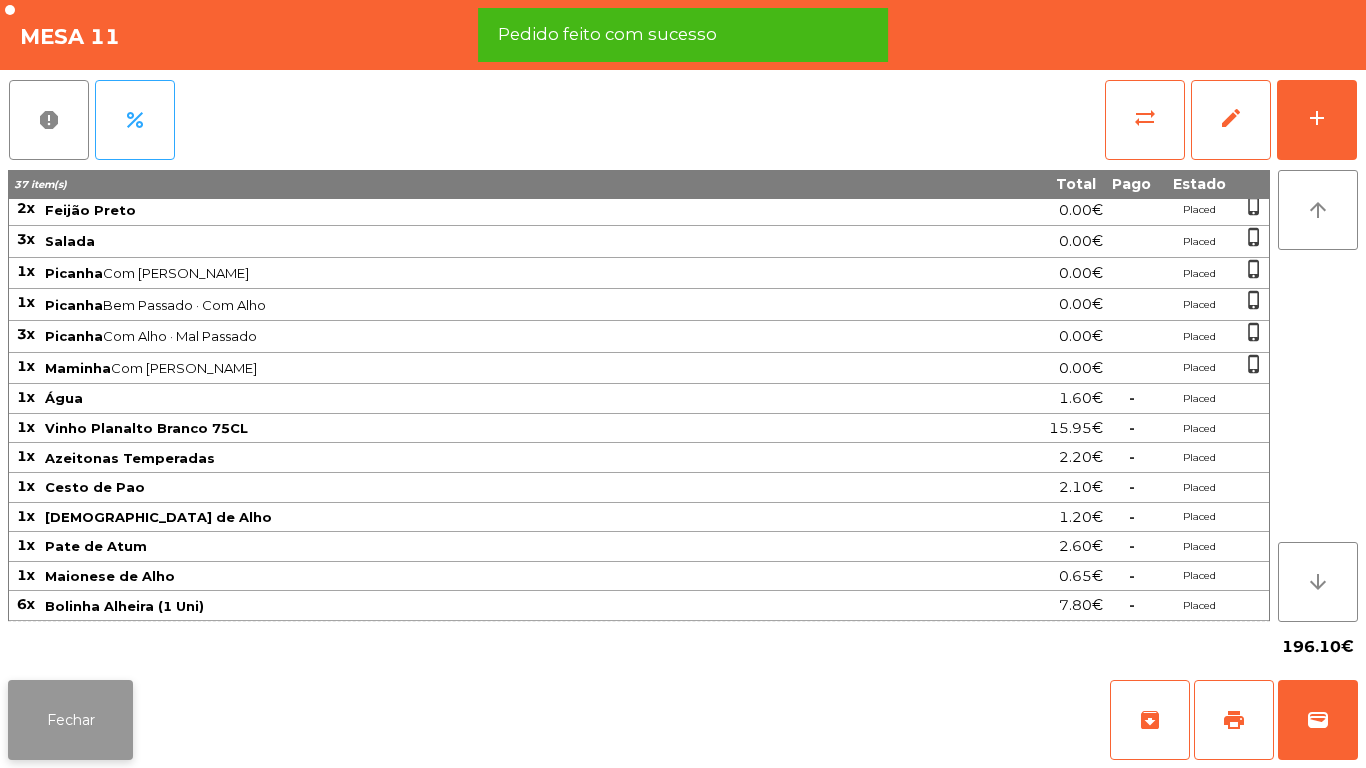 click on "Fechar" 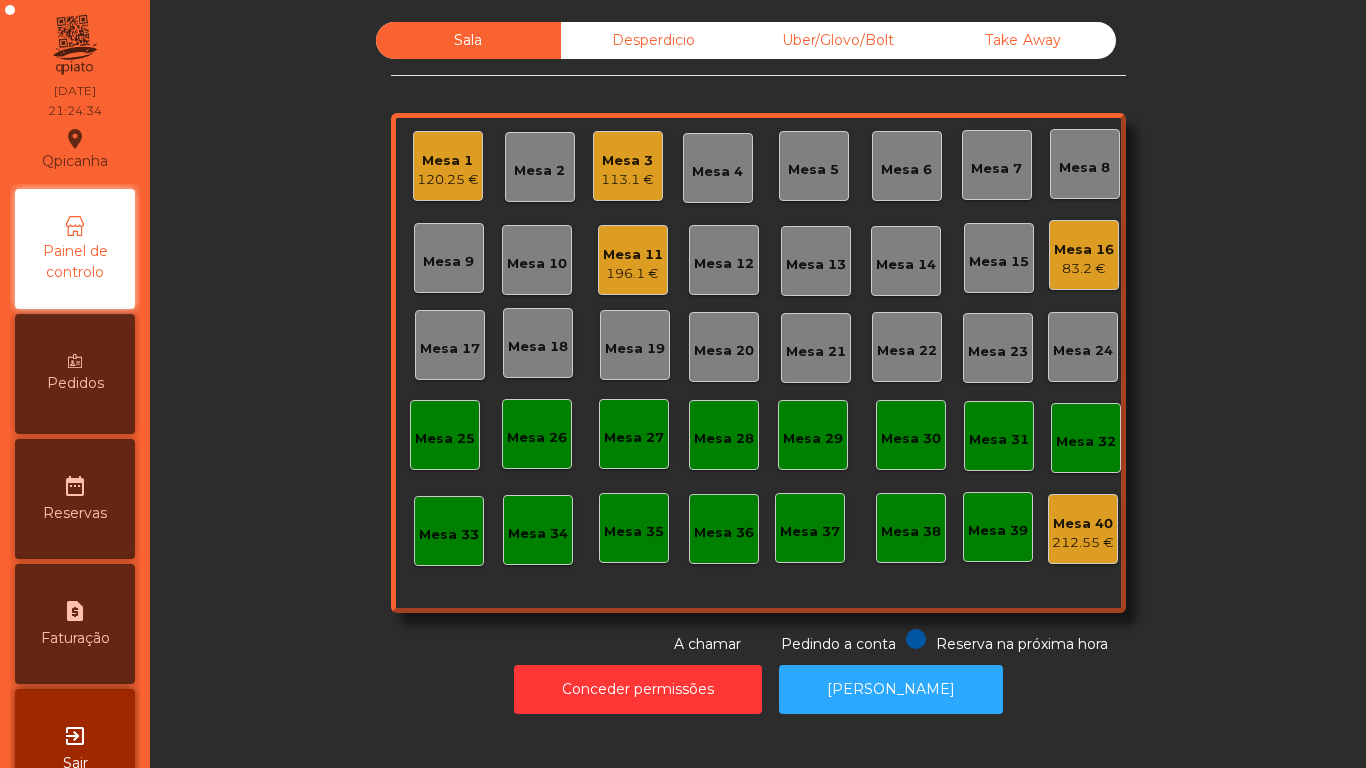 click on "113.1 €" 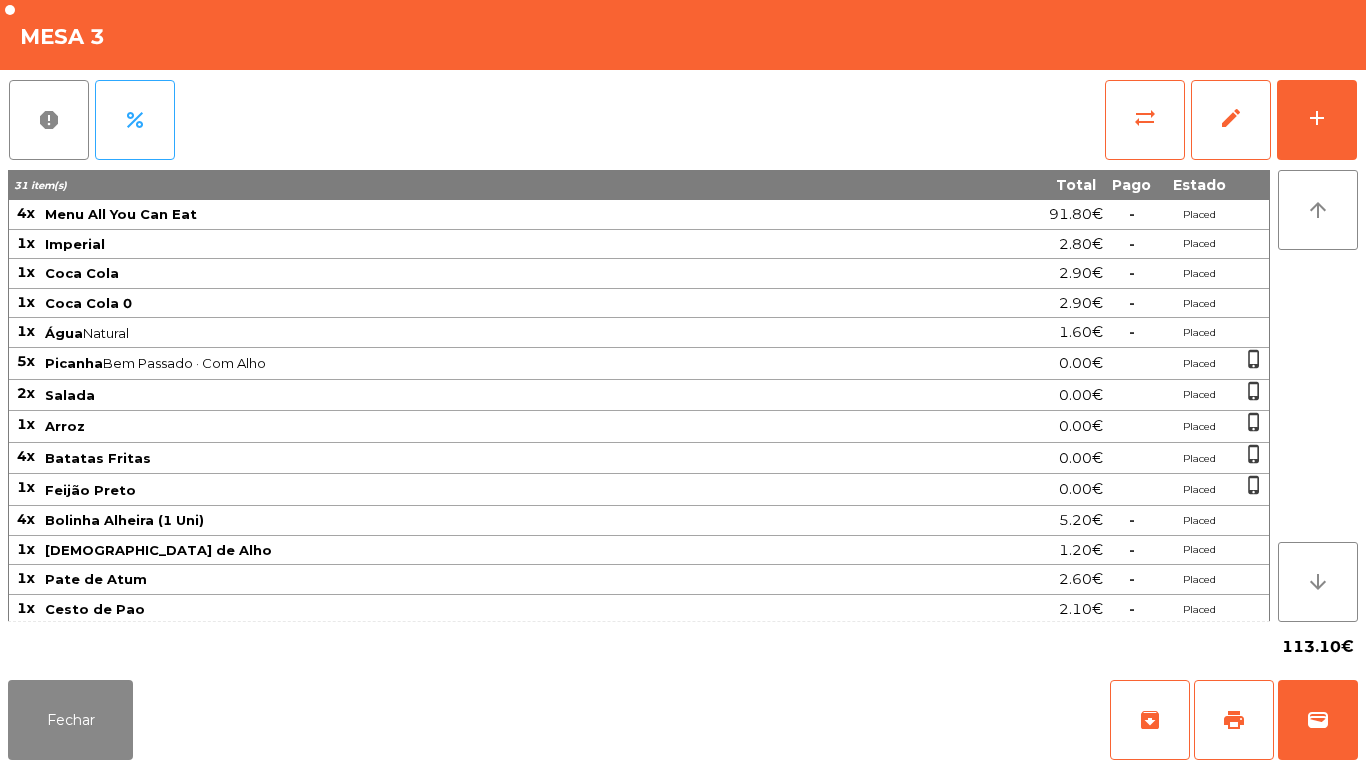 scroll, scrollTop: 67, scrollLeft: 0, axis: vertical 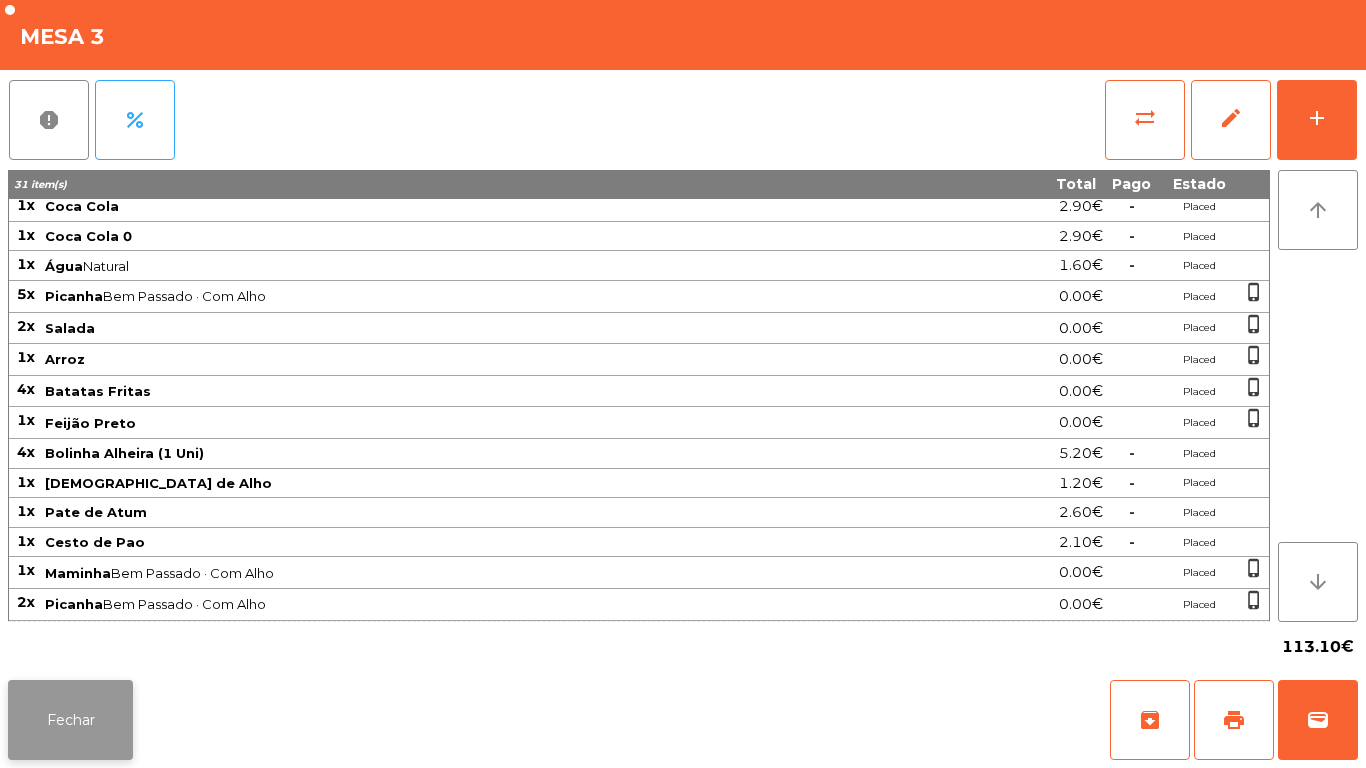 click on "Fechar" 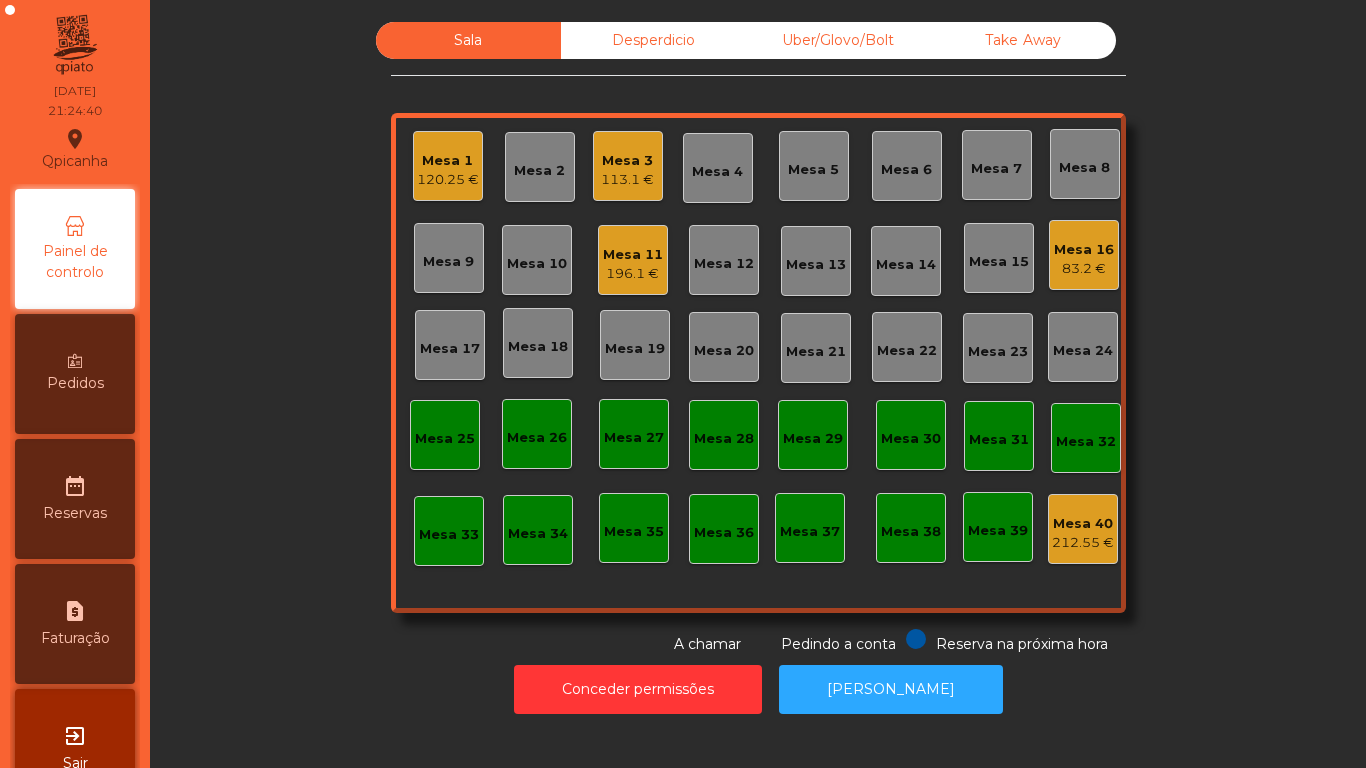 click on "120.25 €" 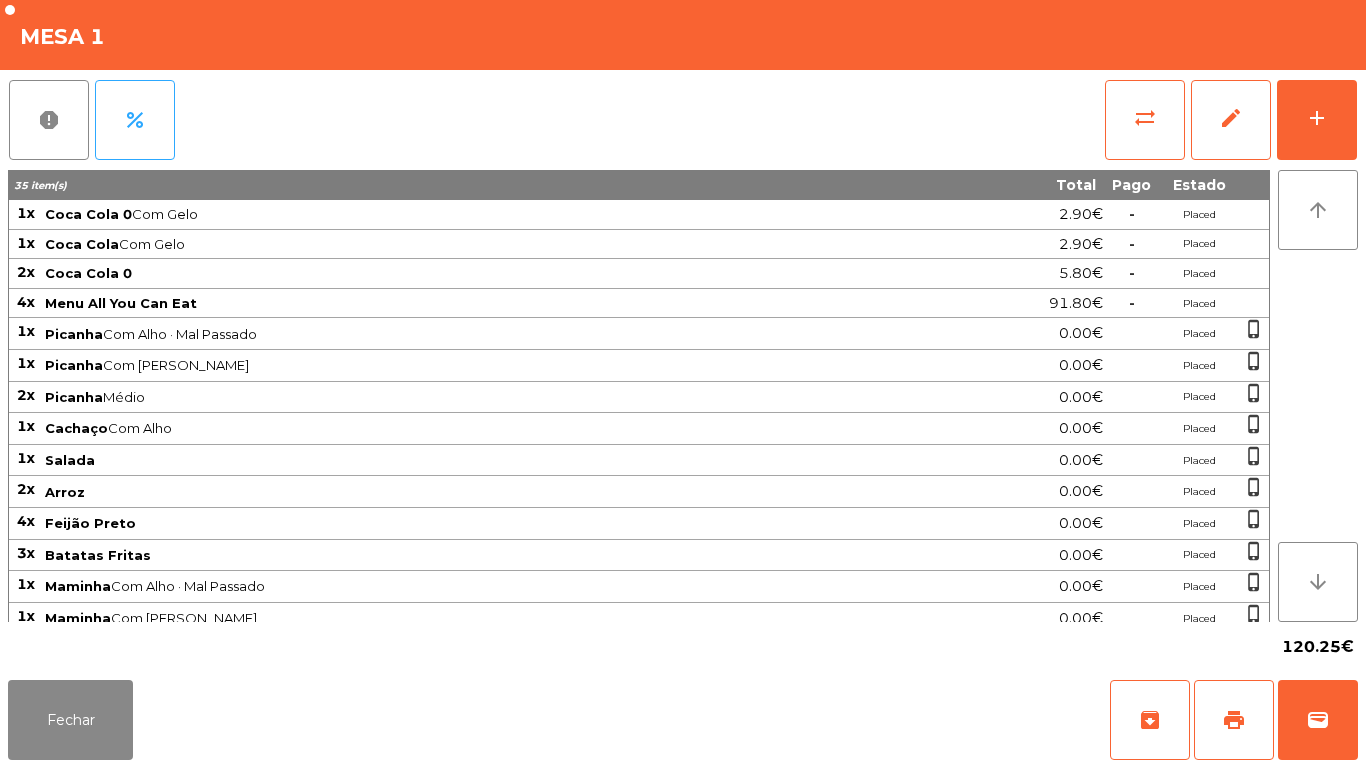 scroll, scrollTop: 219, scrollLeft: 0, axis: vertical 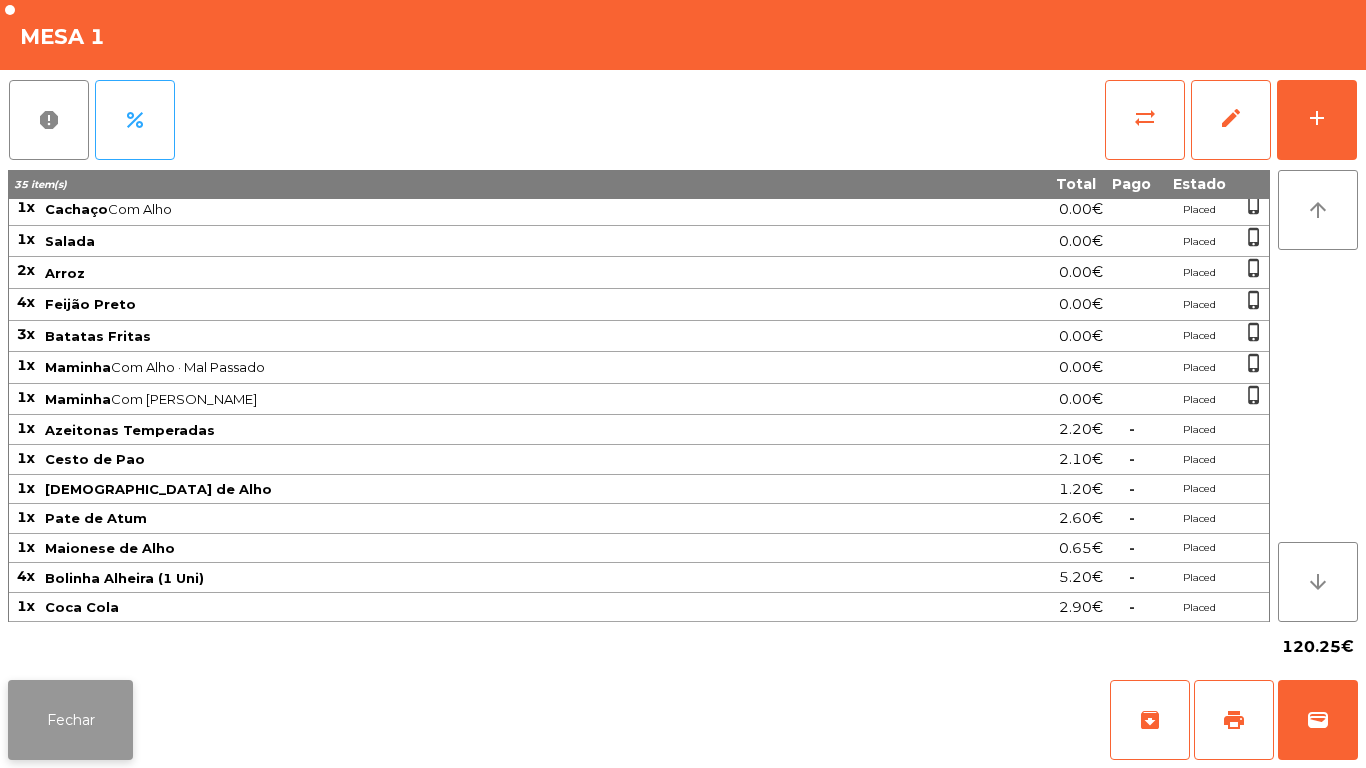 click on "Fechar" 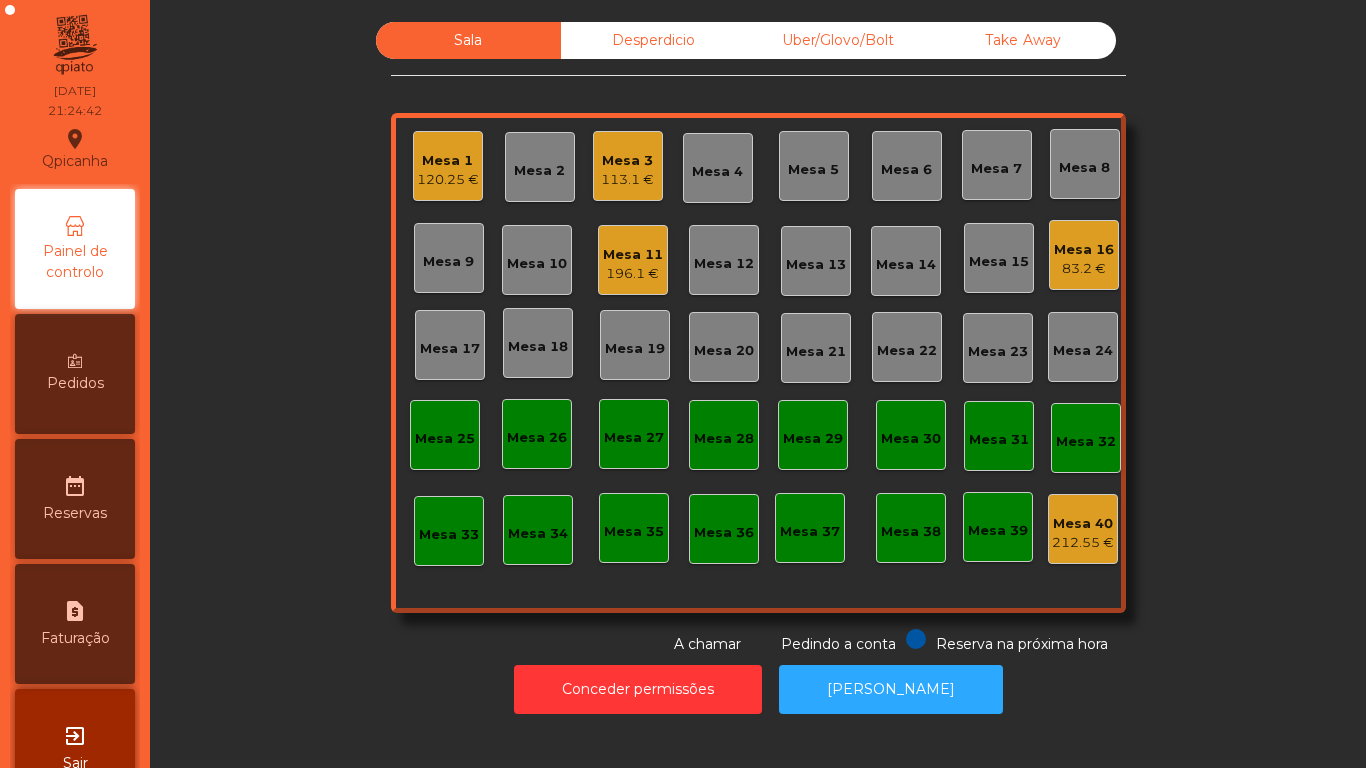 click on "83.2 €" 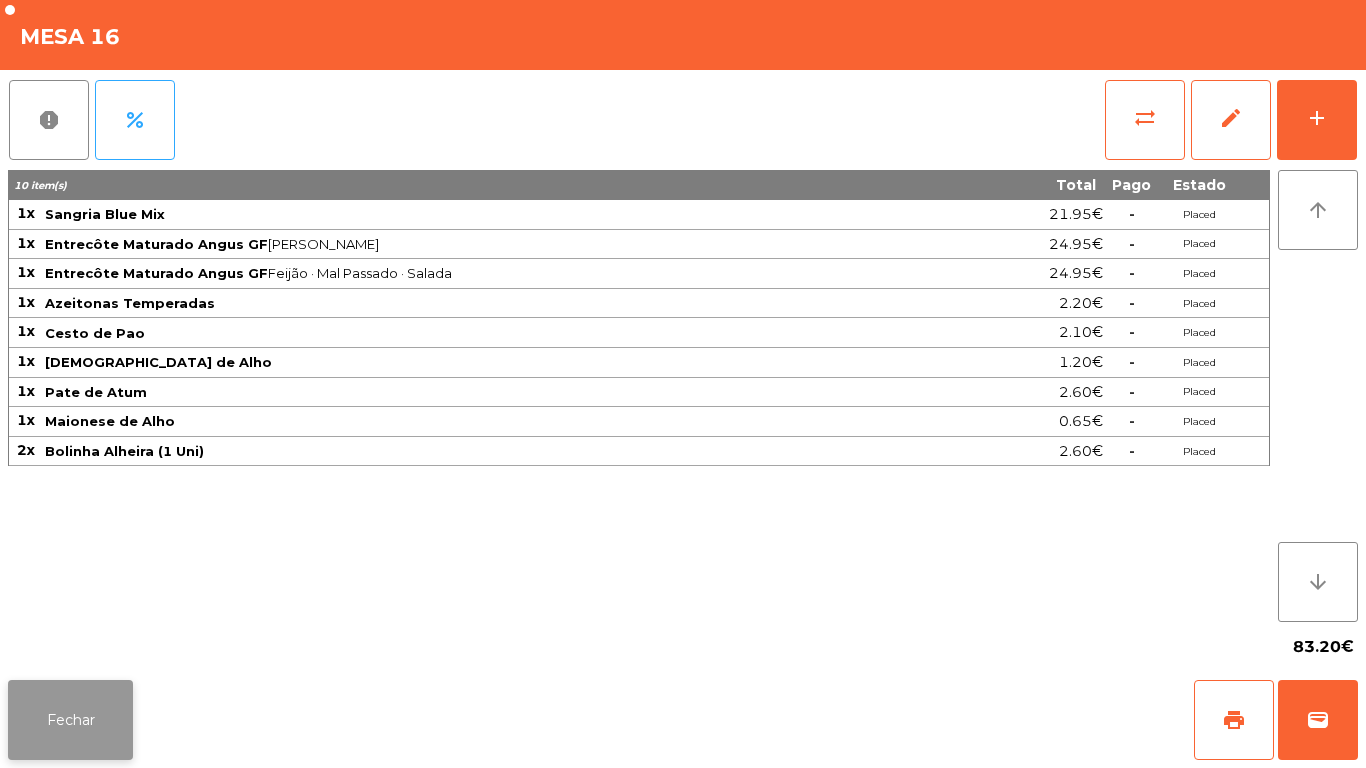 click on "Fechar" 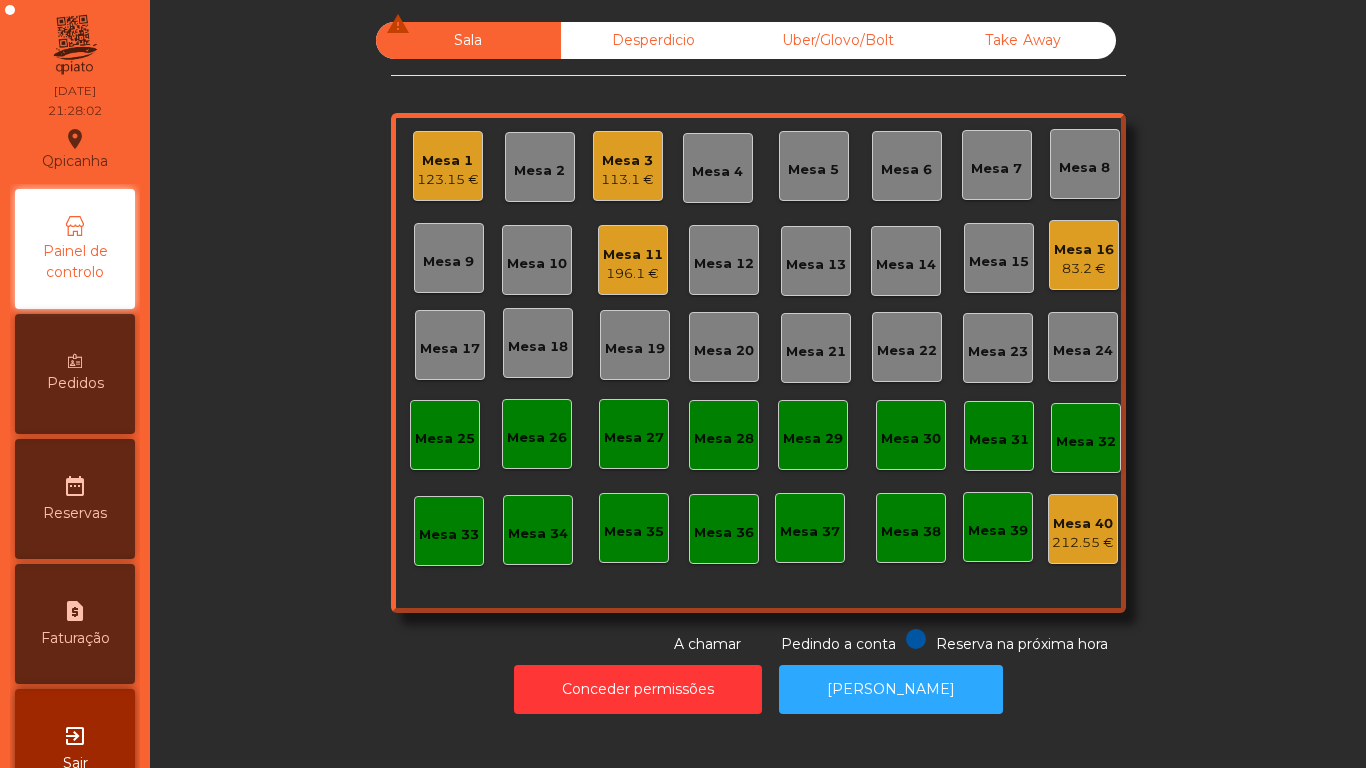 click on "123.15 €" 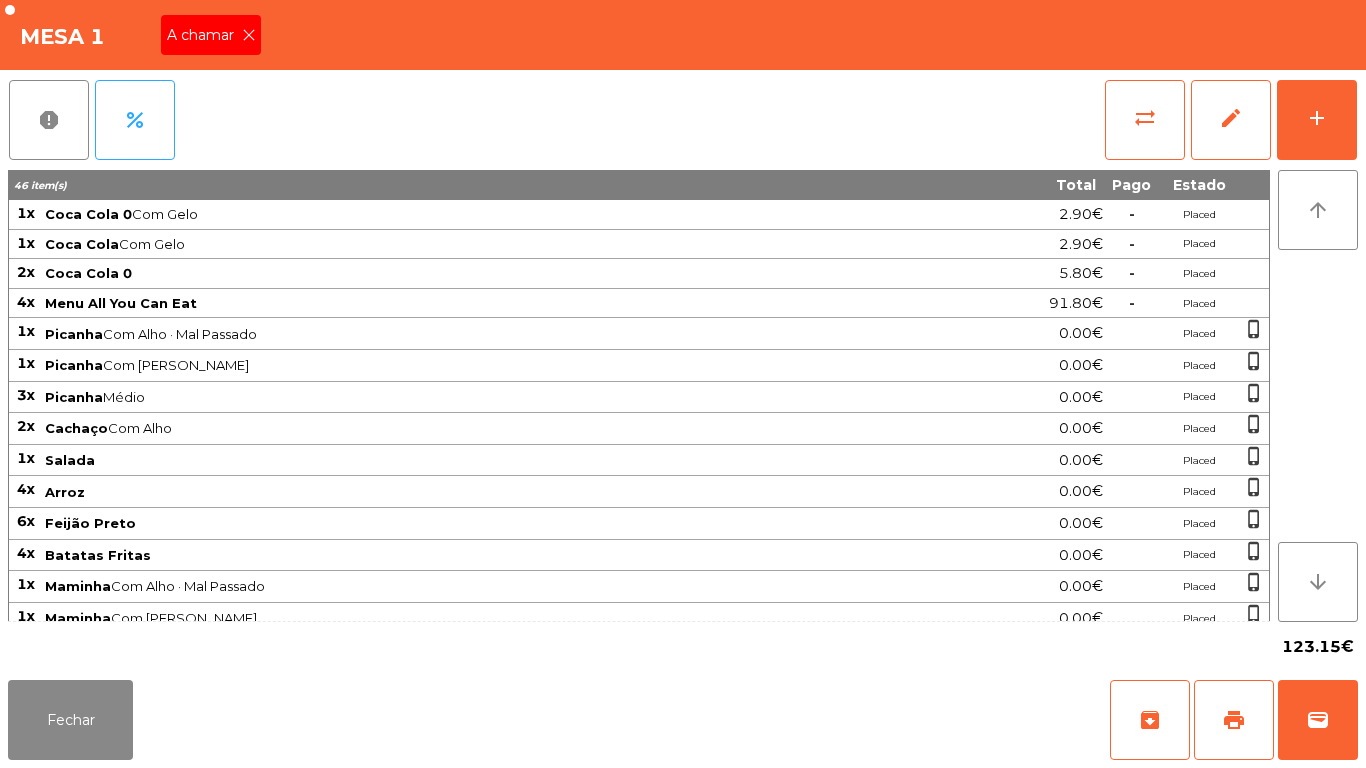 click 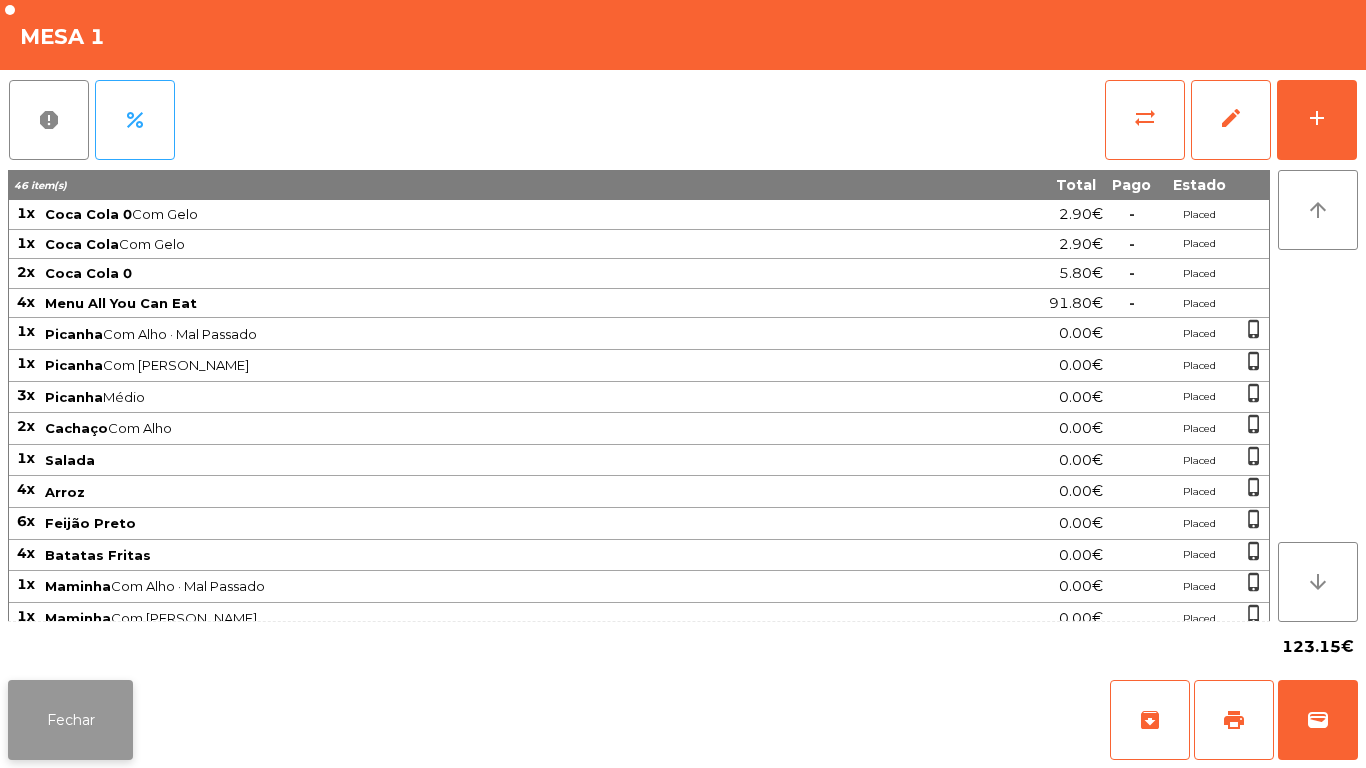 click on "Fechar" 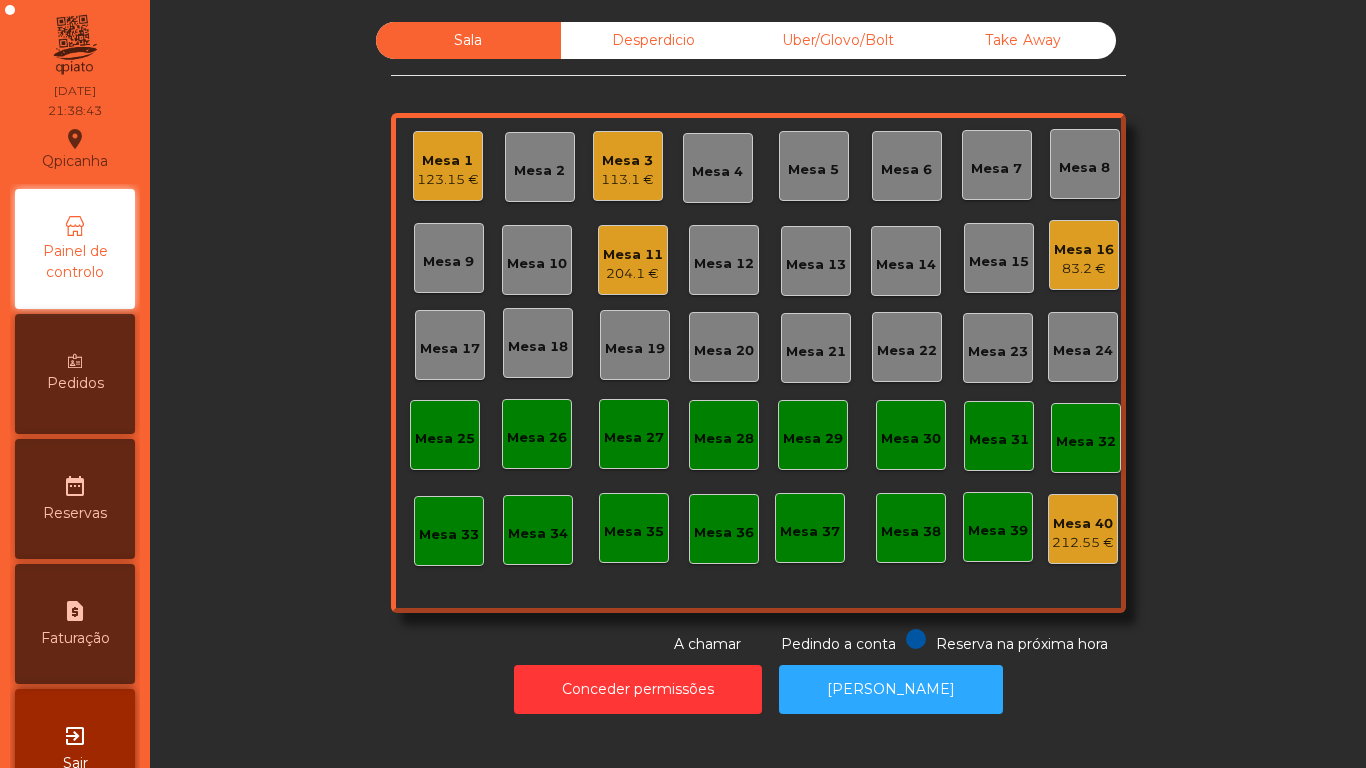 click on "Mesa 16" 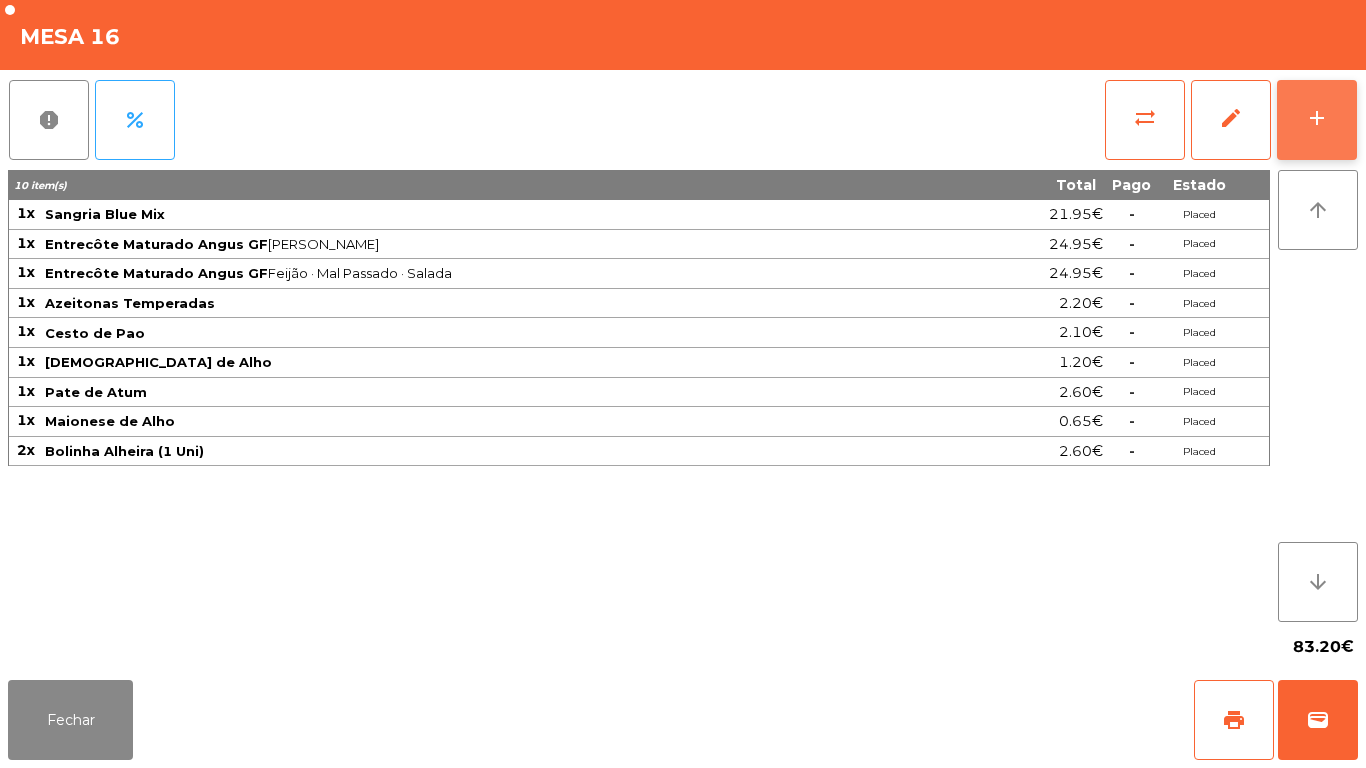 click on "add" 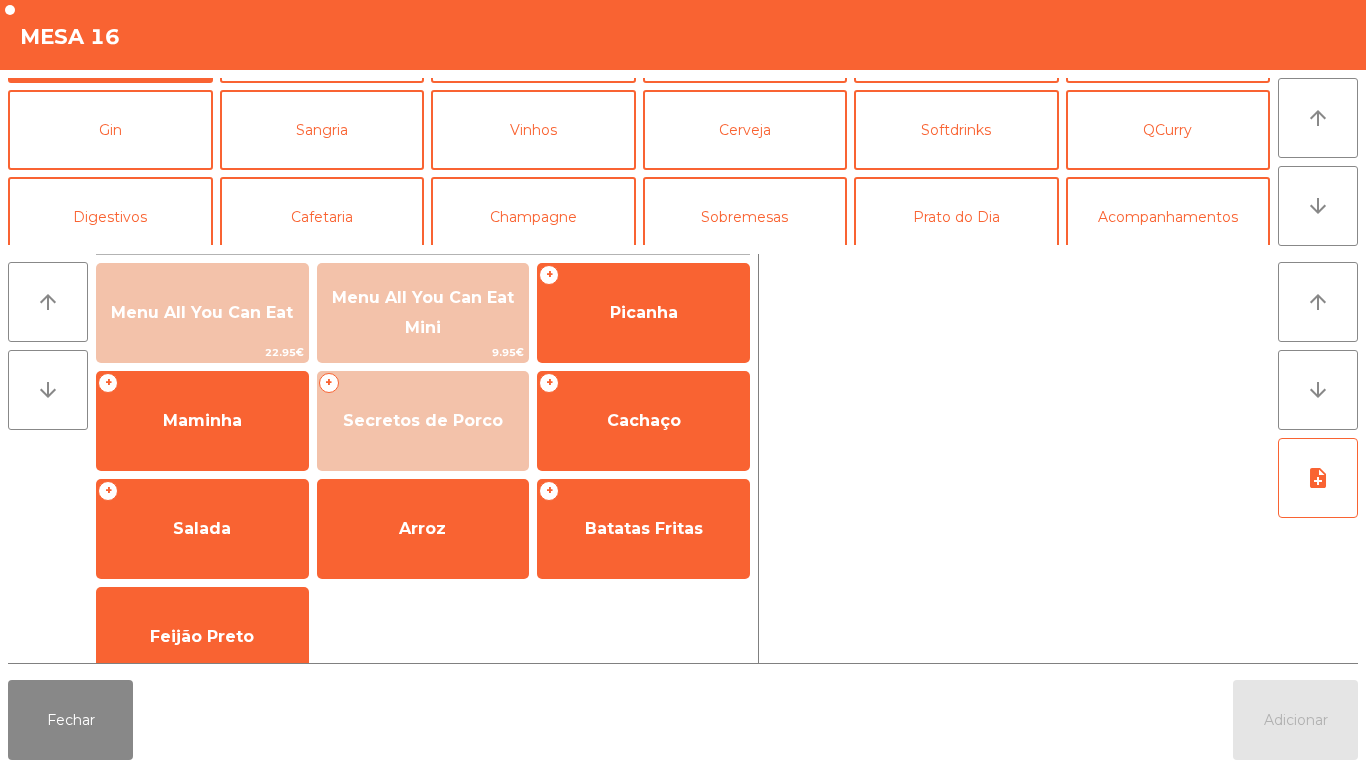 scroll, scrollTop: 75, scrollLeft: 0, axis: vertical 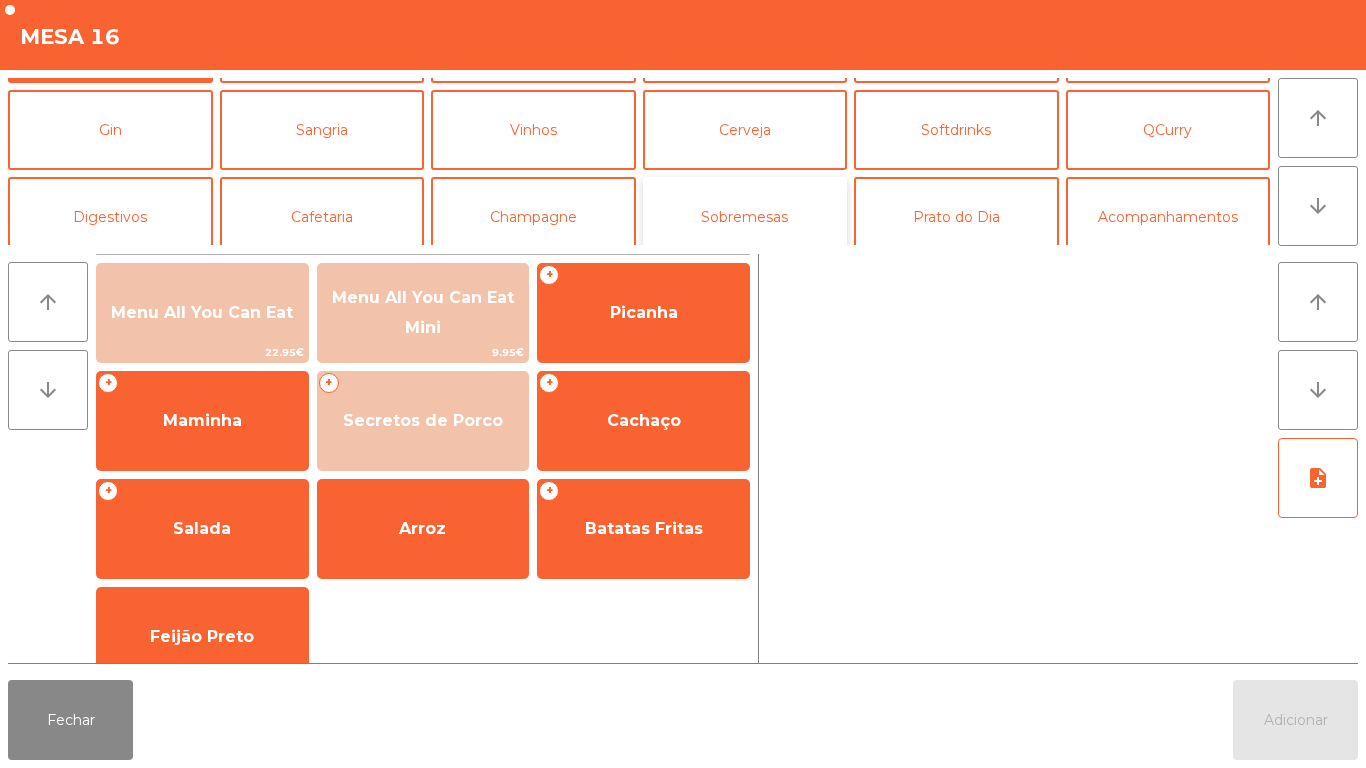 click on "Sobremesas" 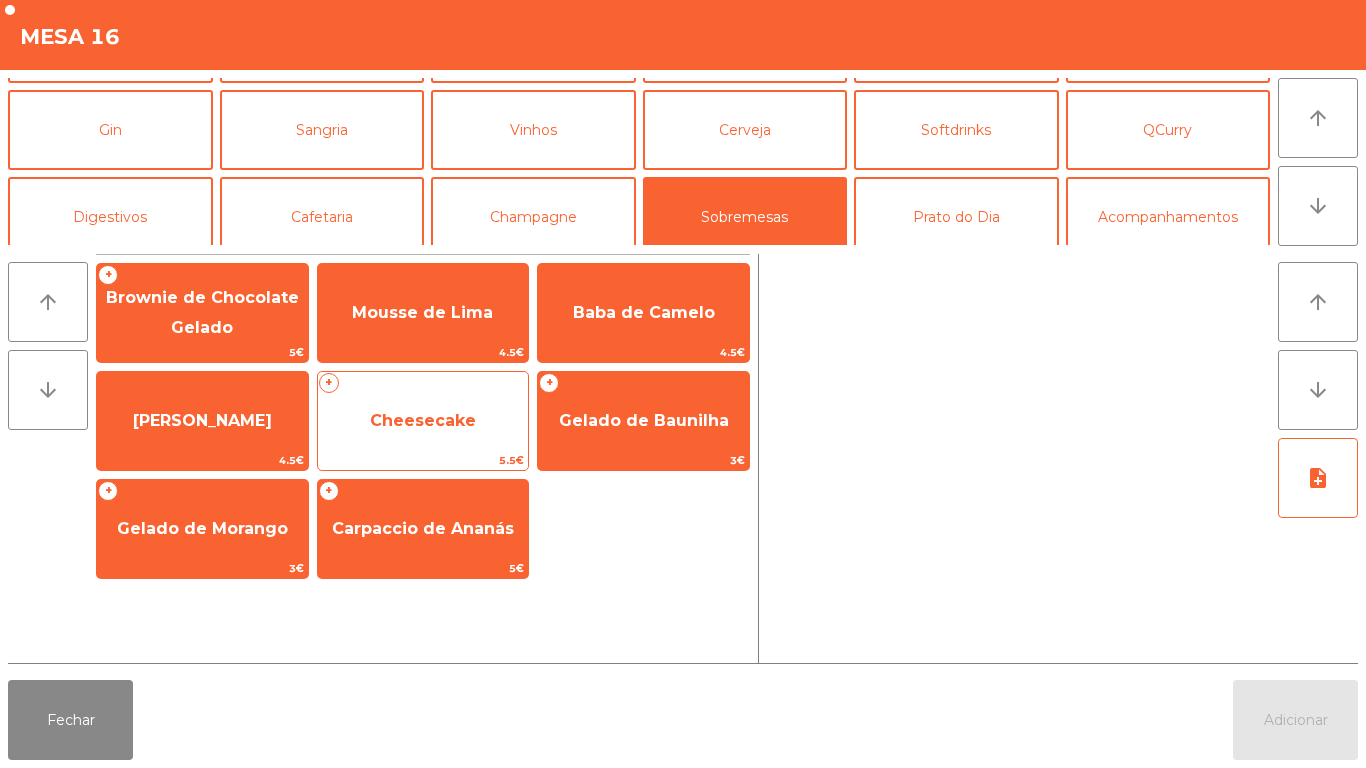 click on "Cheesecake" 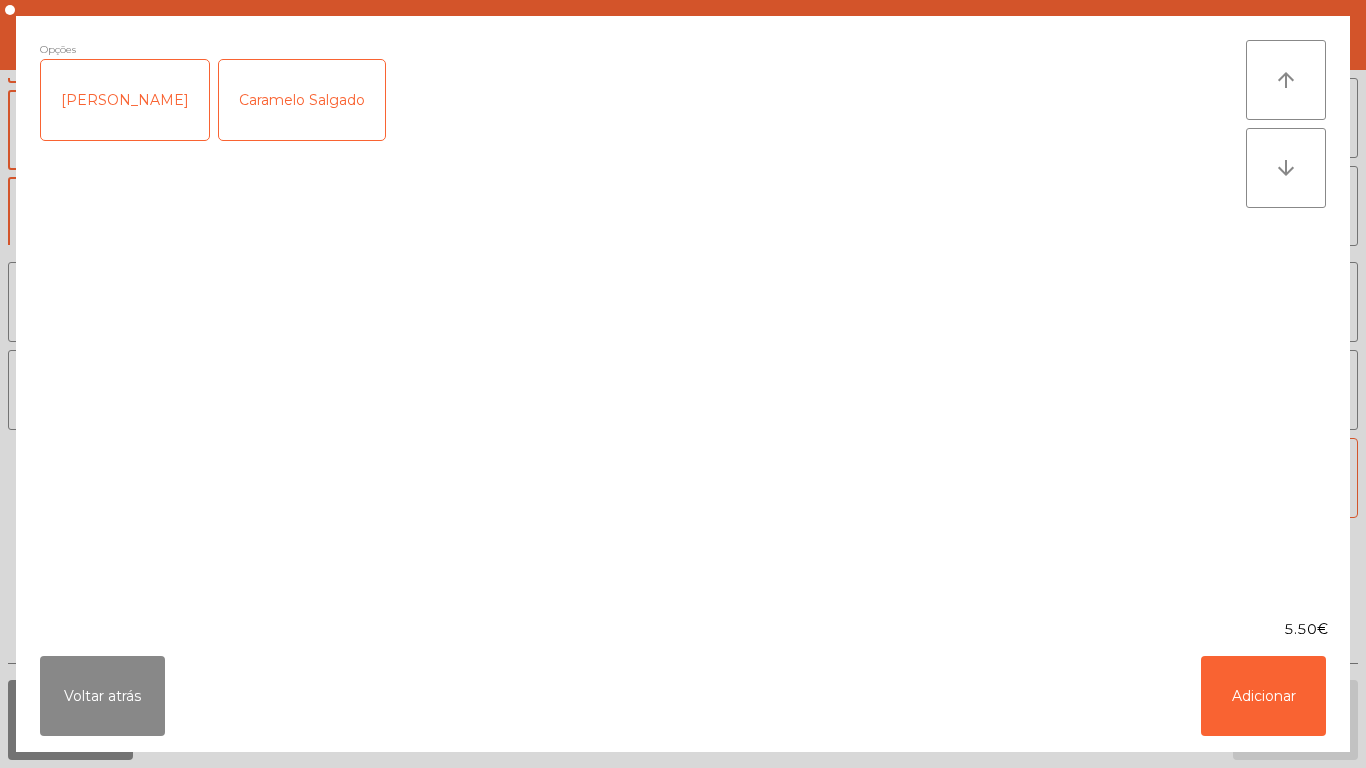 click on "Caramelo Salgado" 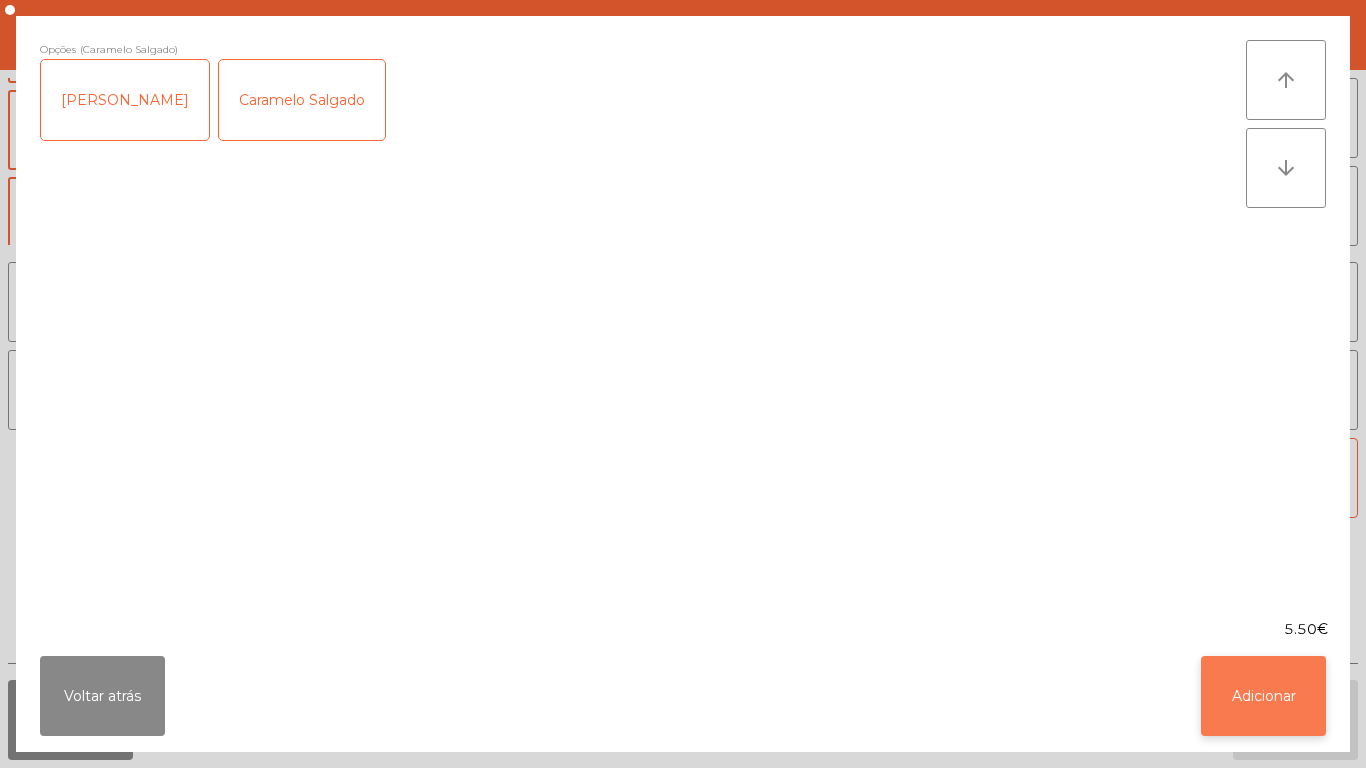 click on "Adicionar" 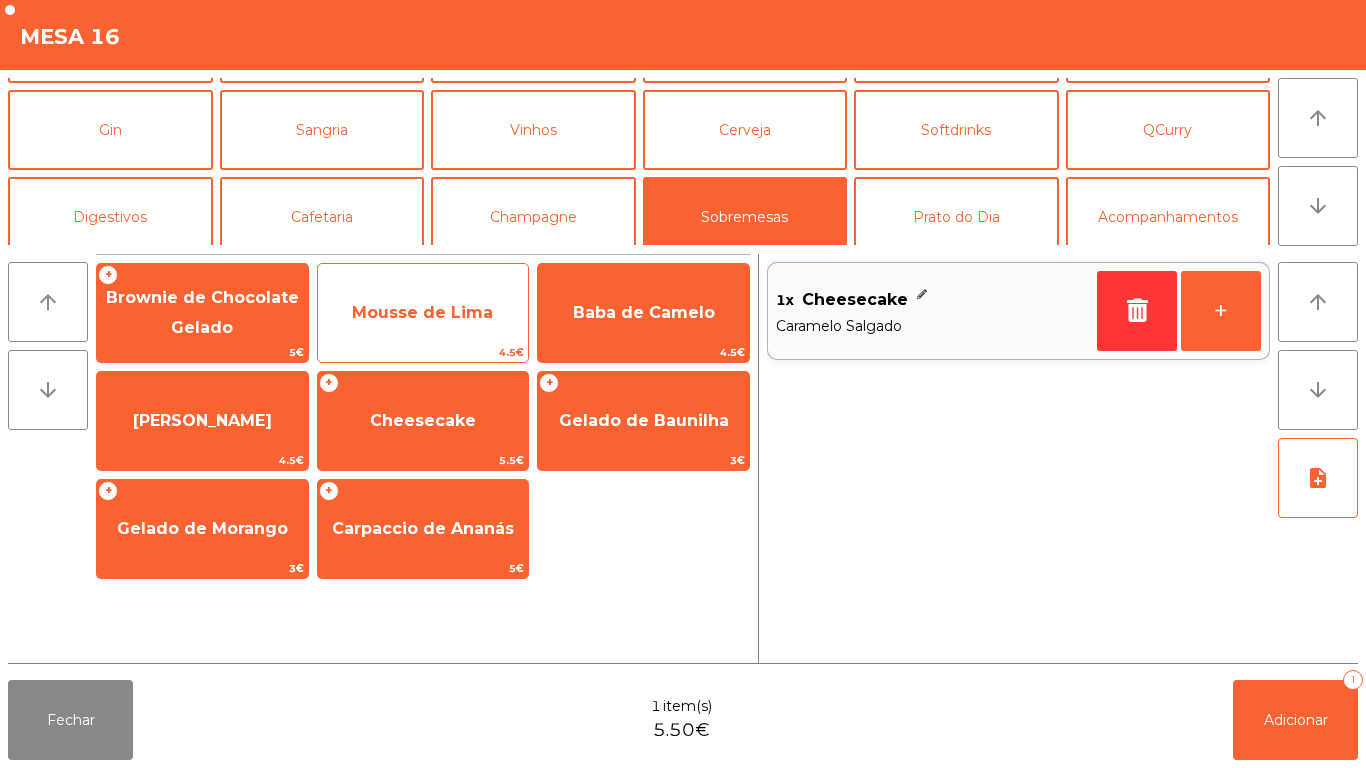 click on "Mousse de Lima" 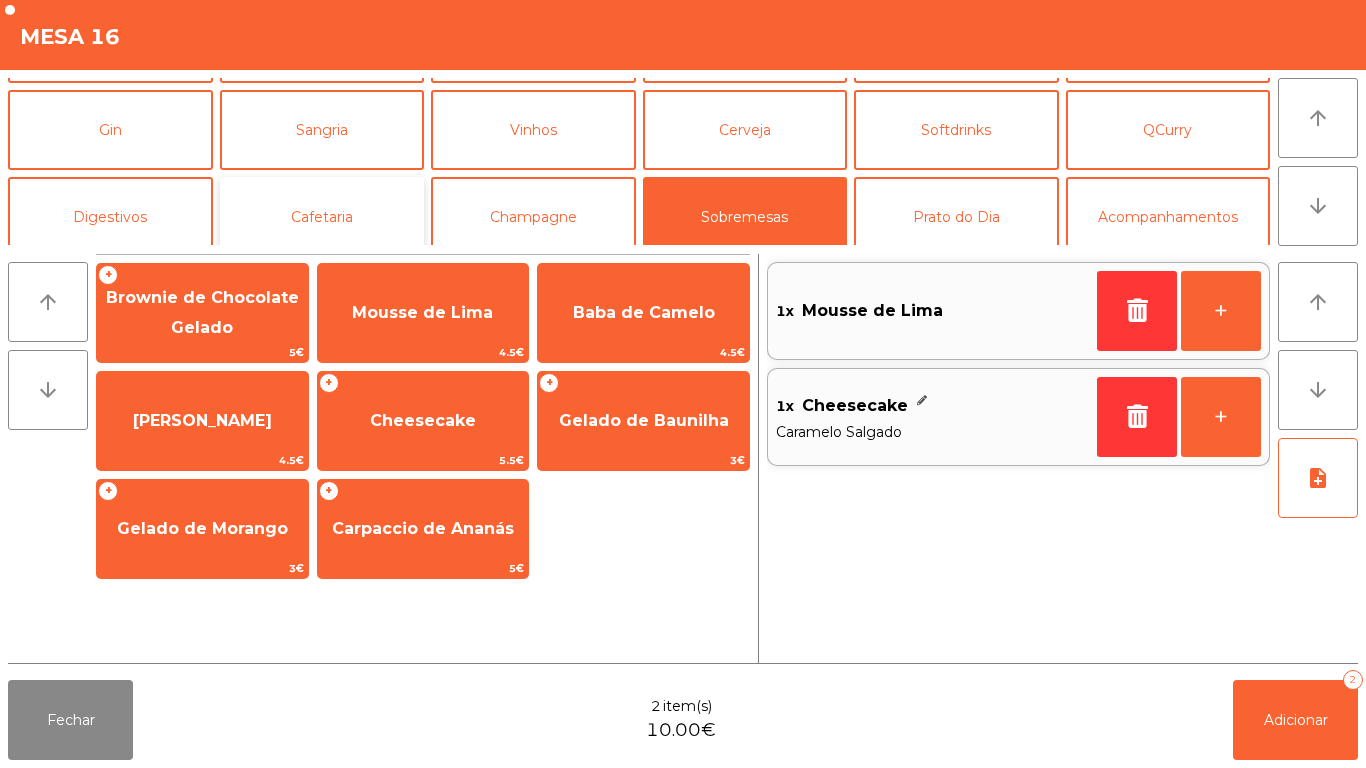 click on "Cafetaria" 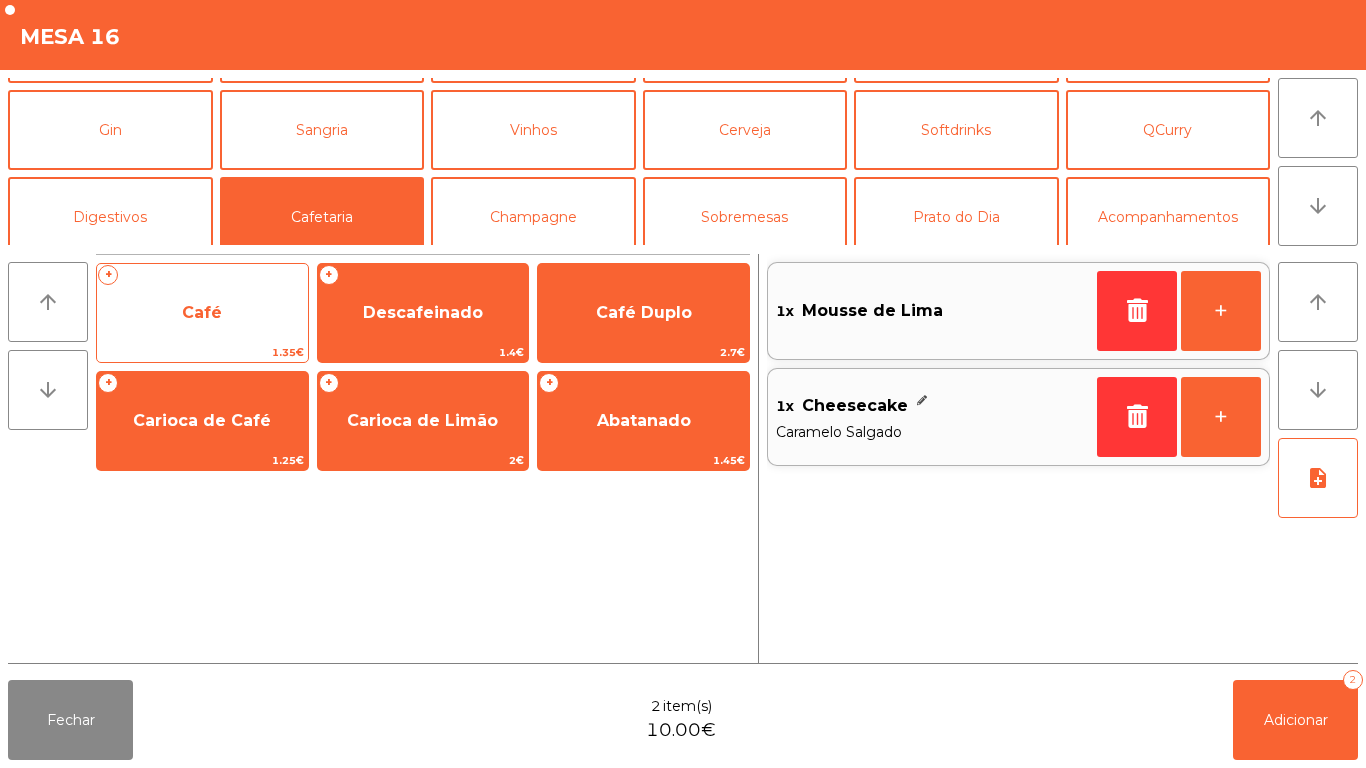click on "Café" 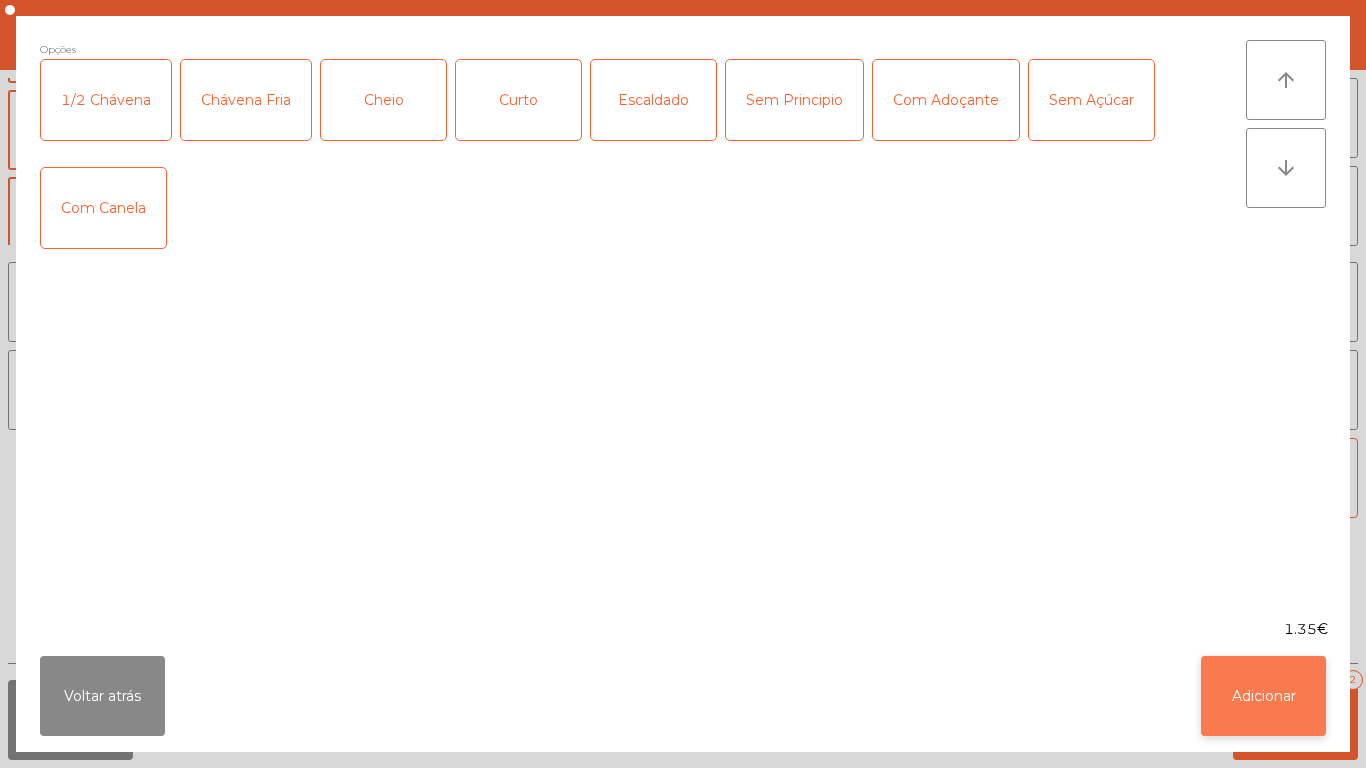 click on "Adicionar" 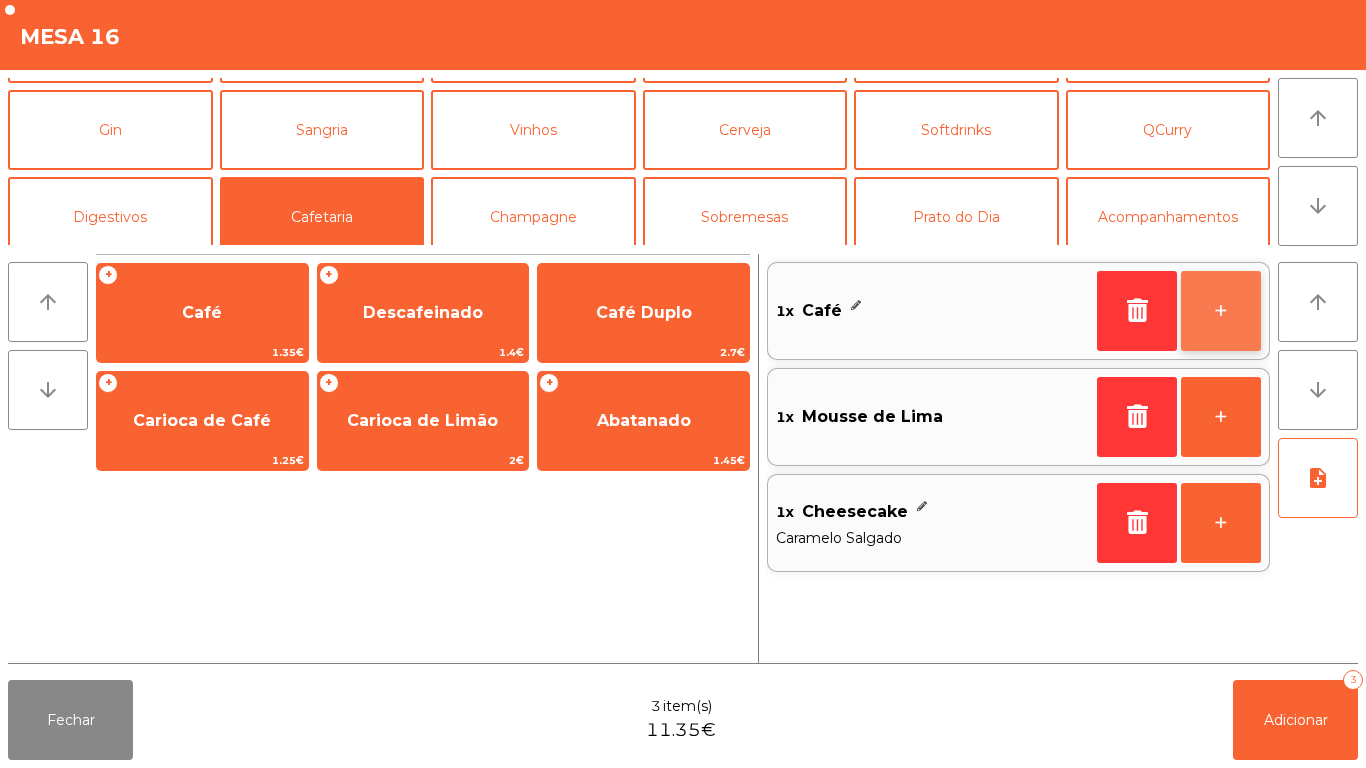 click on "+" 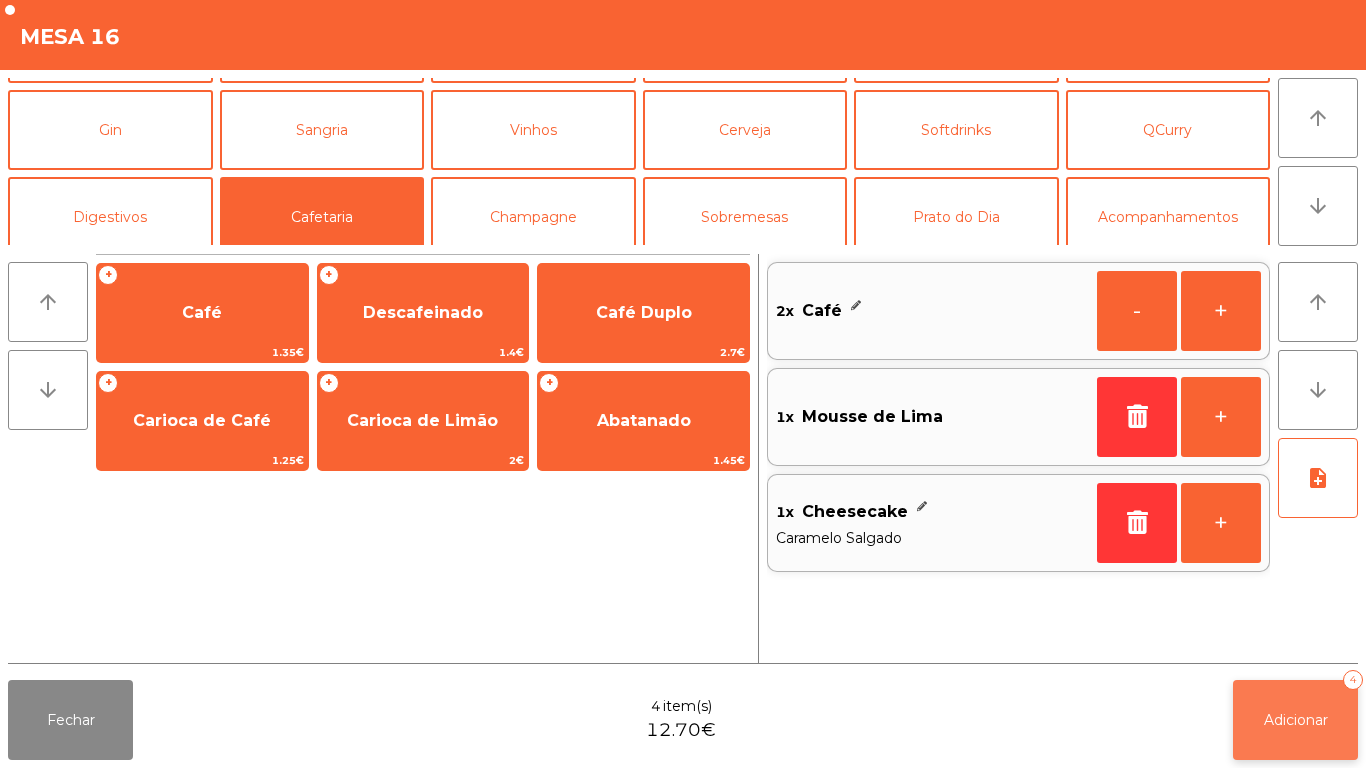 click on "Adicionar   4" 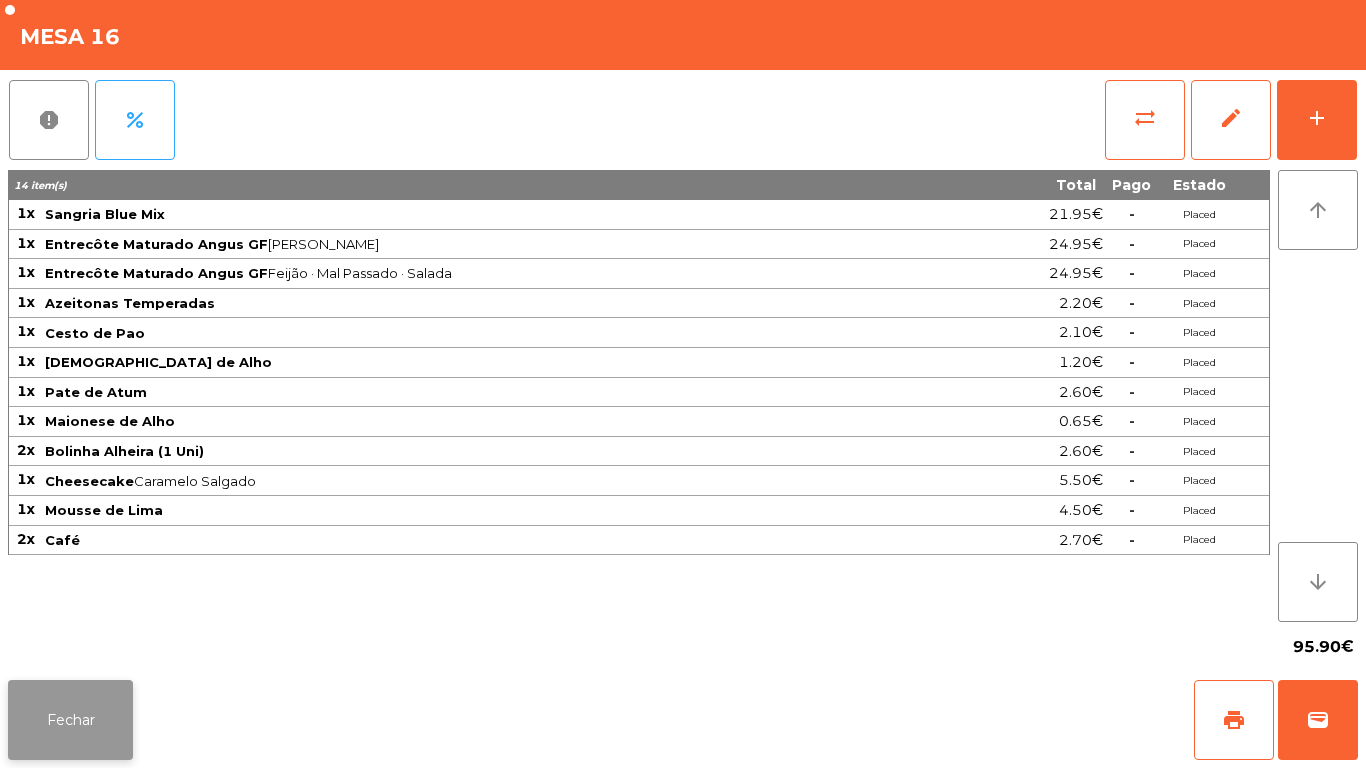 click on "Fechar" 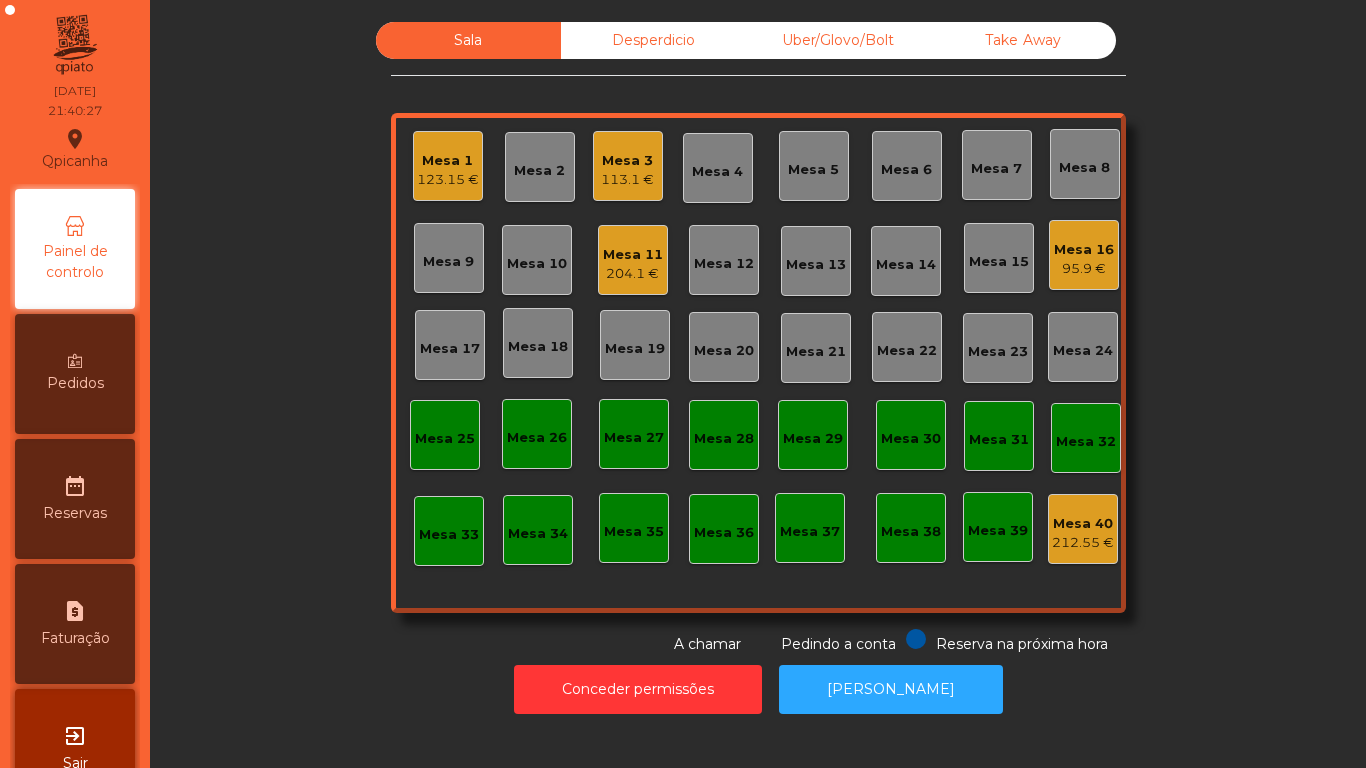 click on "204.1 €" 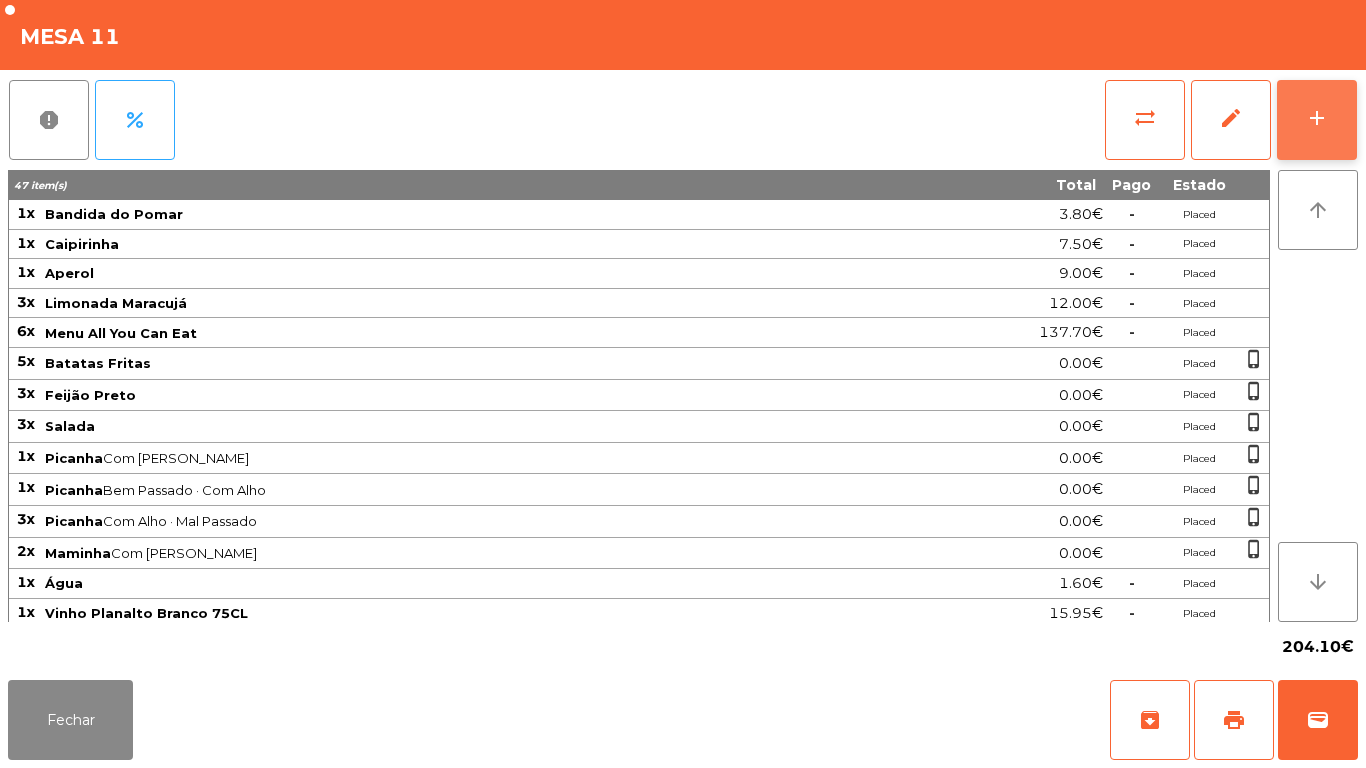 click on "add" 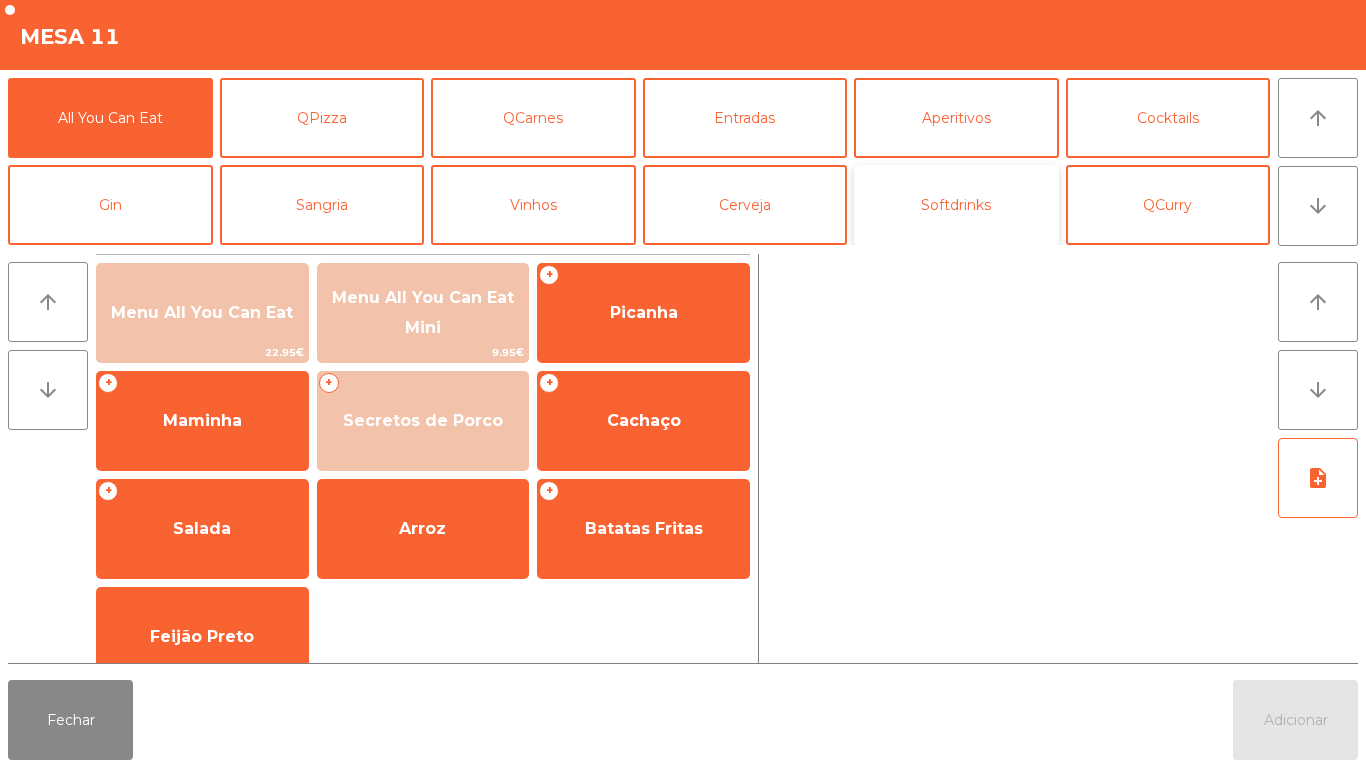click on "Softdrinks" 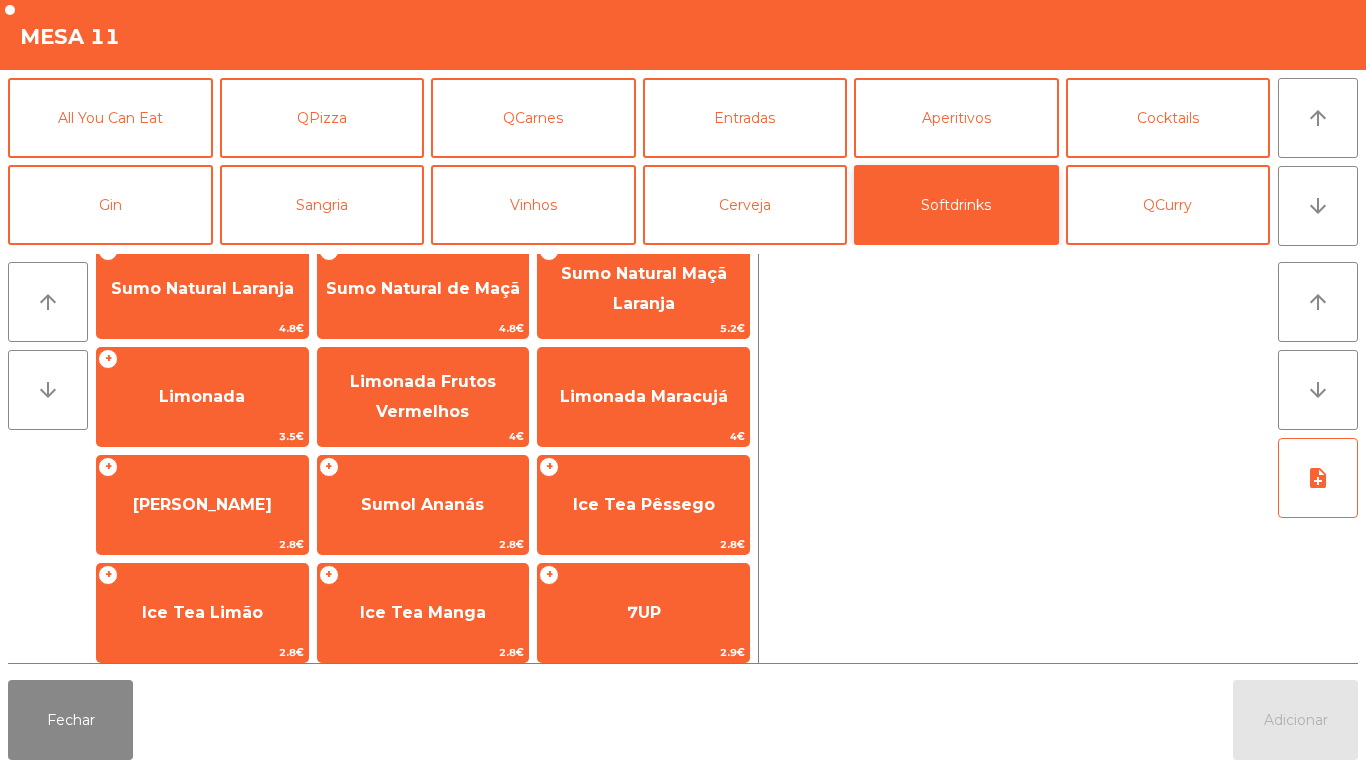 scroll, scrollTop: 138, scrollLeft: 0, axis: vertical 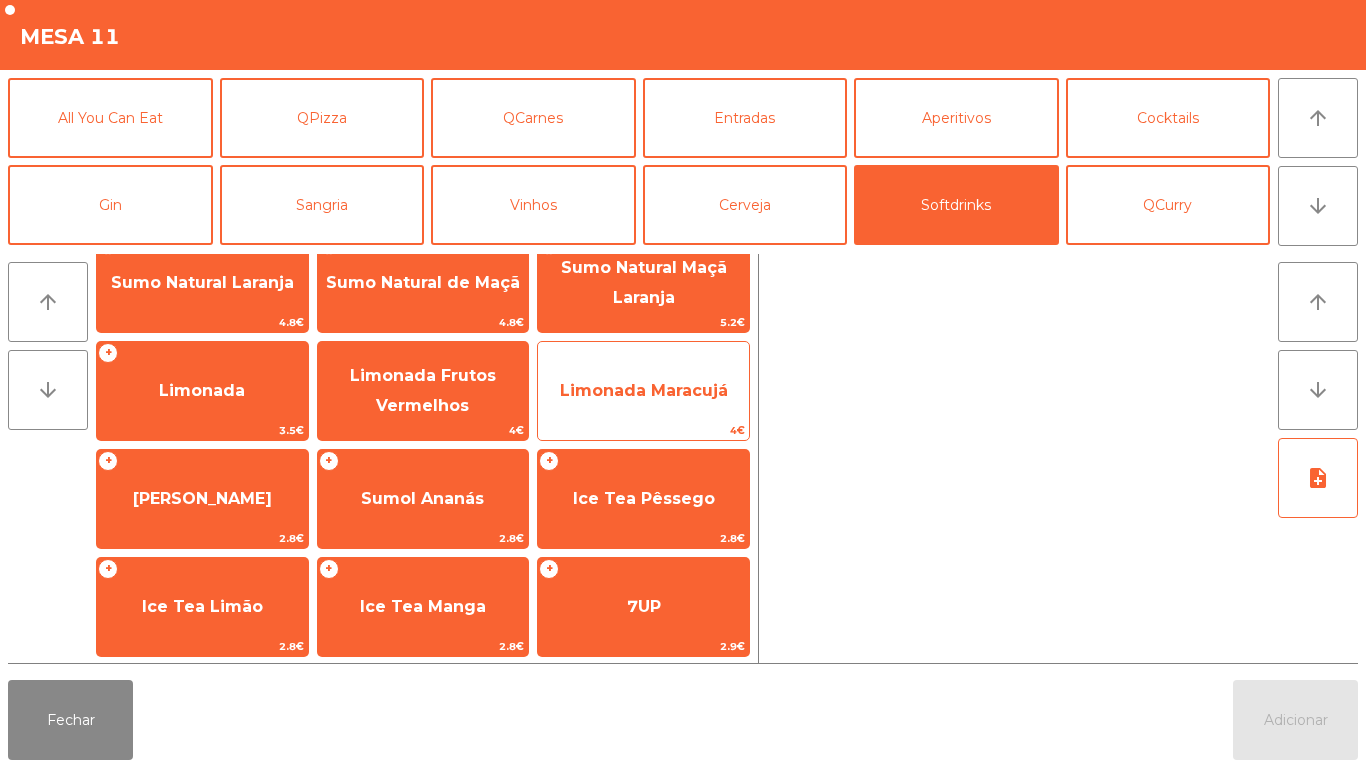 click on "Limonada Maracujá" 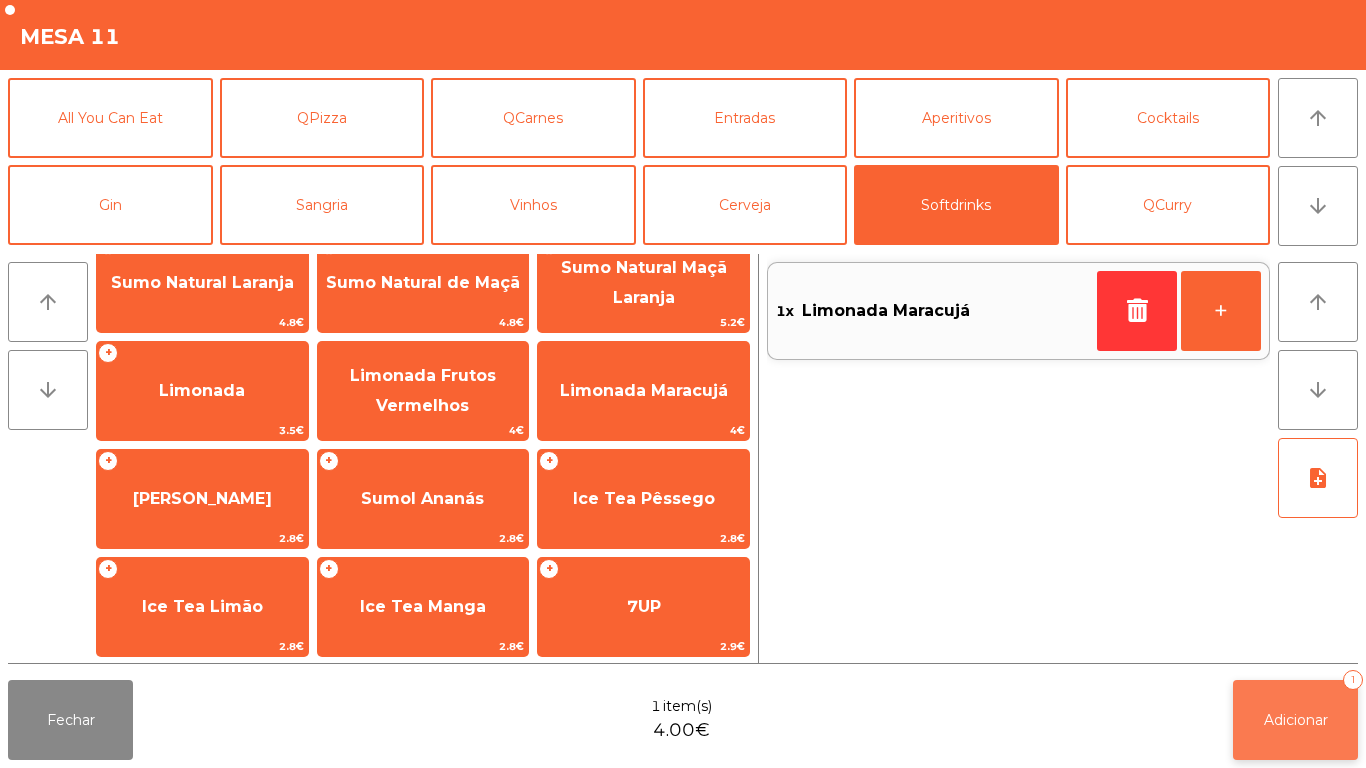 click on "Adicionar   1" 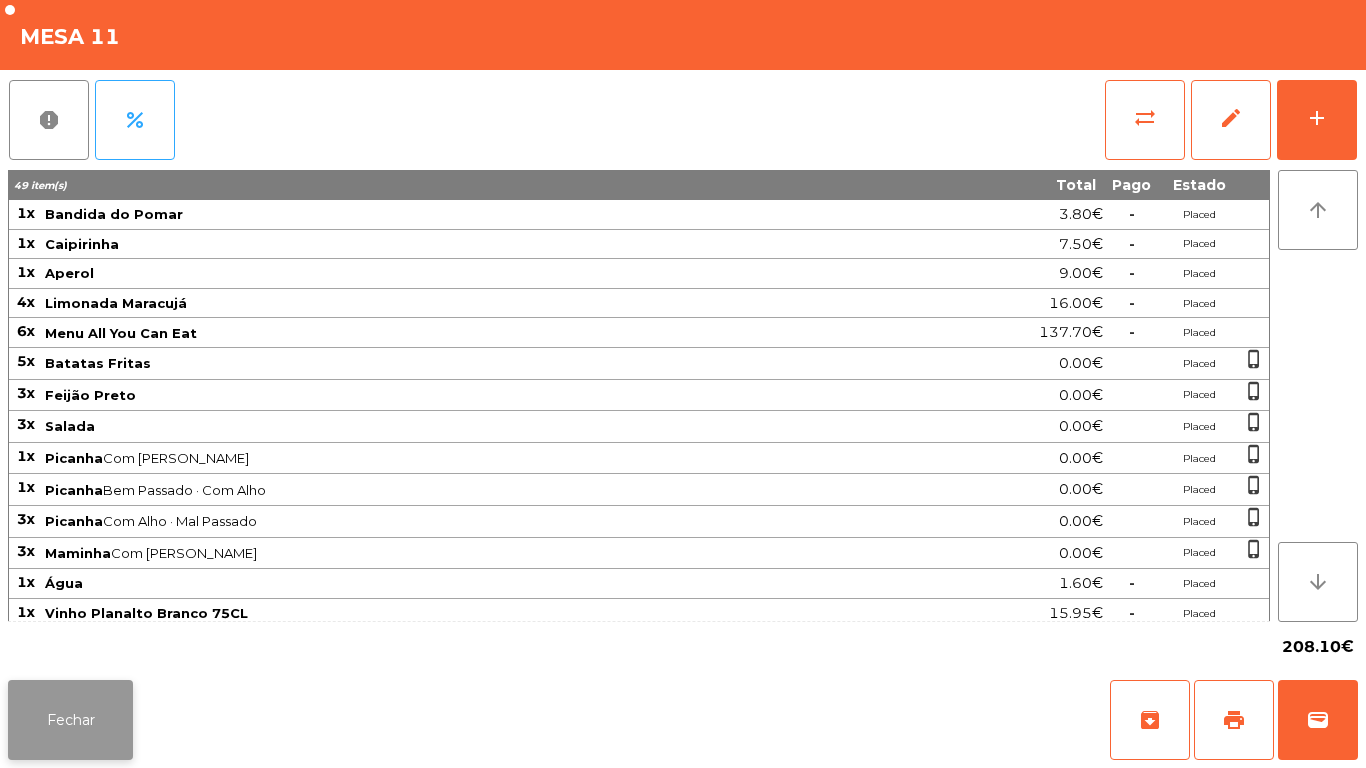click on "Fechar" 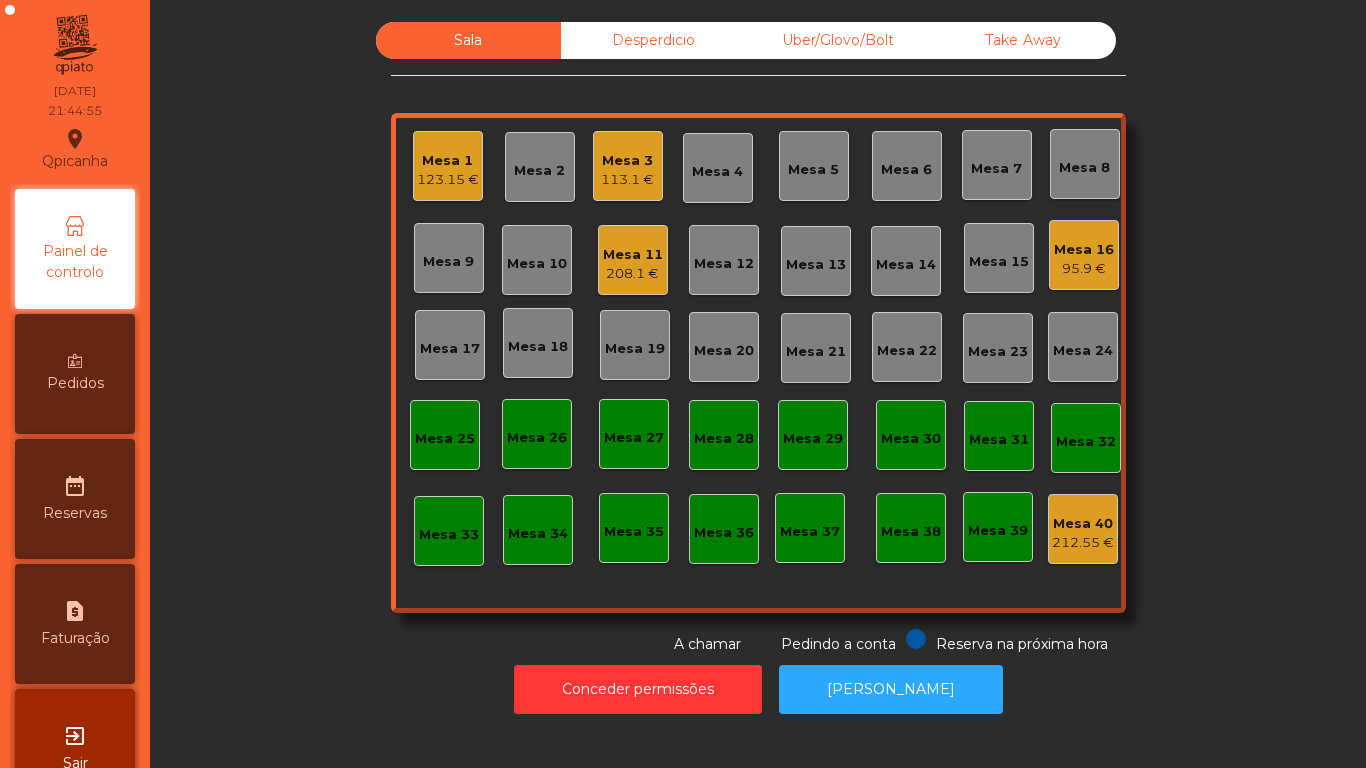 click on "Mesa 3" 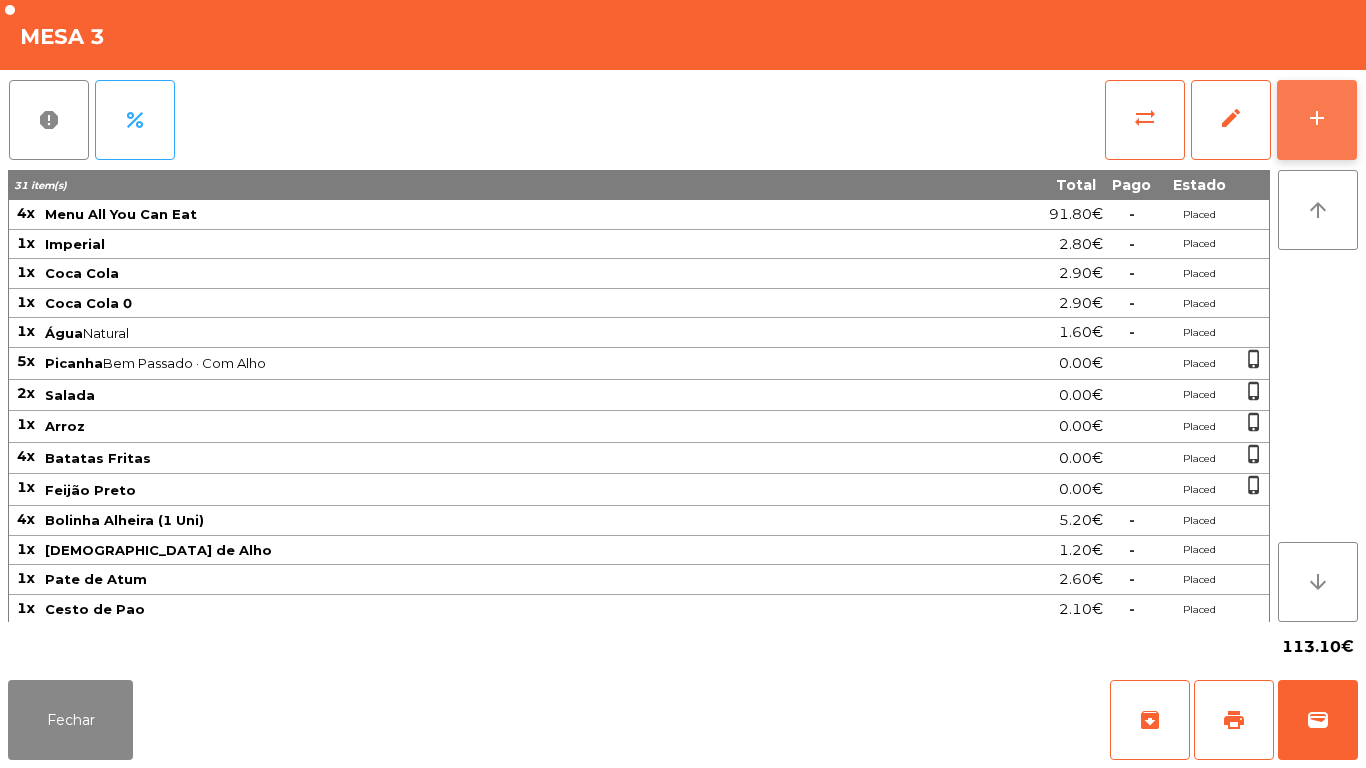 click on "add" 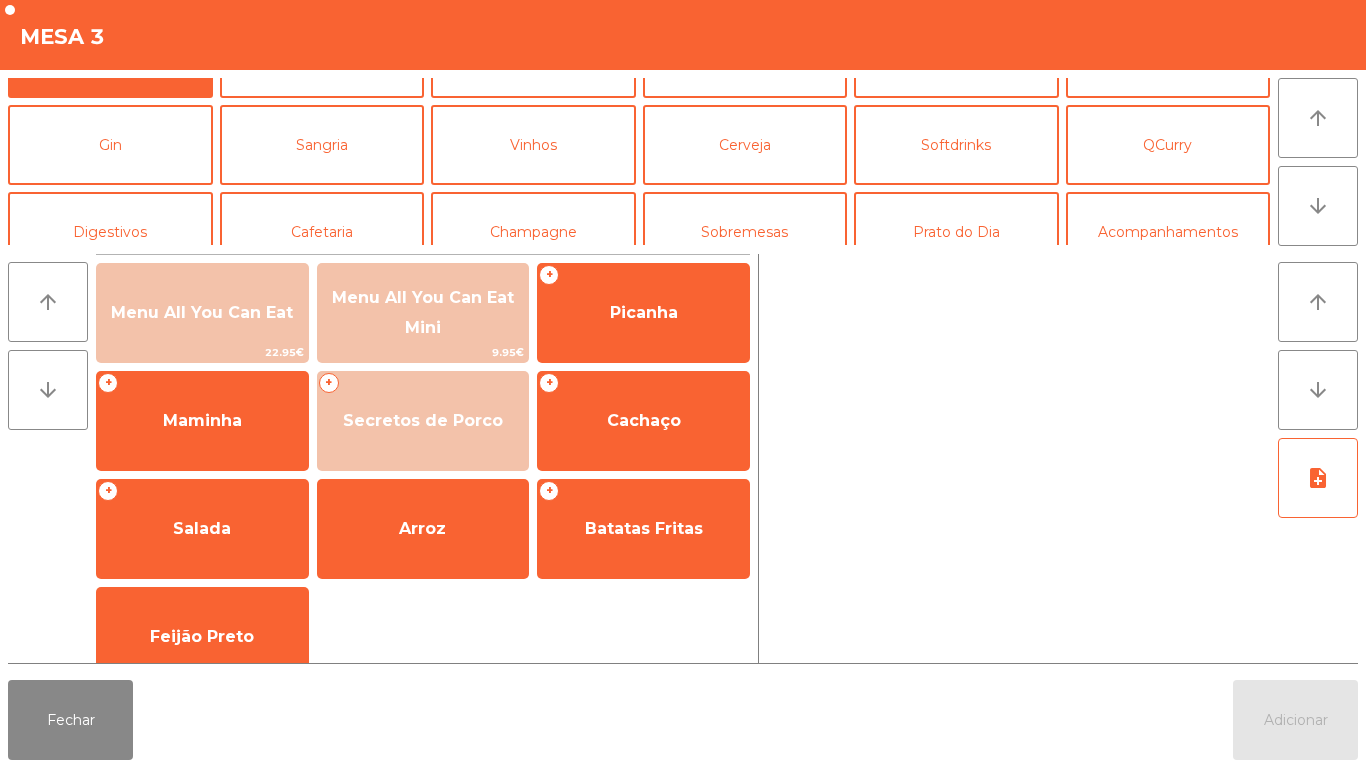 scroll, scrollTop: 77, scrollLeft: 0, axis: vertical 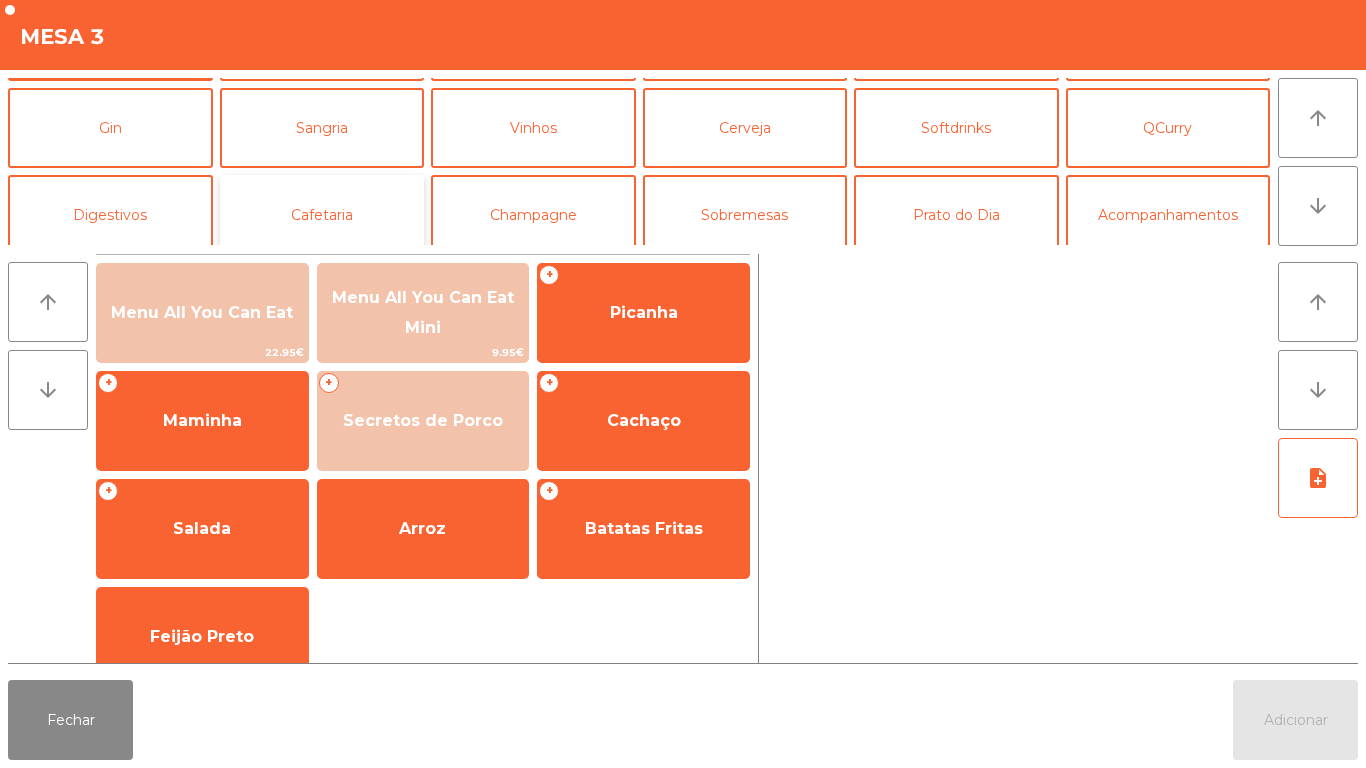 click on "Cafetaria" 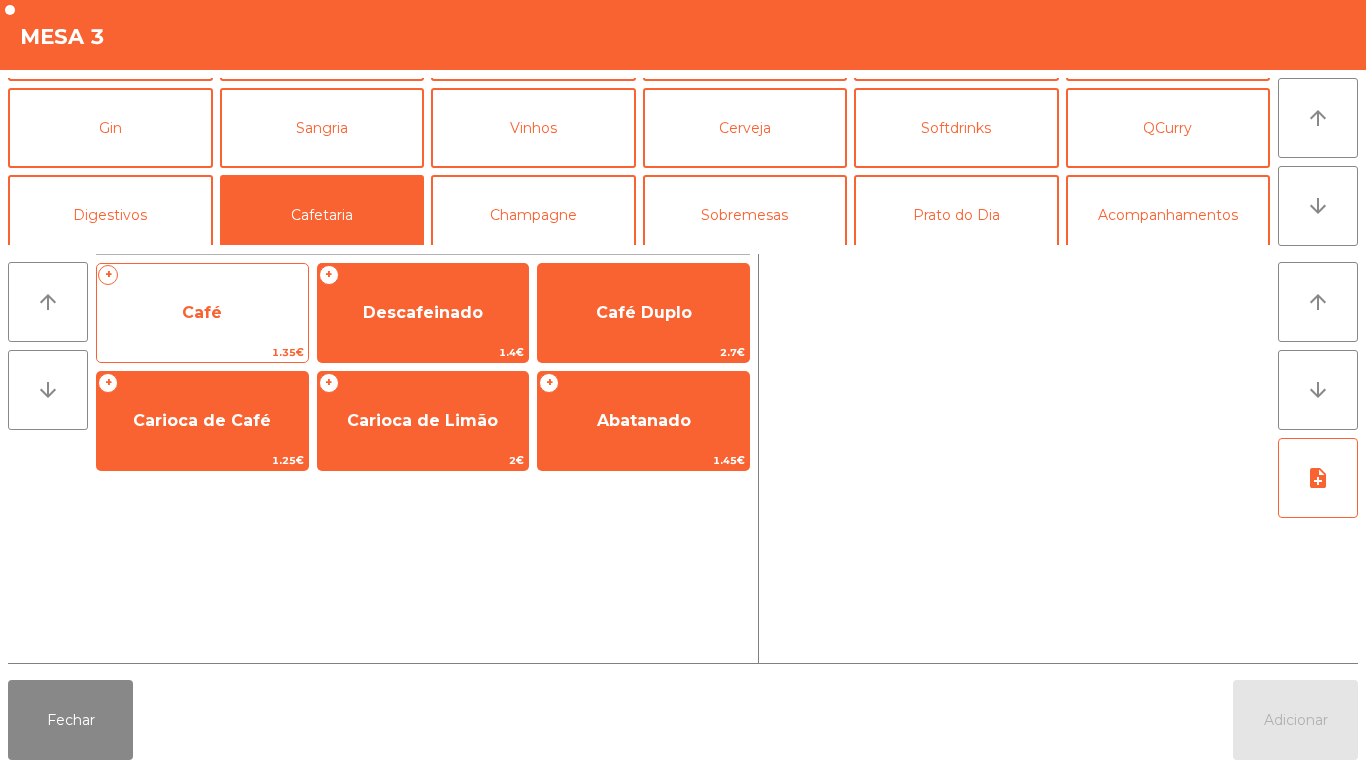 click on "1.35€" 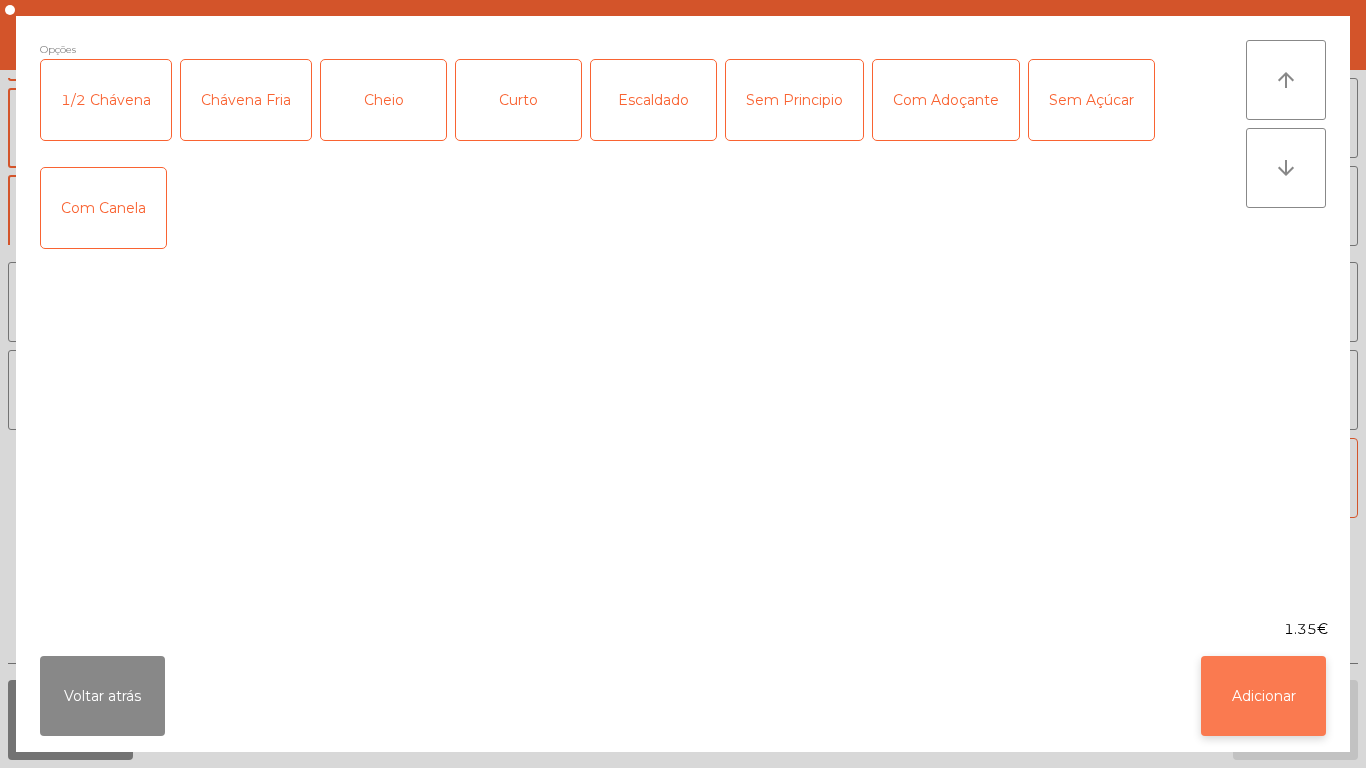 click on "Adicionar" 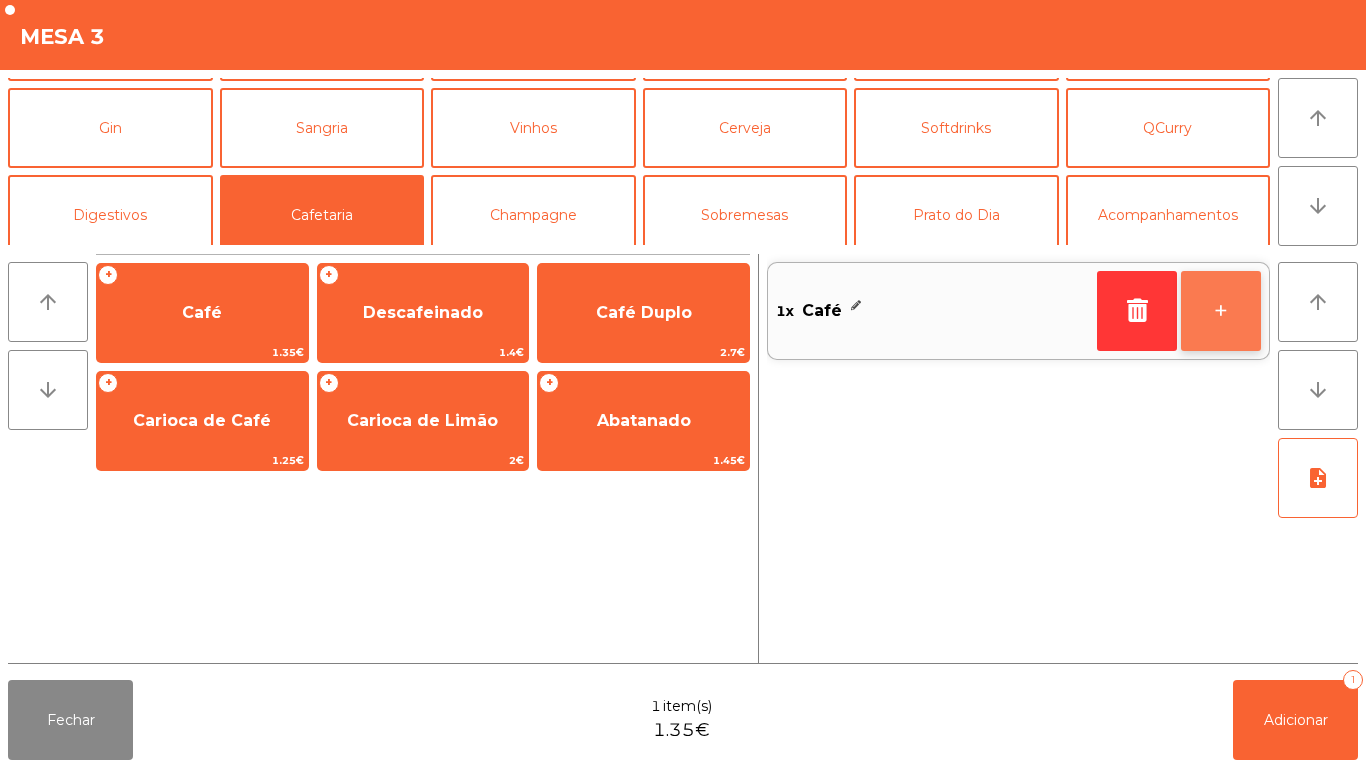 click on "+" 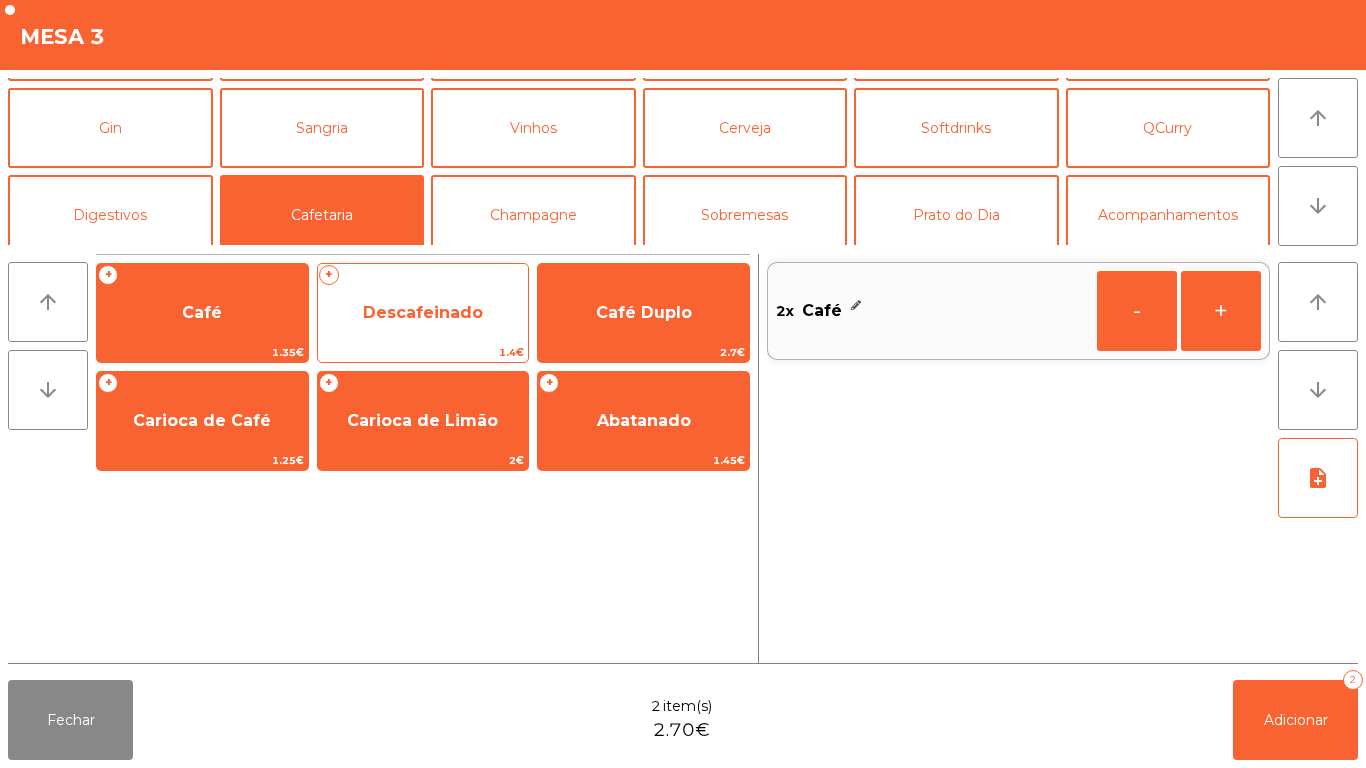 click on "Descafeinado" 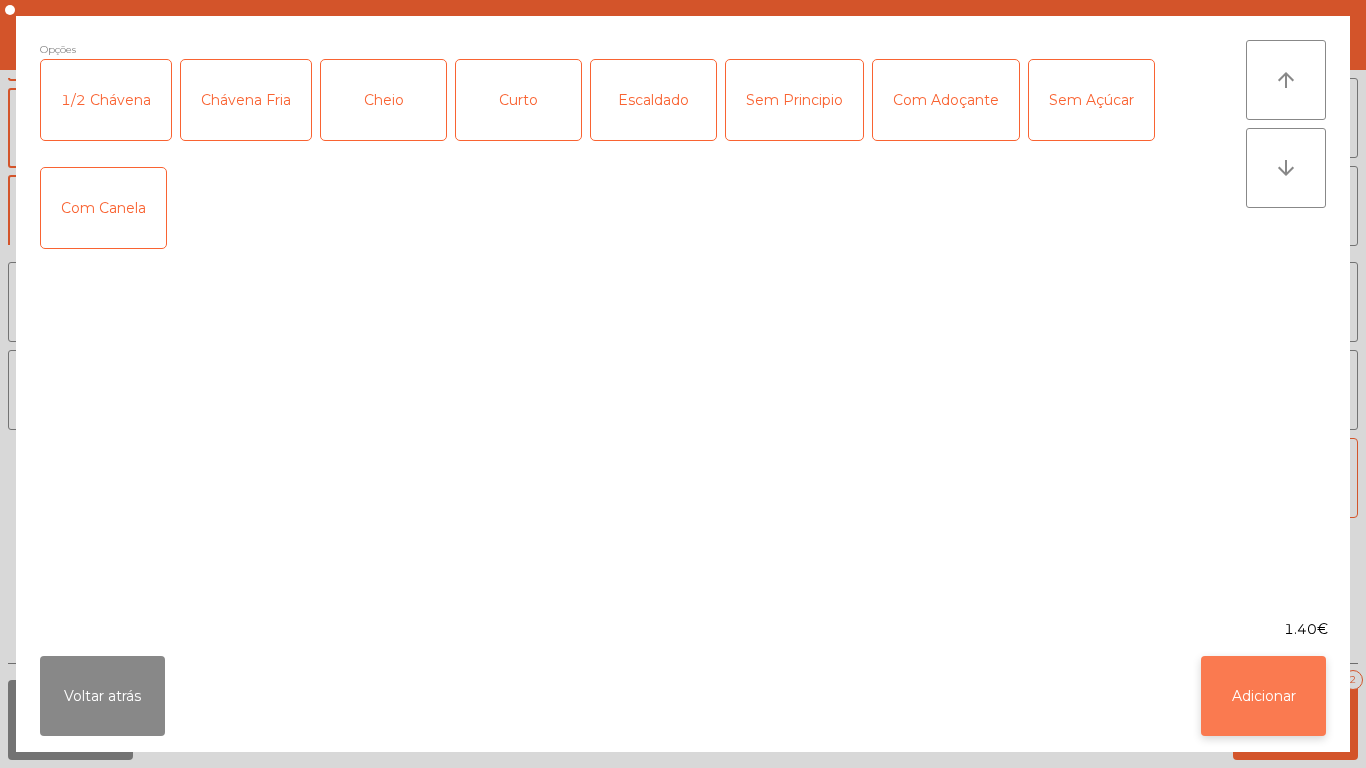 click on "Adicionar" 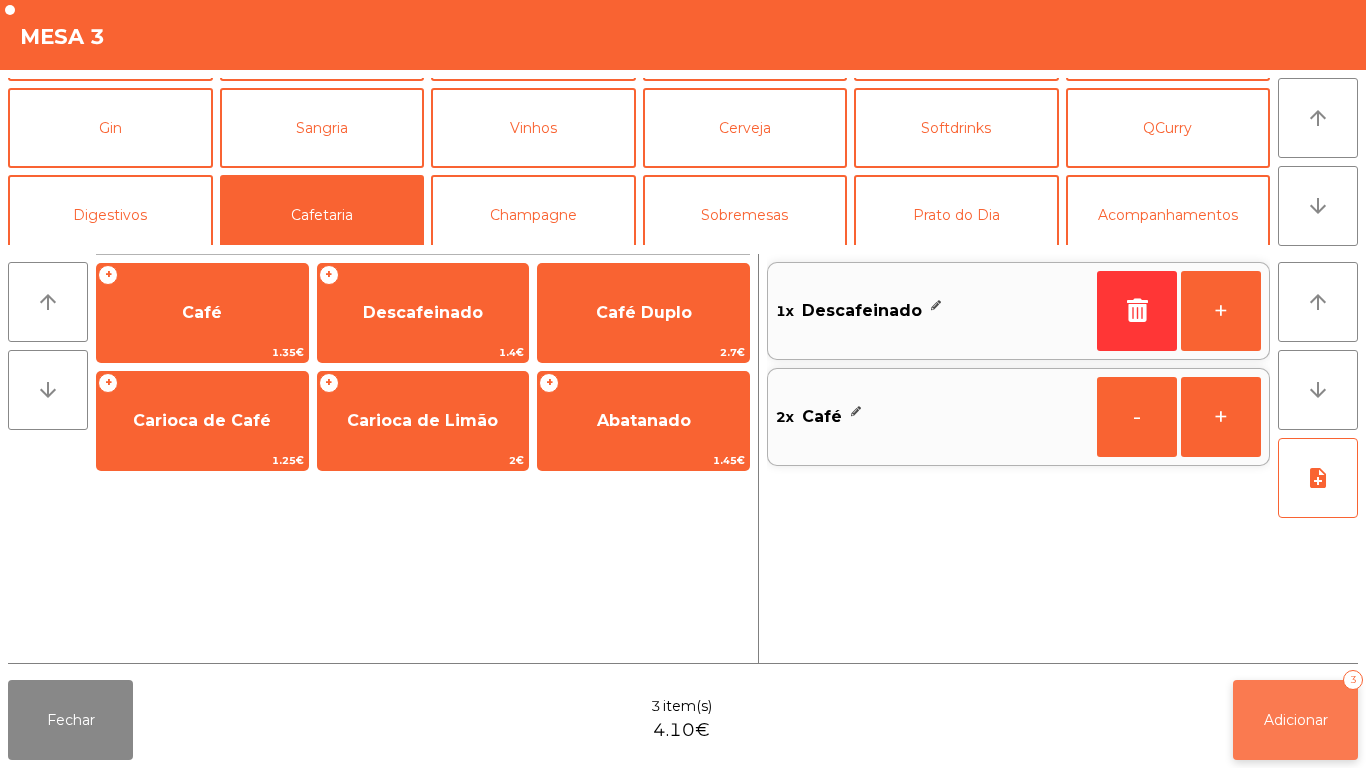 click on "Adicionar" 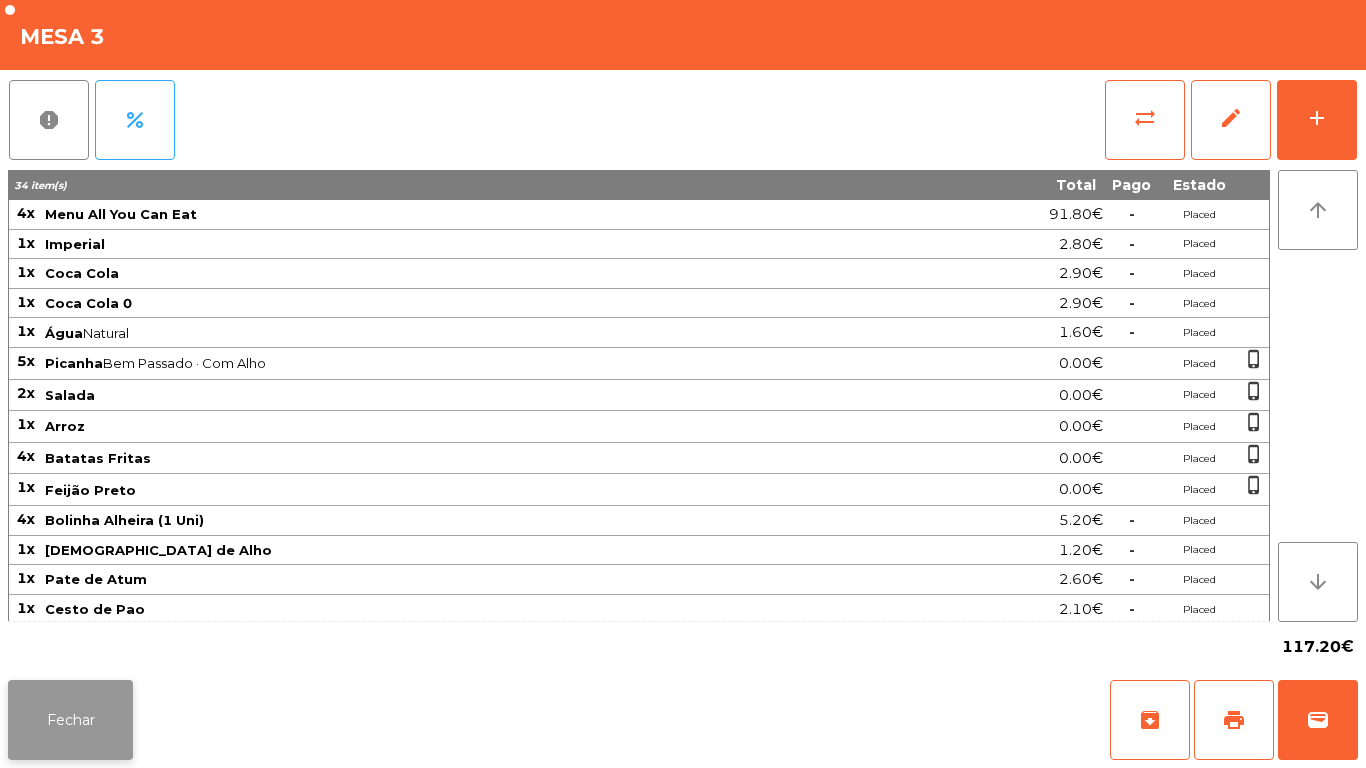 click on "Fechar" 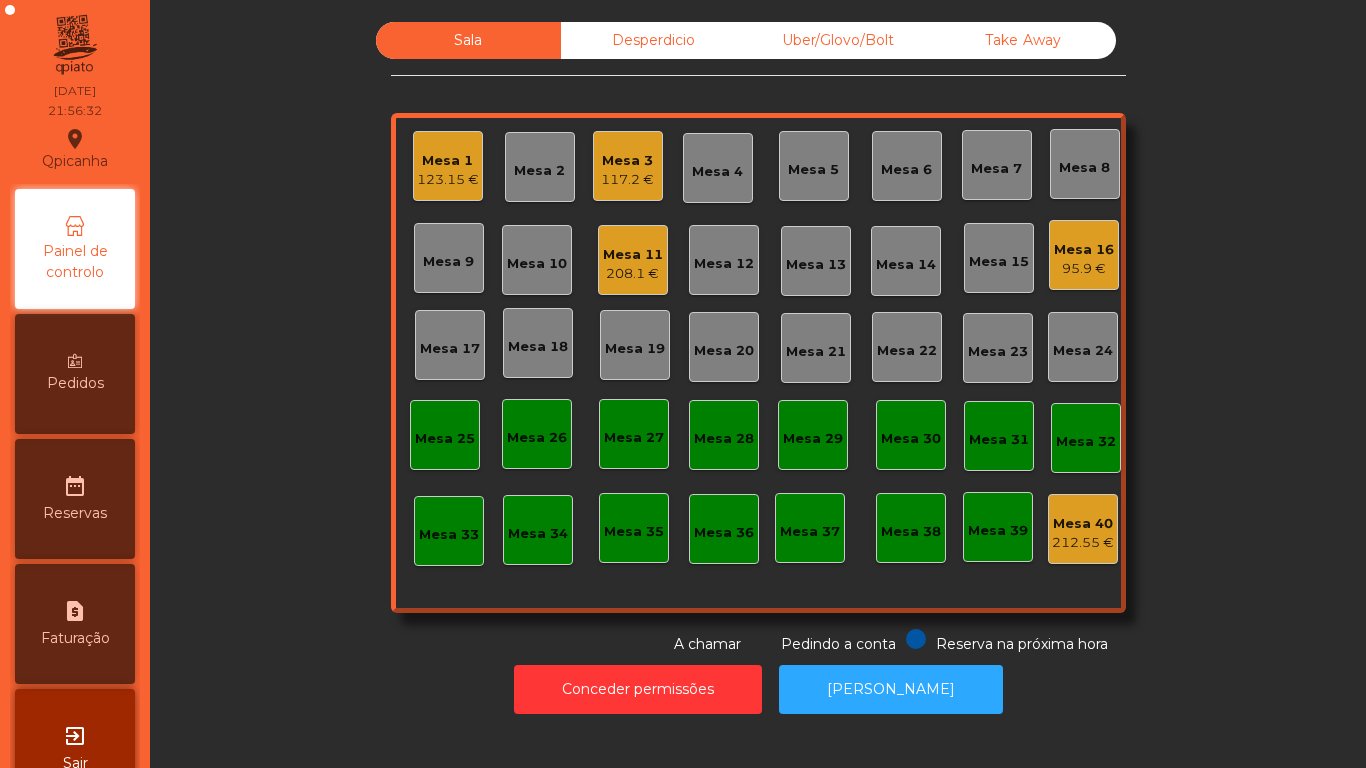 click on "Mesa 16   95.9 €" 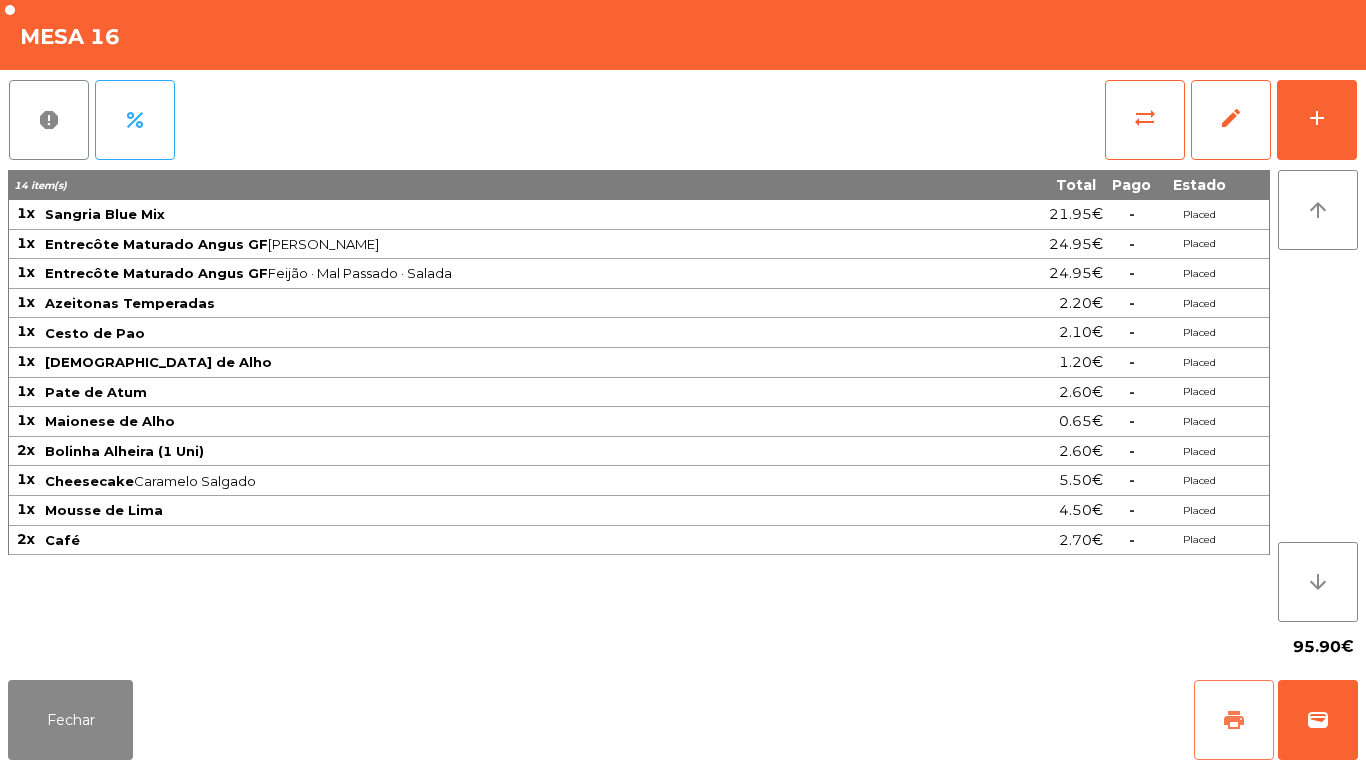 click on "print" 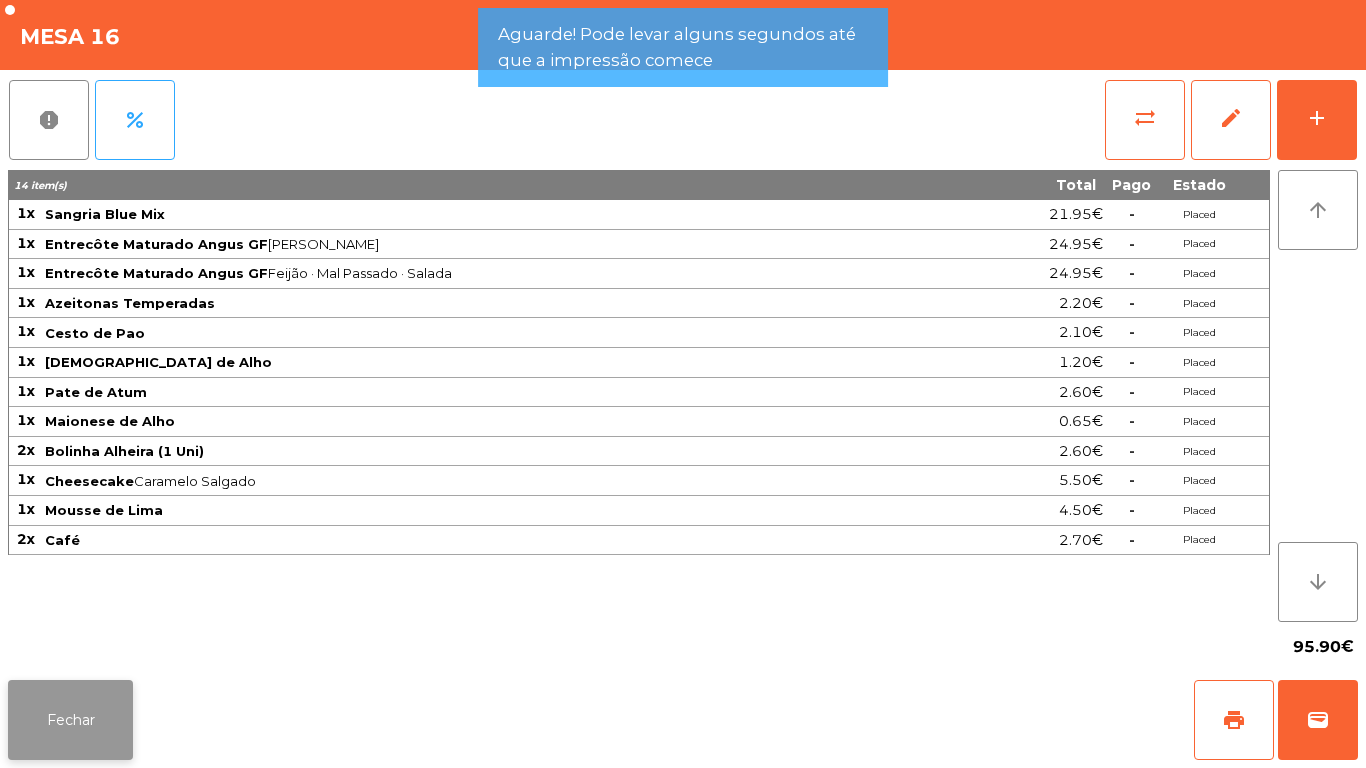 click on "Fechar" 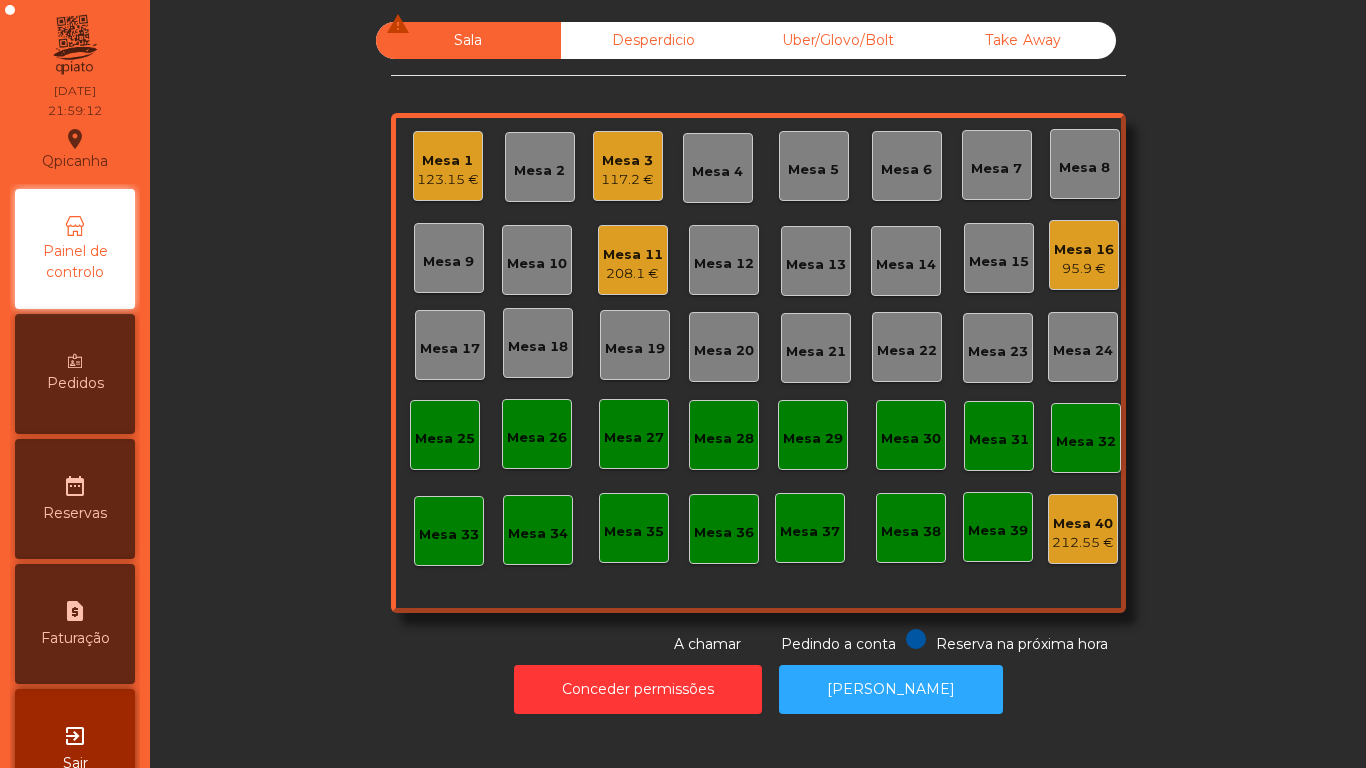 click on "Mesa 3   117.2 €" 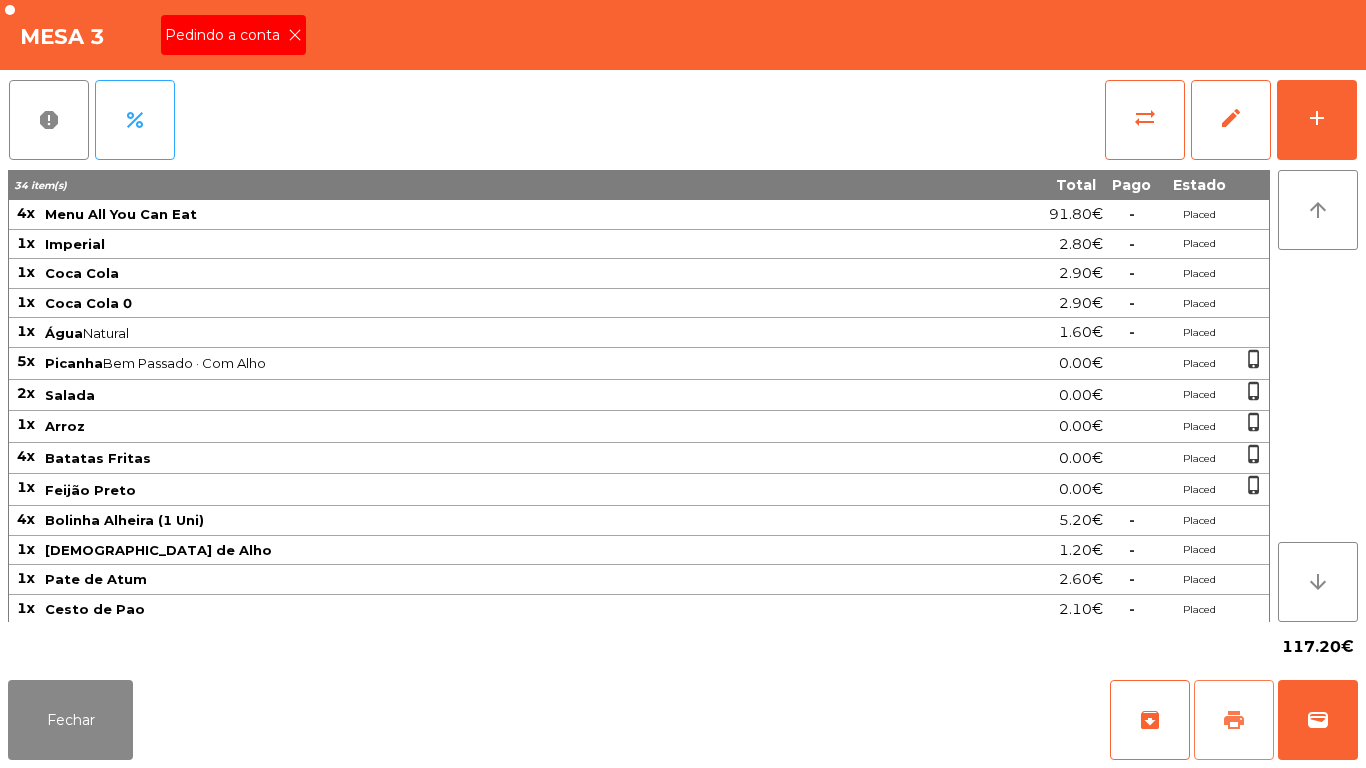 click on "print" 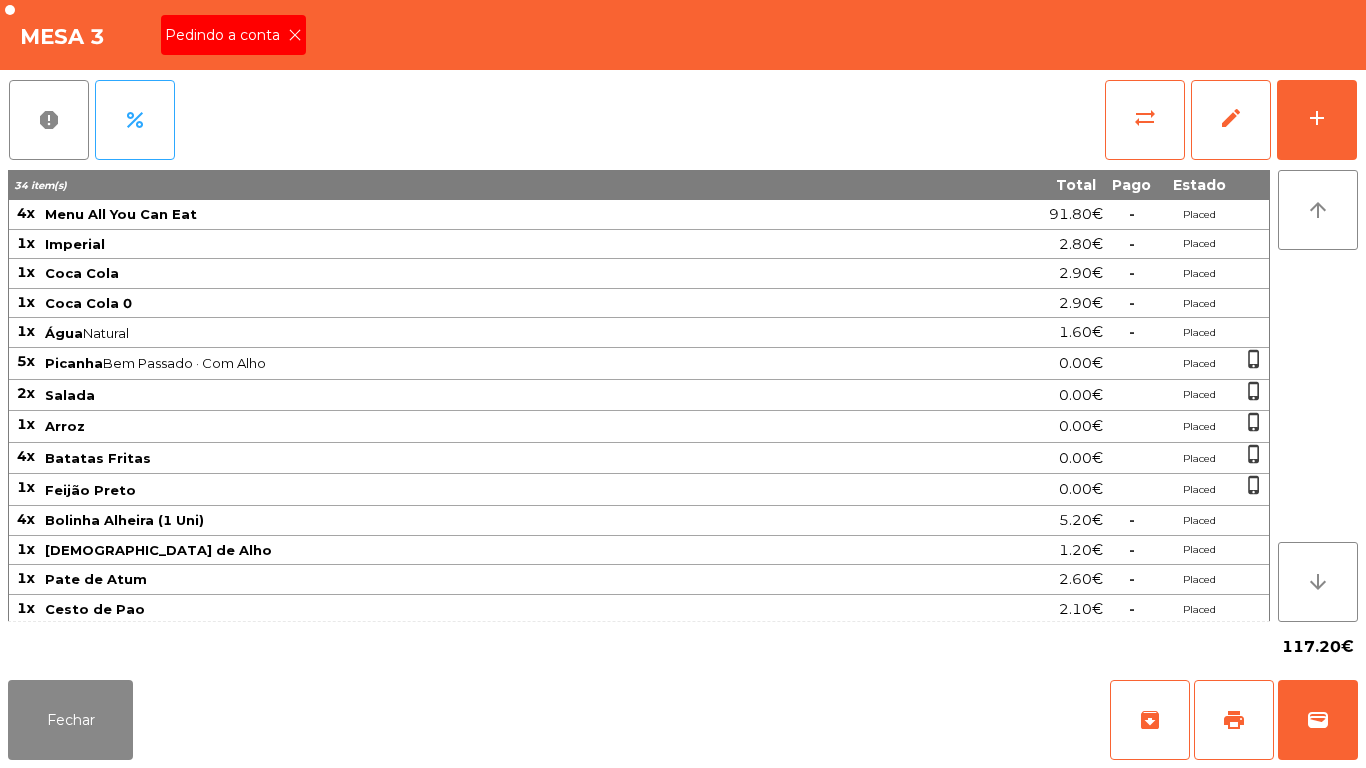 click on "Pedindo a conta" 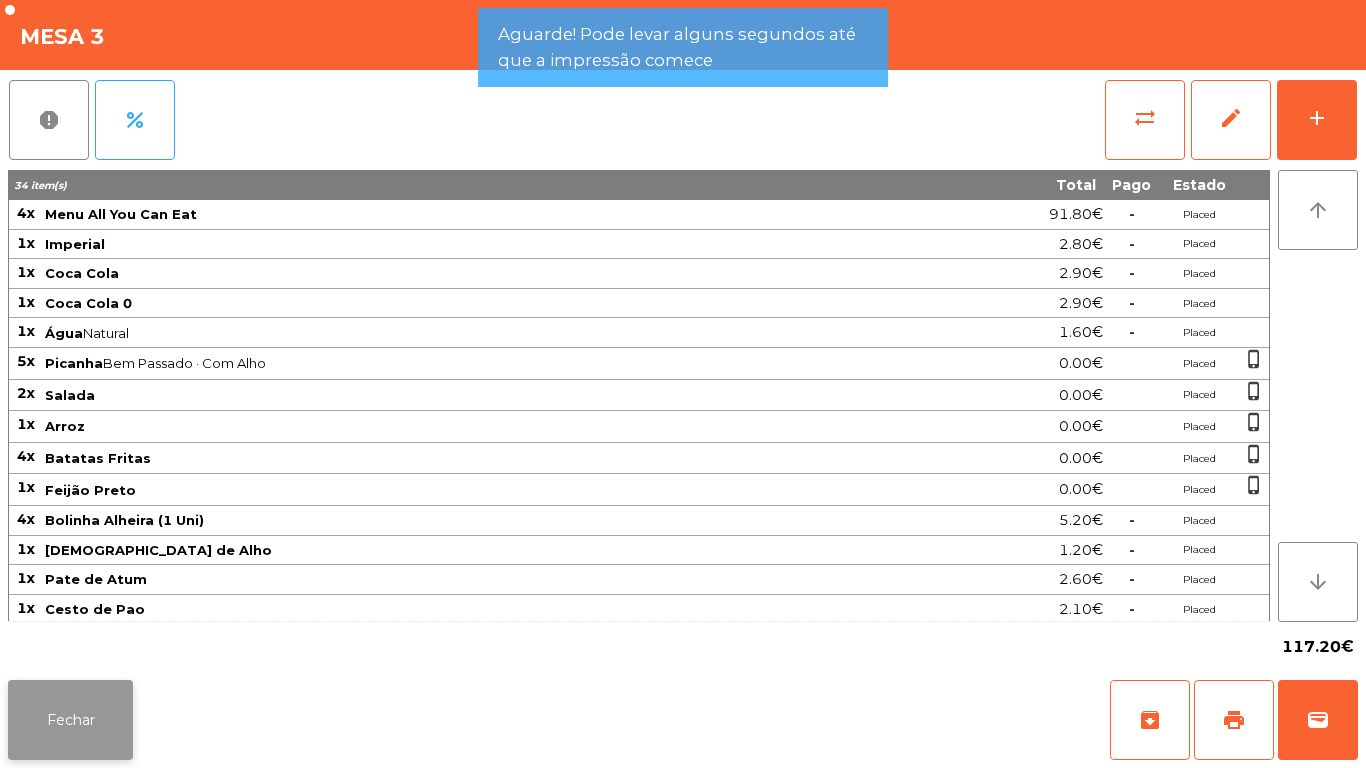 click on "Fechar" 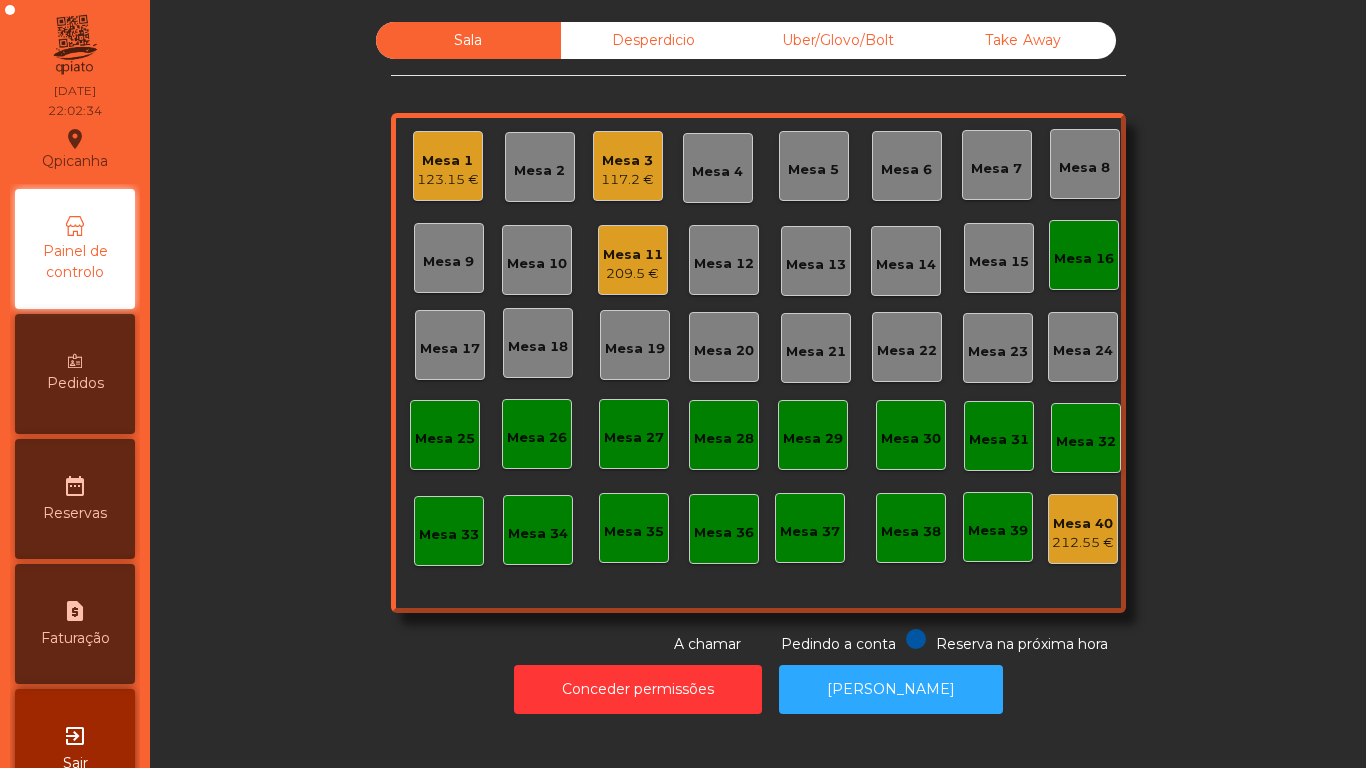 click on "117.2 €" 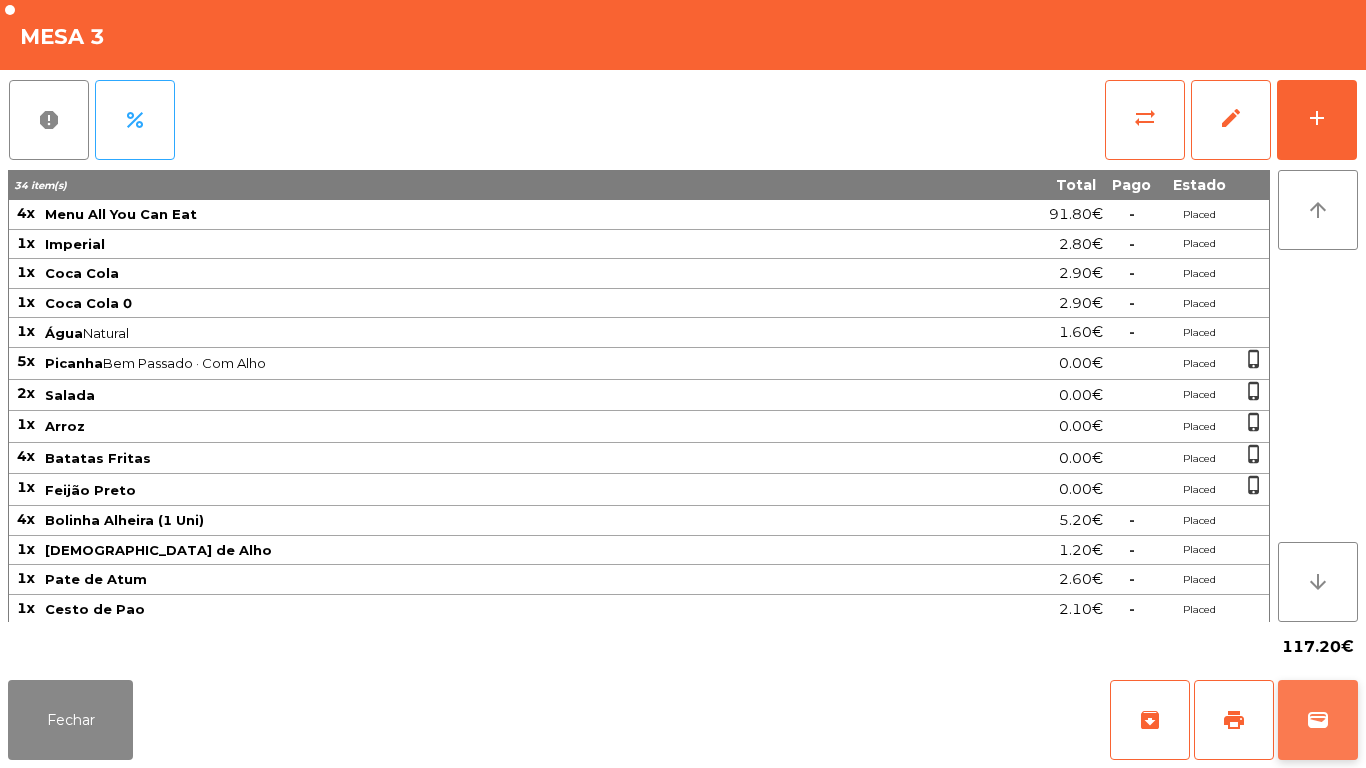 click on "wallet" 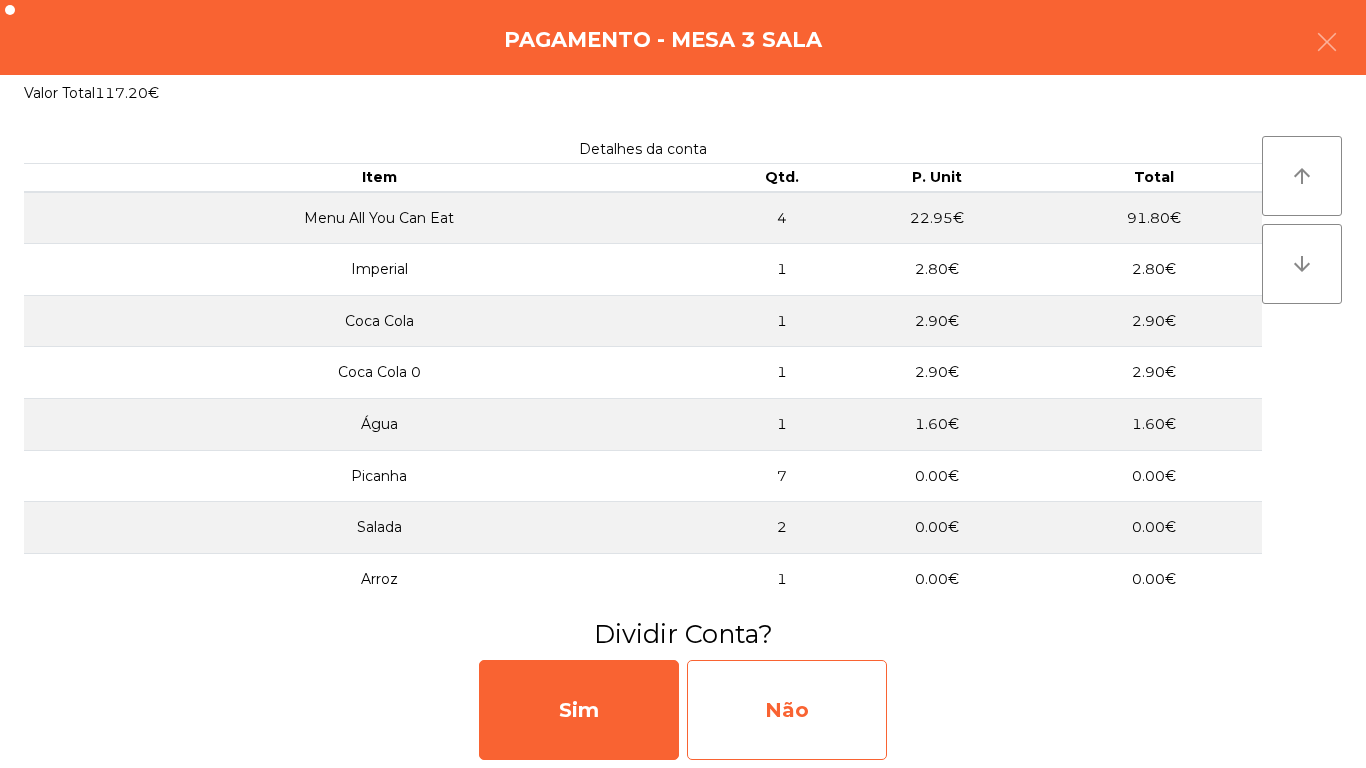 click on "Não" 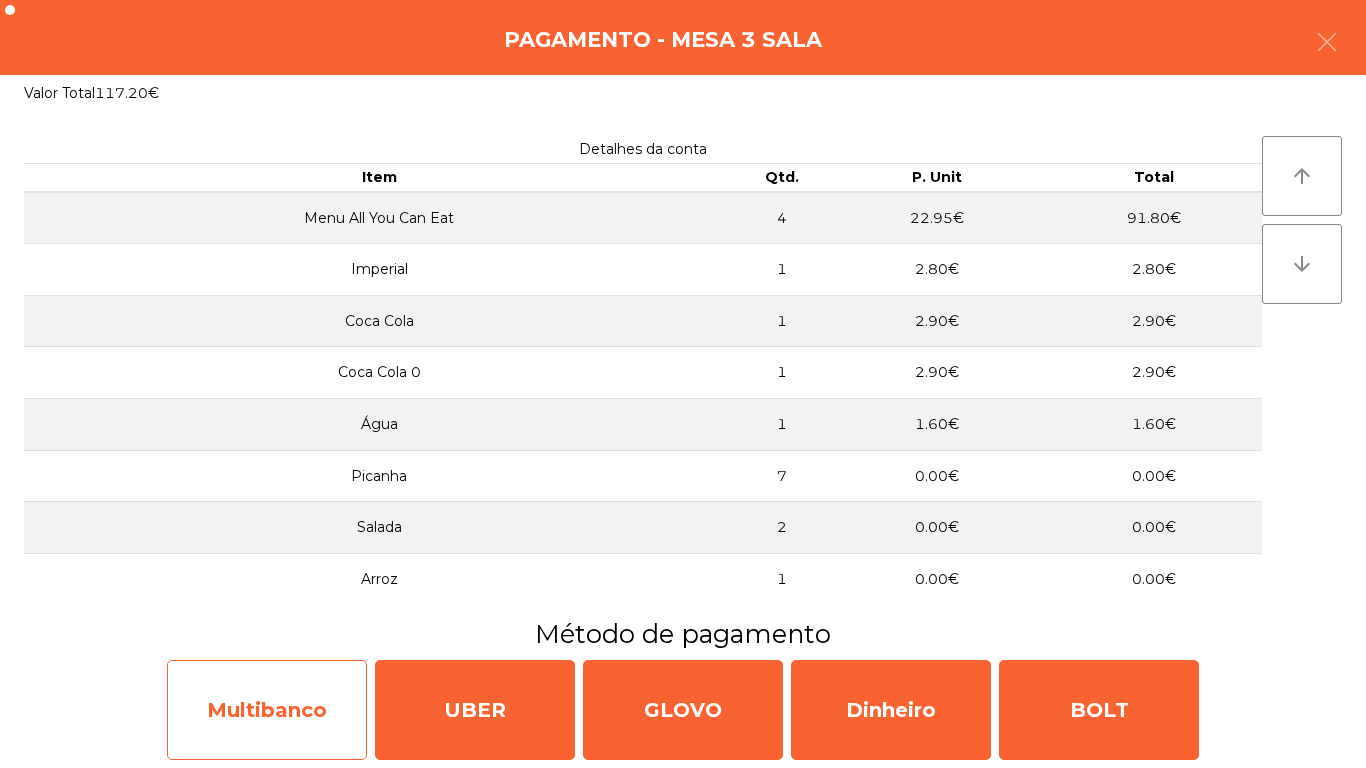 click on "Multibanco" 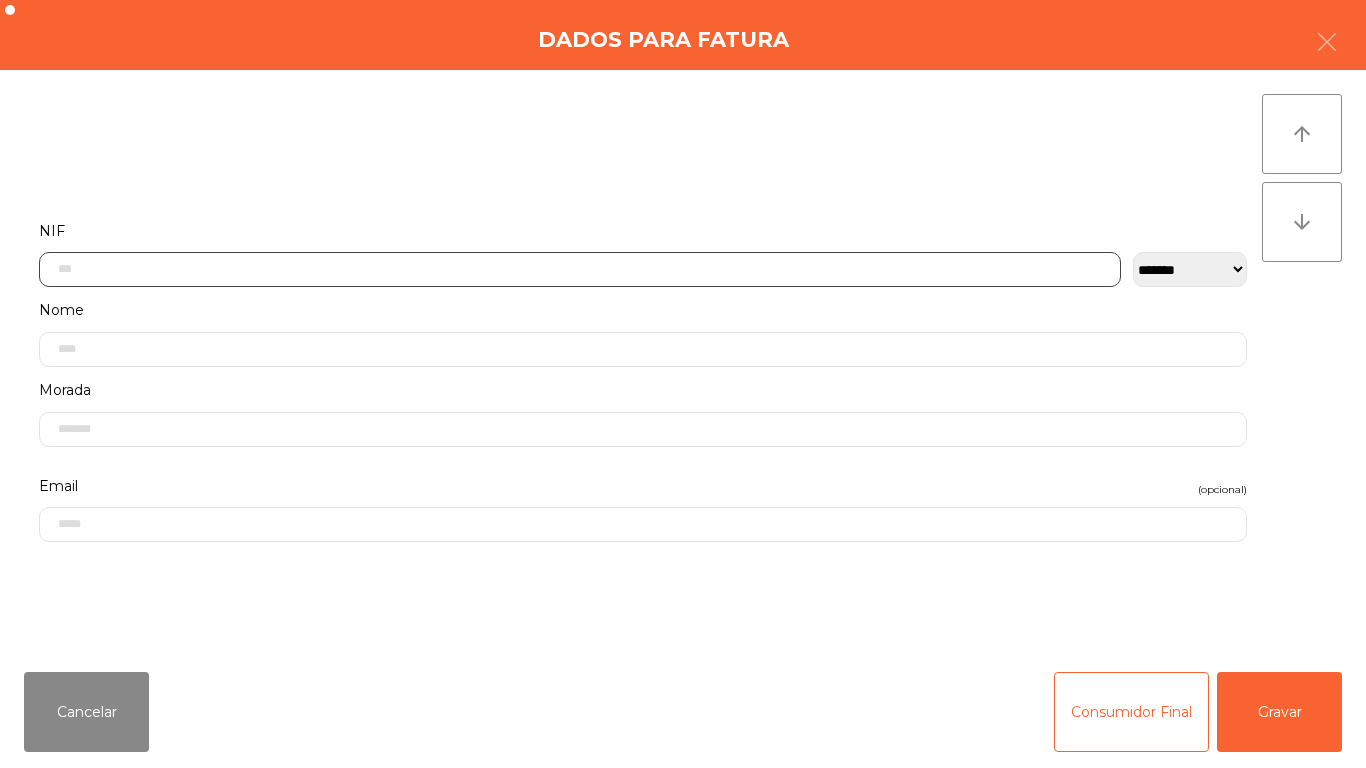 click 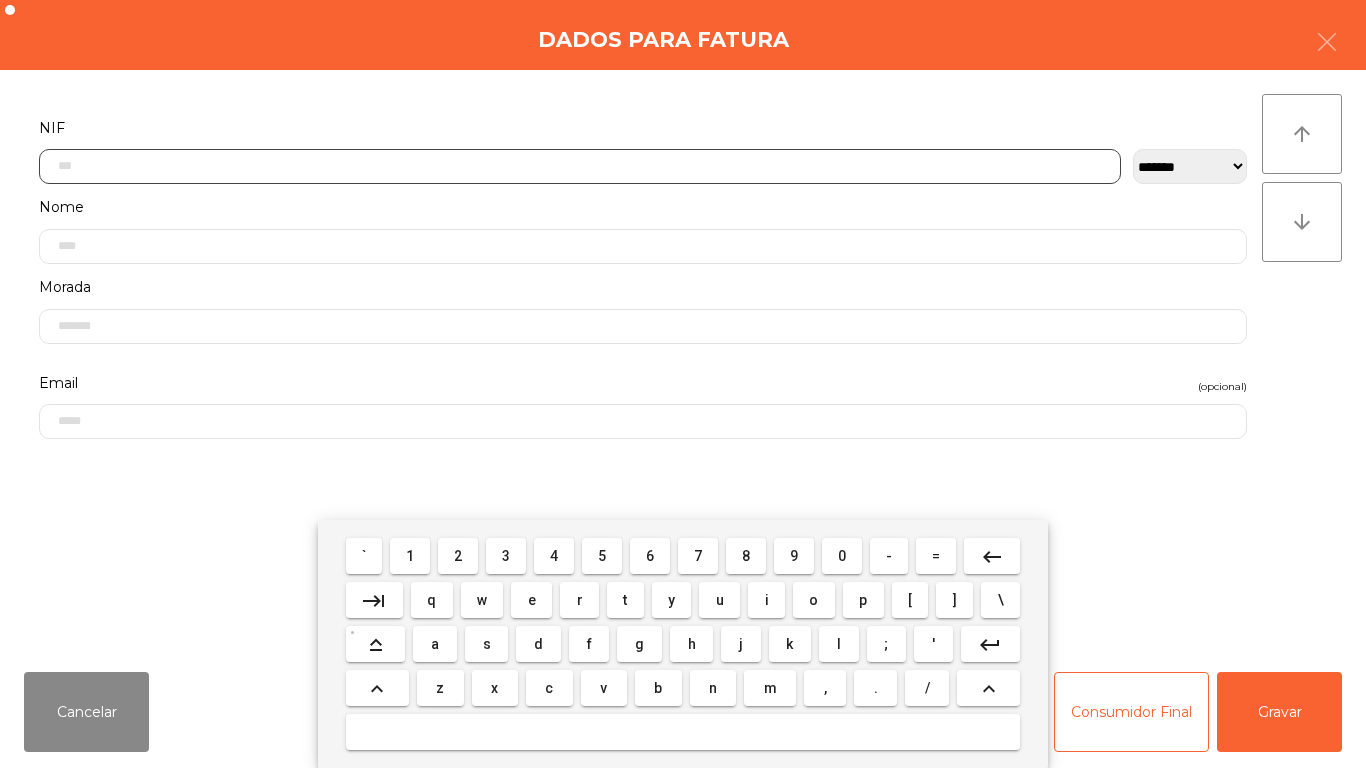 scroll, scrollTop: 122, scrollLeft: 0, axis: vertical 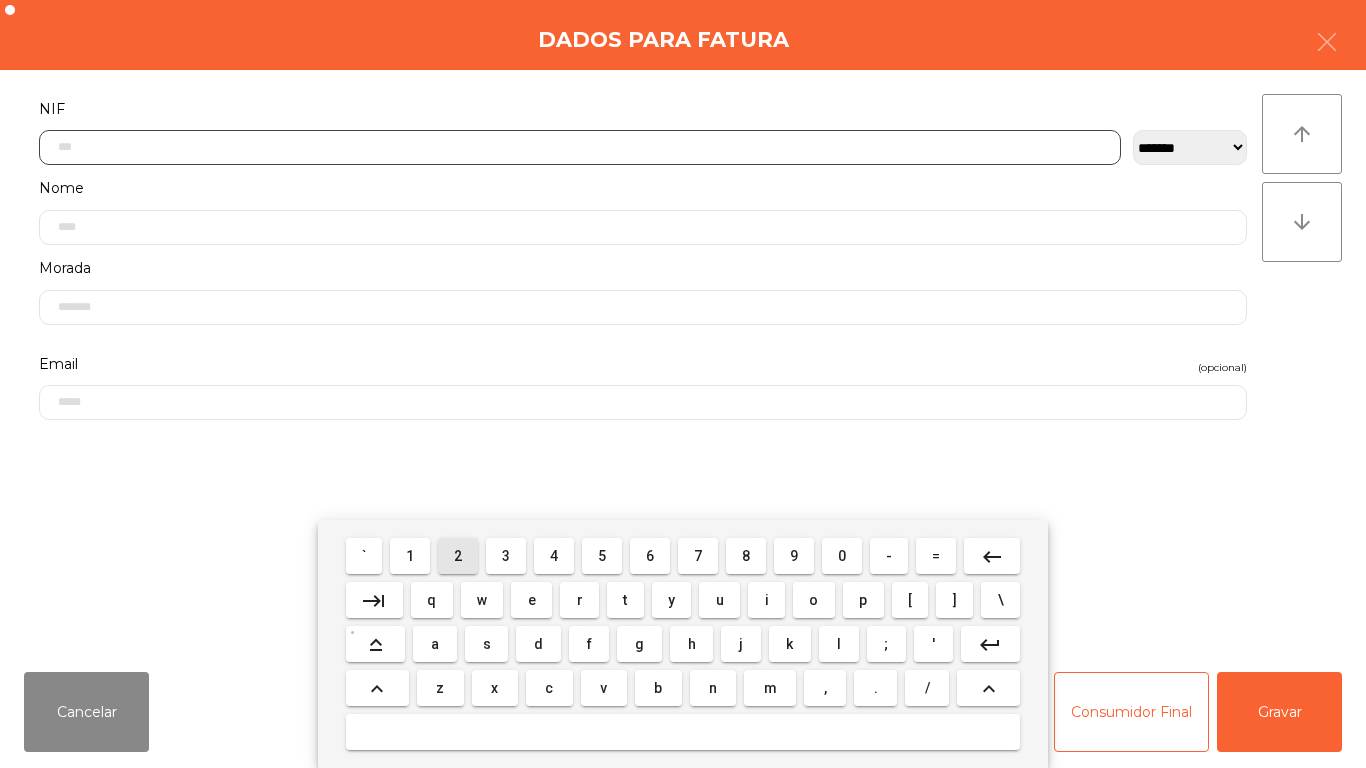 click on "2" at bounding box center (458, 556) 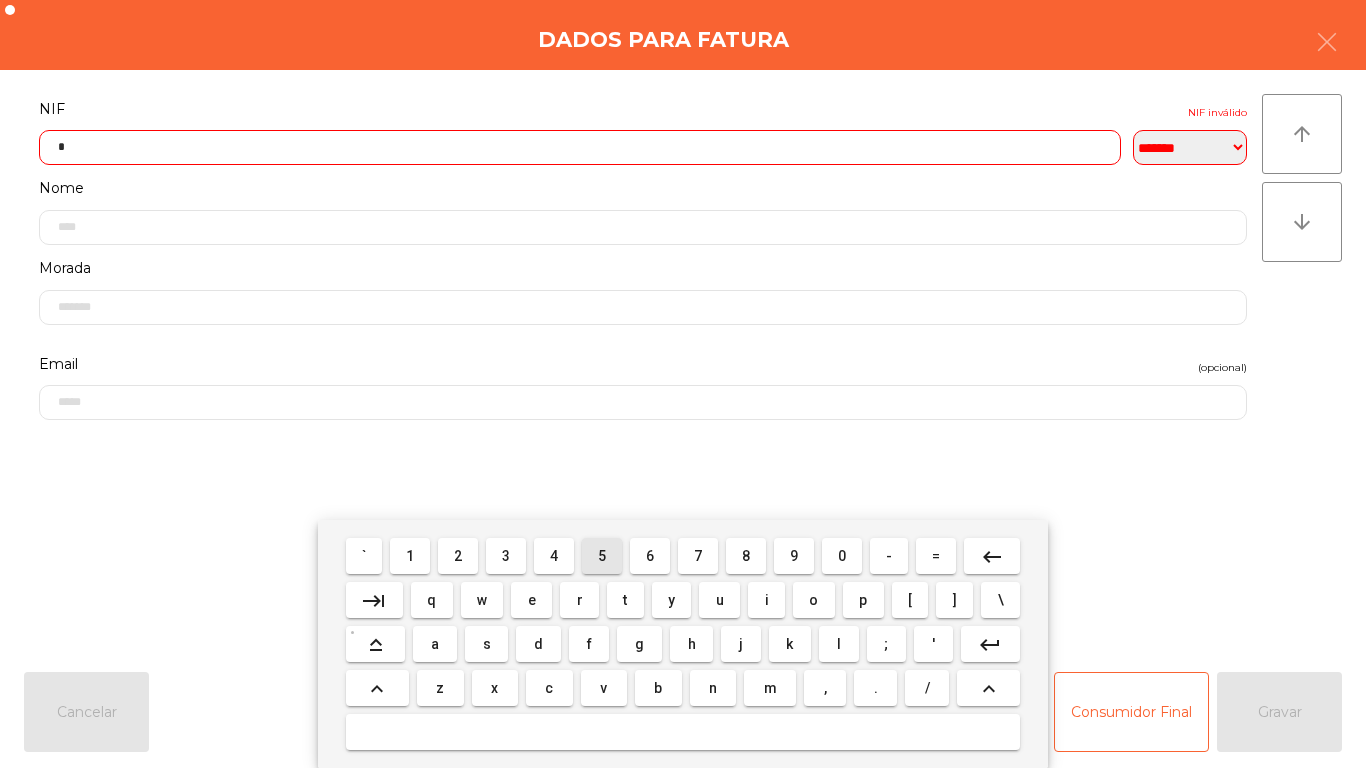 click on "5" at bounding box center (602, 556) 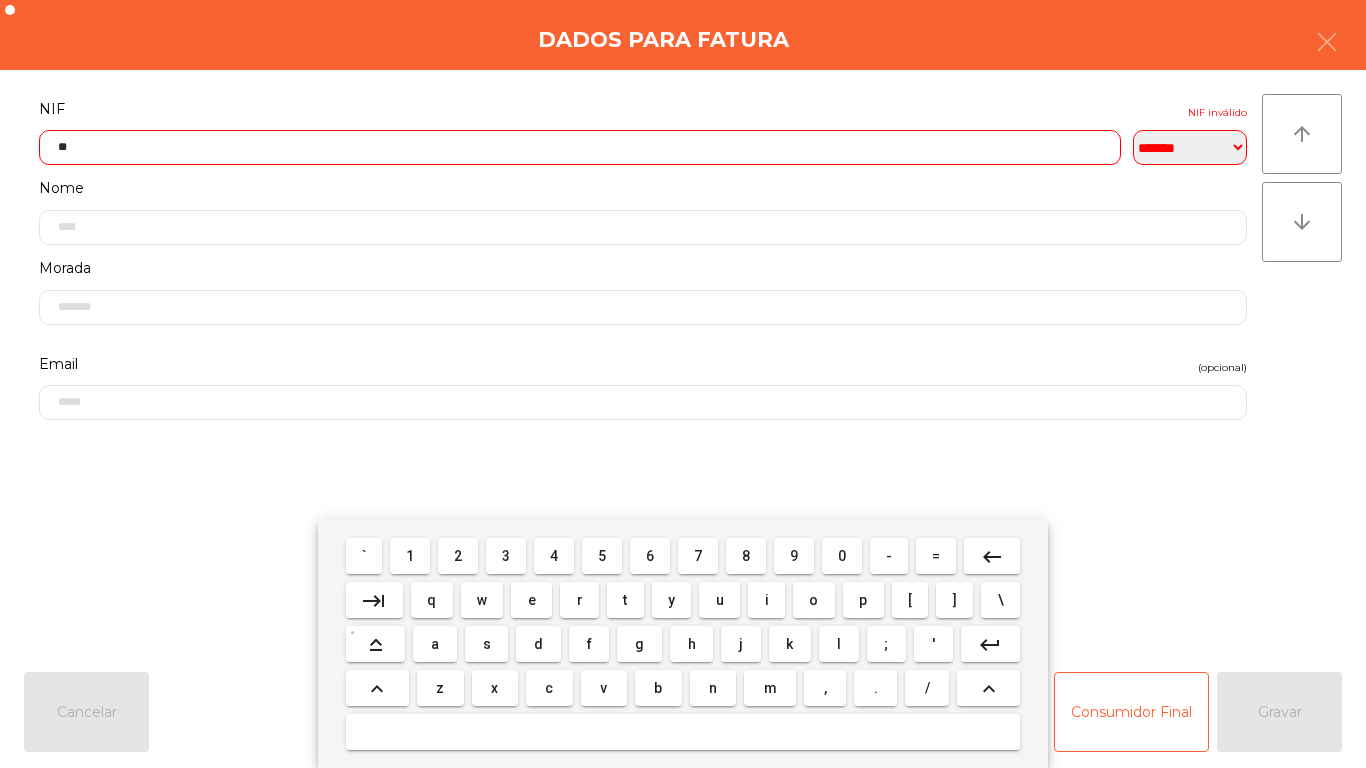 click on "1" at bounding box center [410, 556] 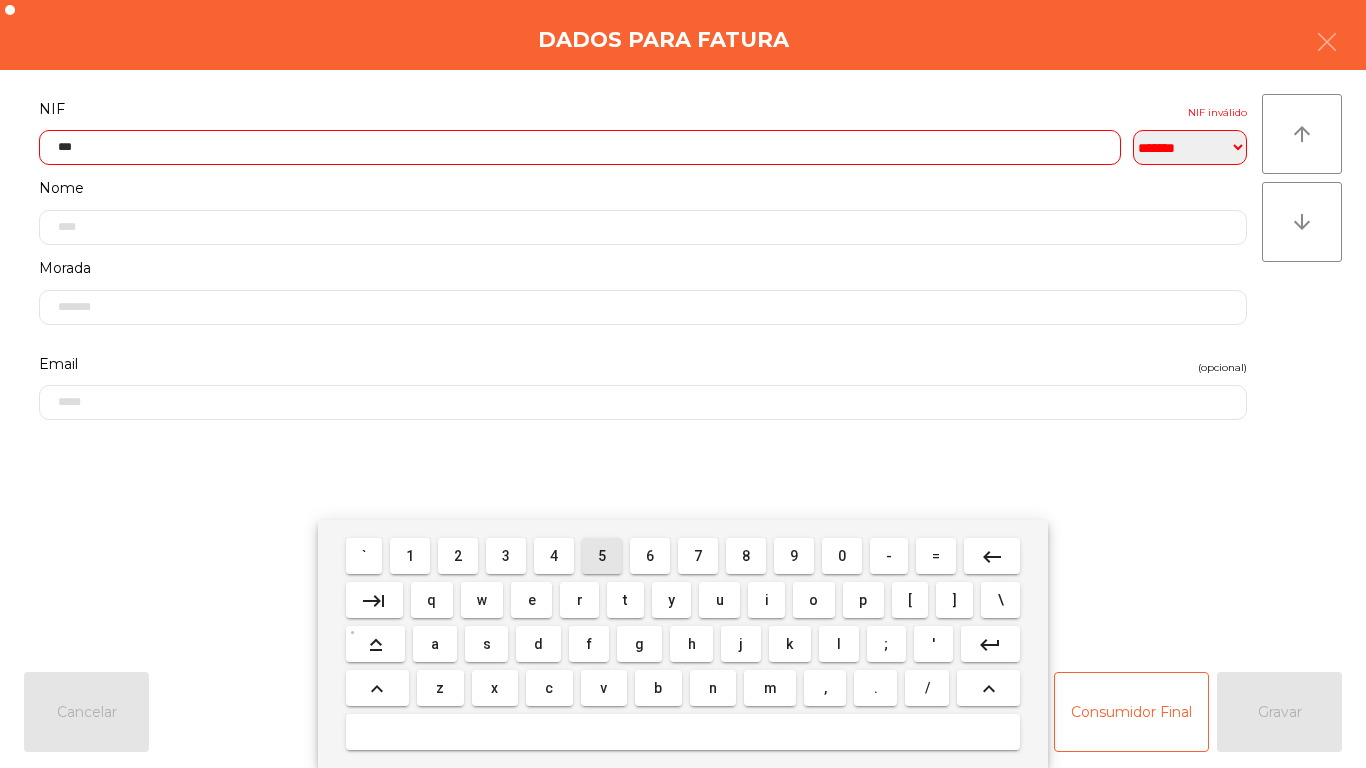 click on "5" at bounding box center (602, 556) 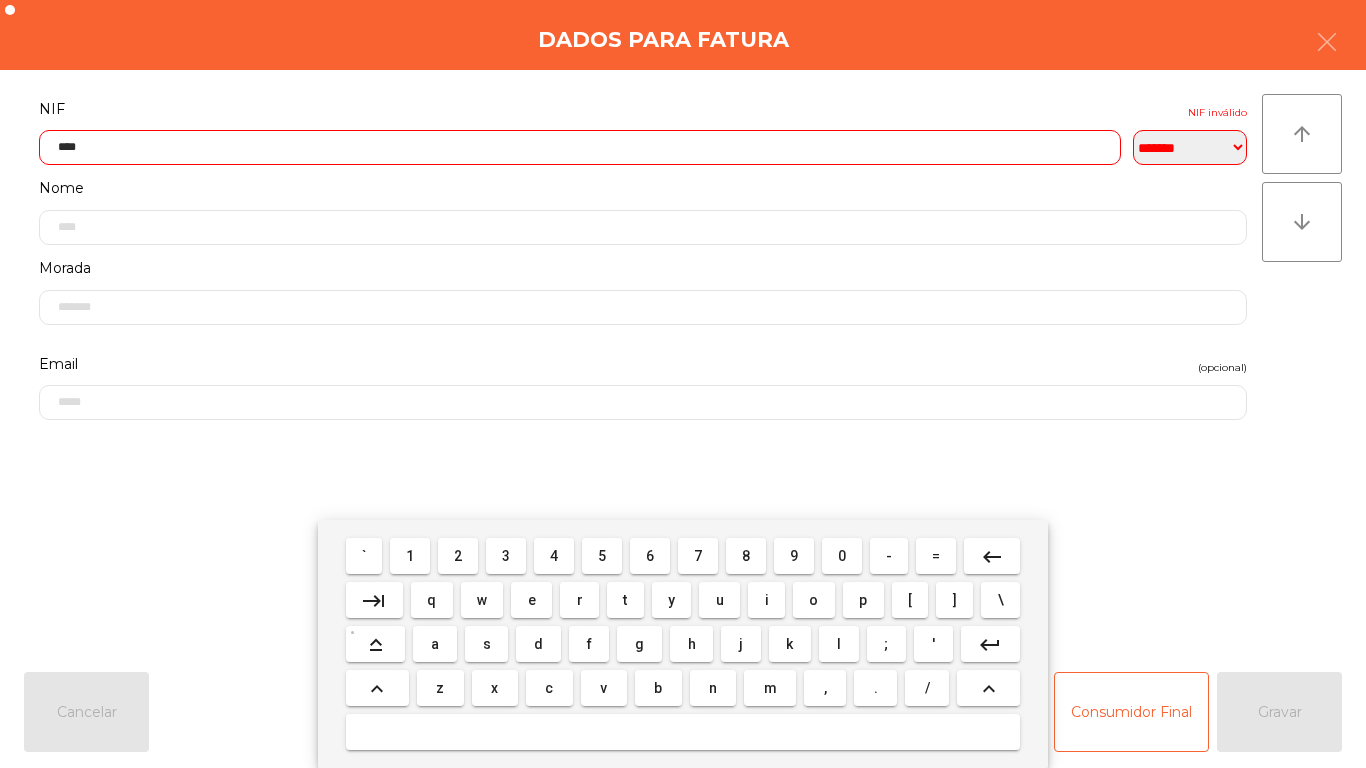 click on "4" at bounding box center (554, 556) 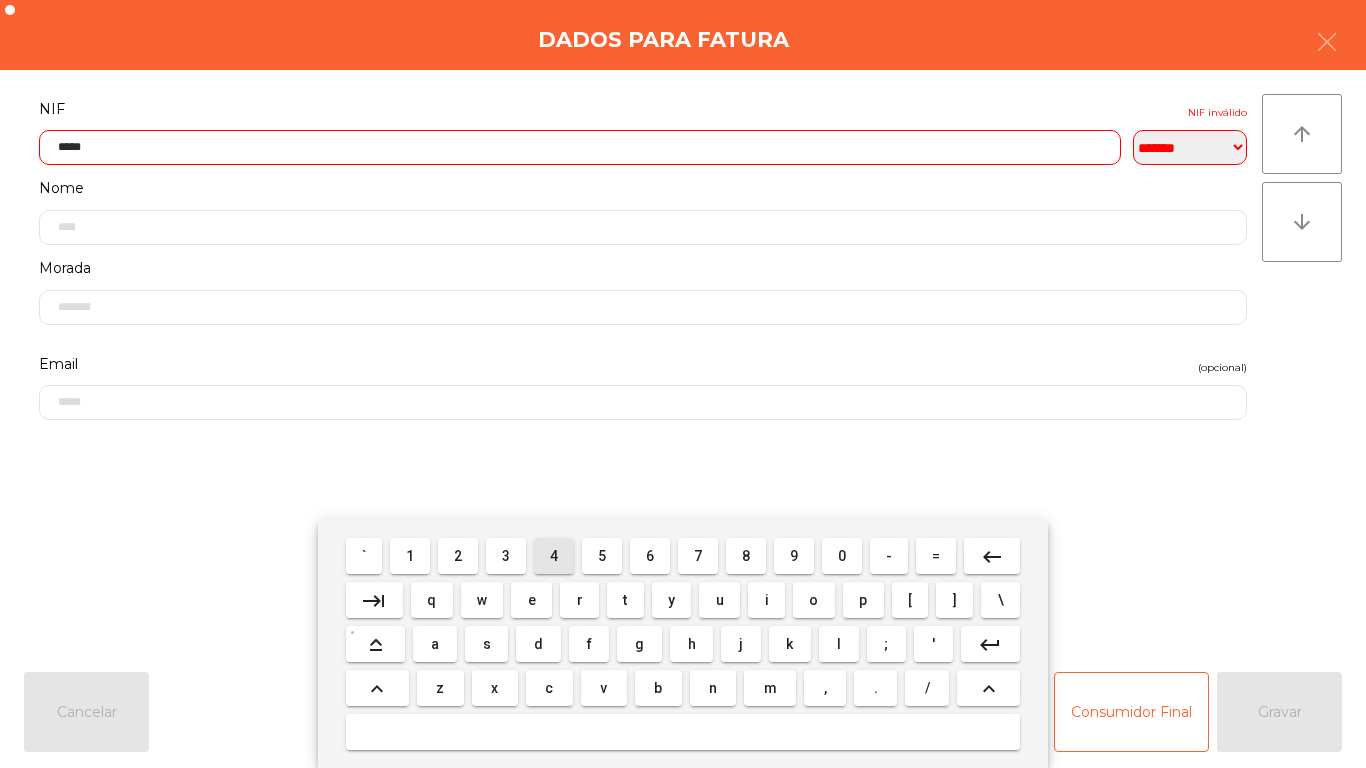 click on "1" at bounding box center (410, 556) 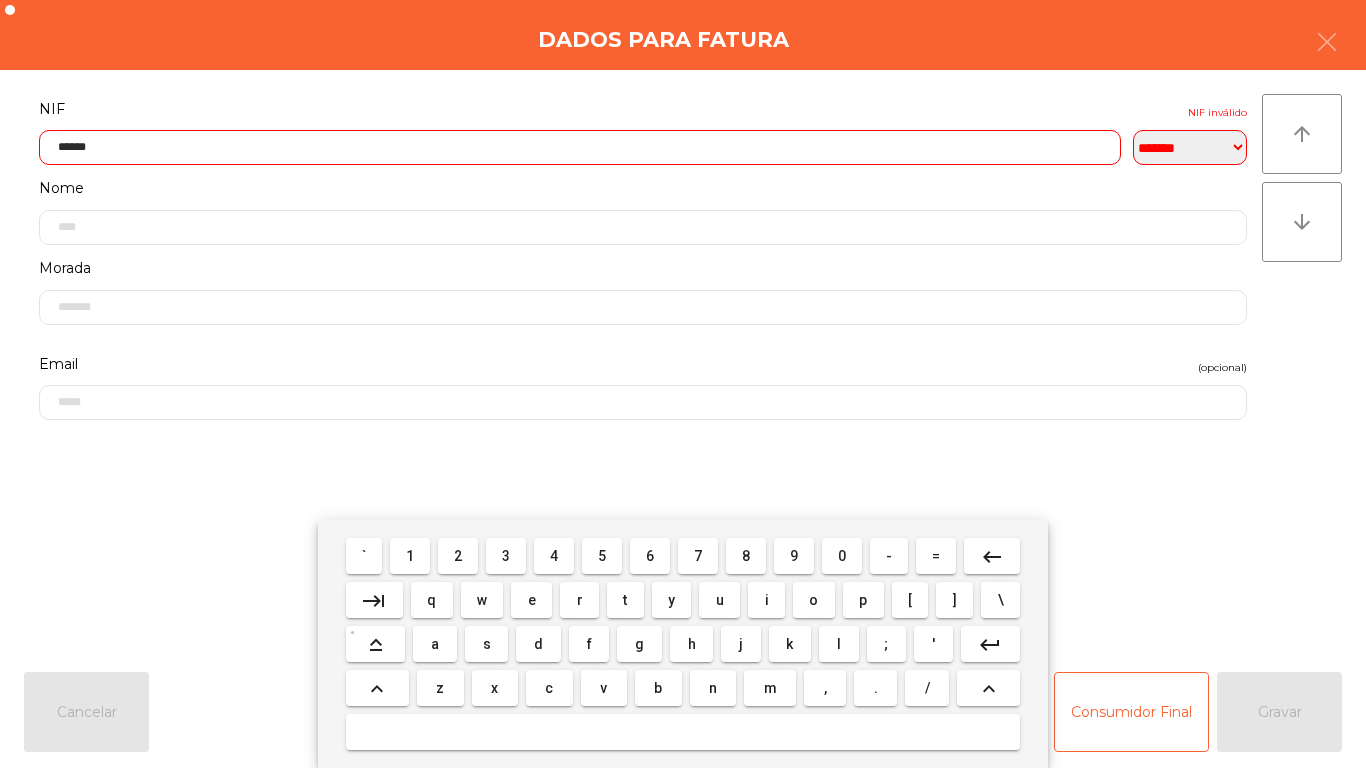 click on "5" at bounding box center (602, 556) 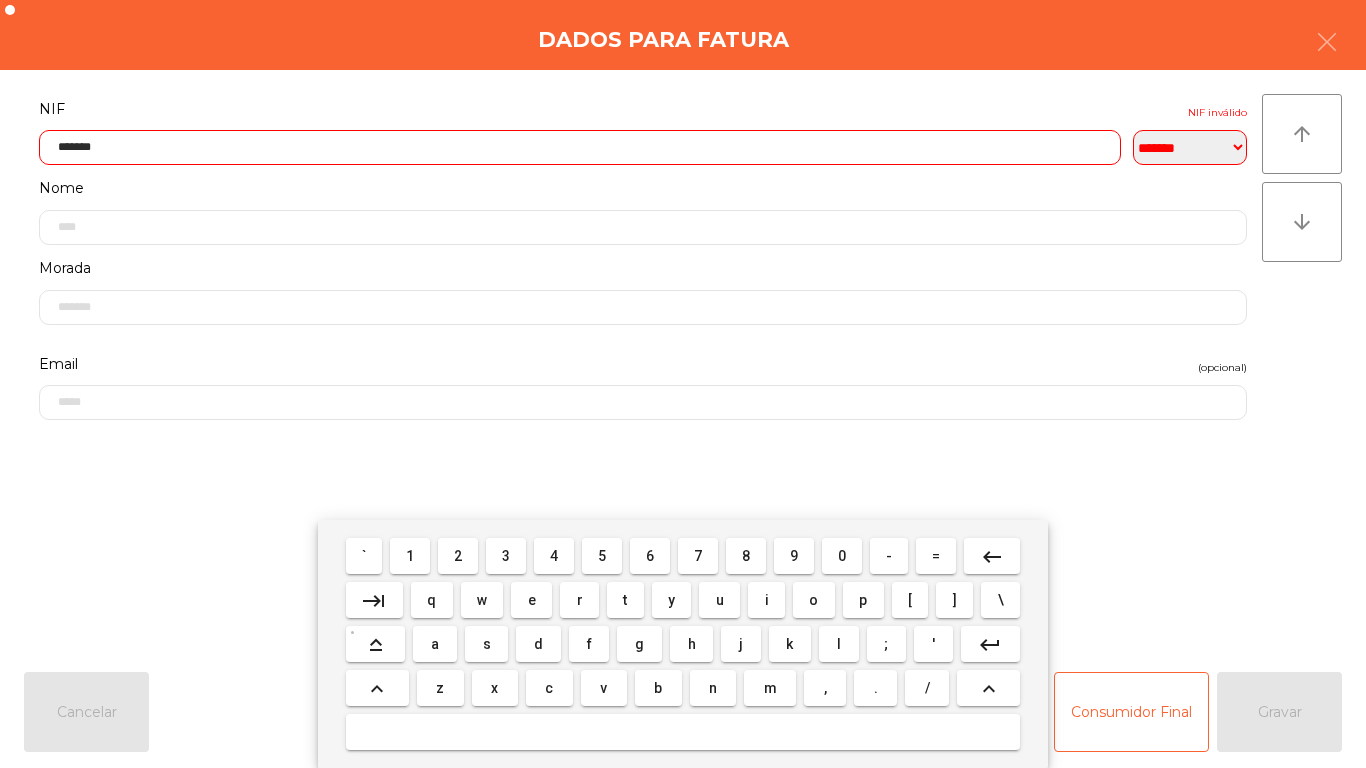 click on "4" at bounding box center (554, 556) 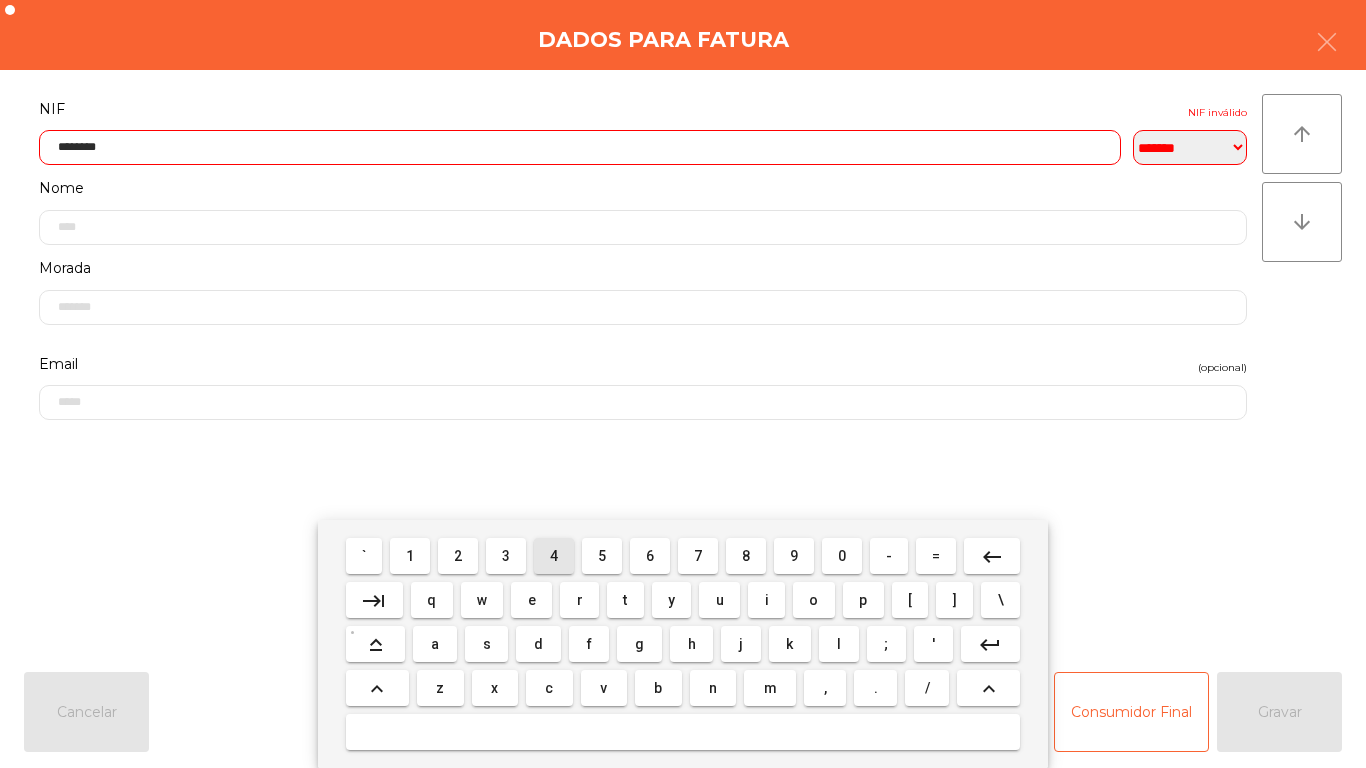 click on "1" at bounding box center [410, 556] 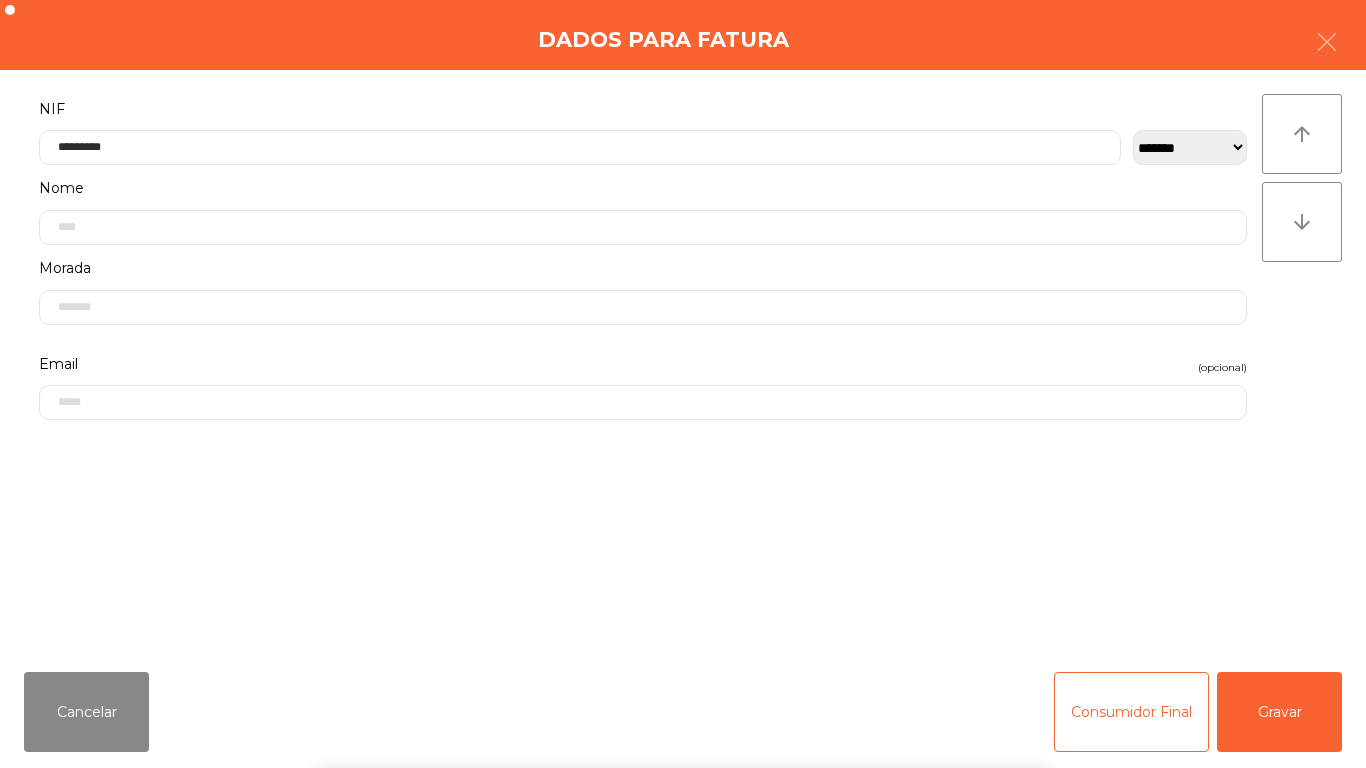 click on "` 1 2 3 4 5 6 7 8 9 0 - = keyboard_backspace keyboard_tab q w e r t y u i o p [ ] \ keyboard_capslock a s d f g h j k l ; ' keyboard_return keyboard_arrow_up z x c v b n m , . / keyboard_arrow_up" at bounding box center [683, 644] 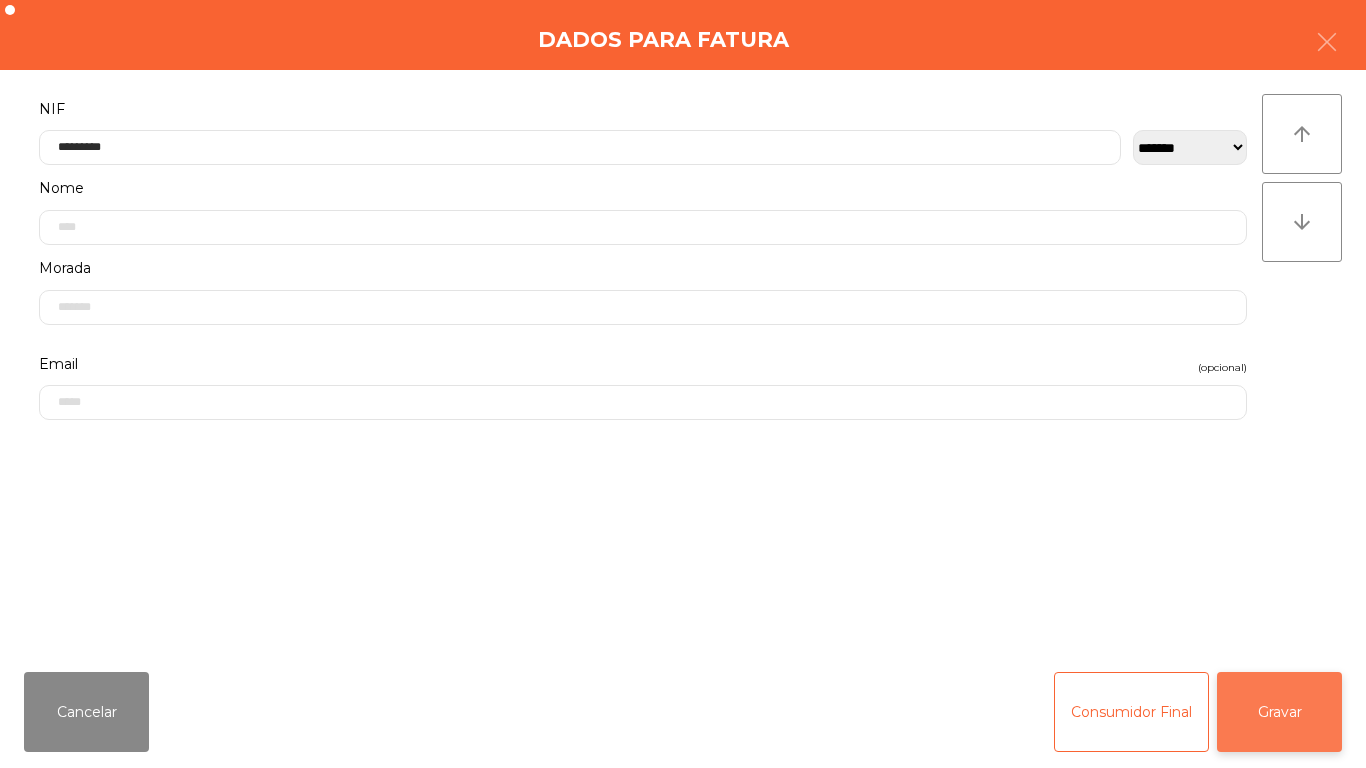 click on "Gravar" 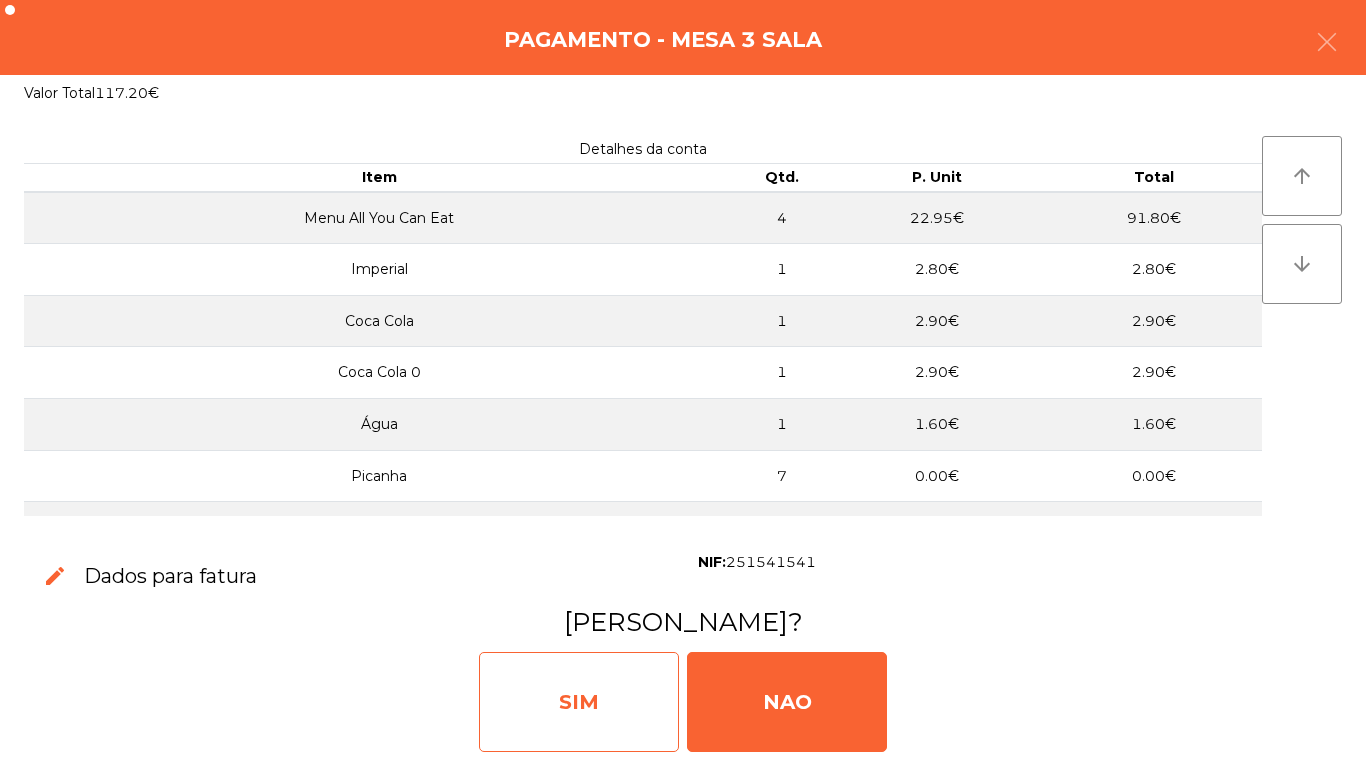 click on "SIM" 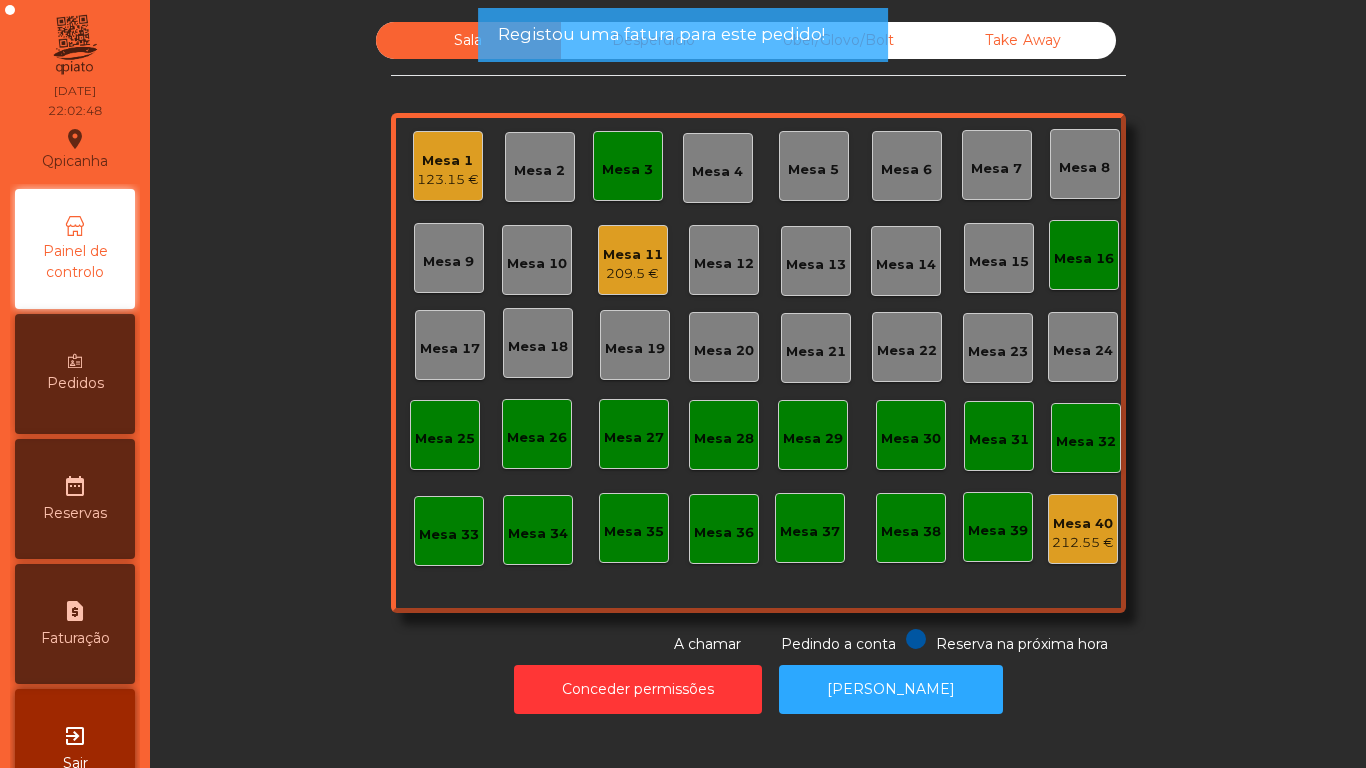 click on "Mesa 3" 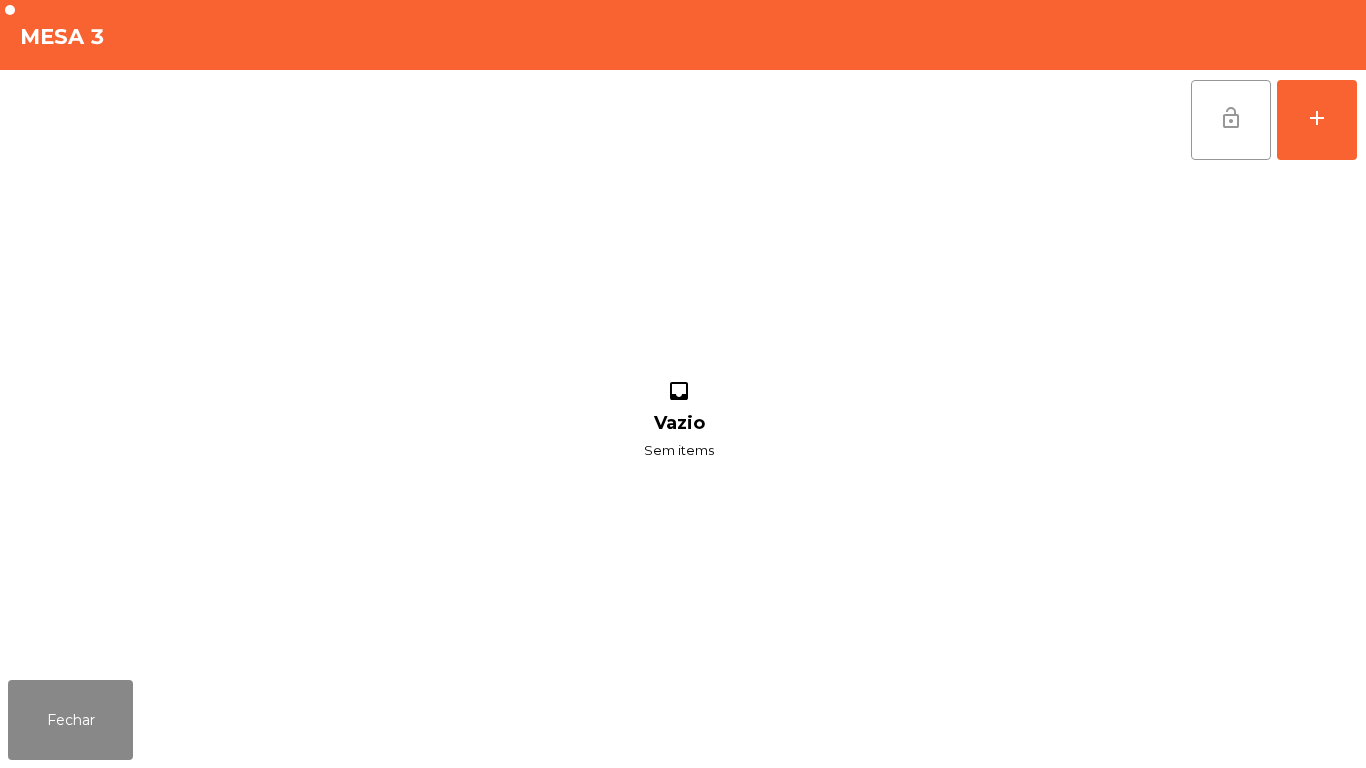 click on "lock_open" 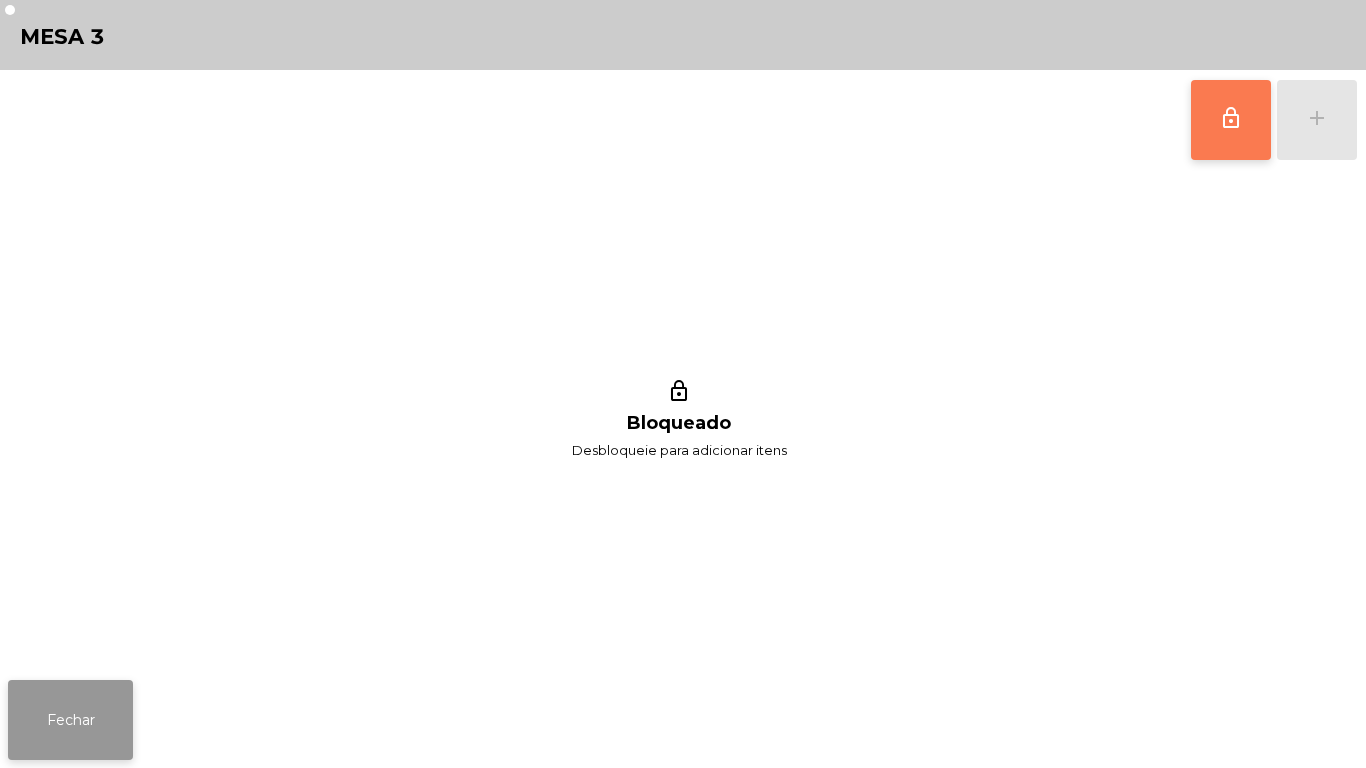 click on "Fechar" 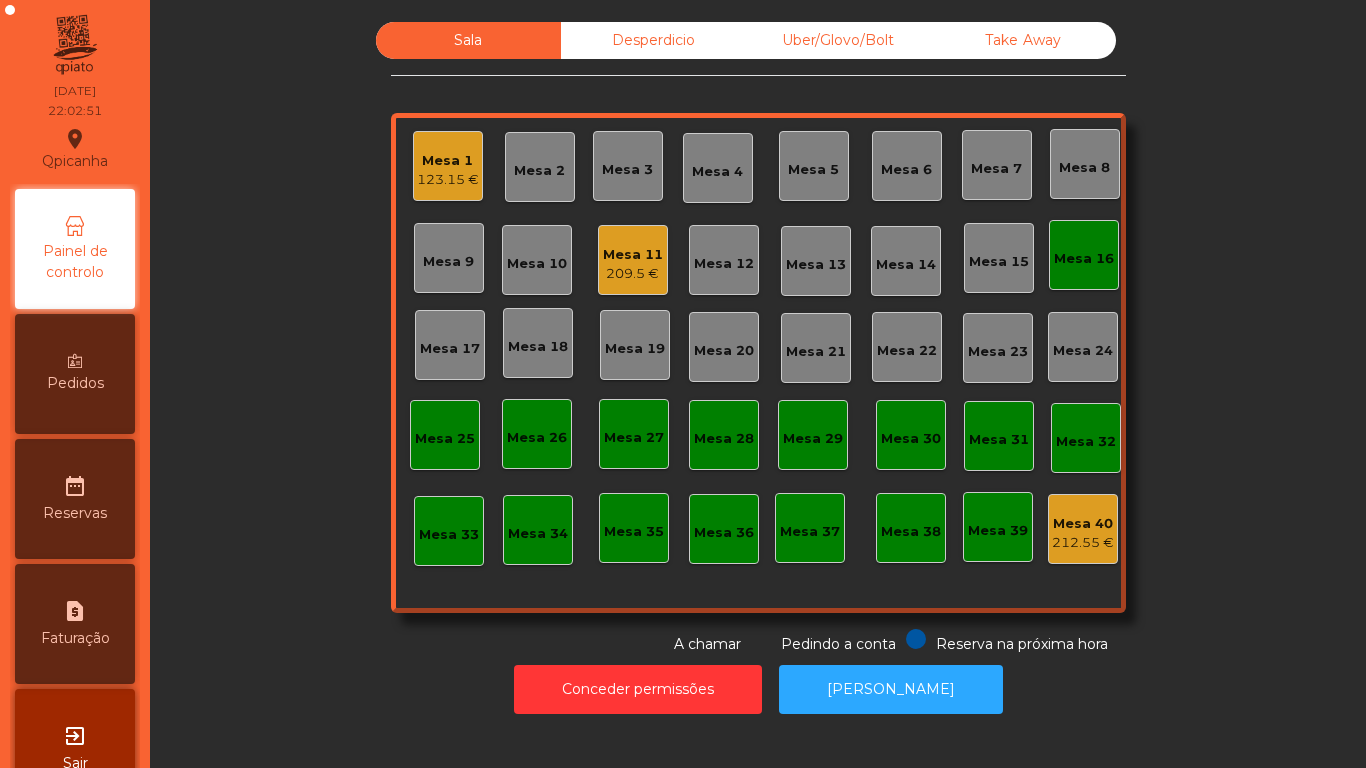 click on "Mesa 16" 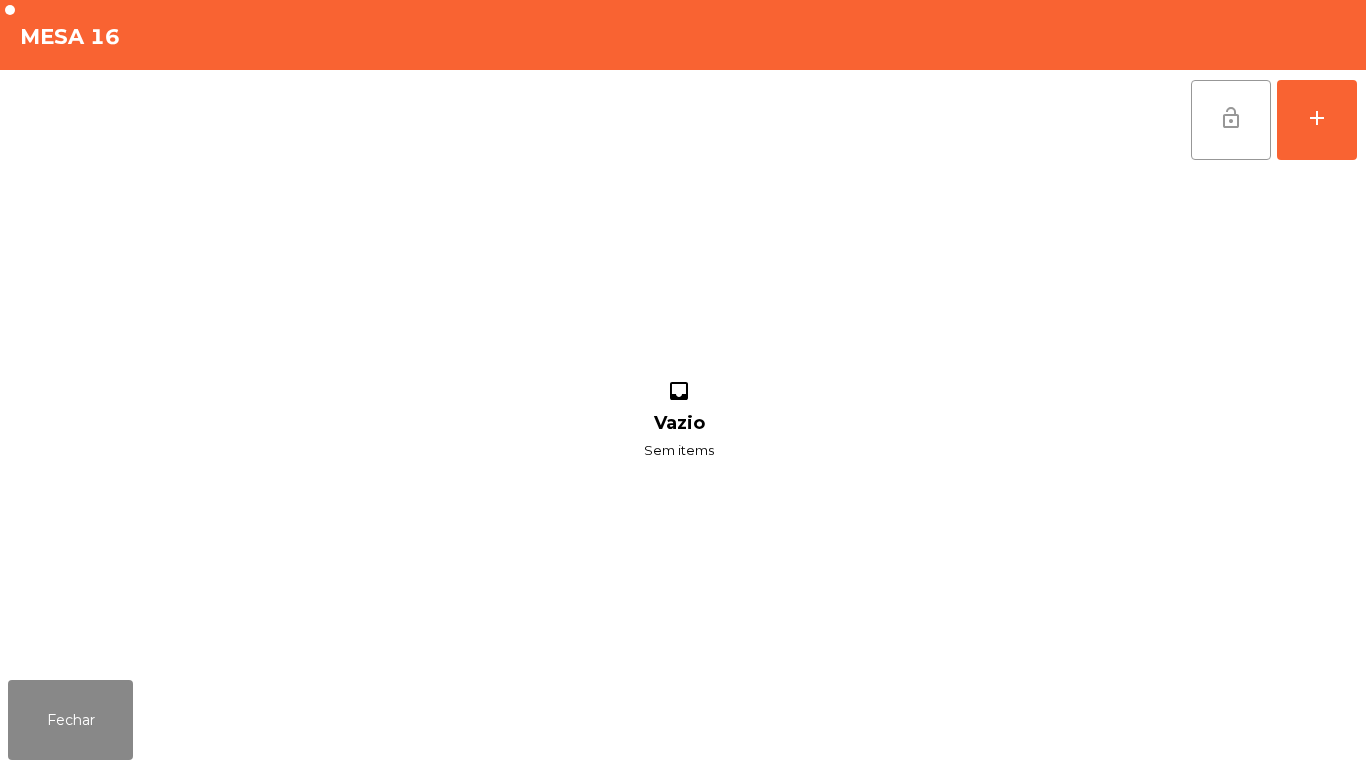 click on "lock_open" 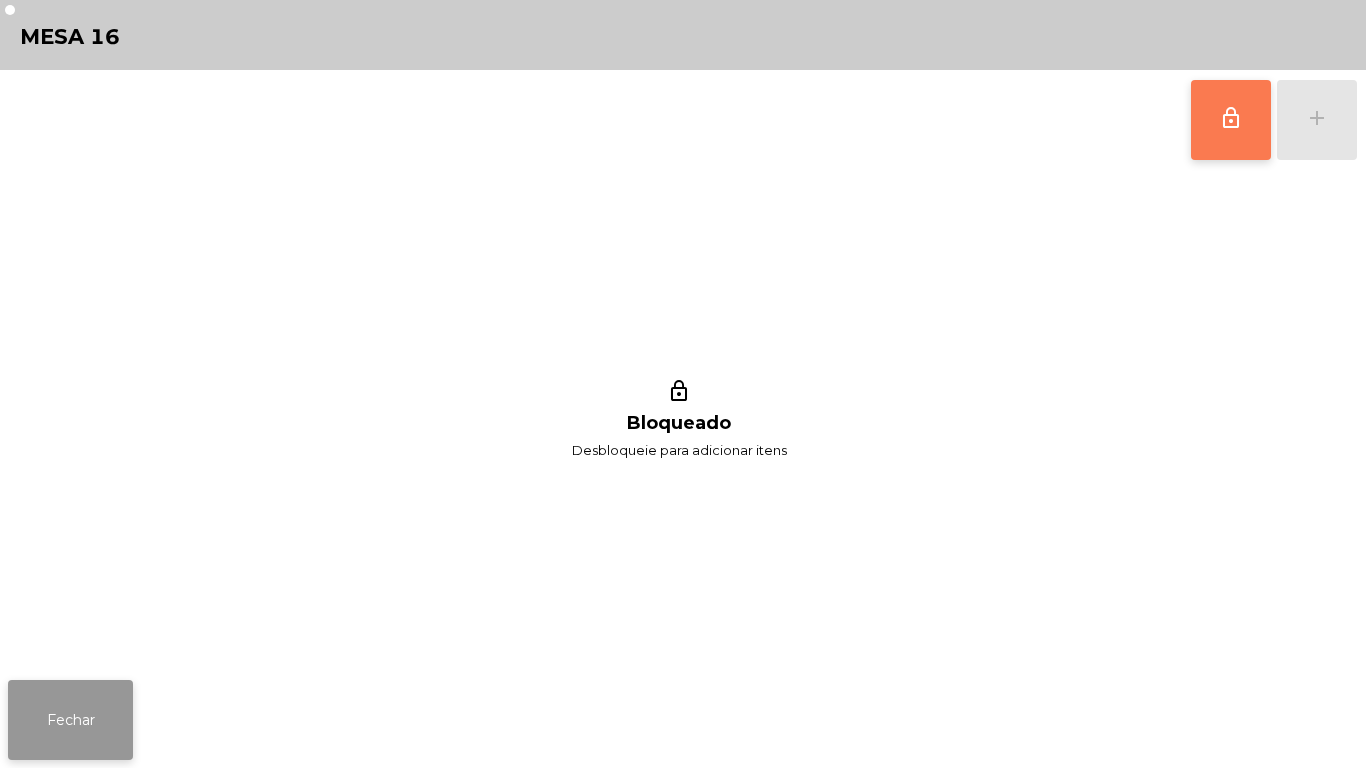 click on "Fechar" 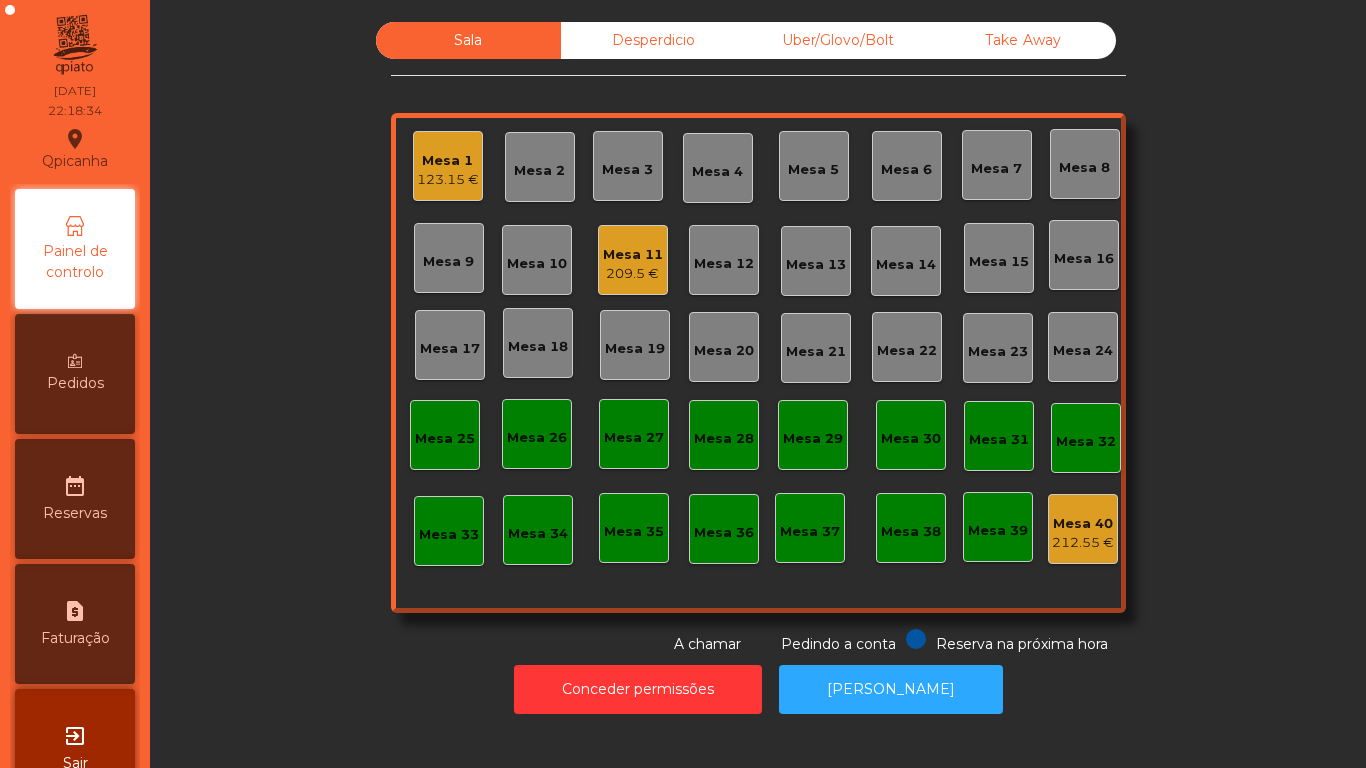click on "Mesa 1" 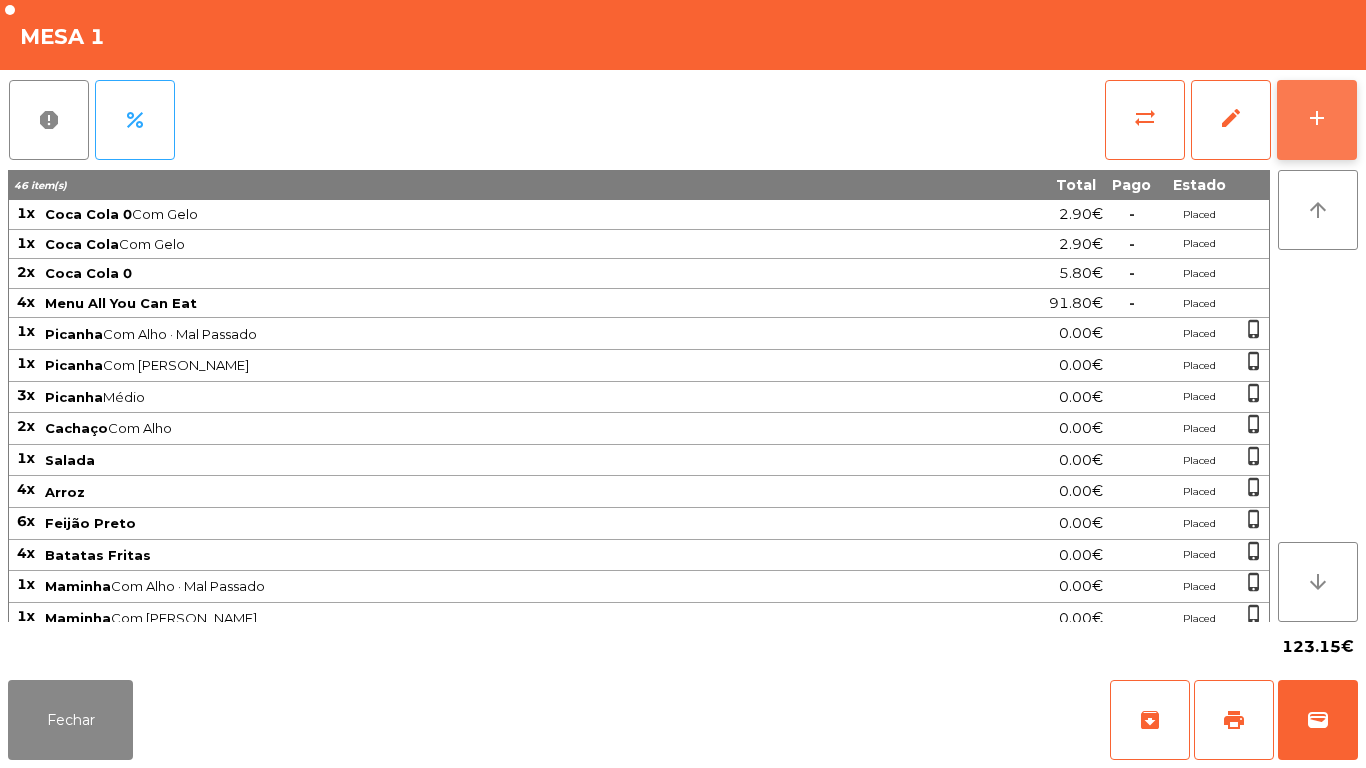 click on "add" 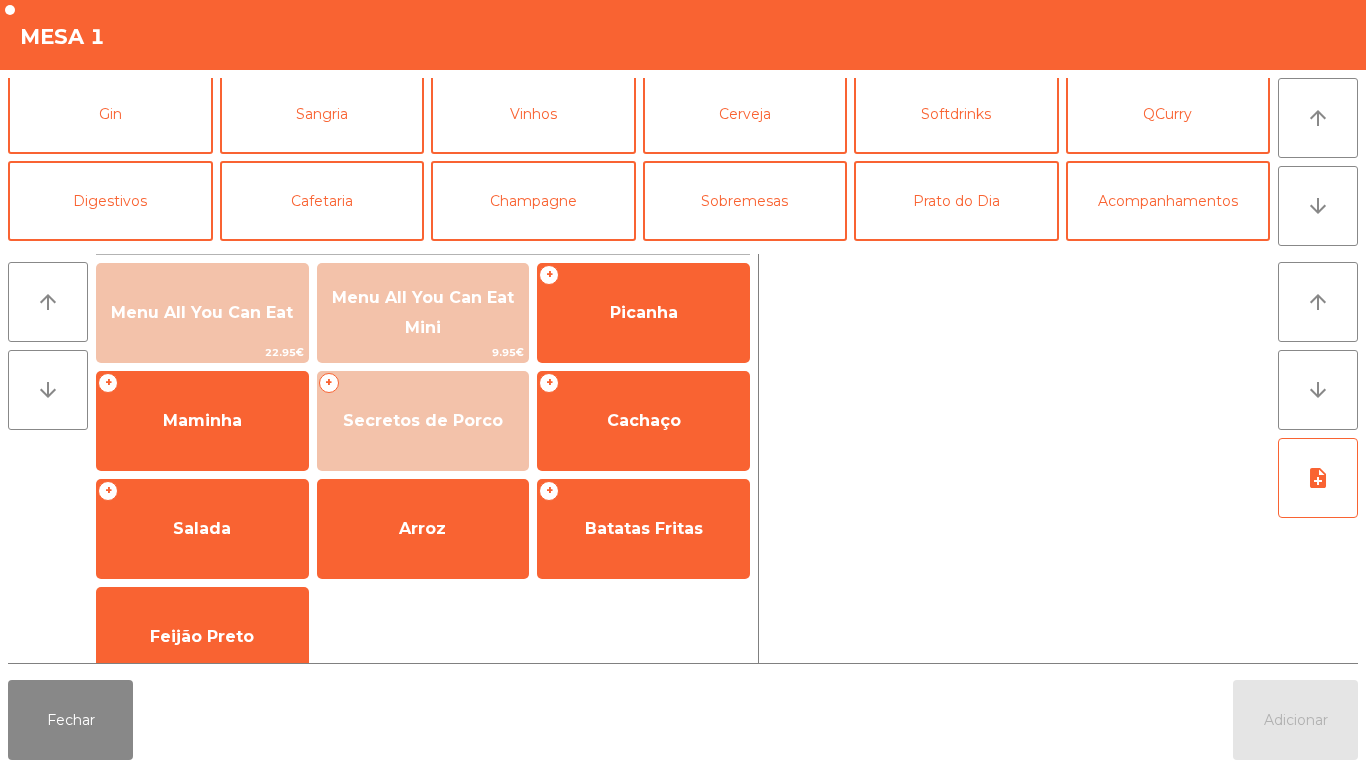 scroll, scrollTop: 112, scrollLeft: 0, axis: vertical 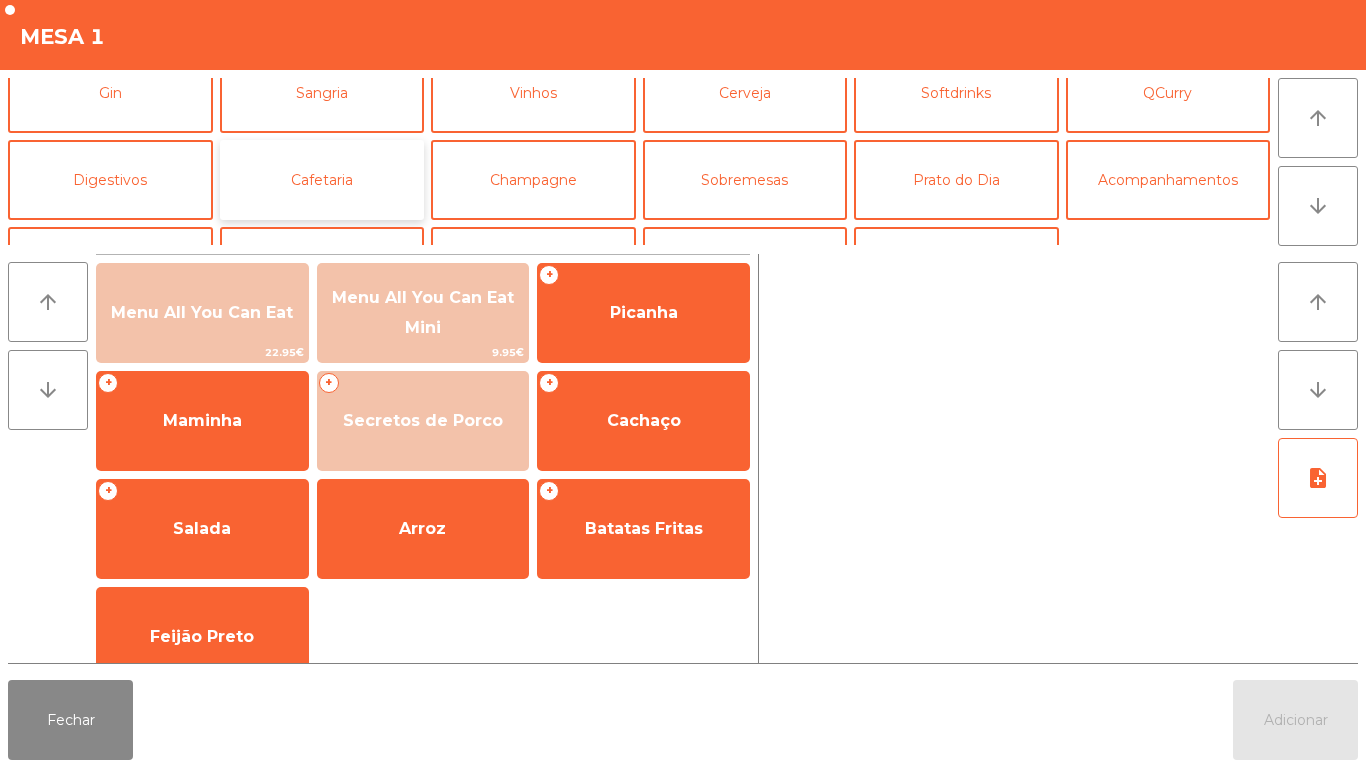 click on "Cafetaria" 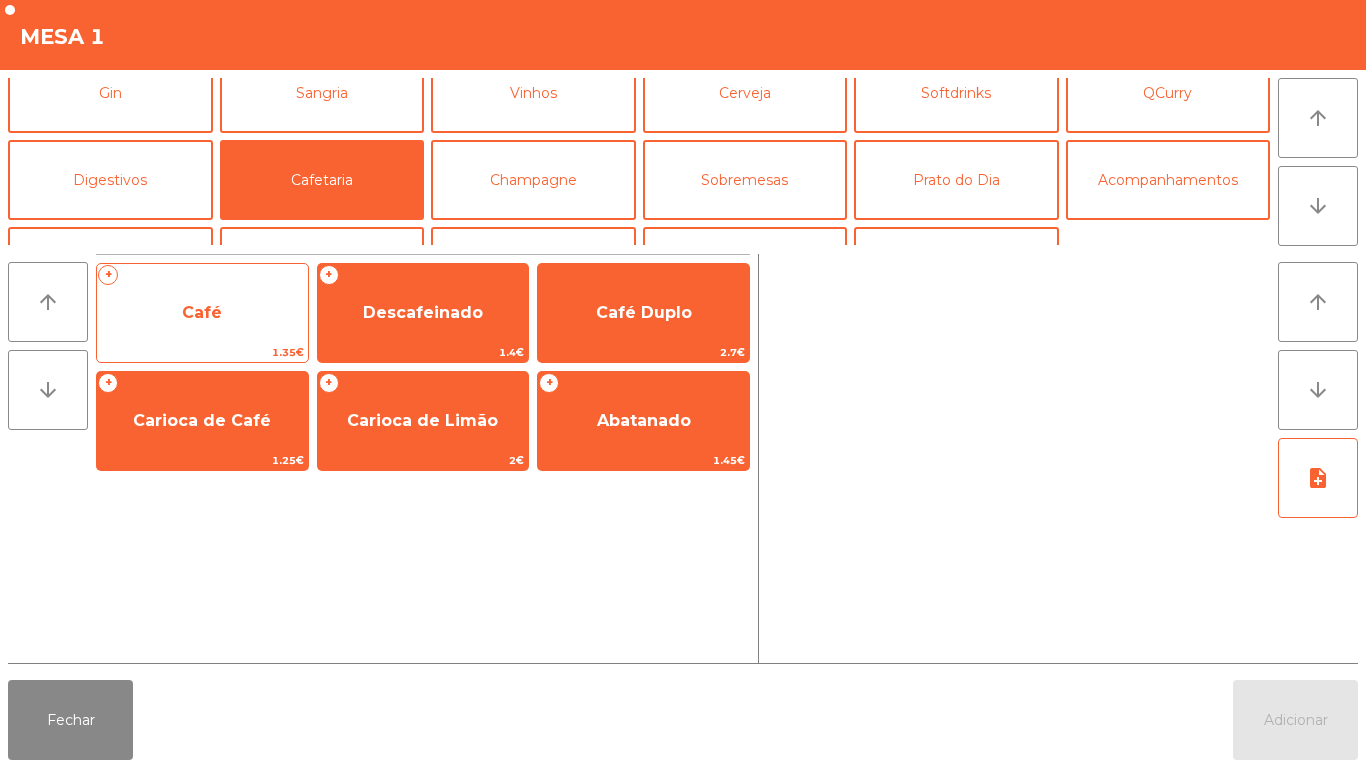 click on "Café" 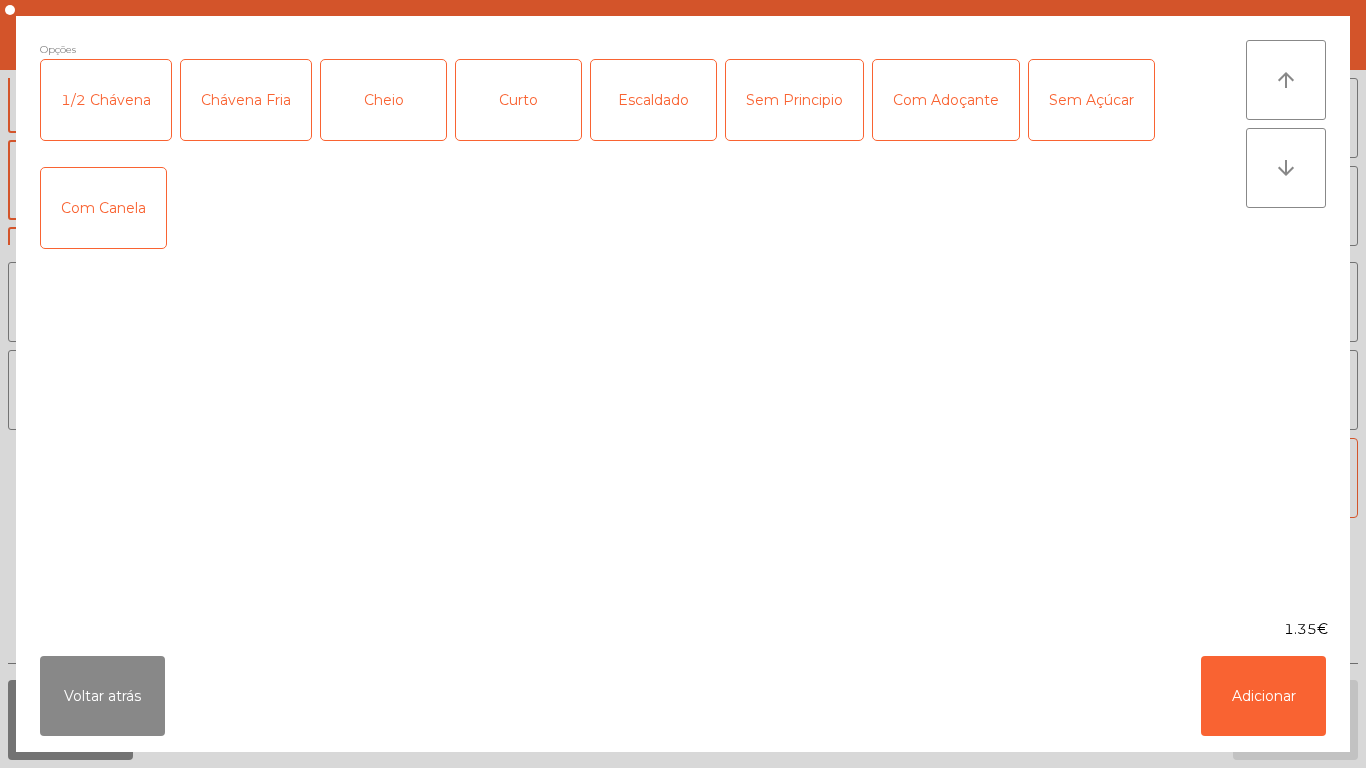click on "Cheio" 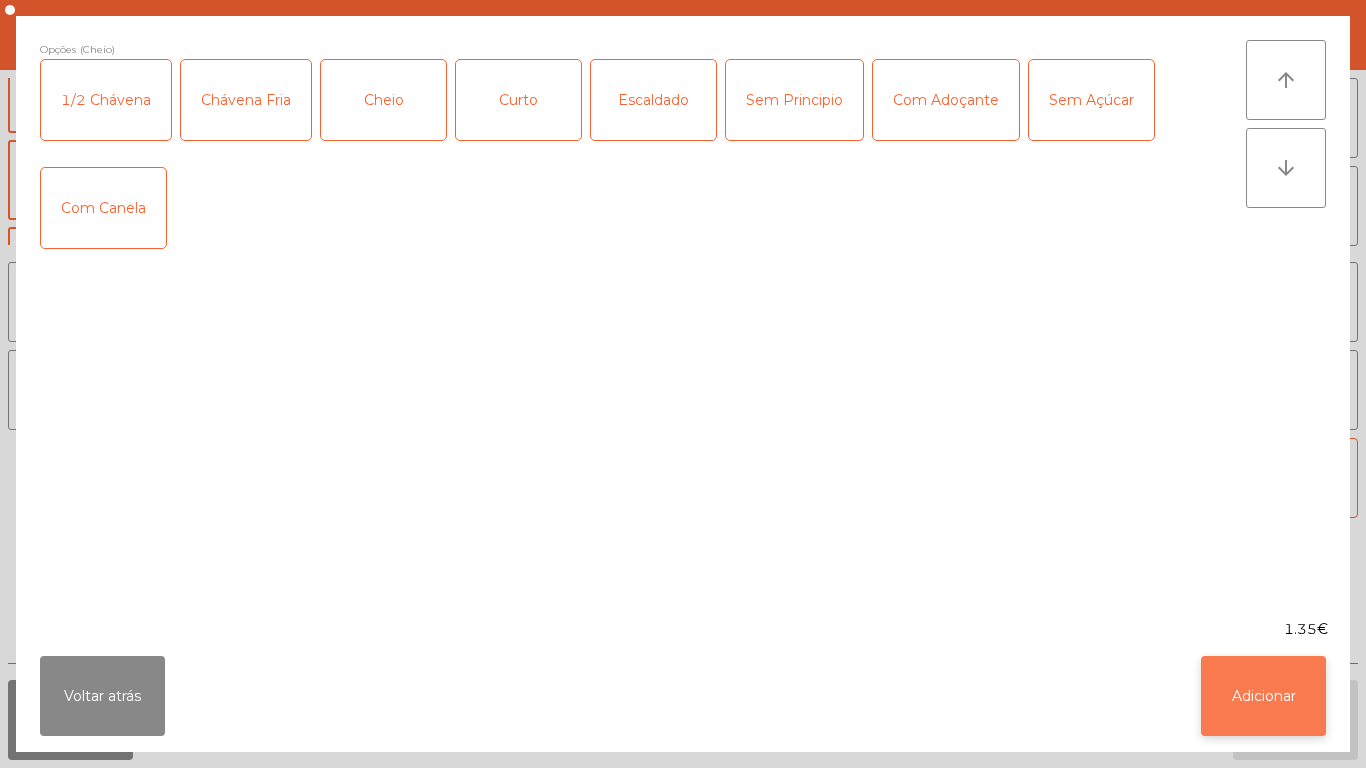 click on "Adicionar" 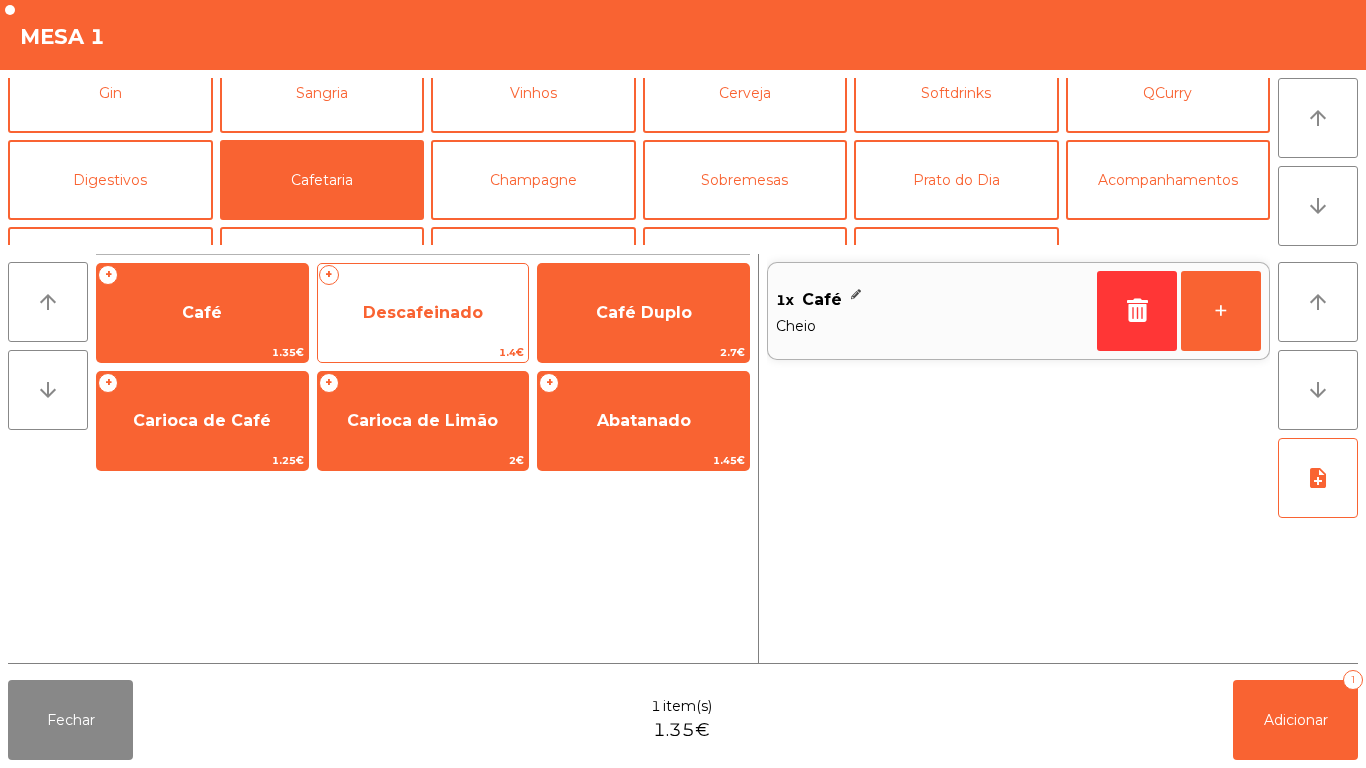 click on "Descafeinado" 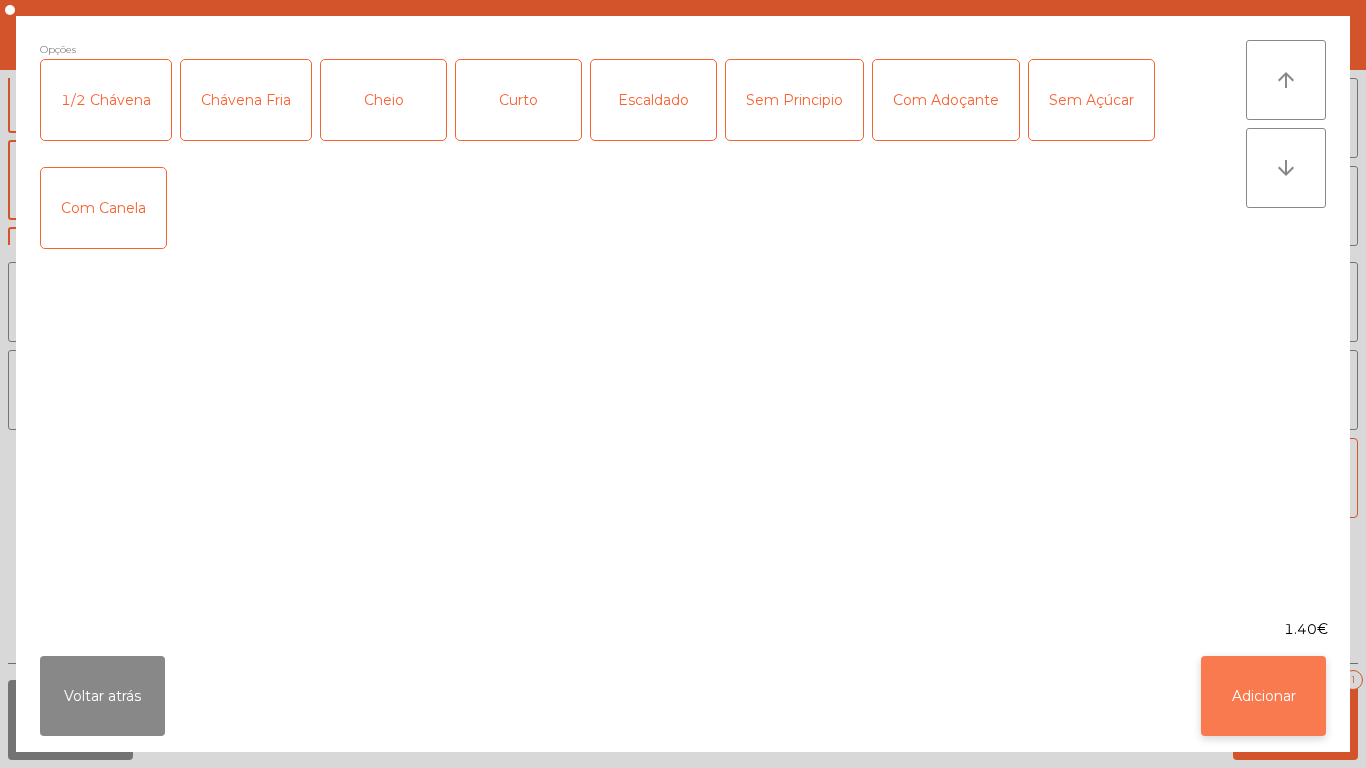 click on "Adicionar" 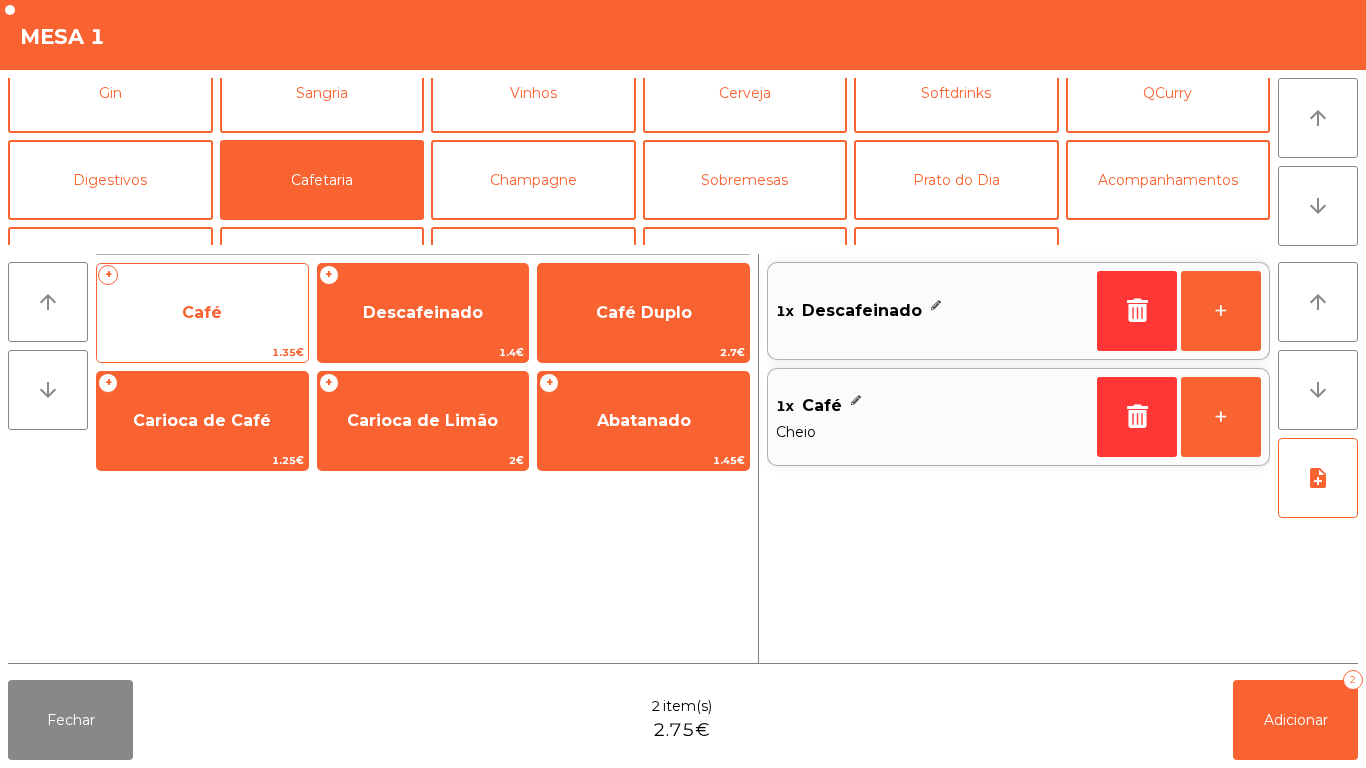 click on "Café" 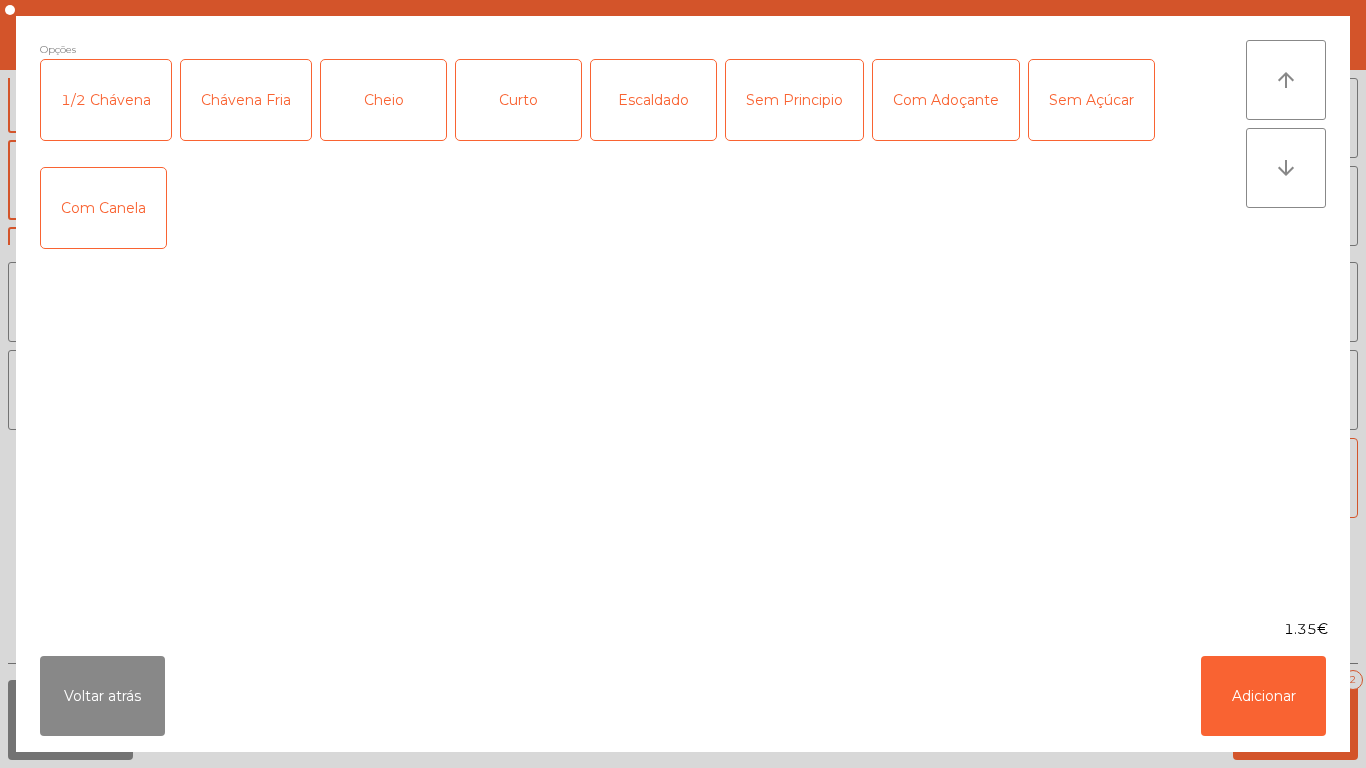 click on "Com Adoçante" 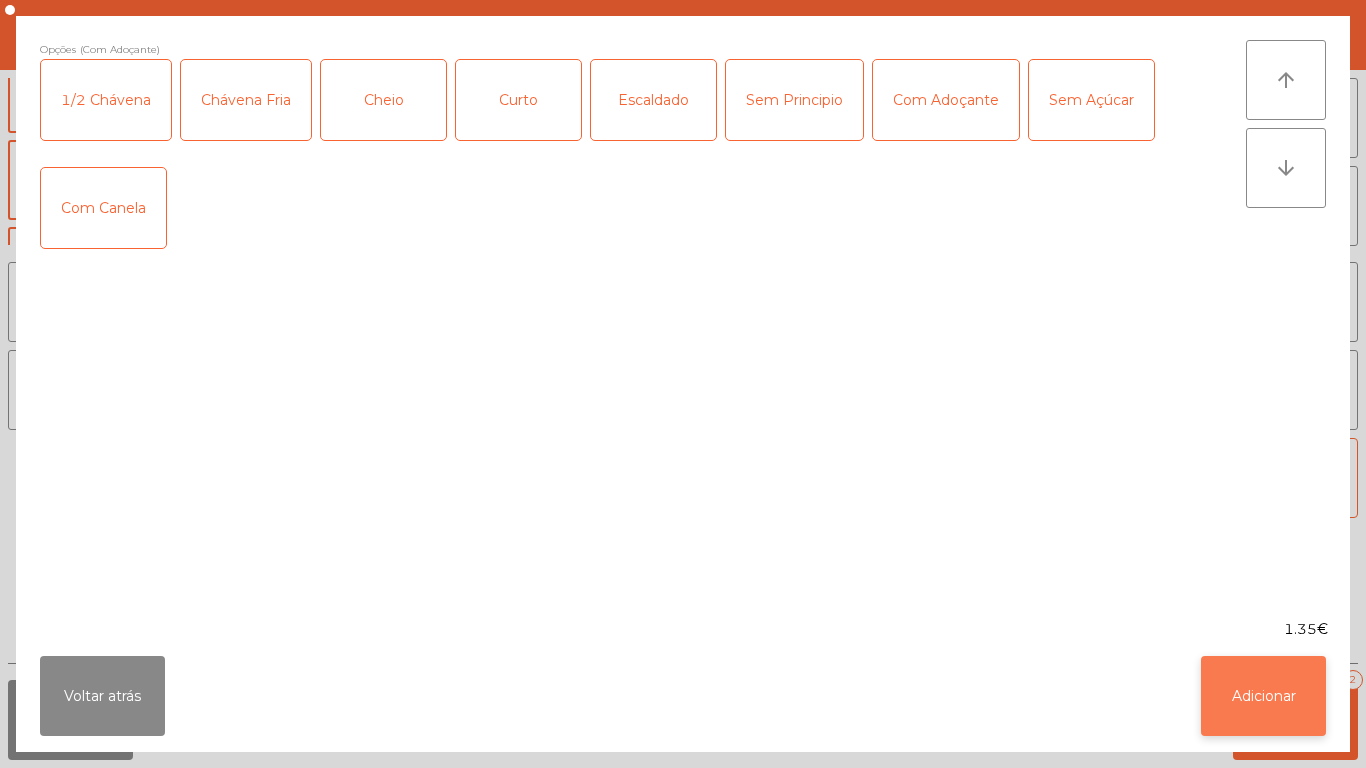 click on "Adicionar" 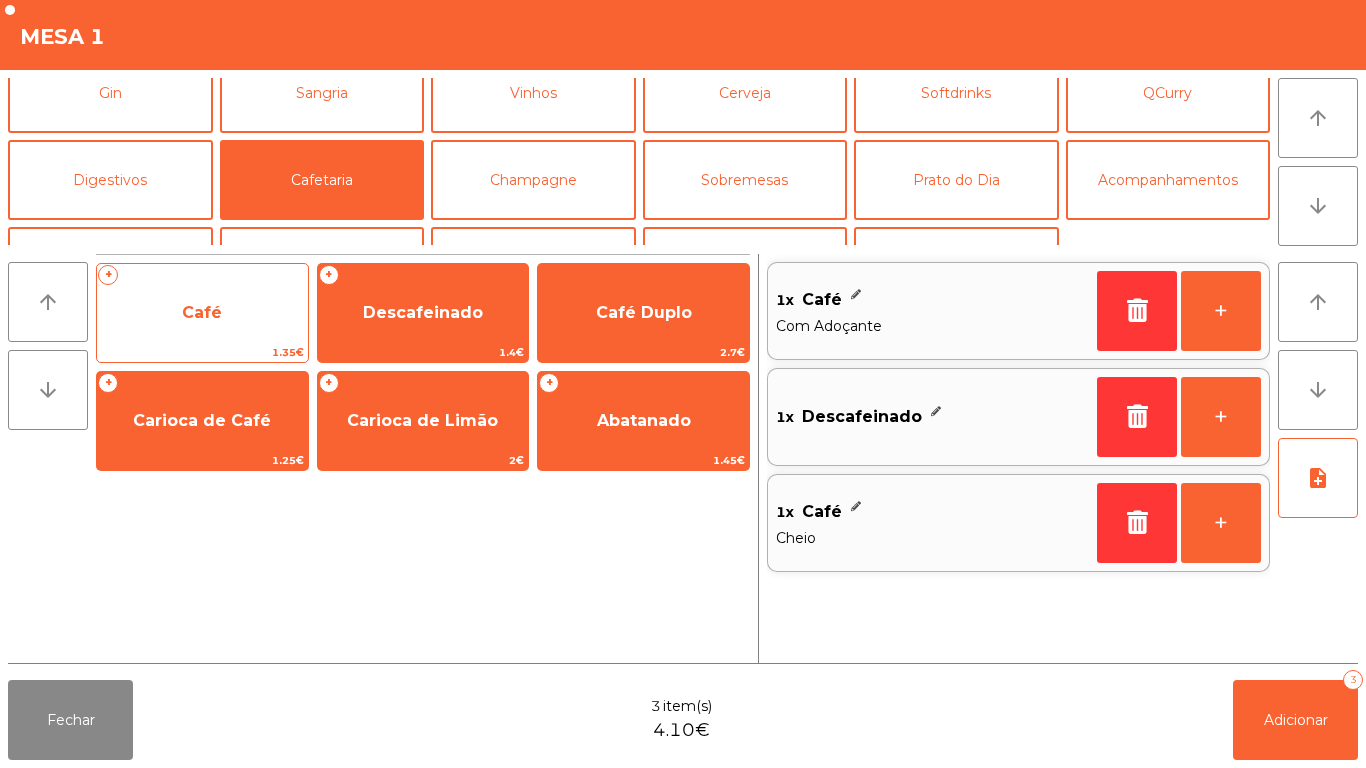click on "Café" 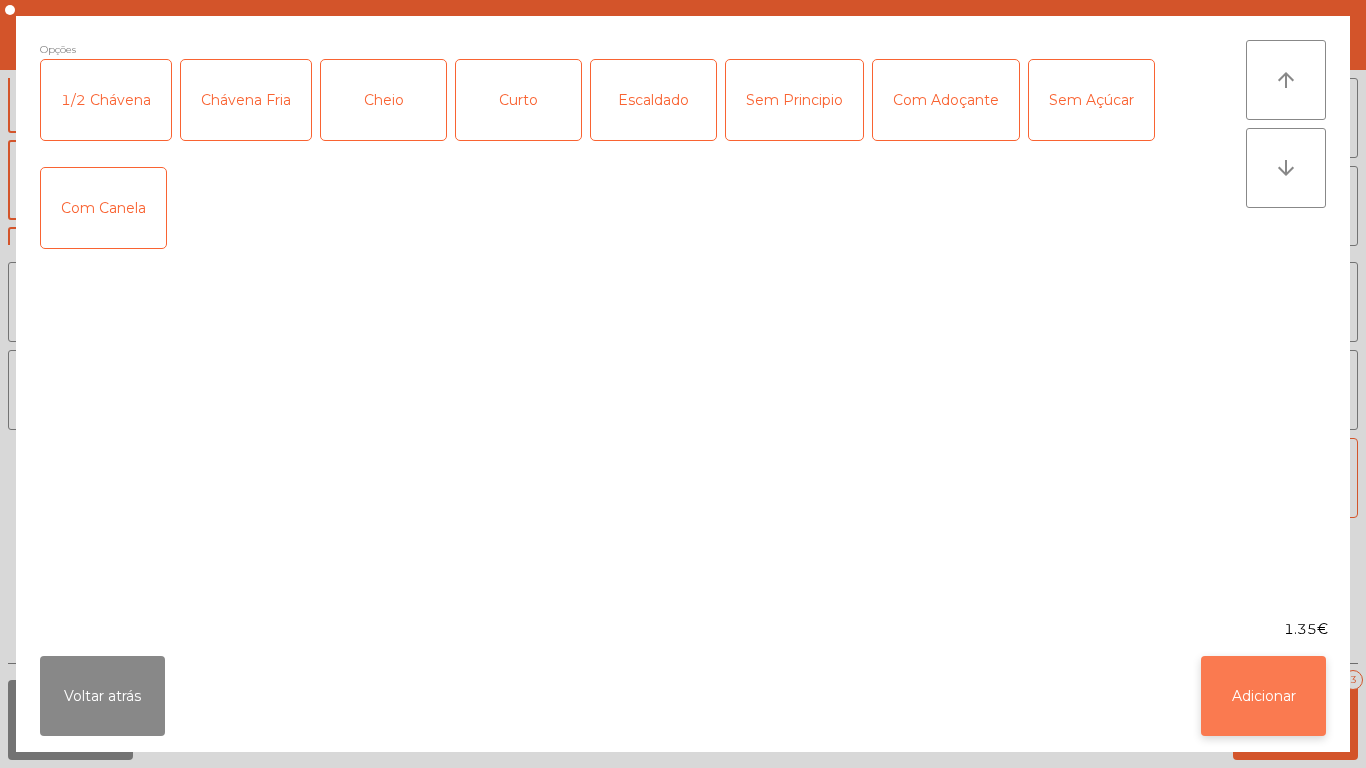 click on "Adicionar" 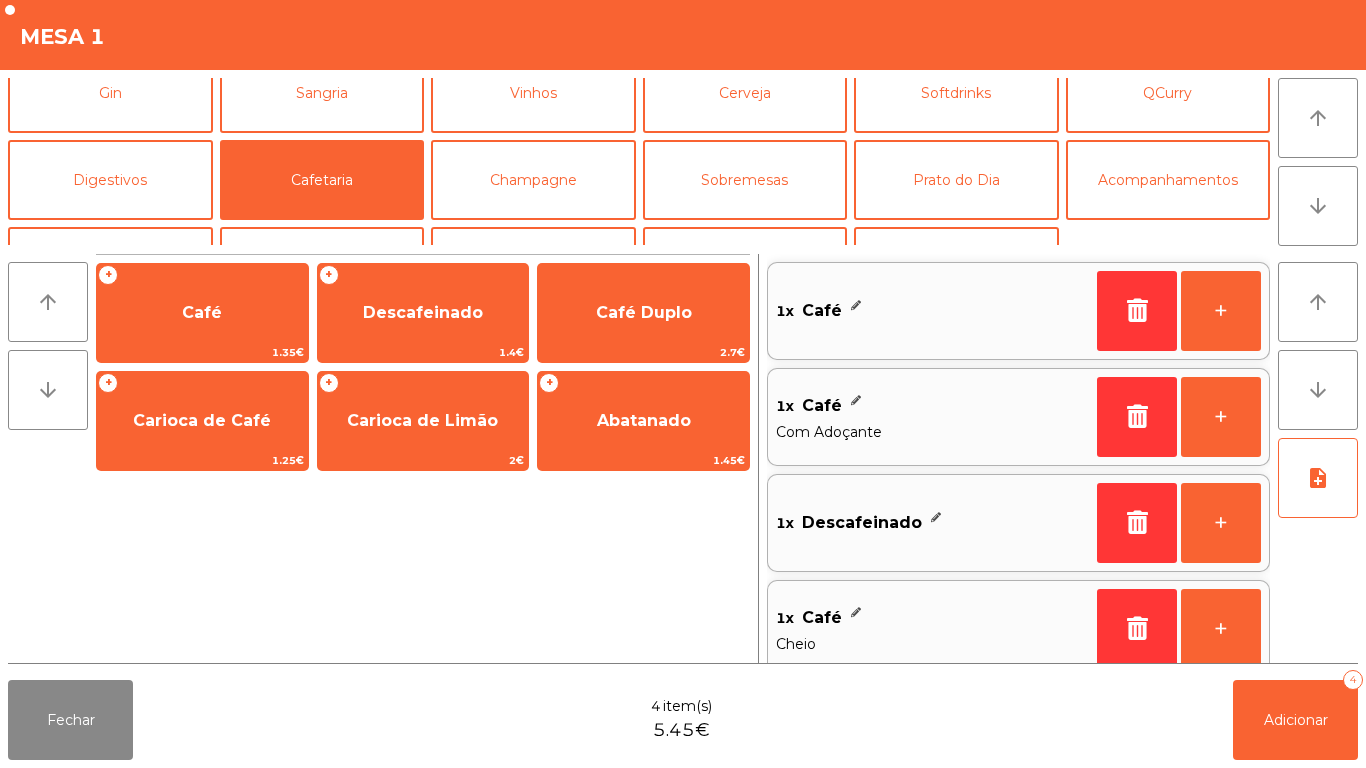 scroll, scrollTop: 23, scrollLeft: 0, axis: vertical 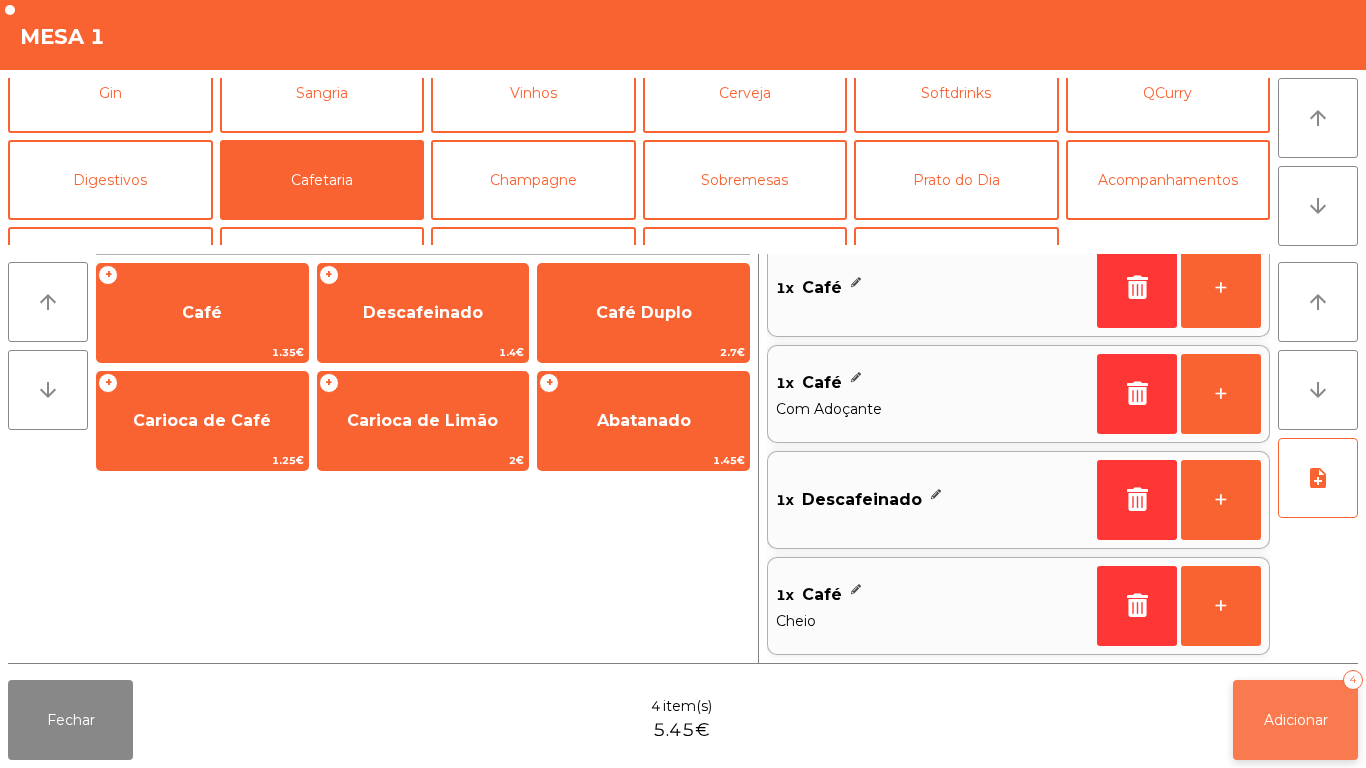 click on "Adicionar" 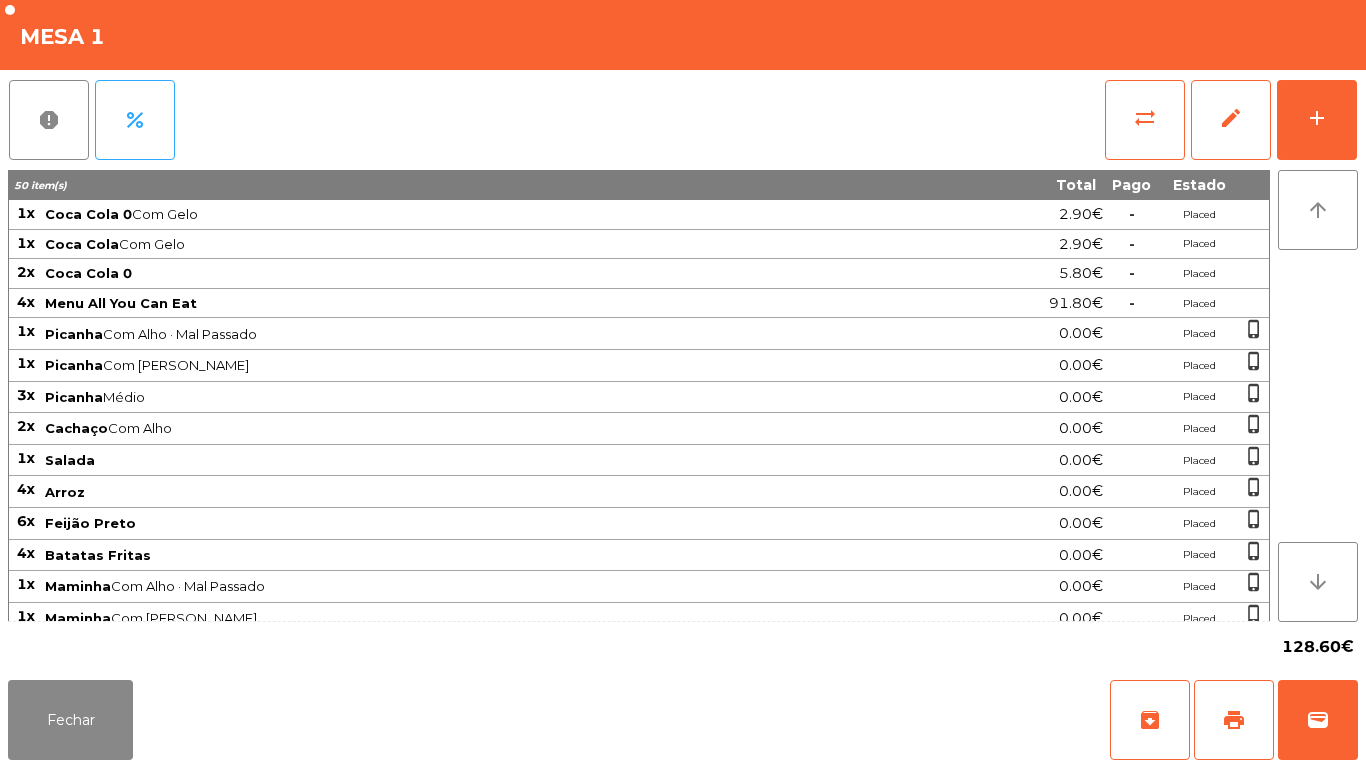 scroll, scrollTop: 0, scrollLeft: 0, axis: both 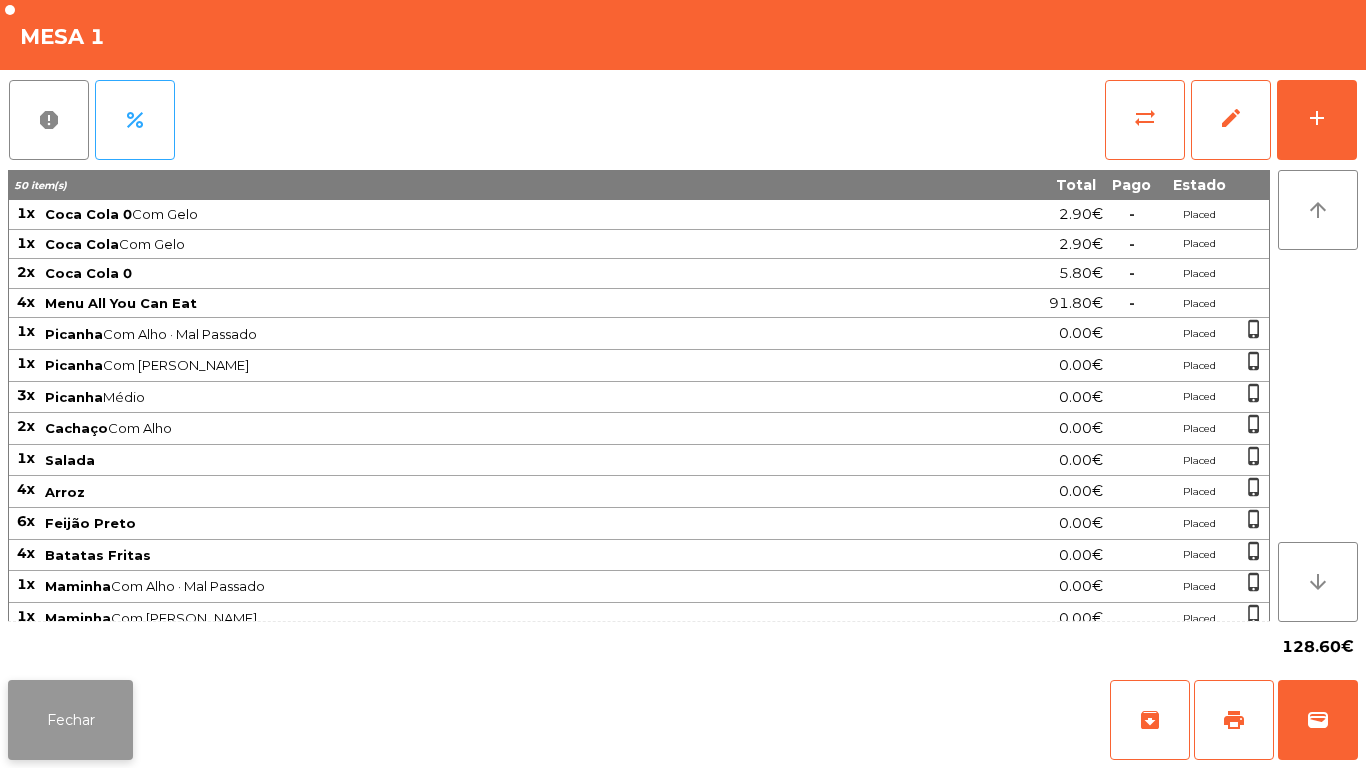 click on "Fechar" 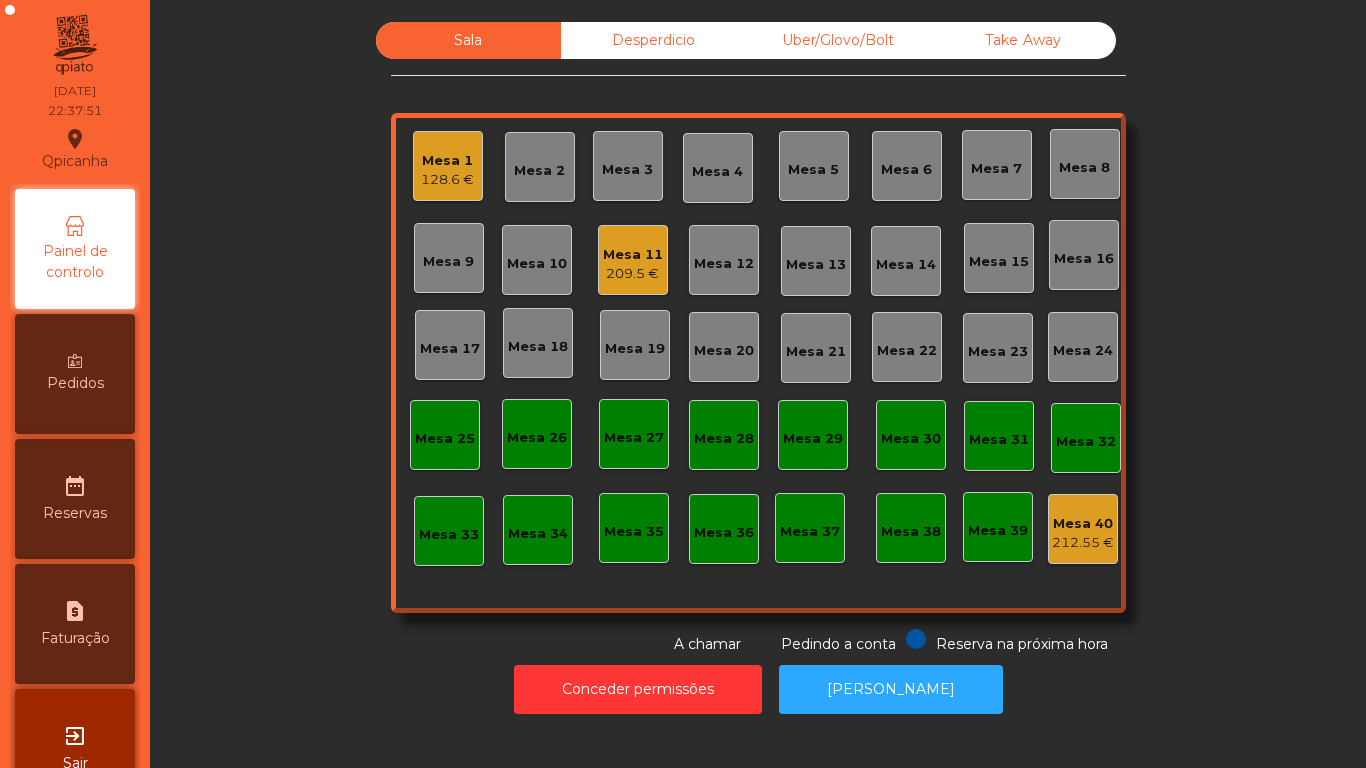 click on "Mesa 9" 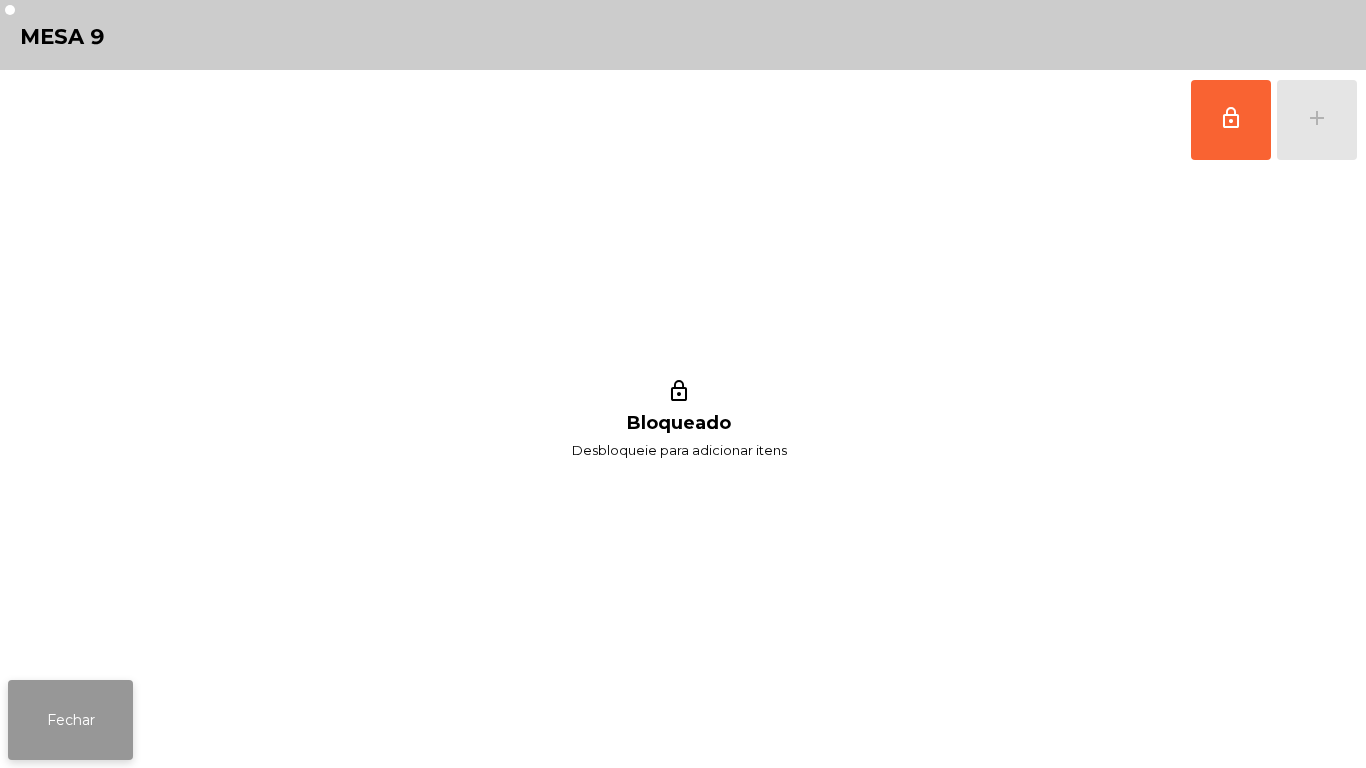 click on "Fechar" 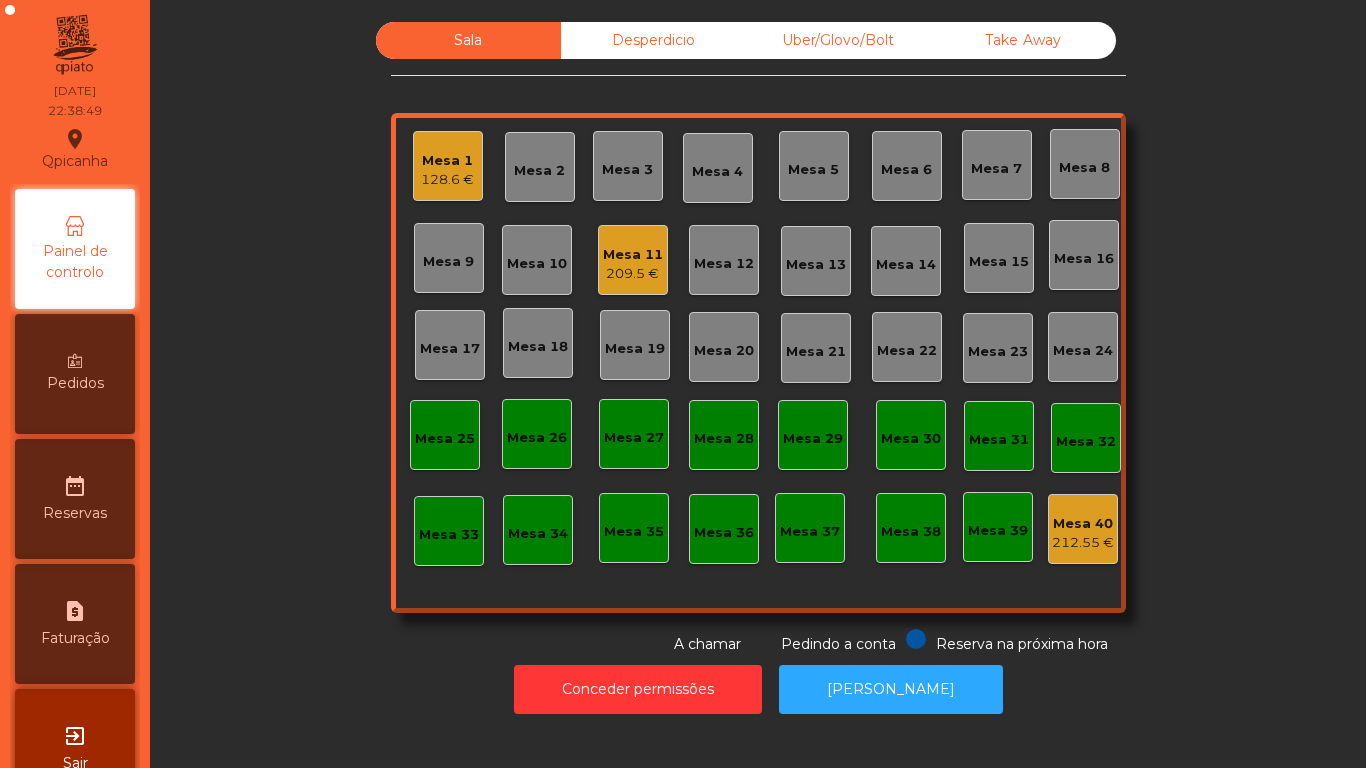 click on "128.6 €" 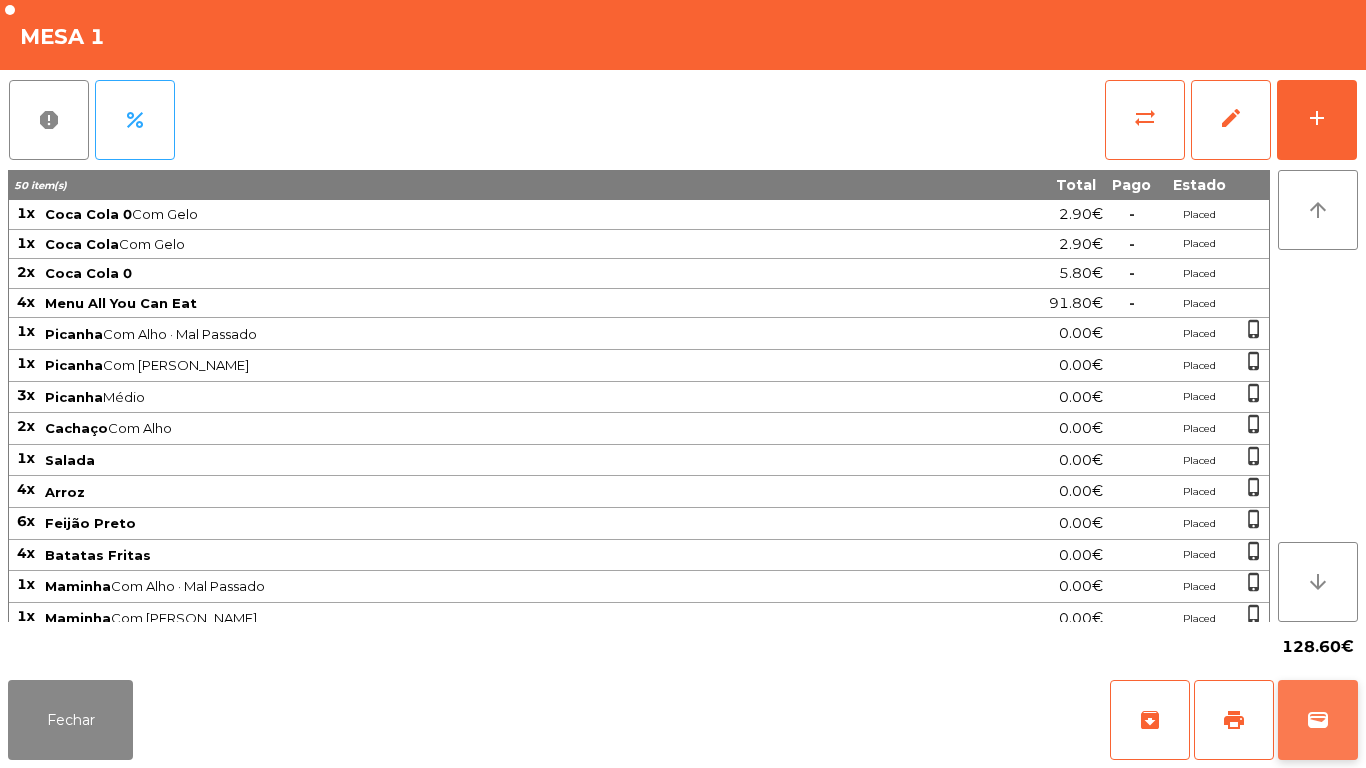 click on "wallet" 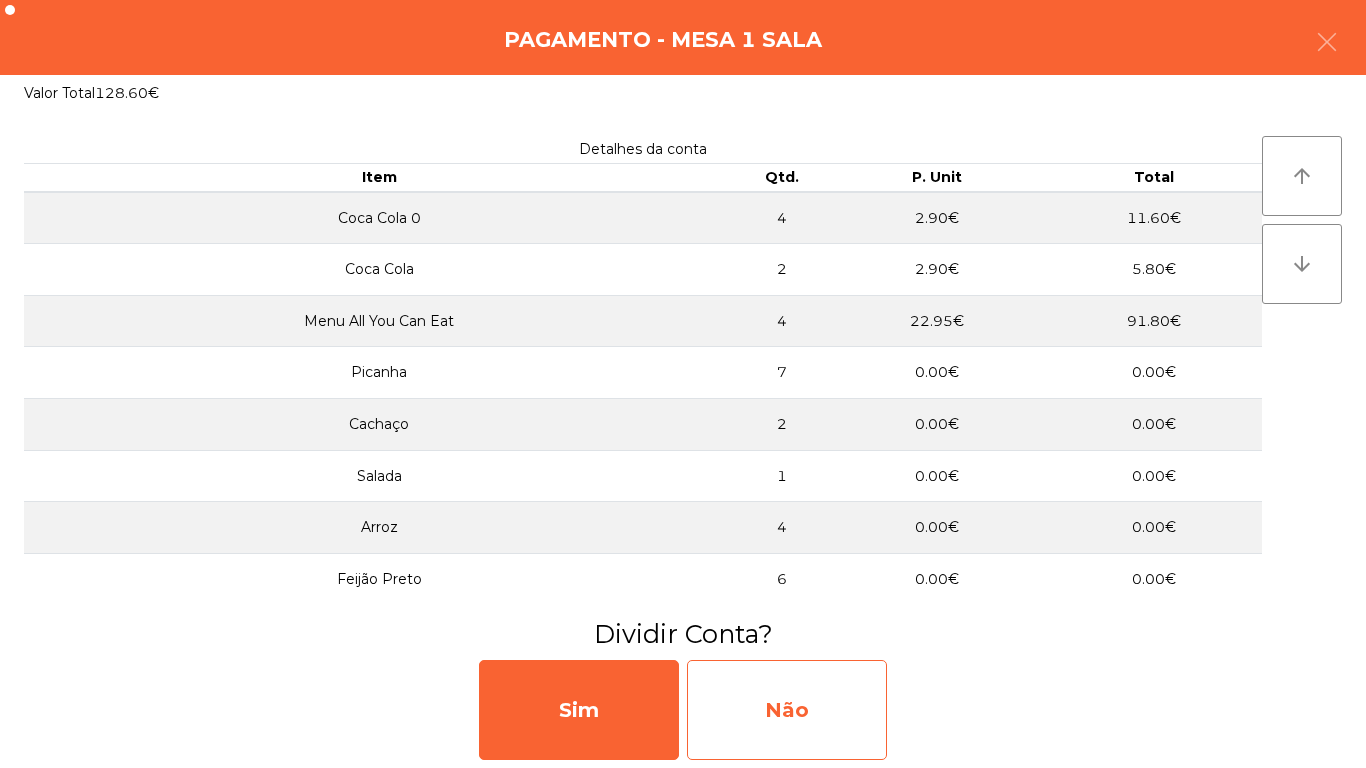 click on "Não" 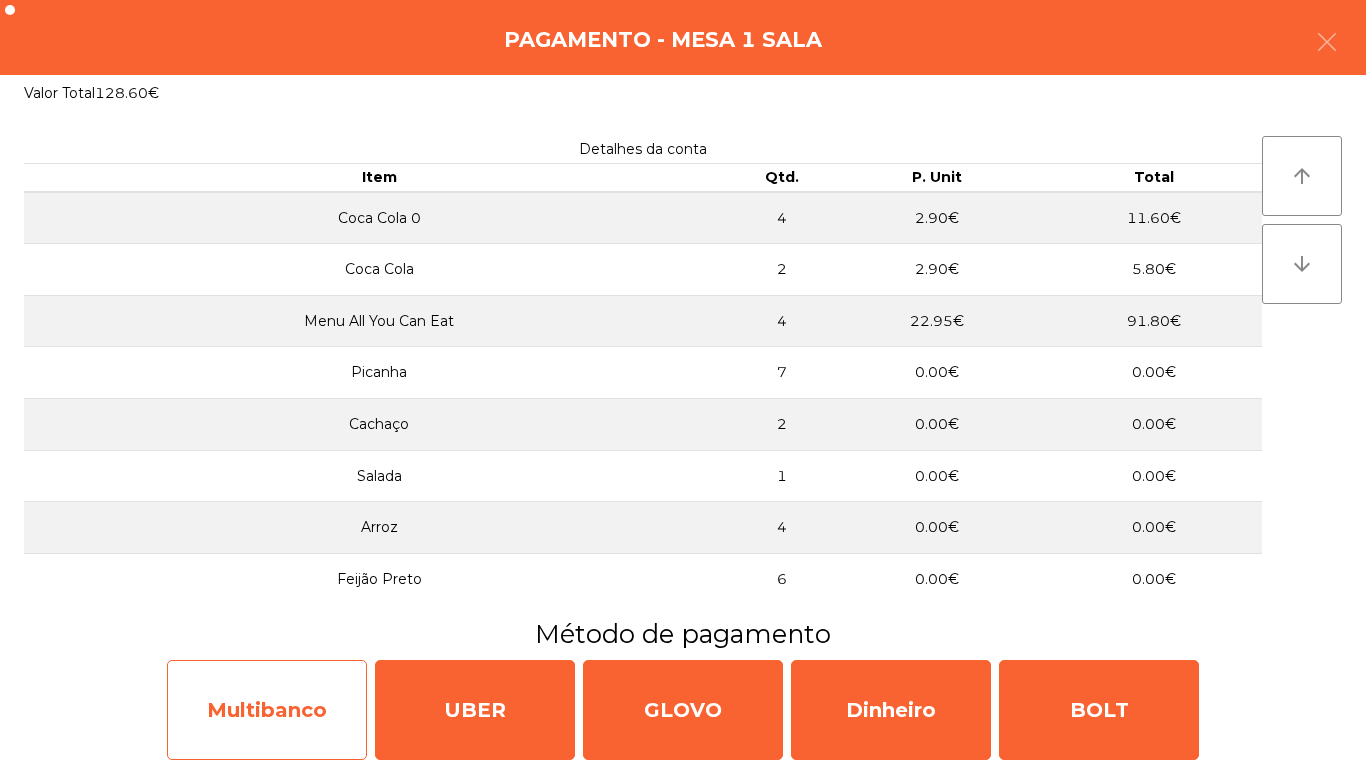 click on "Multibanco" 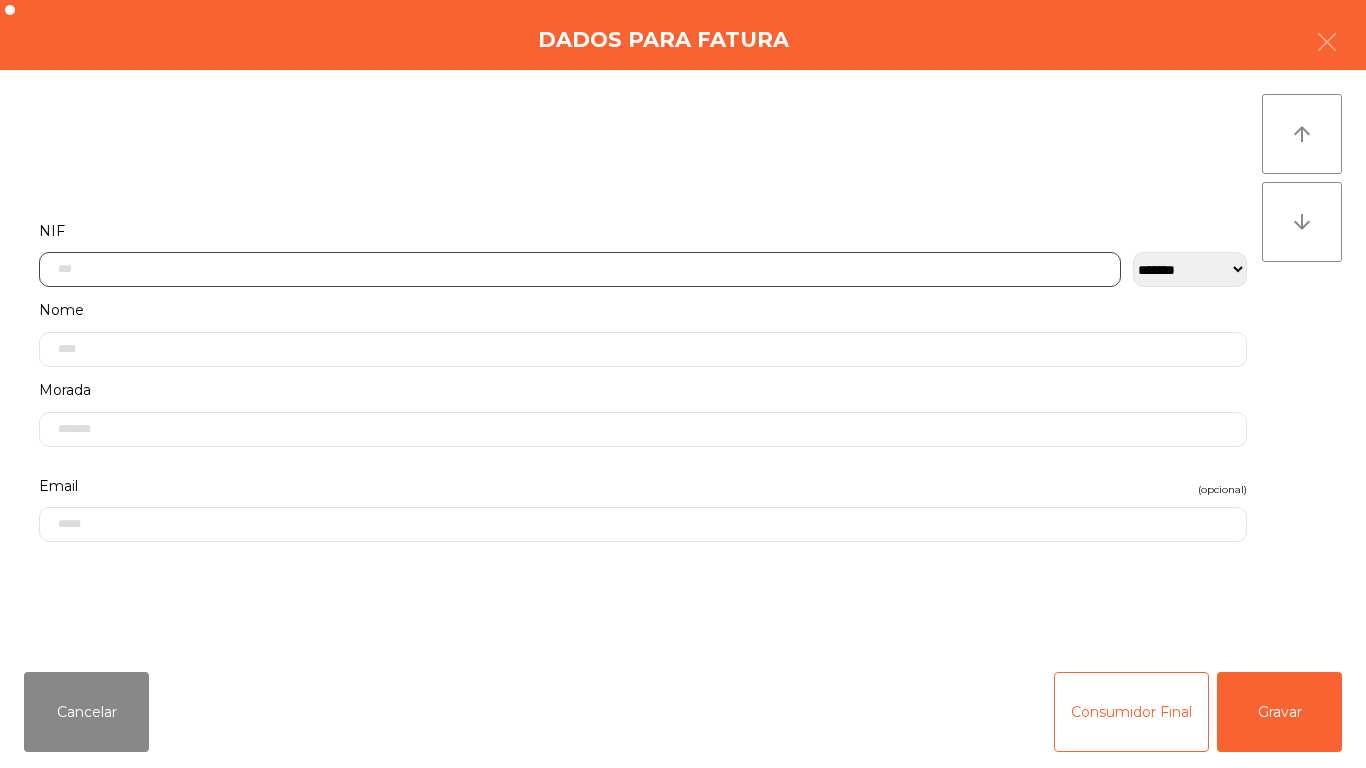 click 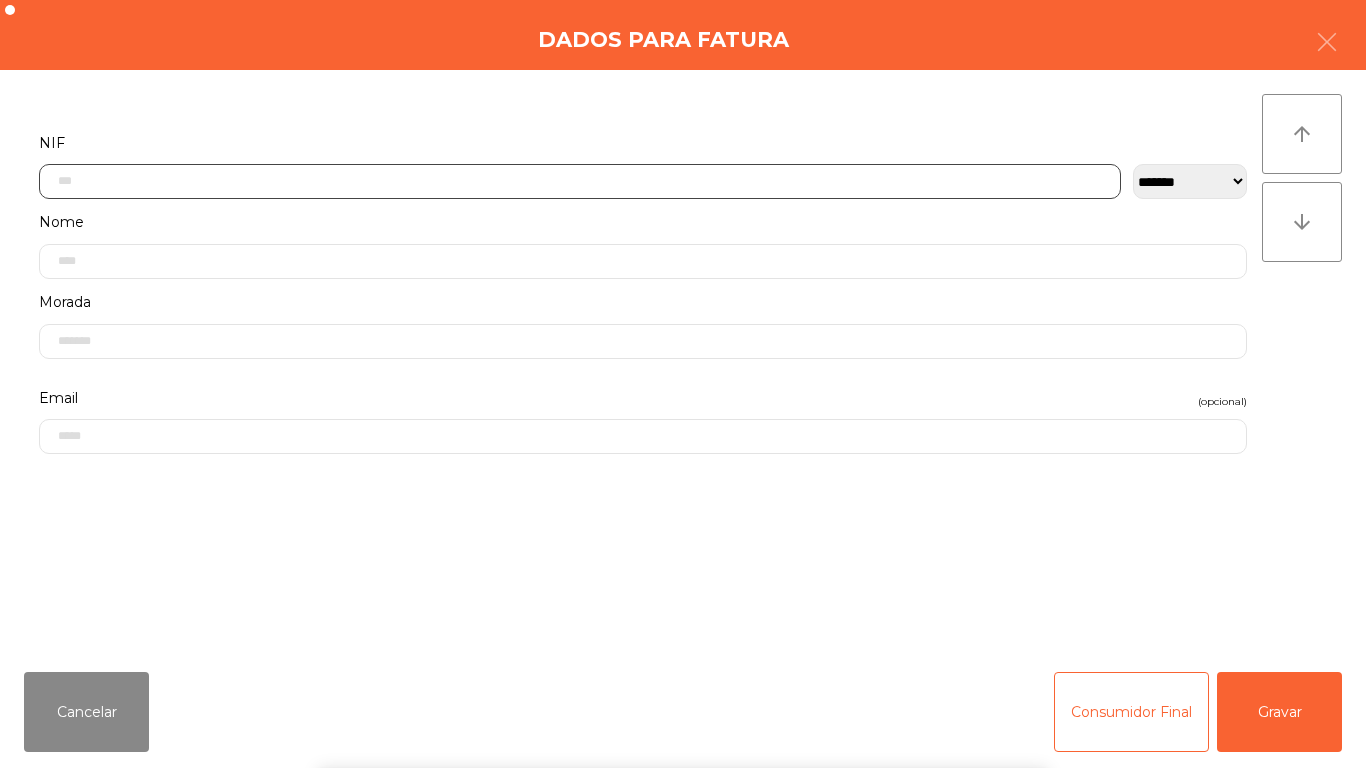 scroll, scrollTop: 122, scrollLeft: 0, axis: vertical 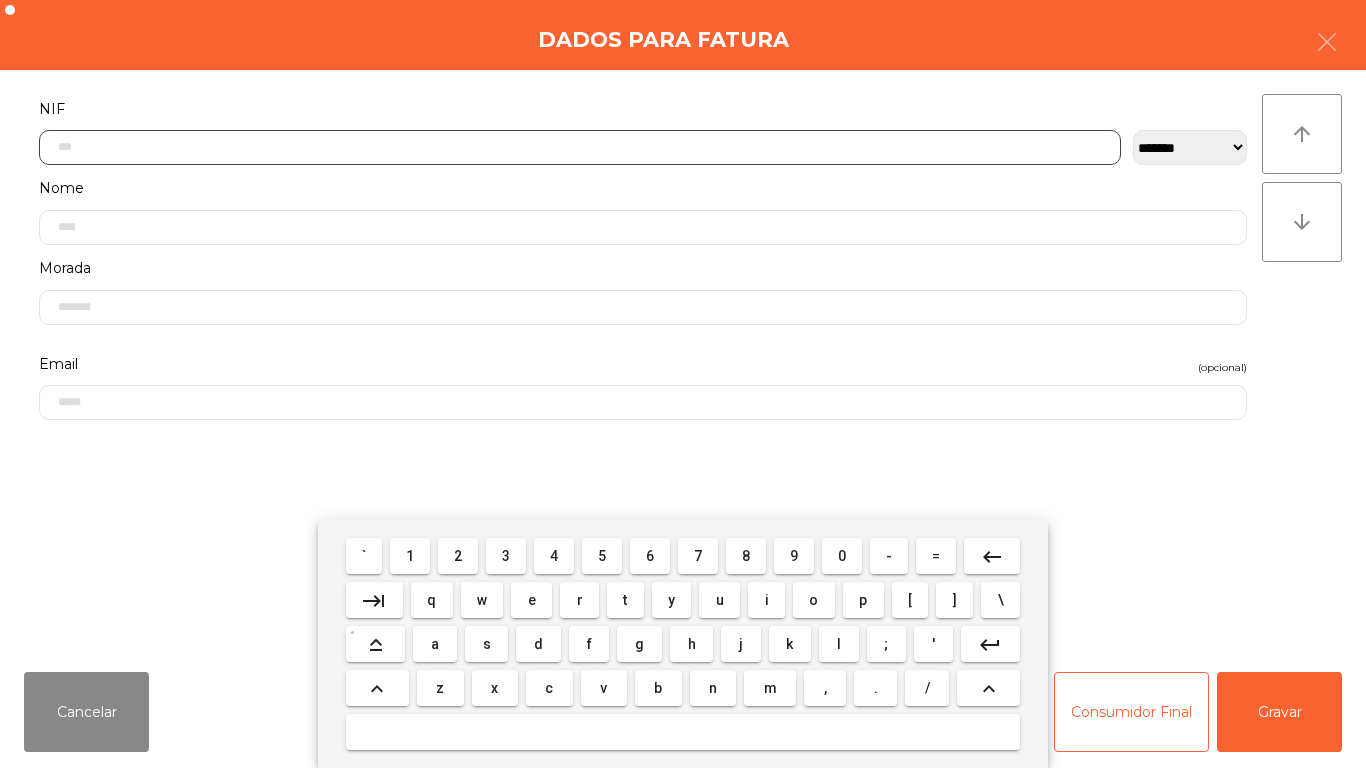 click on "2" at bounding box center (458, 556) 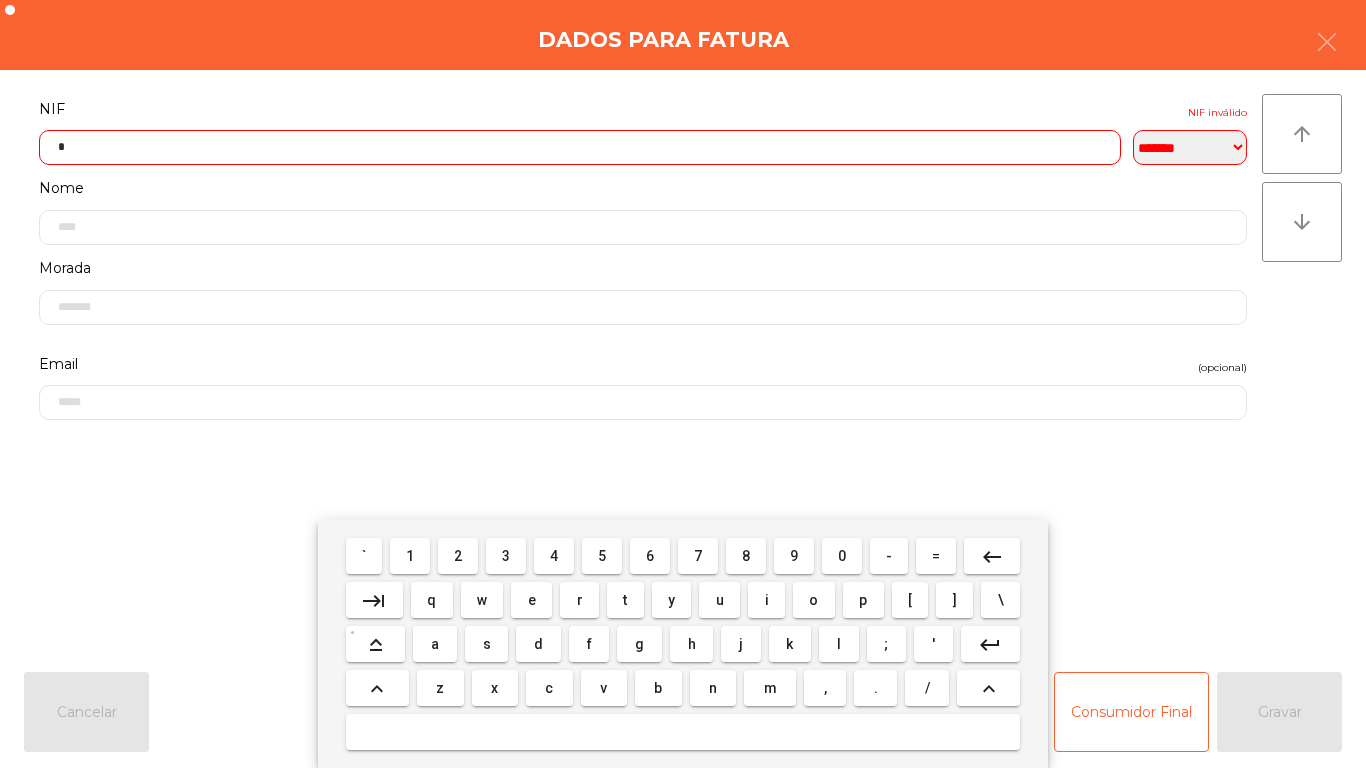 click on "6" at bounding box center (650, 556) 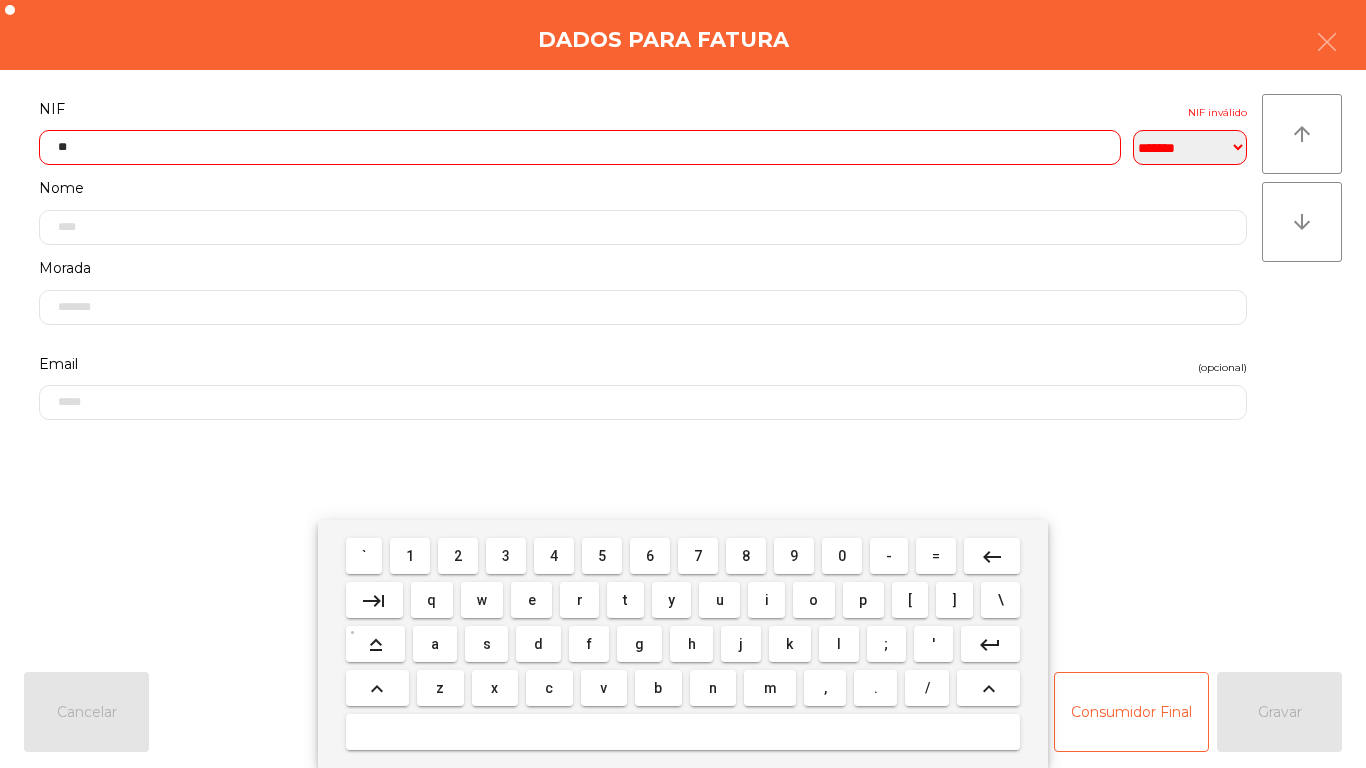 click on "0" at bounding box center (842, 556) 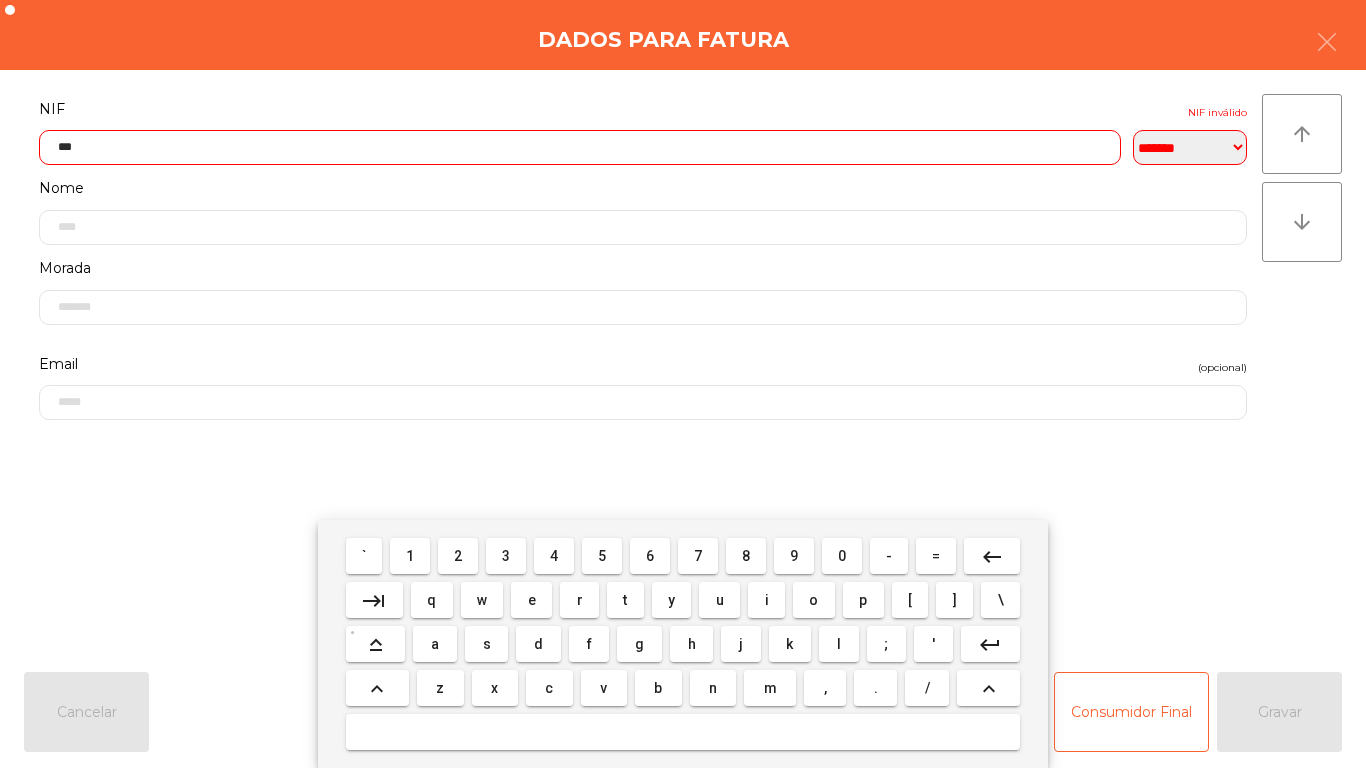 click on "3" at bounding box center [506, 556] 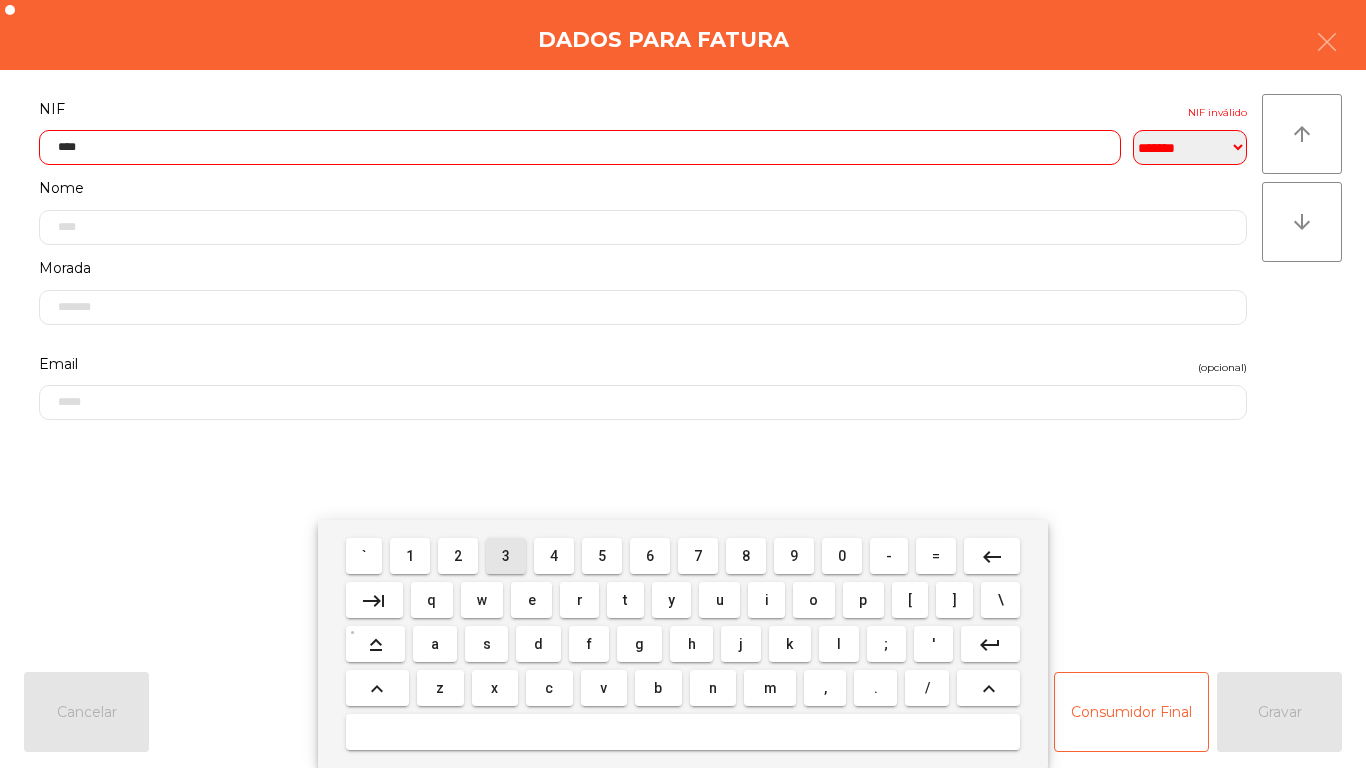 click on "3" at bounding box center (506, 556) 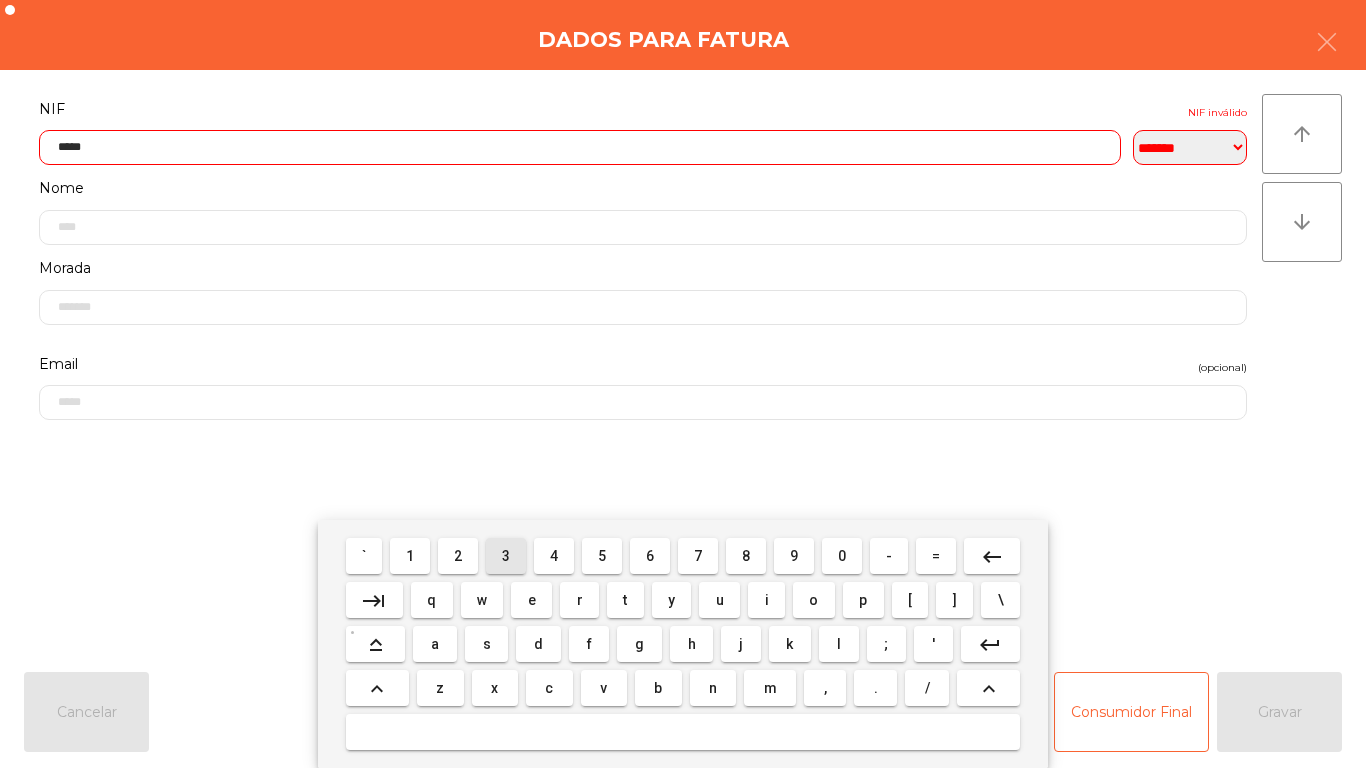 click on "6" at bounding box center [650, 556] 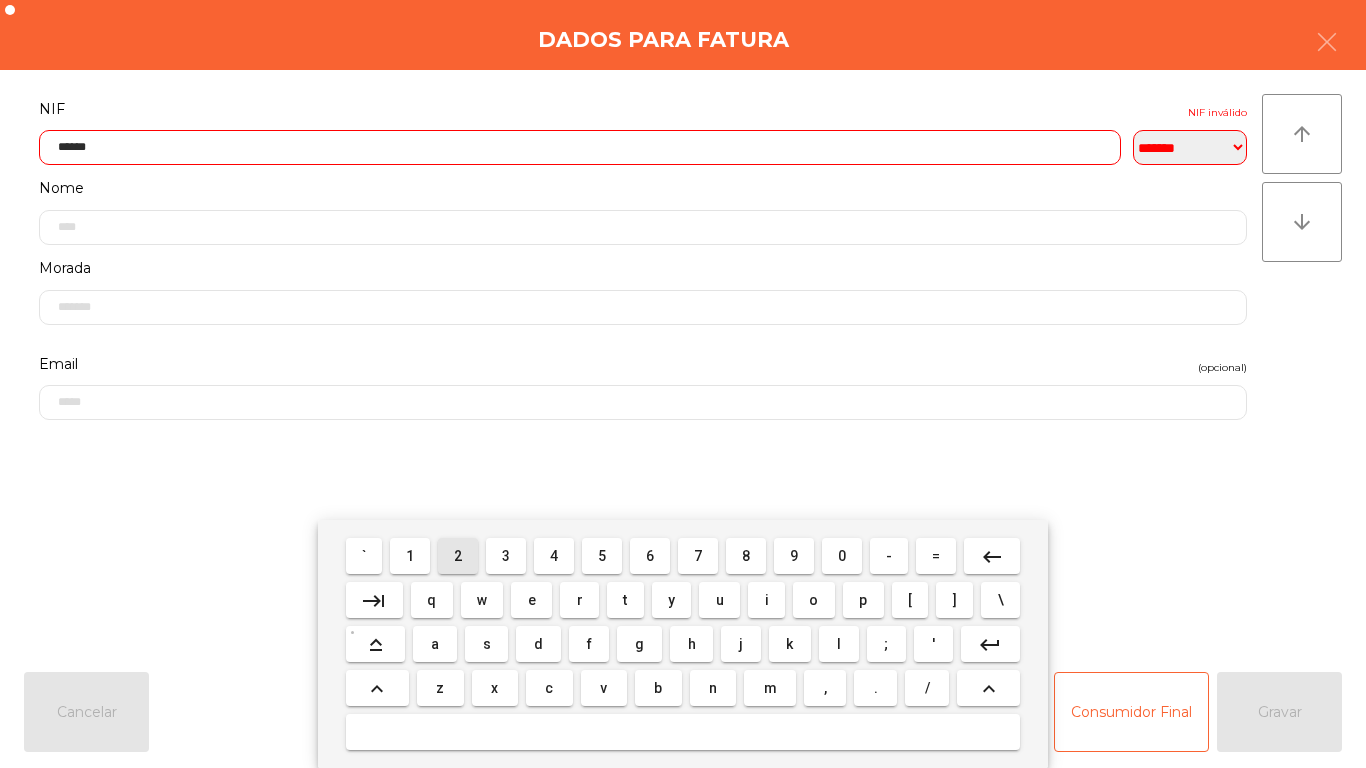 click on "2" at bounding box center (458, 556) 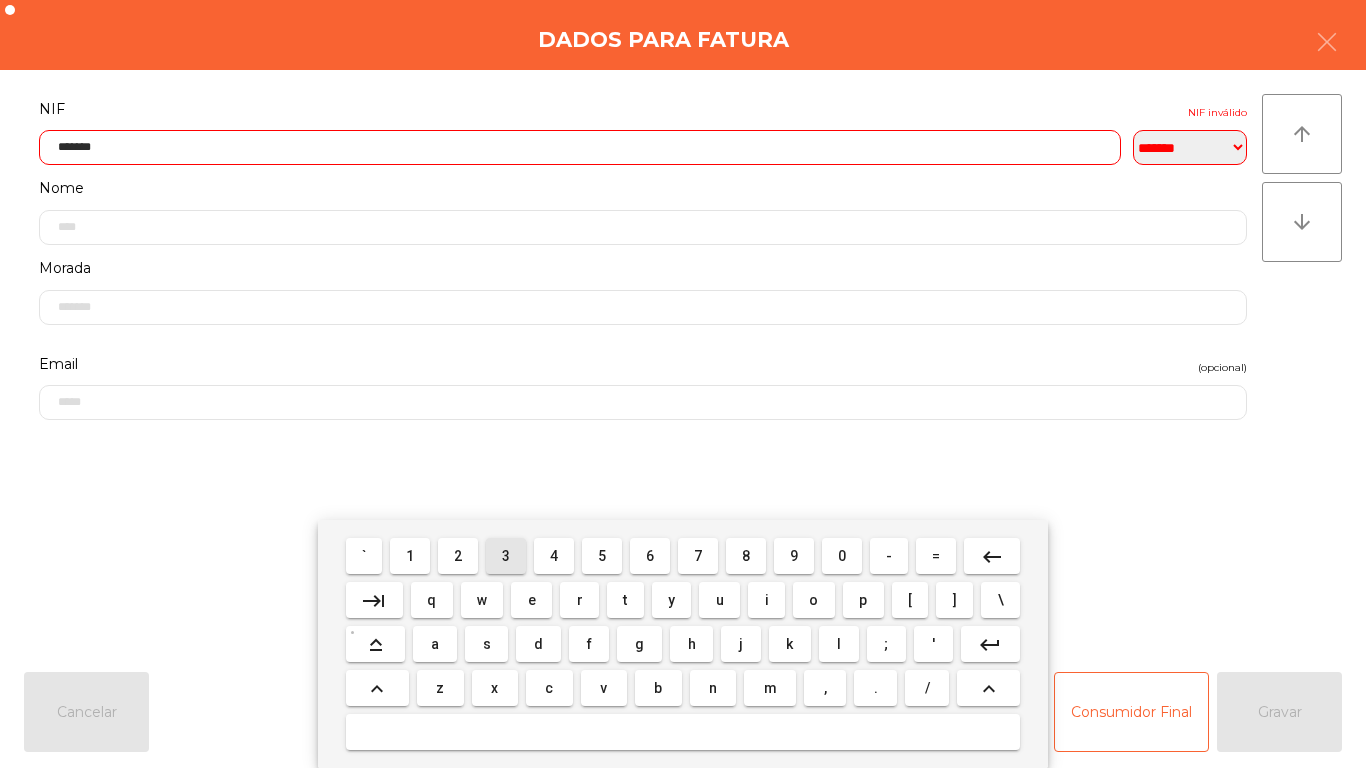 click on "3" at bounding box center (506, 556) 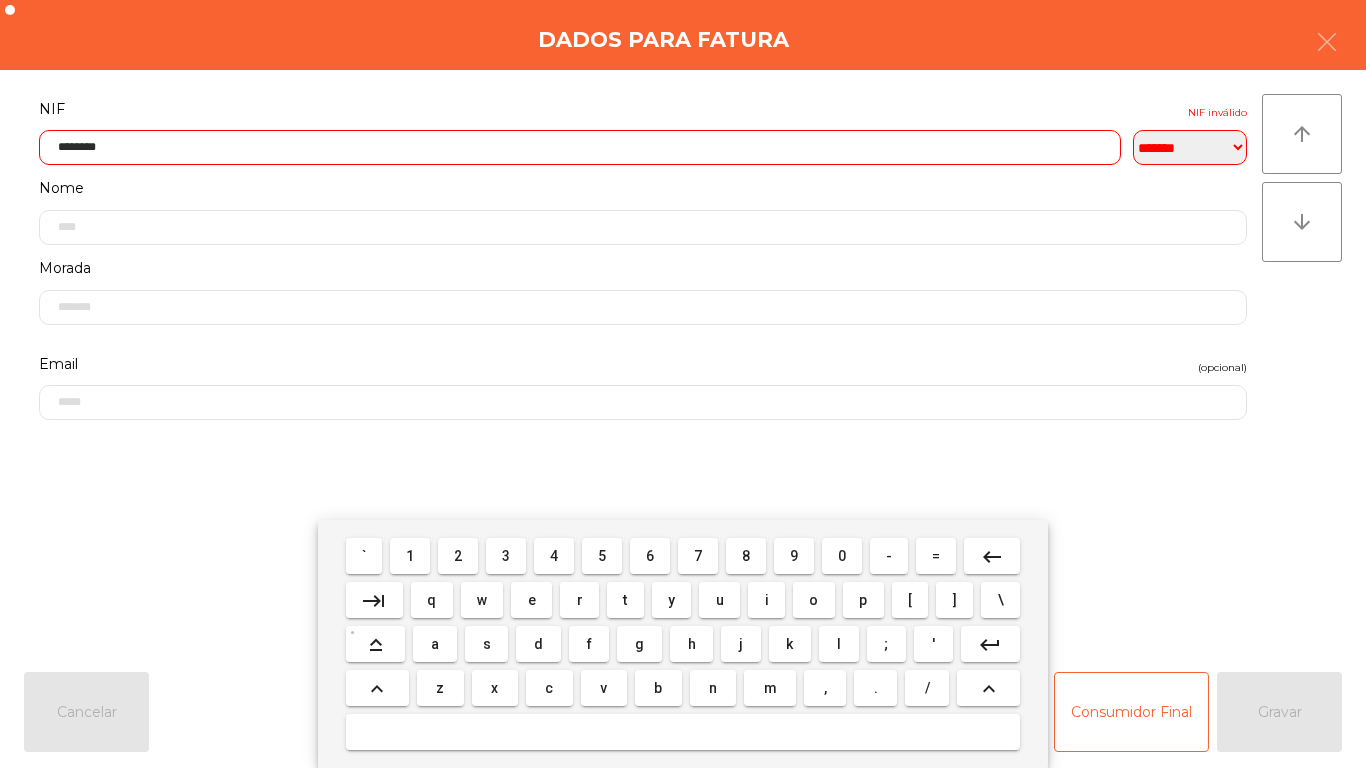 click on "8" at bounding box center (746, 556) 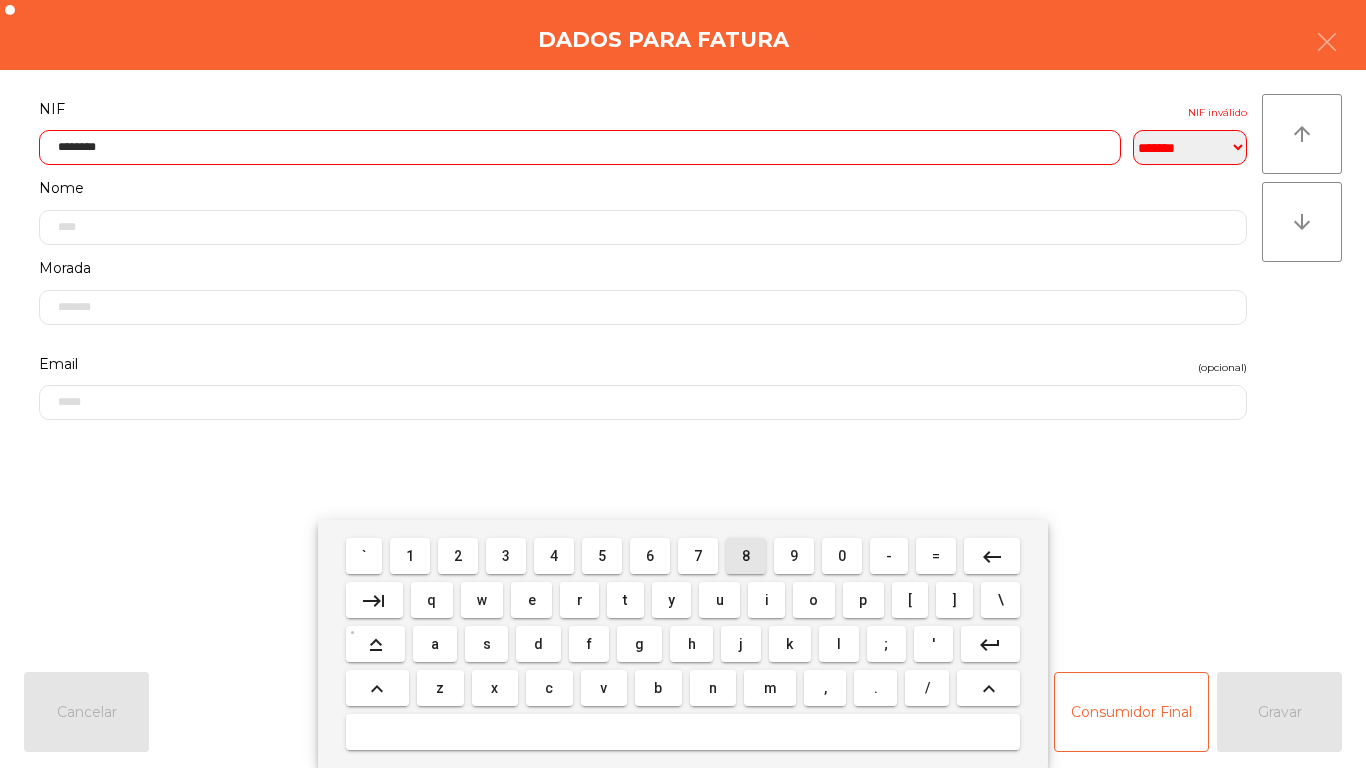 click on "8" at bounding box center [746, 556] 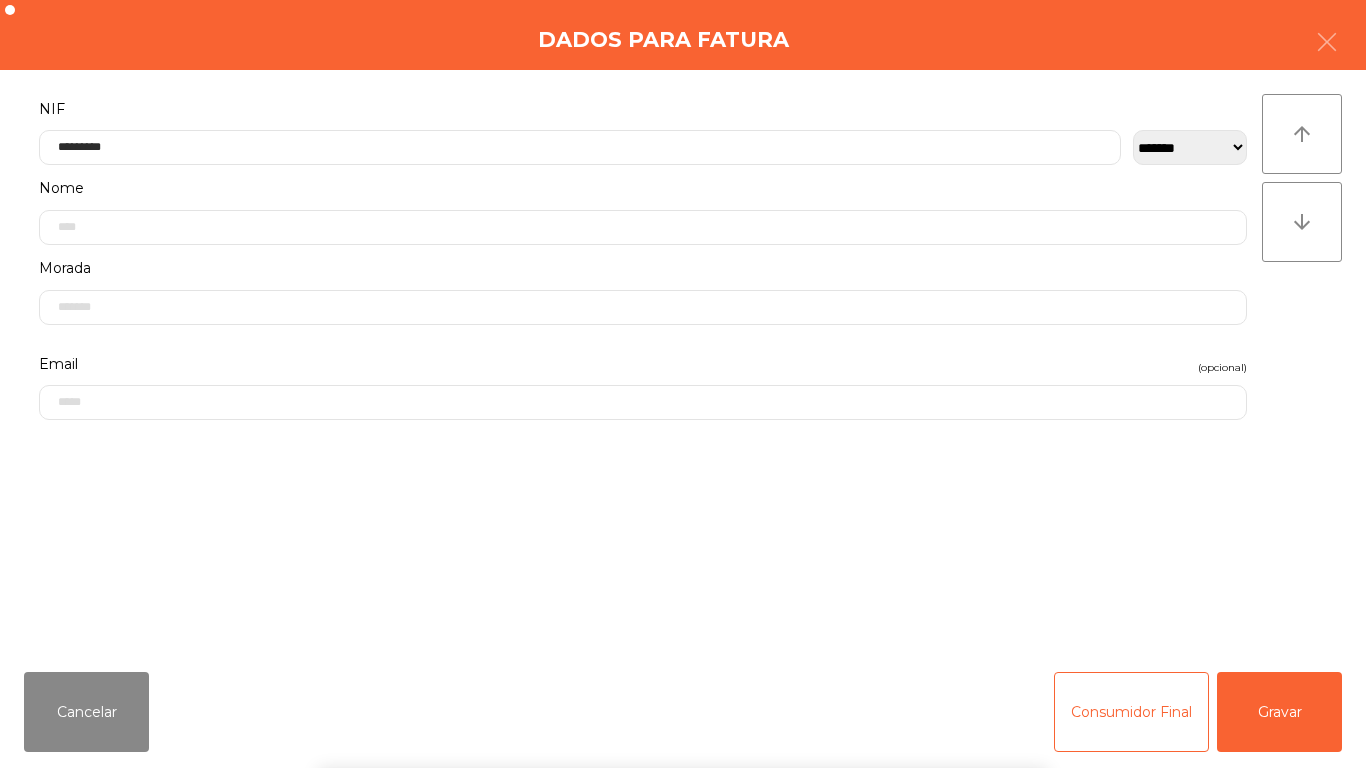 click on "` 1 2 3 4 5 6 7 8 9 0 - = keyboard_backspace keyboard_tab q w e r t y u i o p [ ] \ keyboard_capslock a s d f g h j k l ; ' keyboard_return keyboard_arrow_up z x c v b n m , . / keyboard_arrow_up" at bounding box center (683, 644) 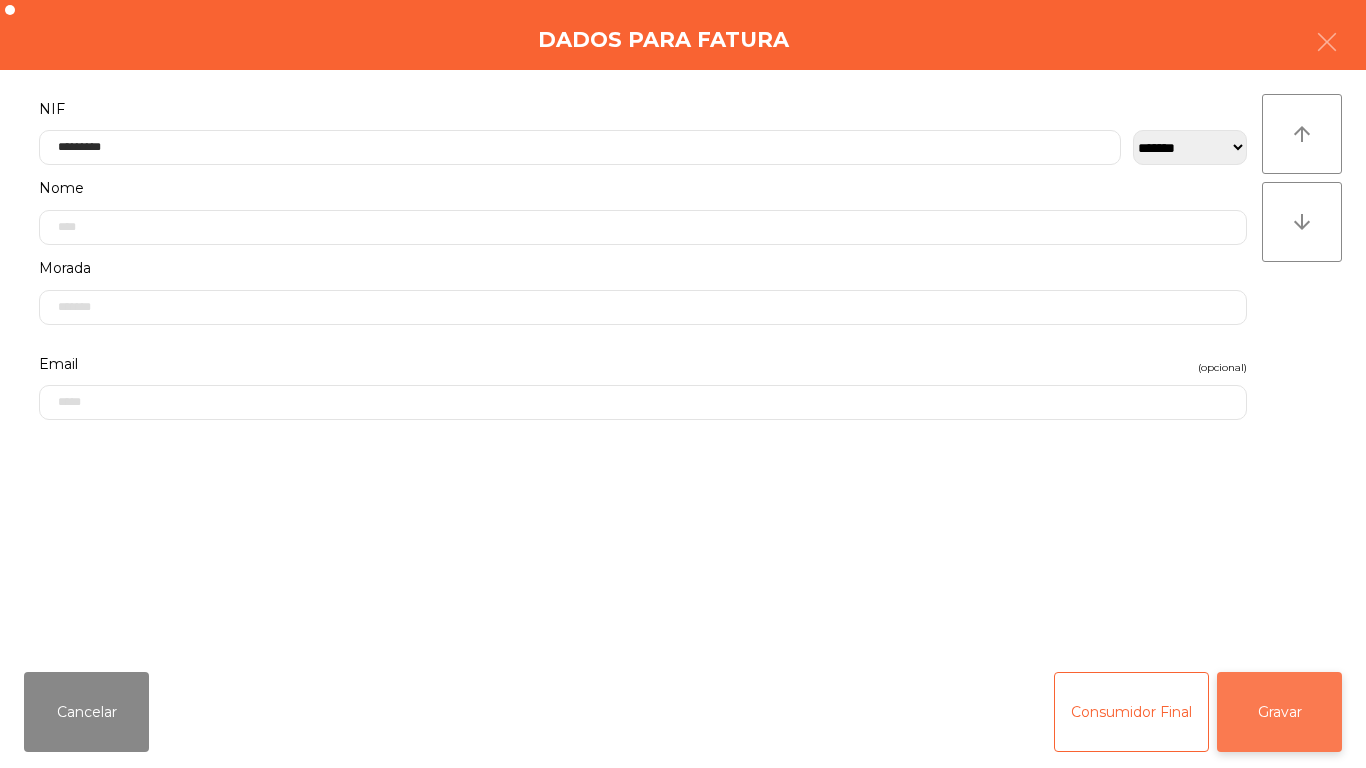 click on "Gravar" 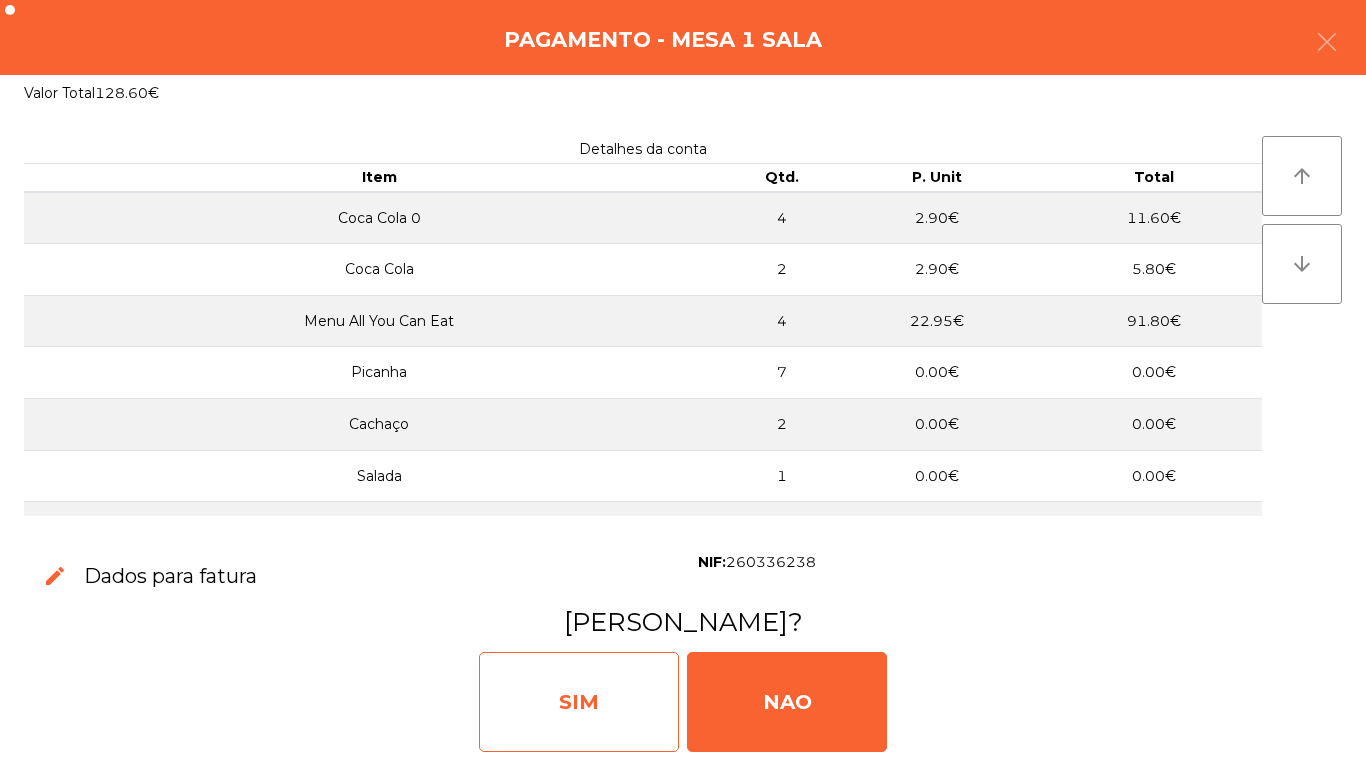 click on "SIM" 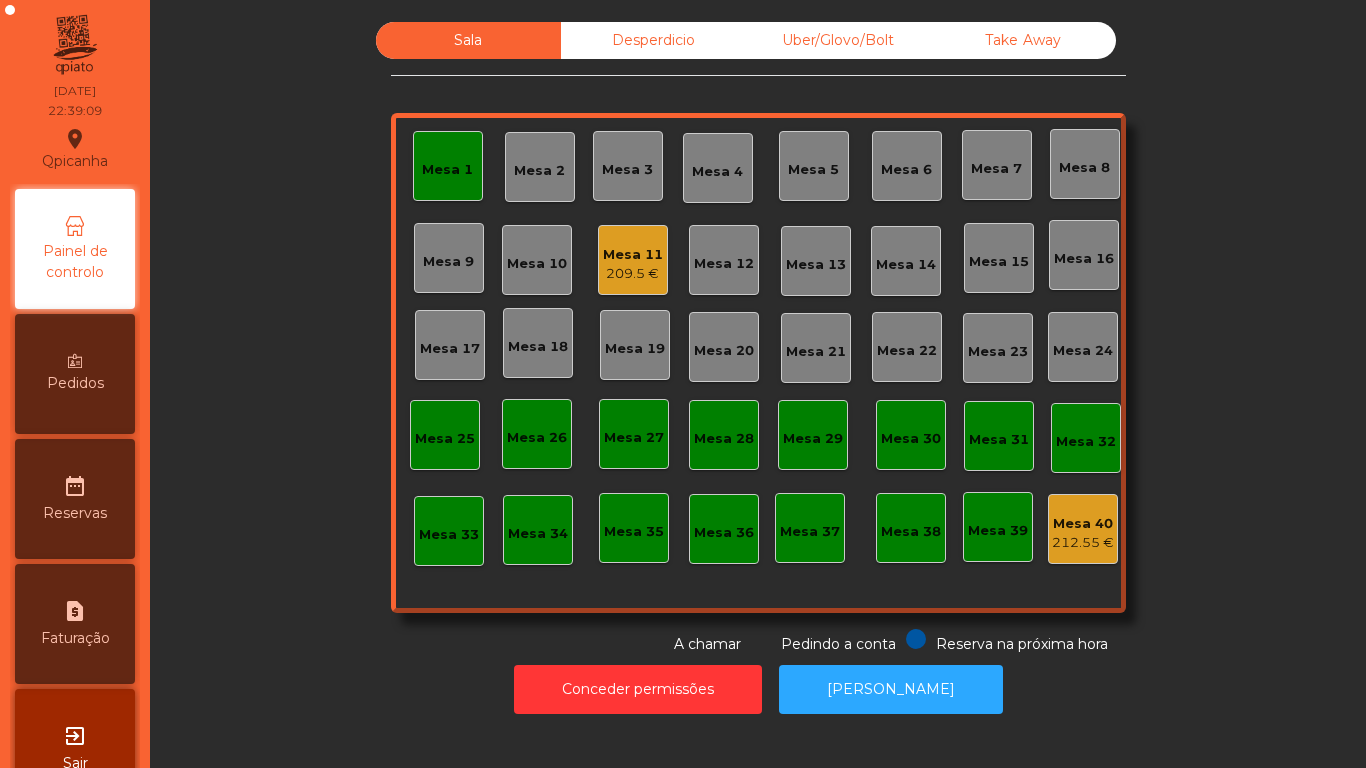 click on "Mesa 1" 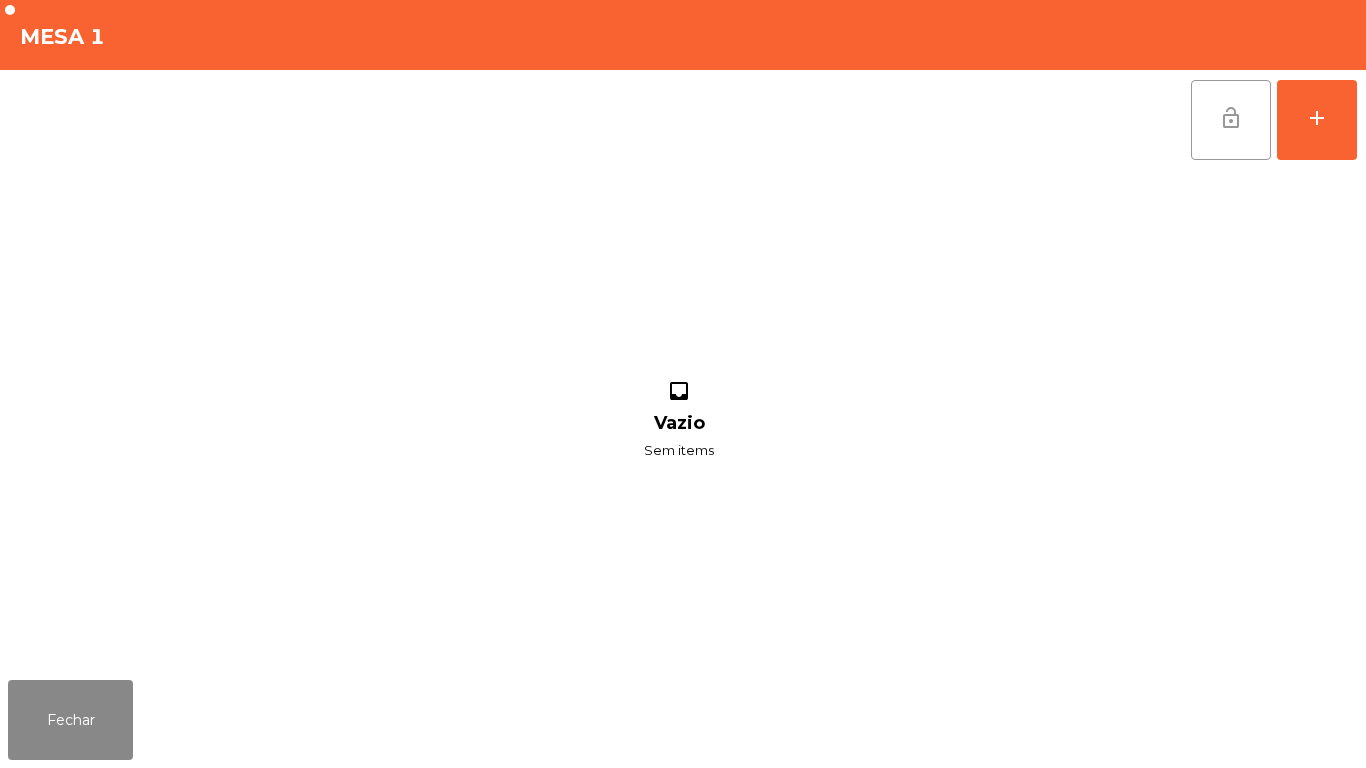 click on "lock_open" 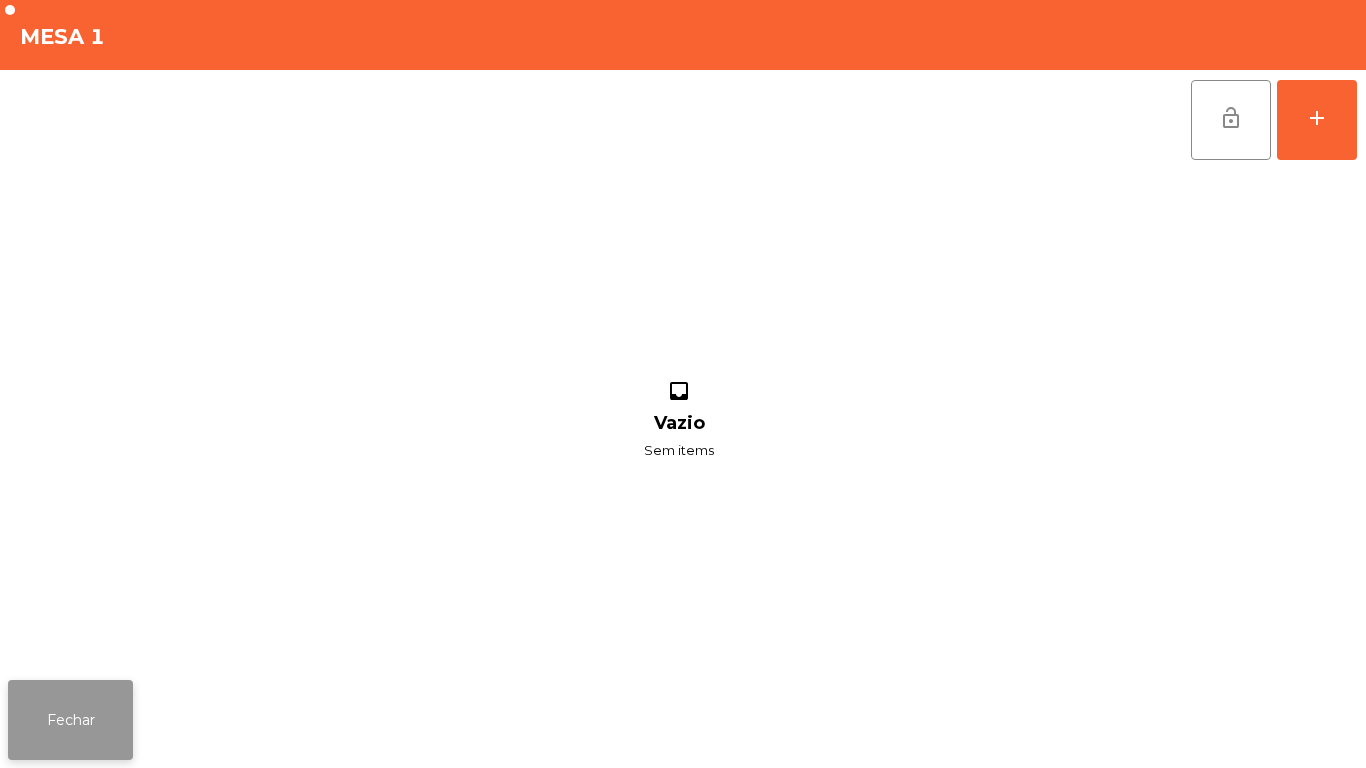 click on "Fechar" 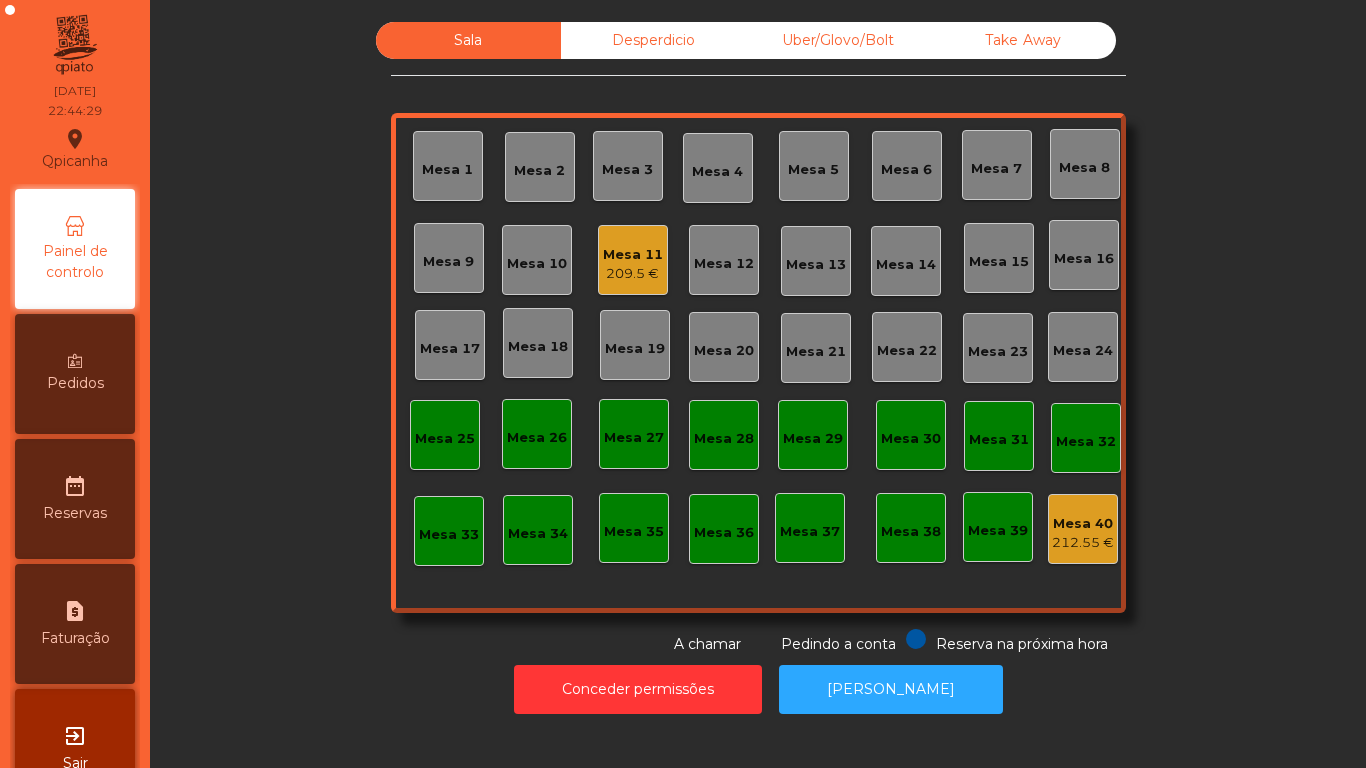 click on "Mesa 10" 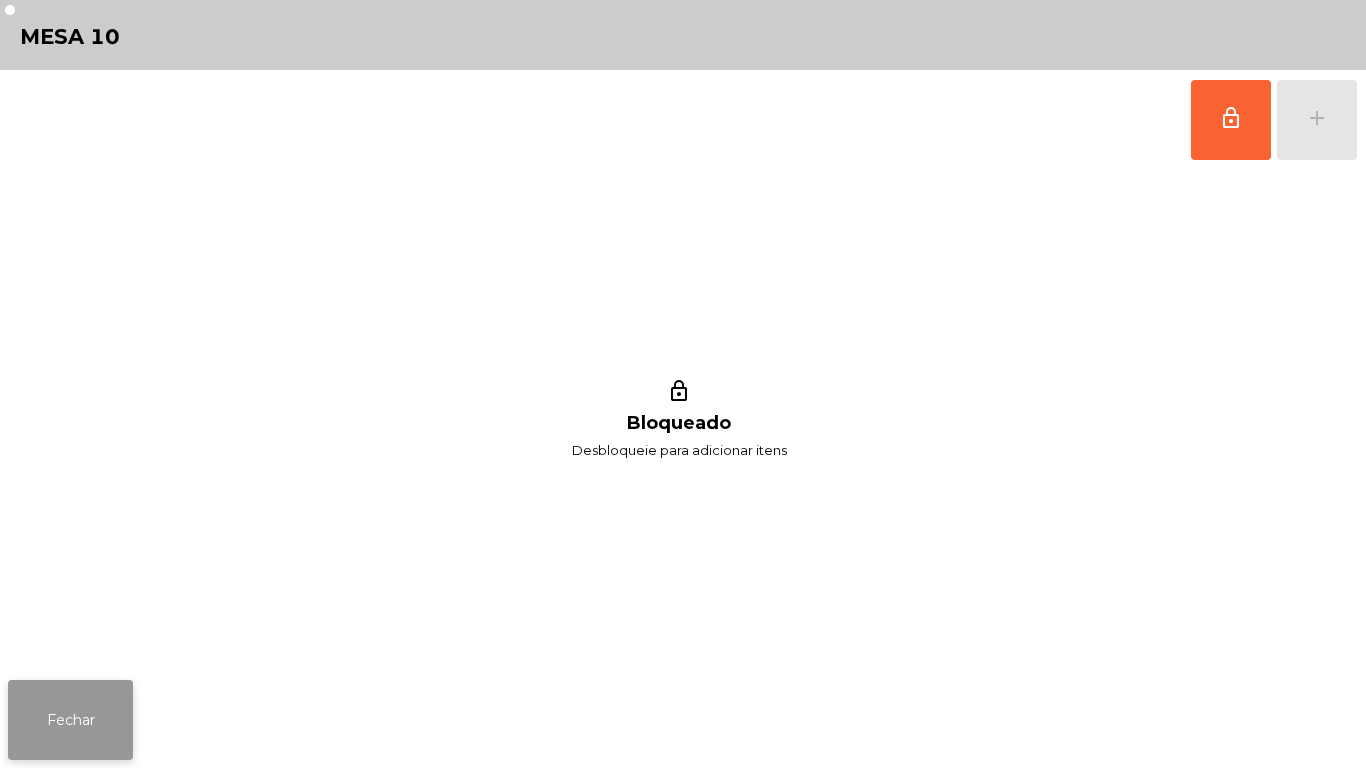 click on "Fechar" 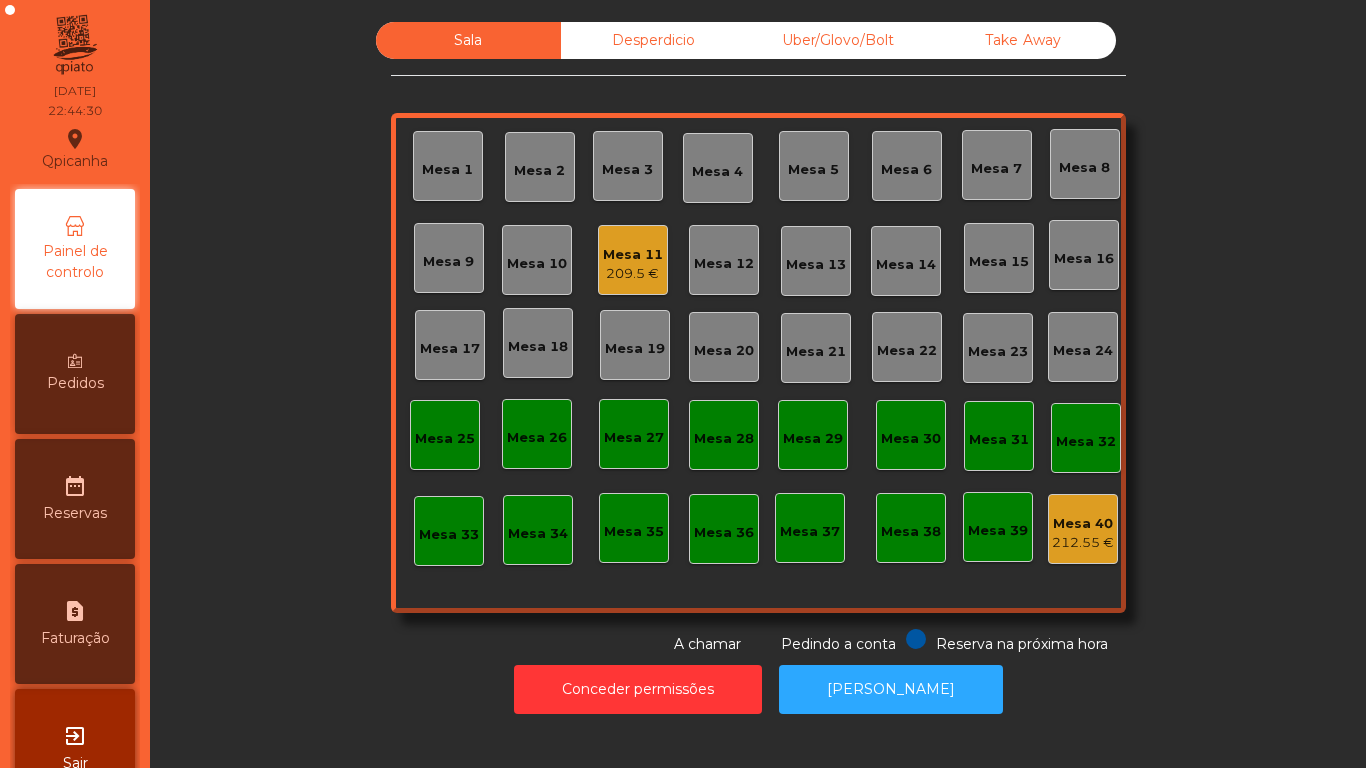 click on "209.5 €" 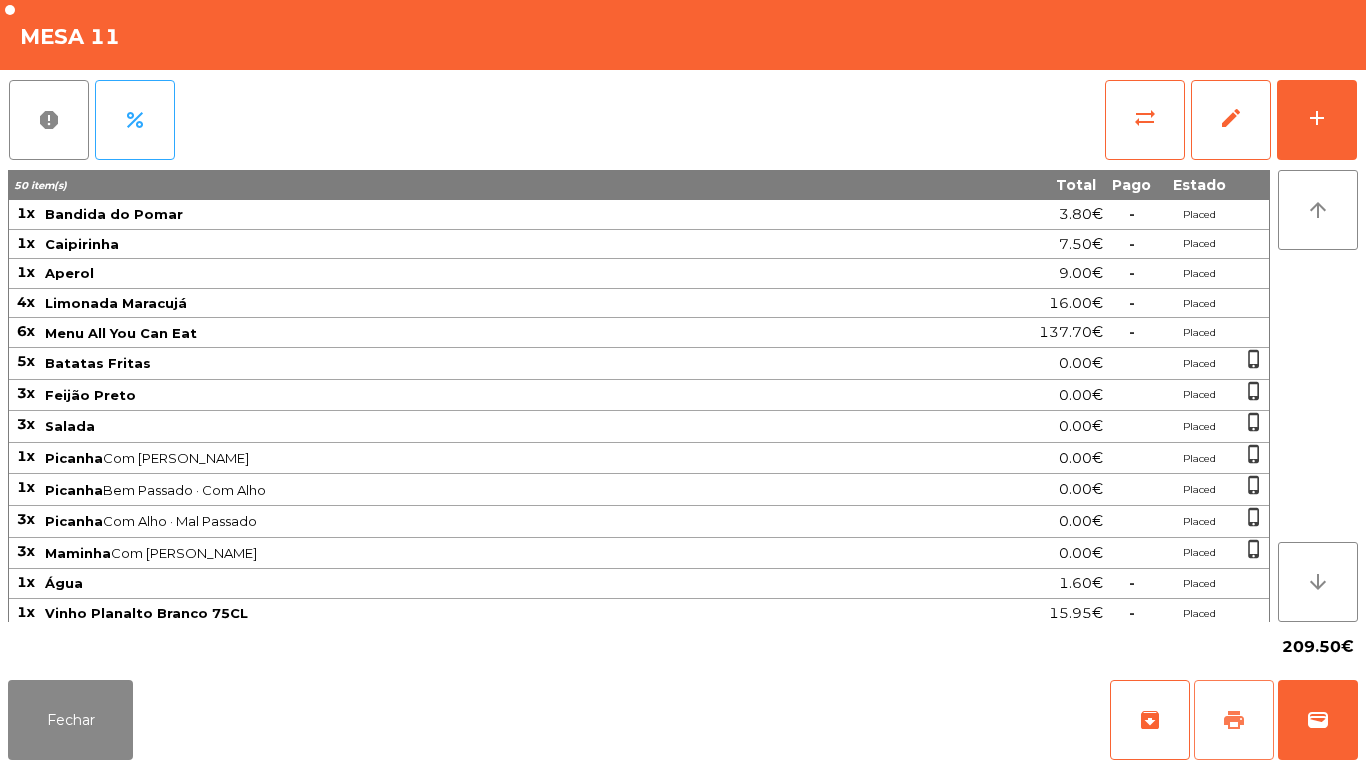 click on "print" 